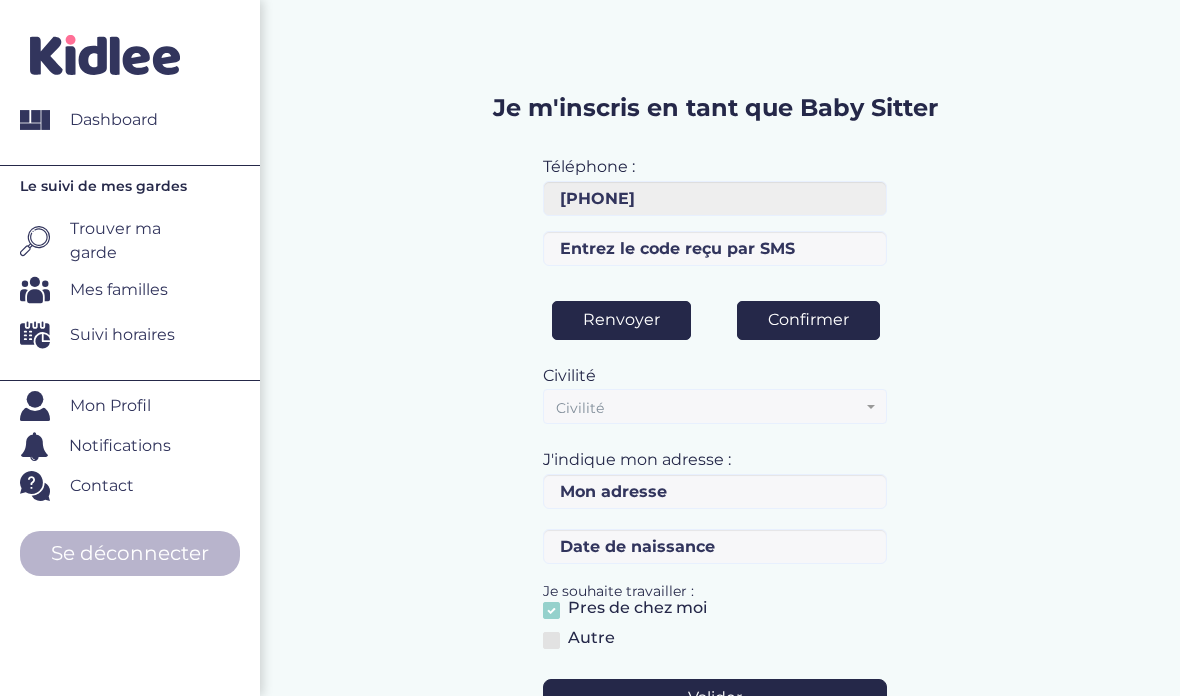 scroll, scrollTop: 0, scrollLeft: 0, axis: both 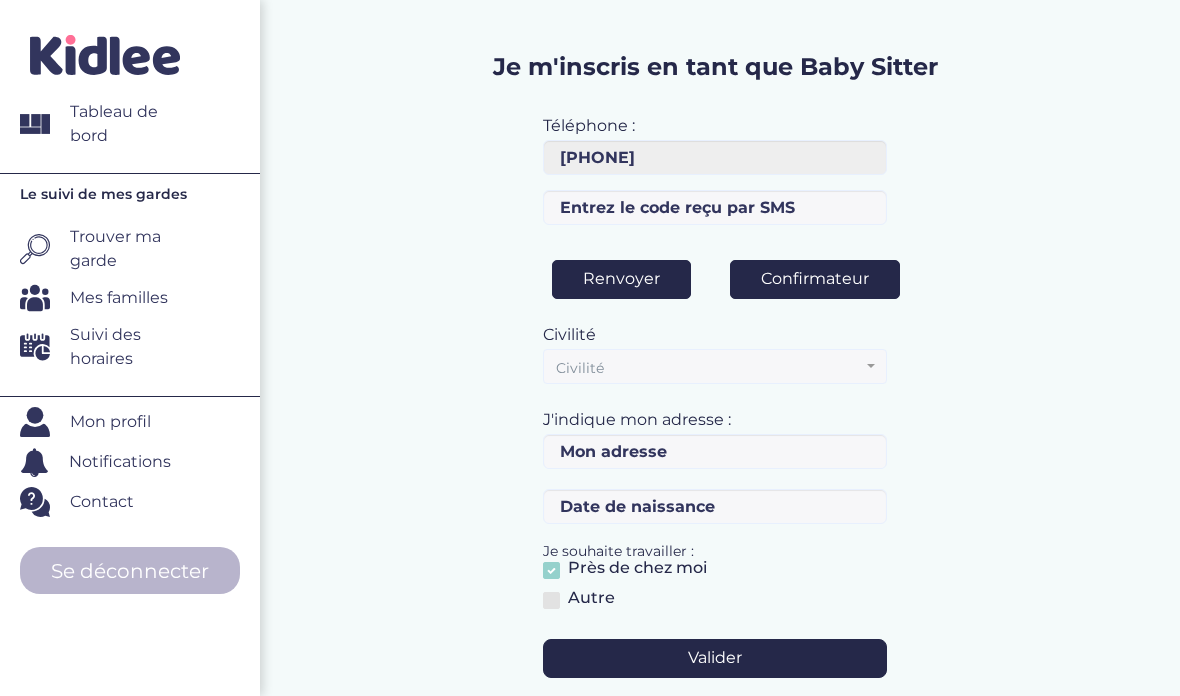 click on "Civilité" at bounding box center (708, 368) 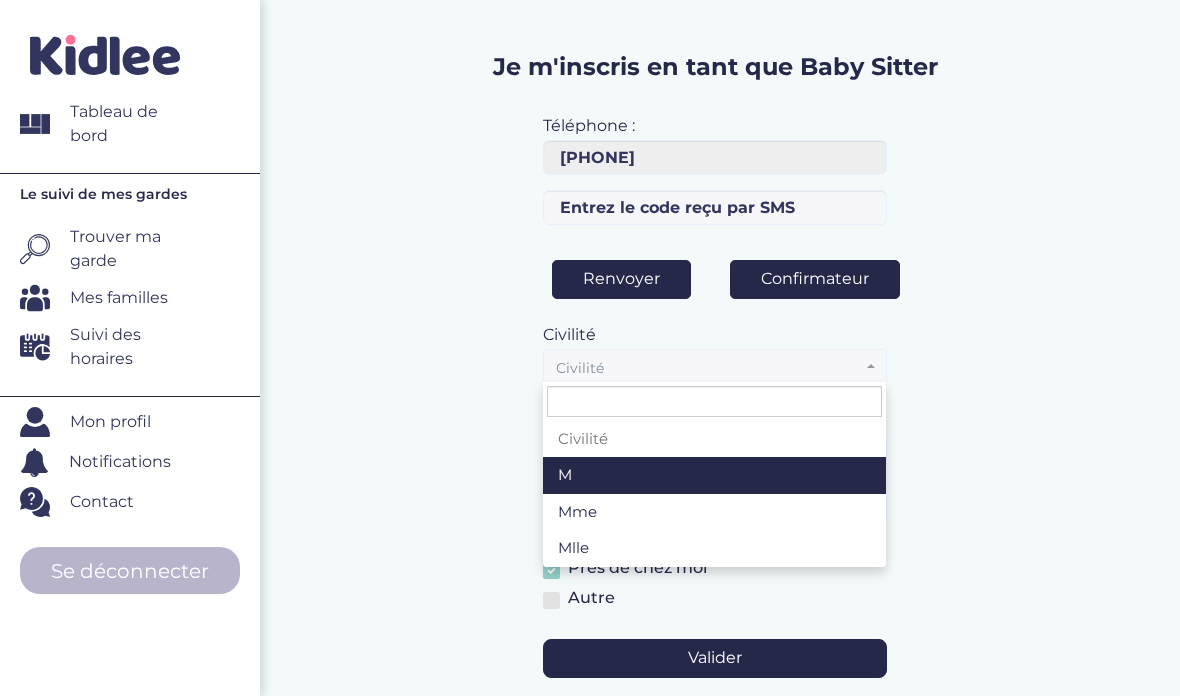 select on "2" 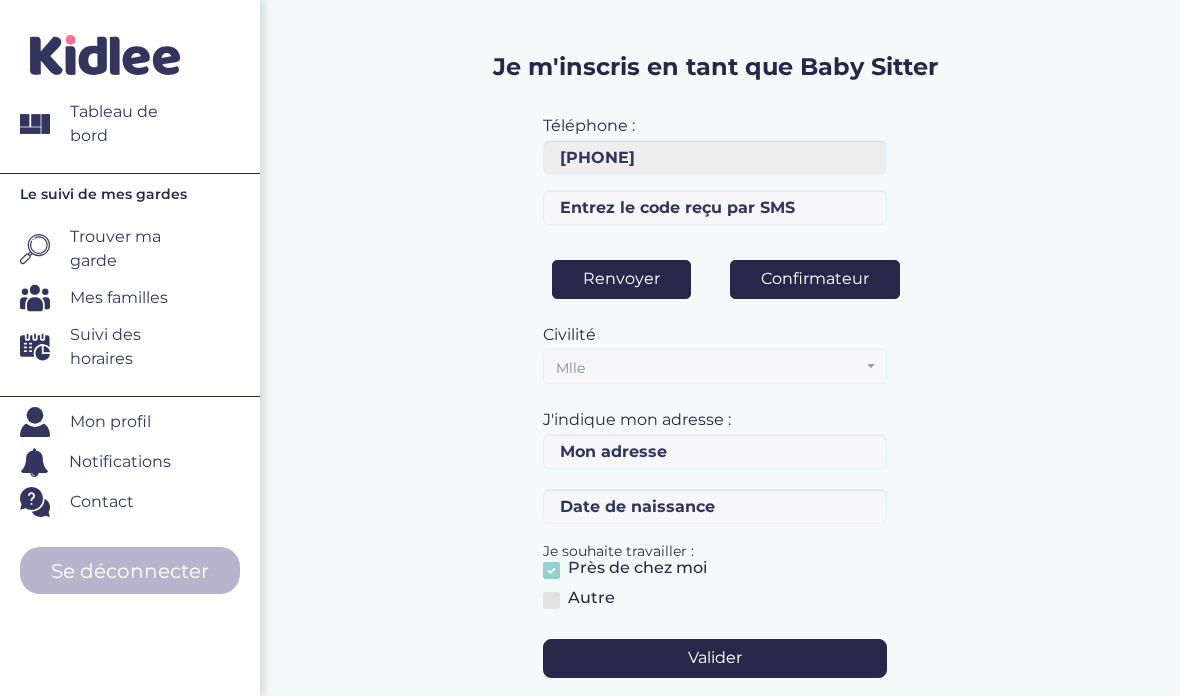 click on "Valider" at bounding box center (714, 658) 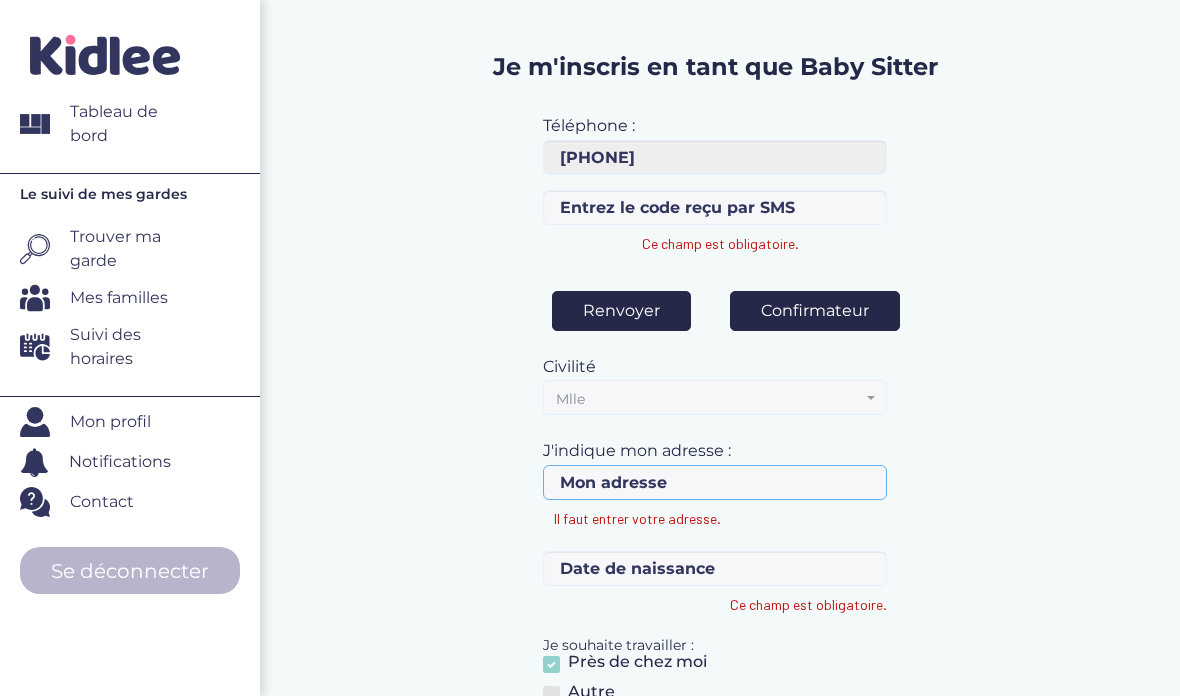 click on "Il faut entrer votre adresse." at bounding box center [714, 482] 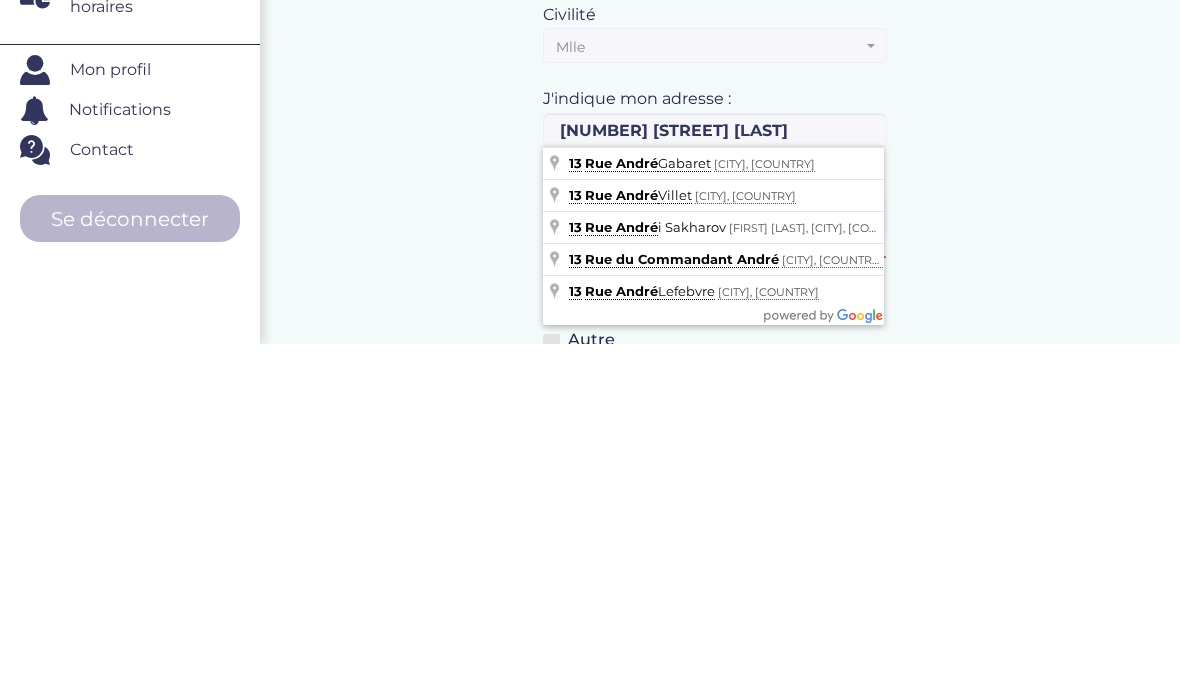 type on "13 Rue André Gabaret, La Rochelle, France" 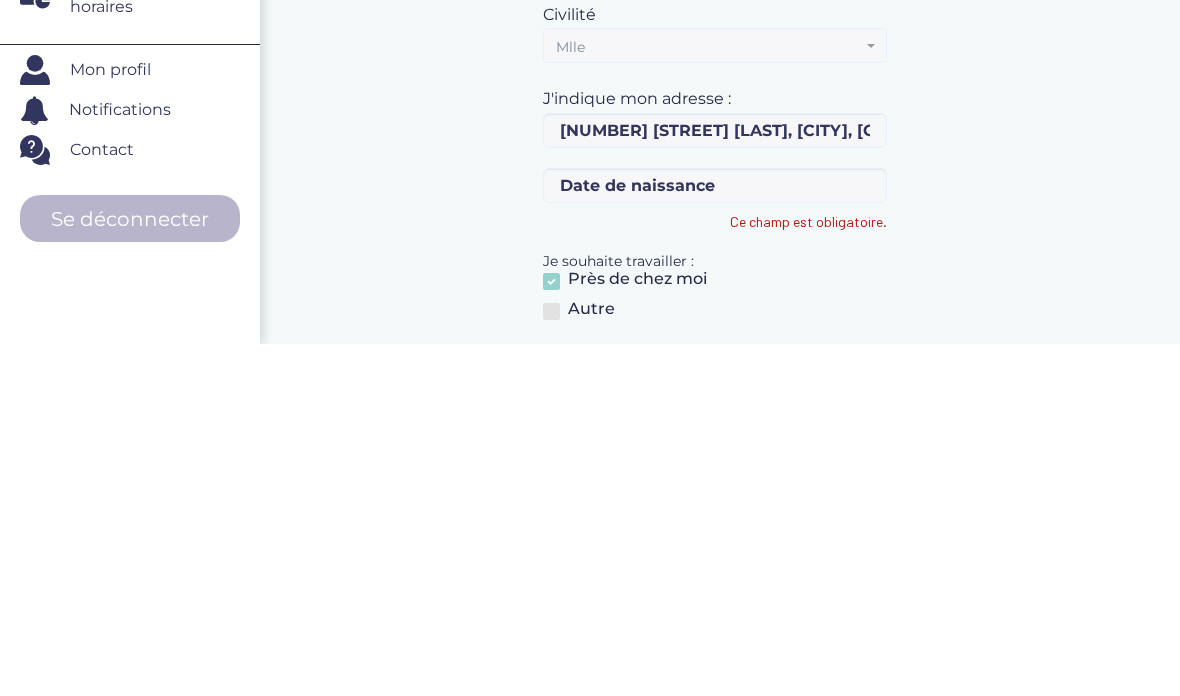 scroll, scrollTop: 308, scrollLeft: 0, axis: vertical 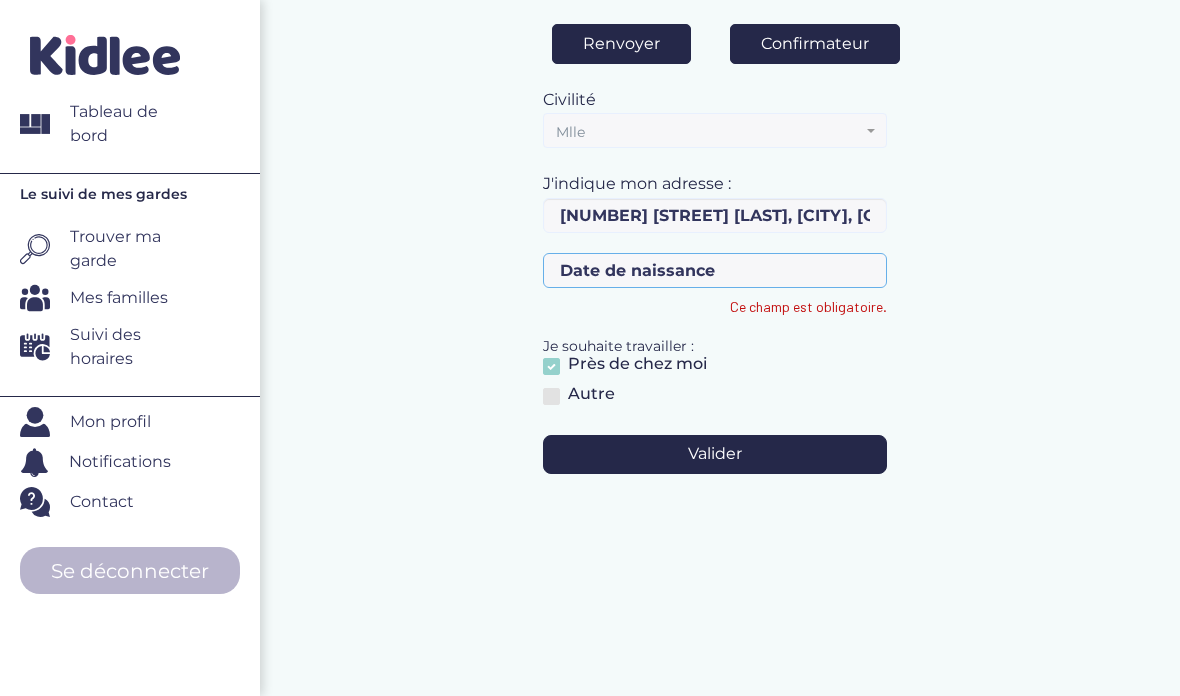 click on "Ce champ est obligatoire." at bounding box center [714, 270] 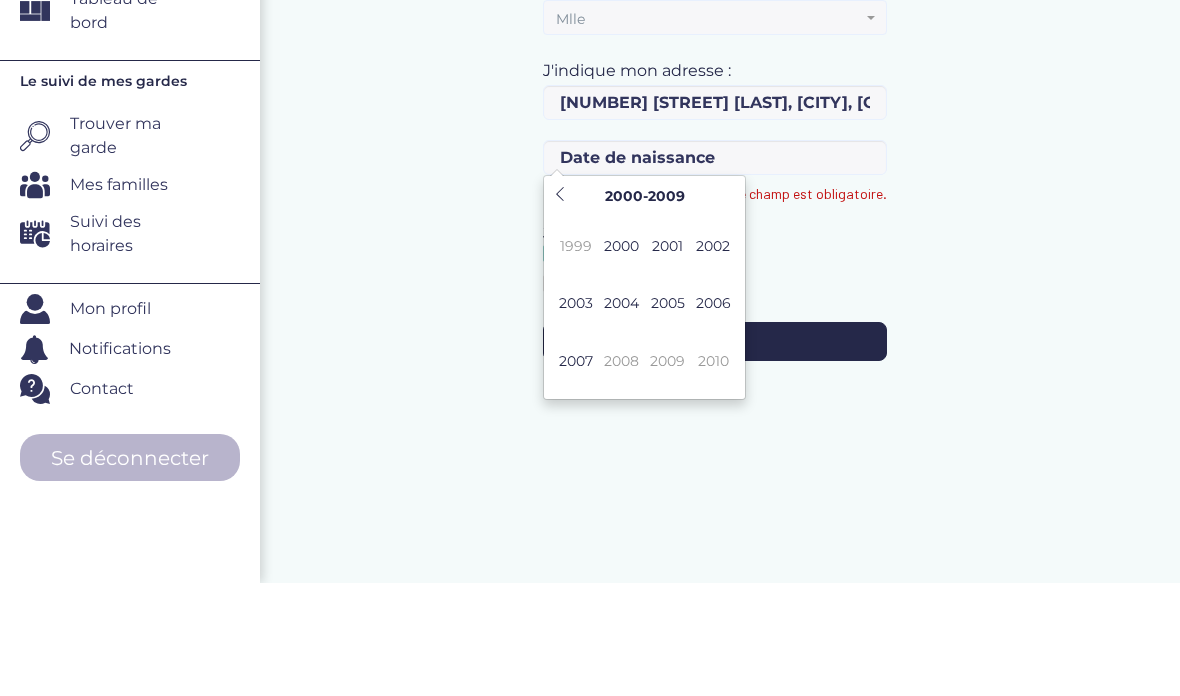 click on "2004" at bounding box center [621, 416] 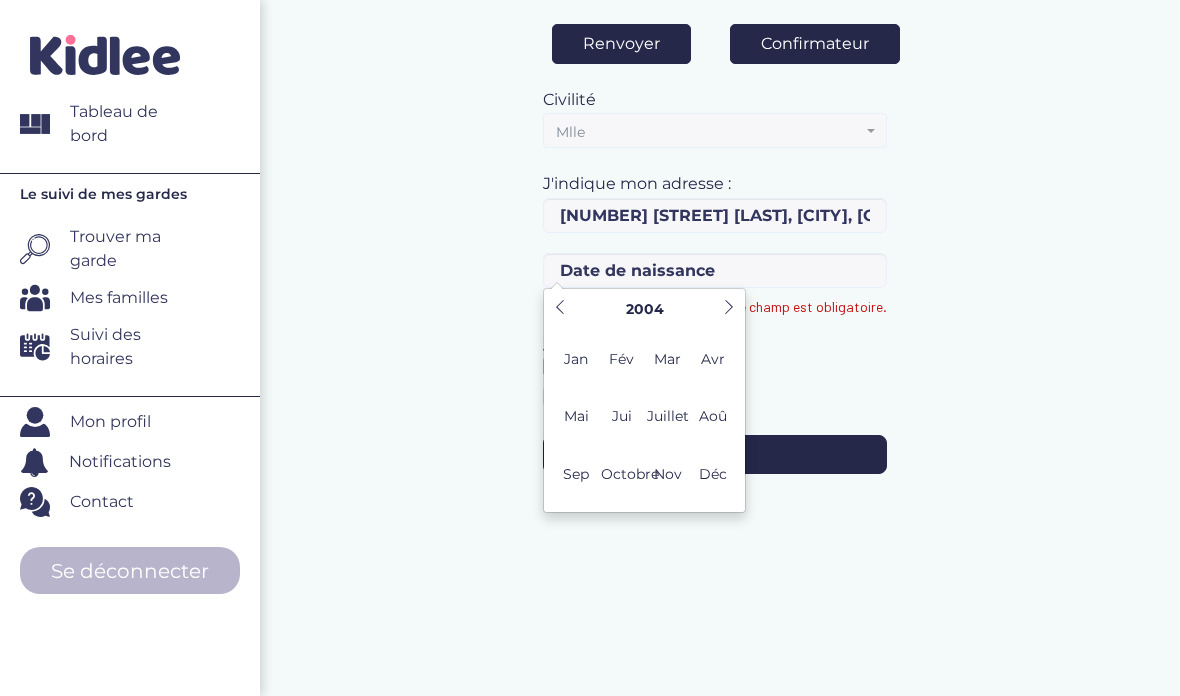 click on "Mar" at bounding box center (668, 359) 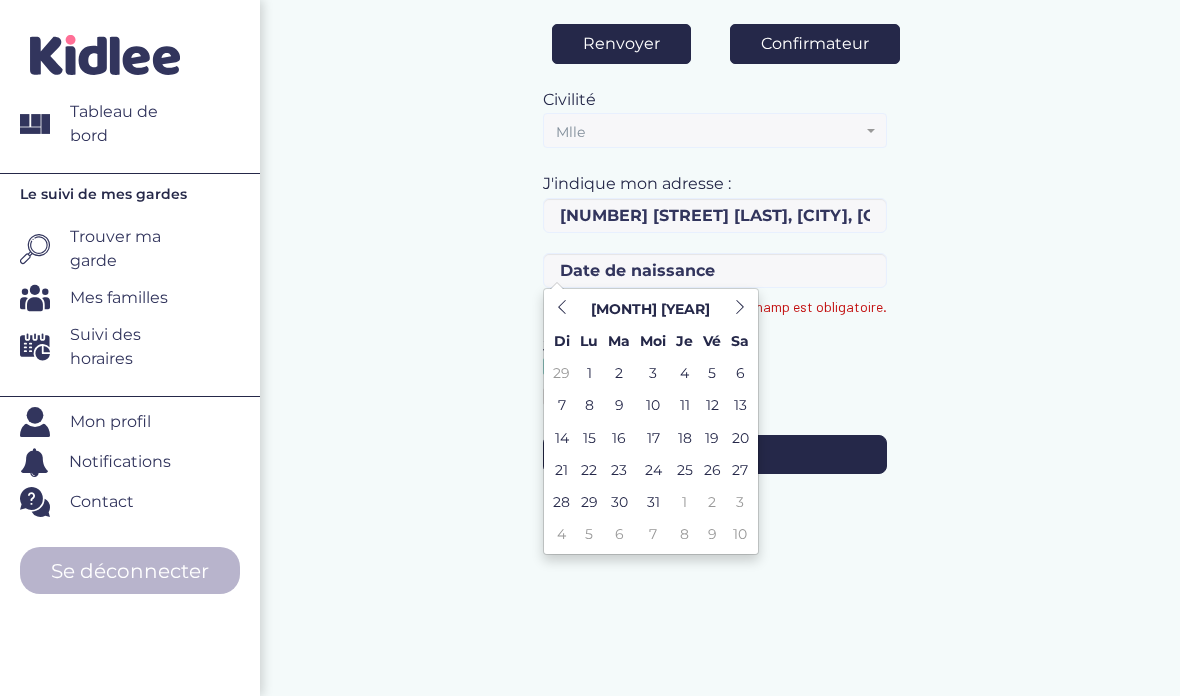 click on "2" at bounding box center (619, 373) 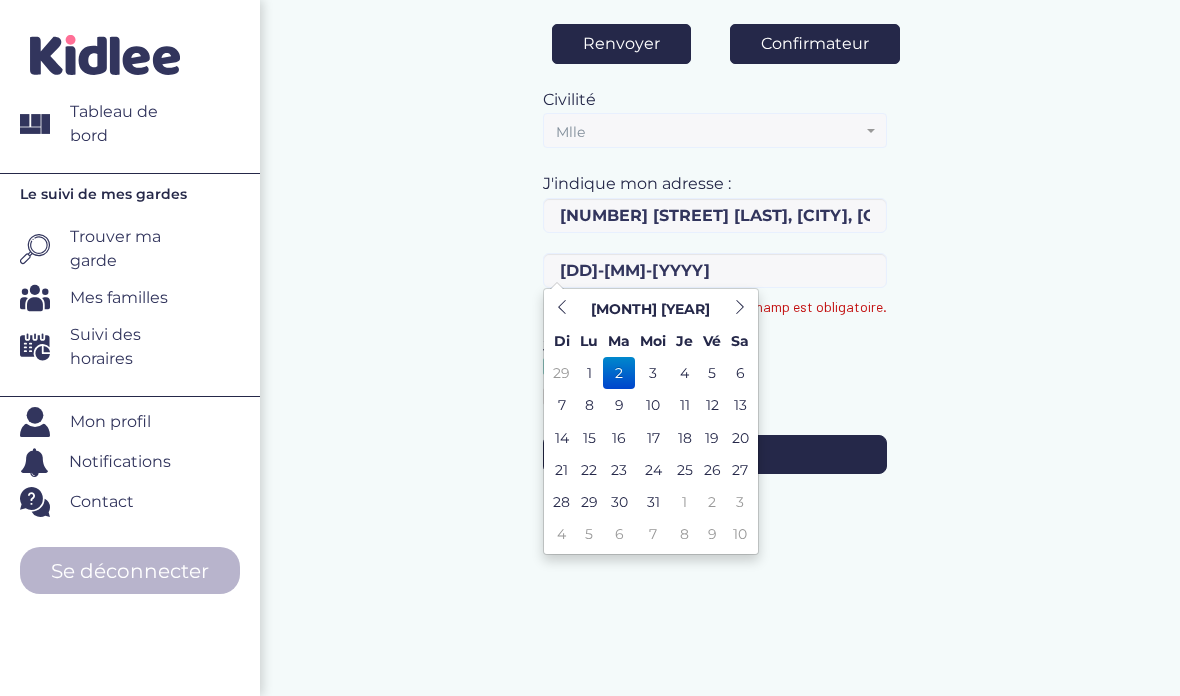 click on "Je m'inscris en tant que Baby Sitter
Téléphone :   0765579159
Le format est mauvais ou faux numéro.
ce numéro de téléphone existe déjà dans notre base de données   Ce champ est obligatoire.
Merci de confirmer votre numéro avant de poursuivre !
Veuillez saisir le code de confirmation !
Renvoyer
Confirmé     Civilité   Civilité   M   Mme   Mlle Mlle" at bounding box center (715, 130) 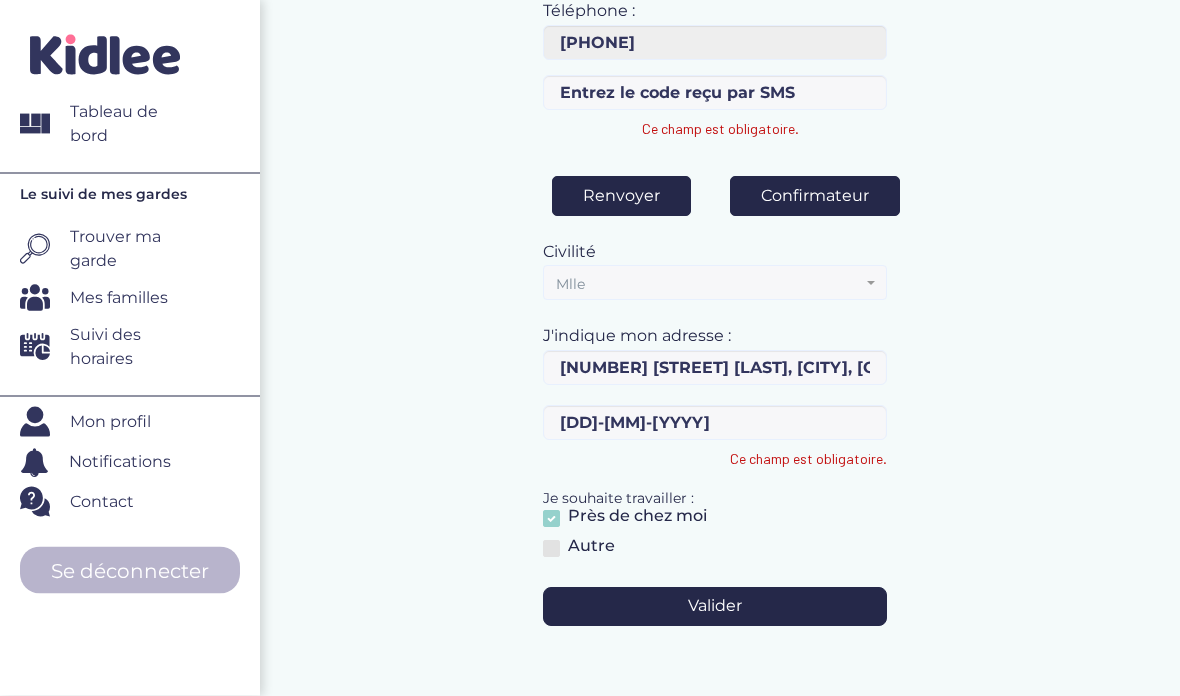 click on "Renvoyer" at bounding box center (621, 196) 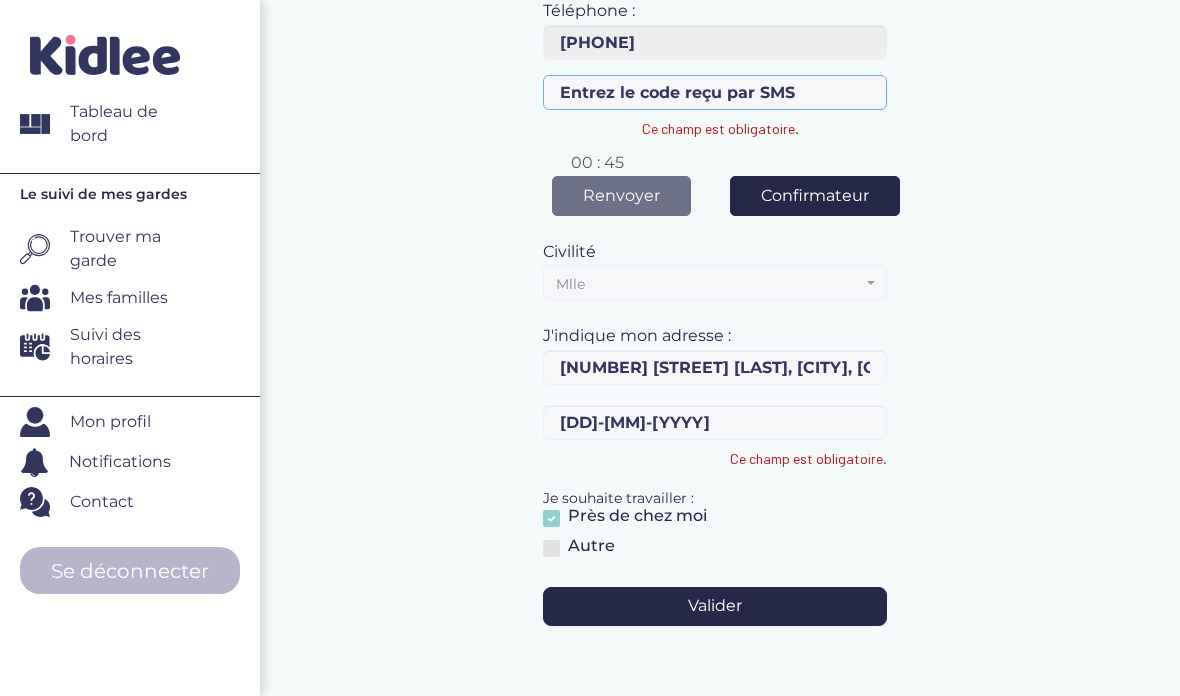 click on "Ce champ est obligatoire." at bounding box center (714, 92) 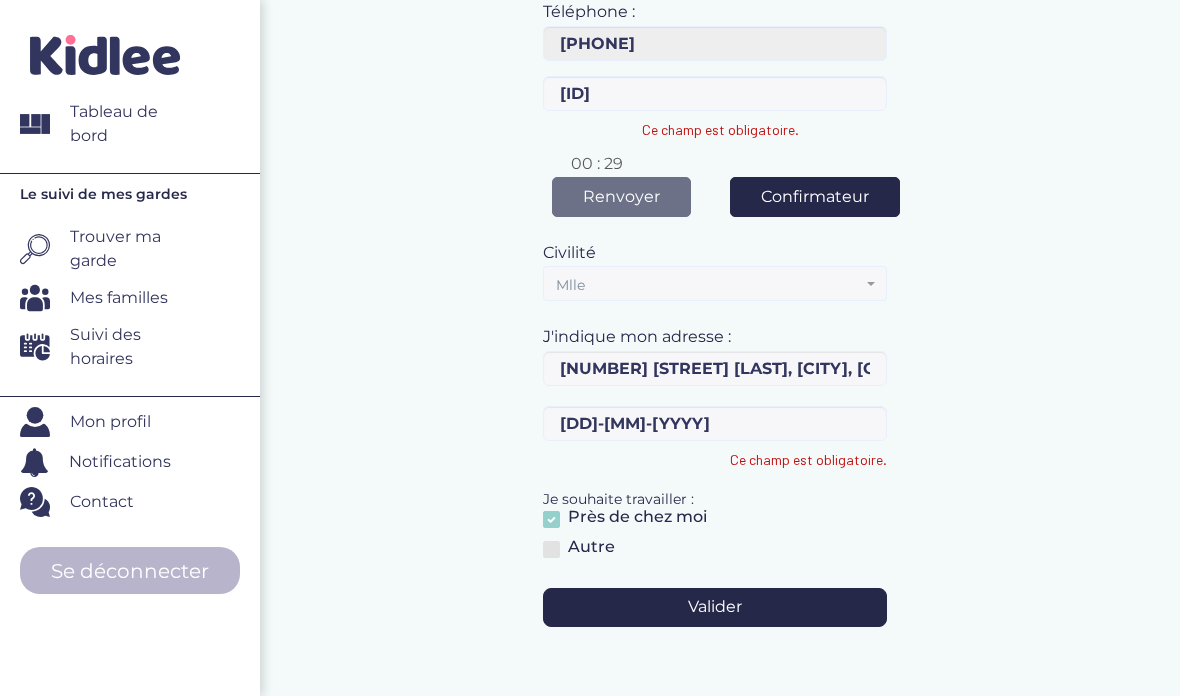 scroll, scrollTop: 156, scrollLeft: 0, axis: vertical 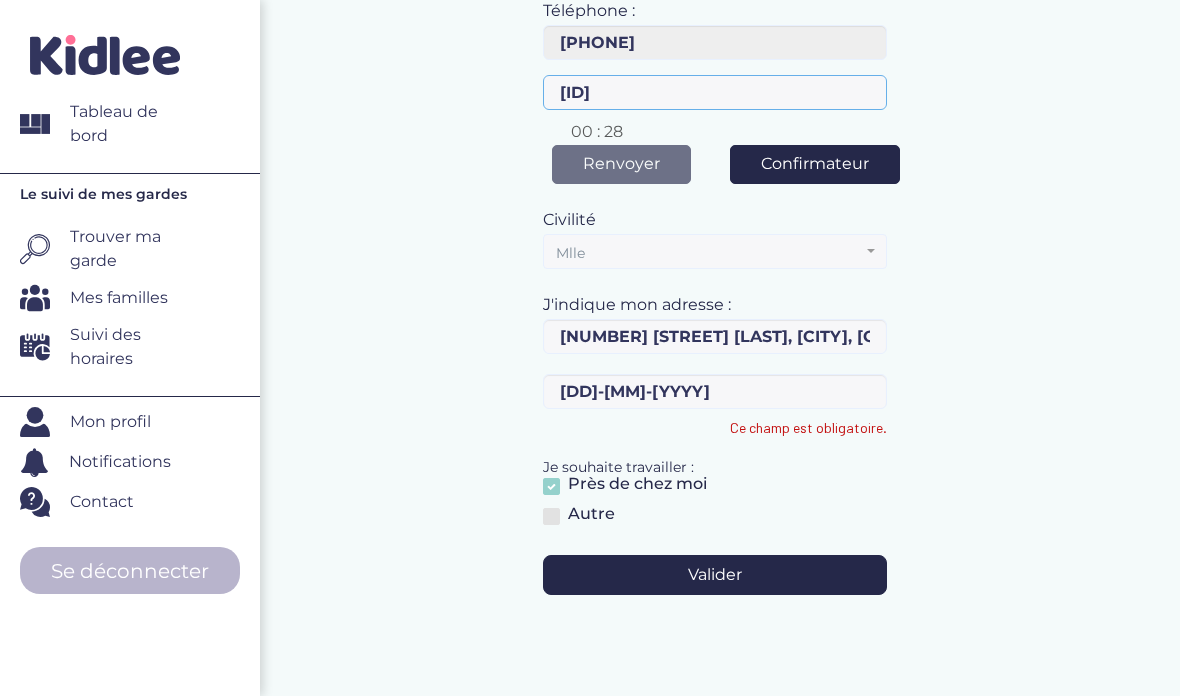 type on "5A3YH8" 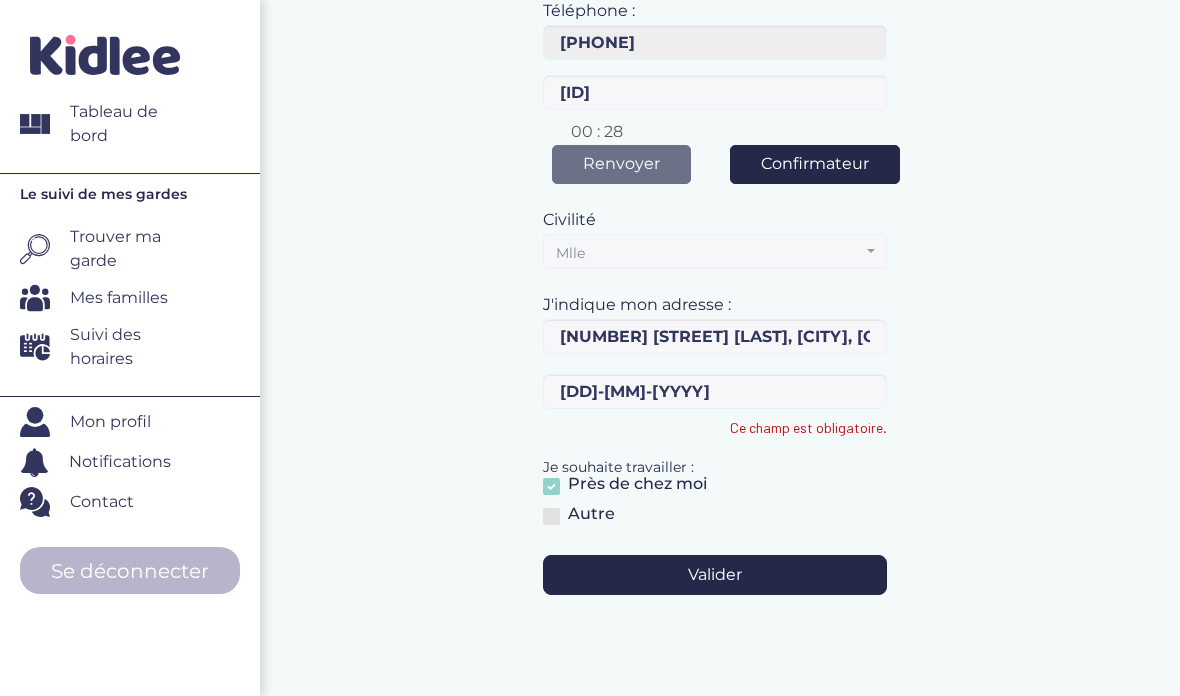 click on "Valider" at bounding box center [714, 574] 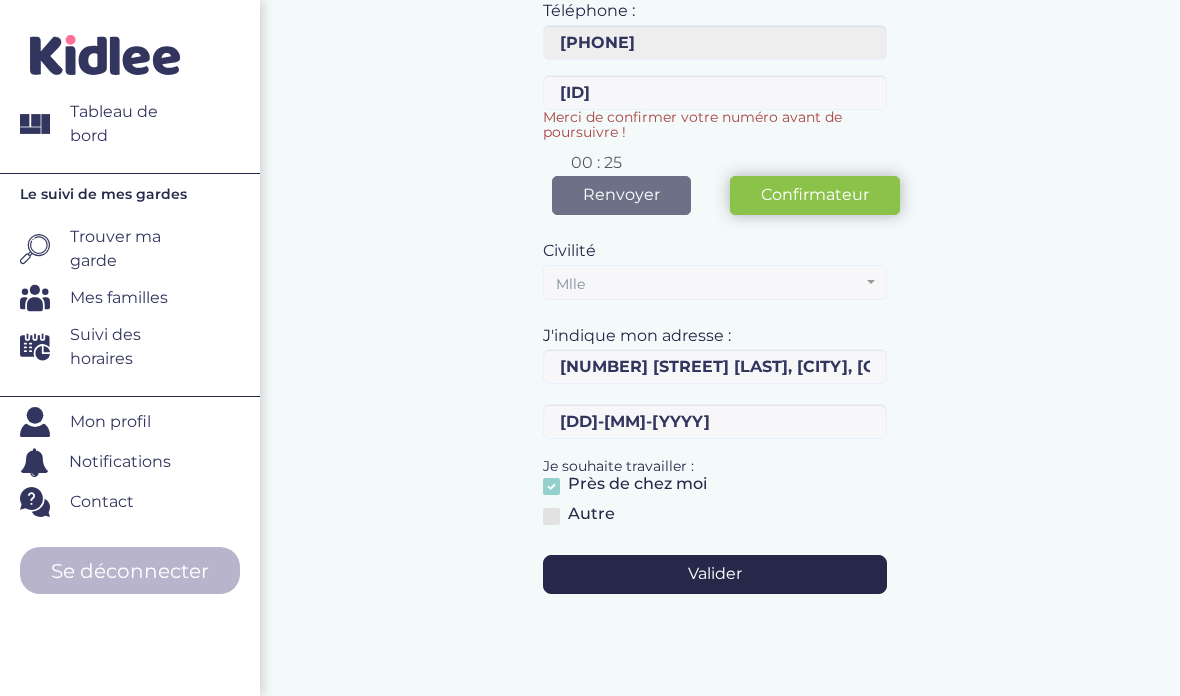 click on "Confirmateur" at bounding box center [815, 195] 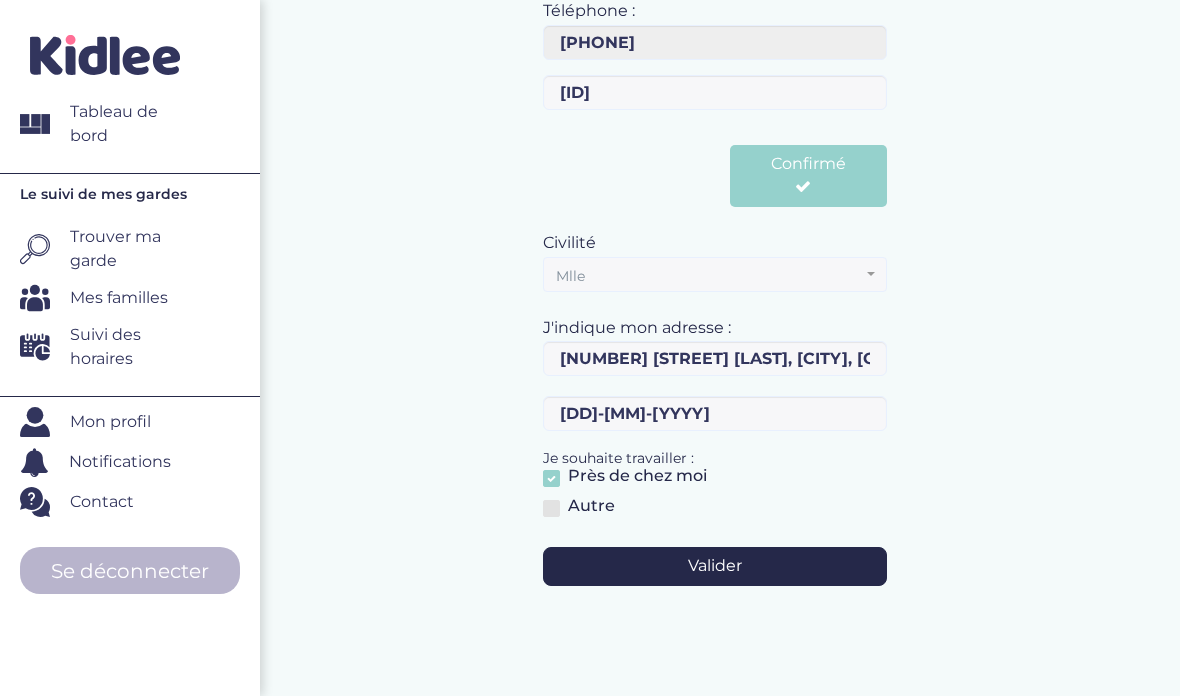 click on "Valider" at bounding box center (714, 566) 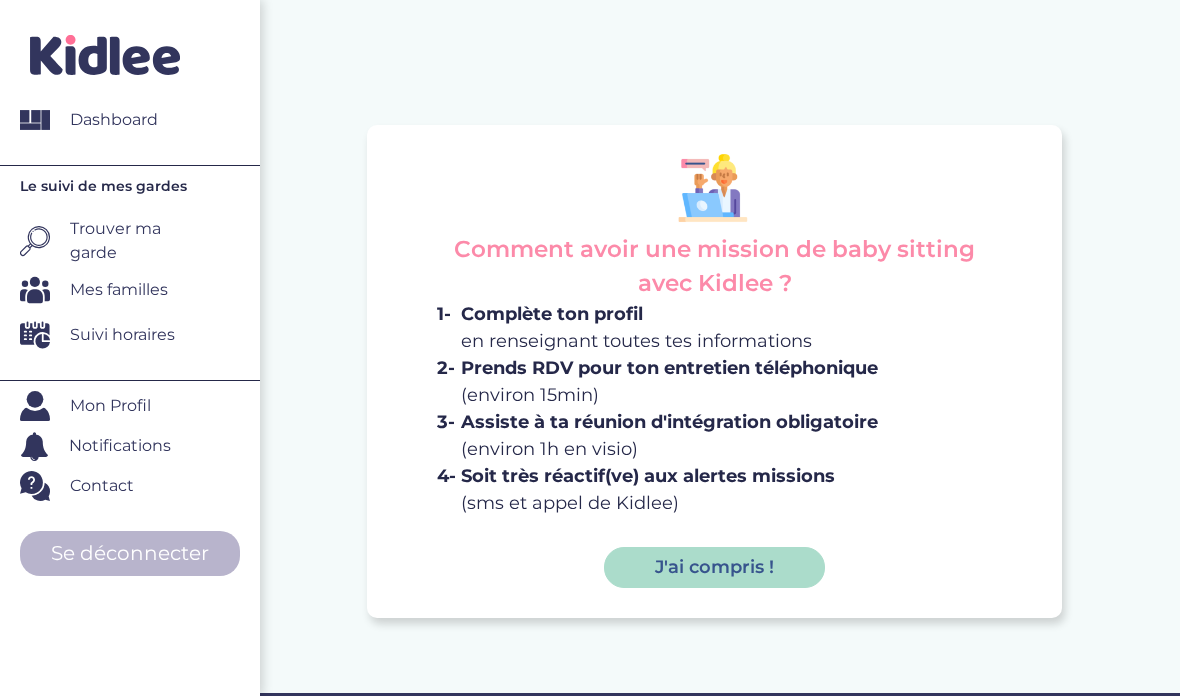 scroll, scrollTop: 0, scrollLeft: 0, axis: both 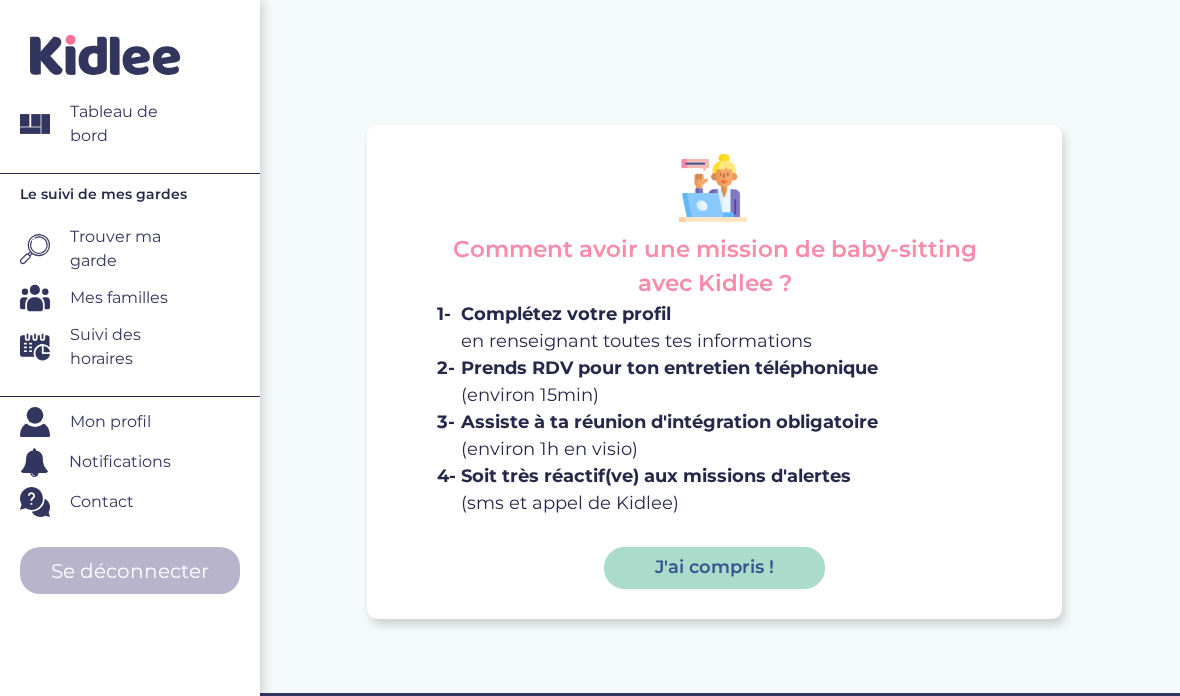 click on "J'ai compris !" at bounding box center [714, 568] 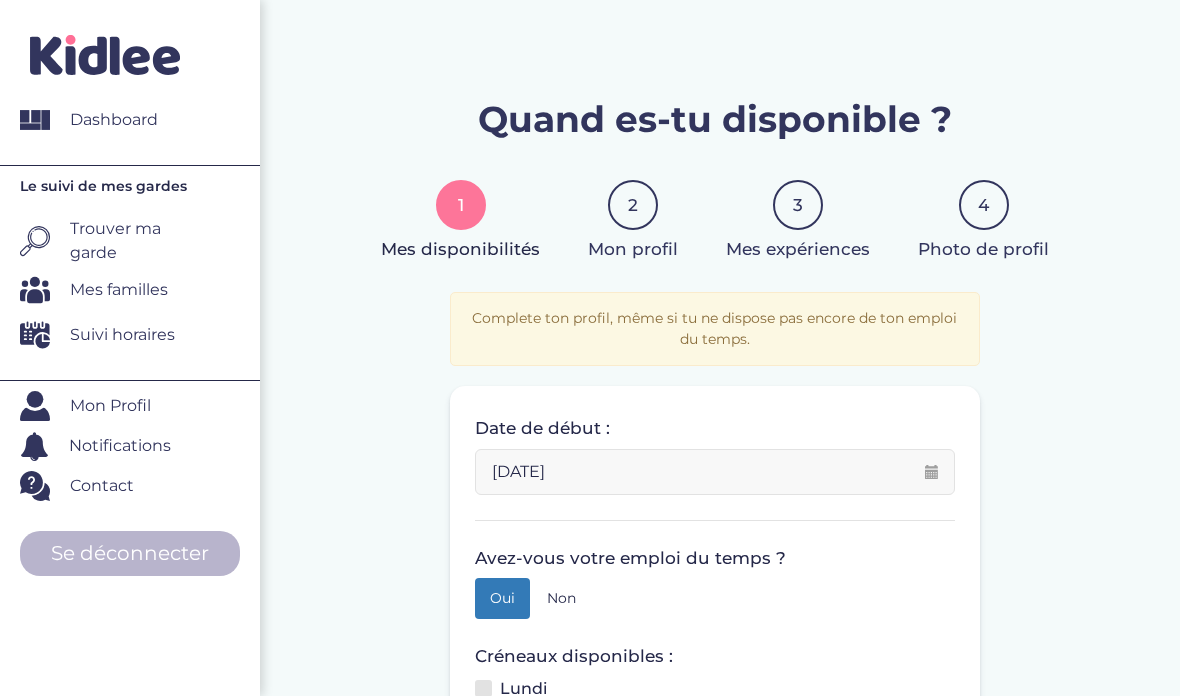 scroll, scrollTop: 0, scrollLeft: 0, axis: both 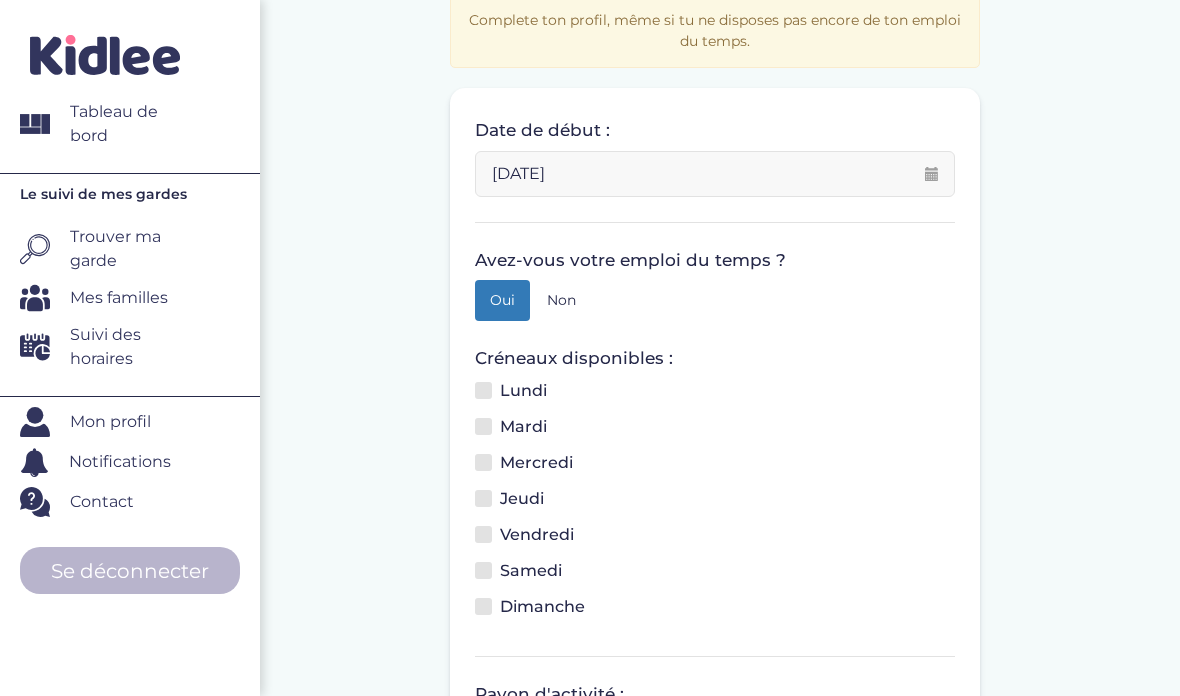 click on "Non" at bounding box center (561, 300) 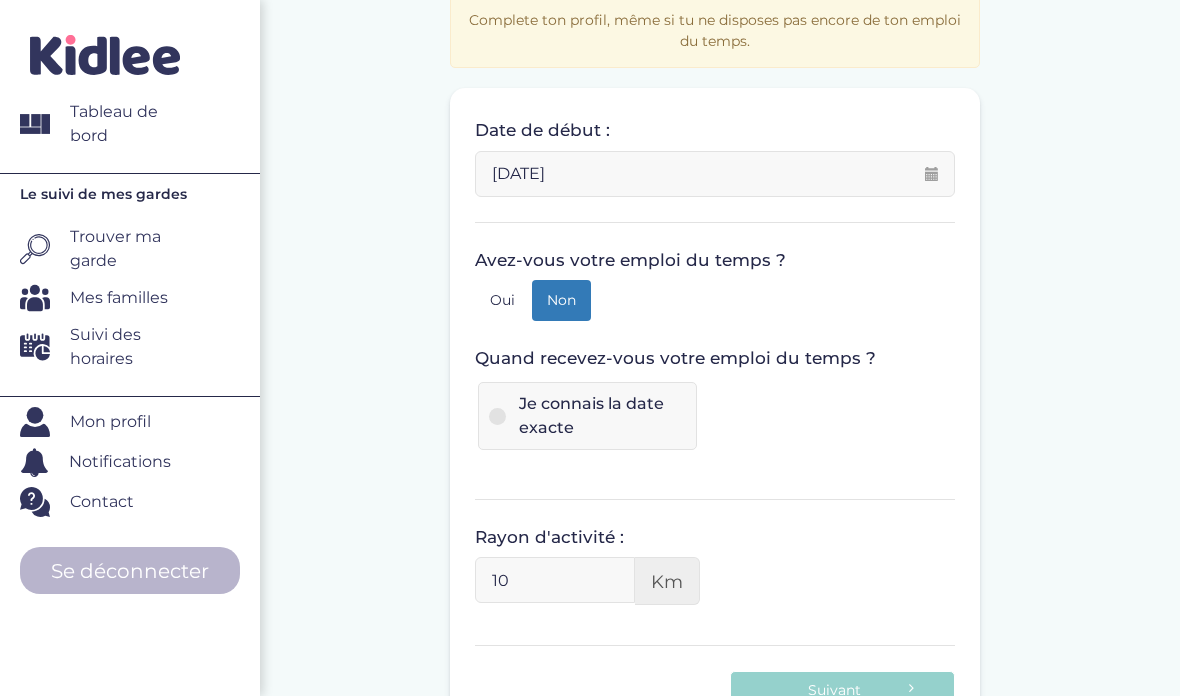 click on "Oui" at bounding box center (502, 300) 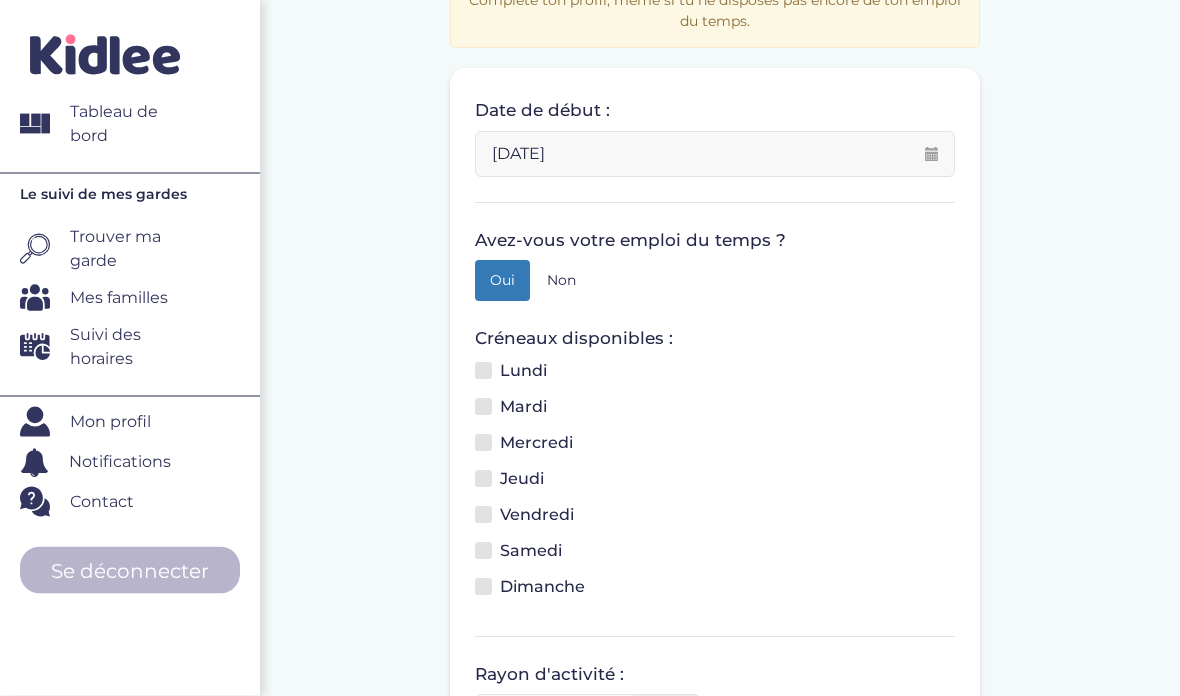 scroll, scrollTop: 318, scrollLeft: 0, axis: vertical 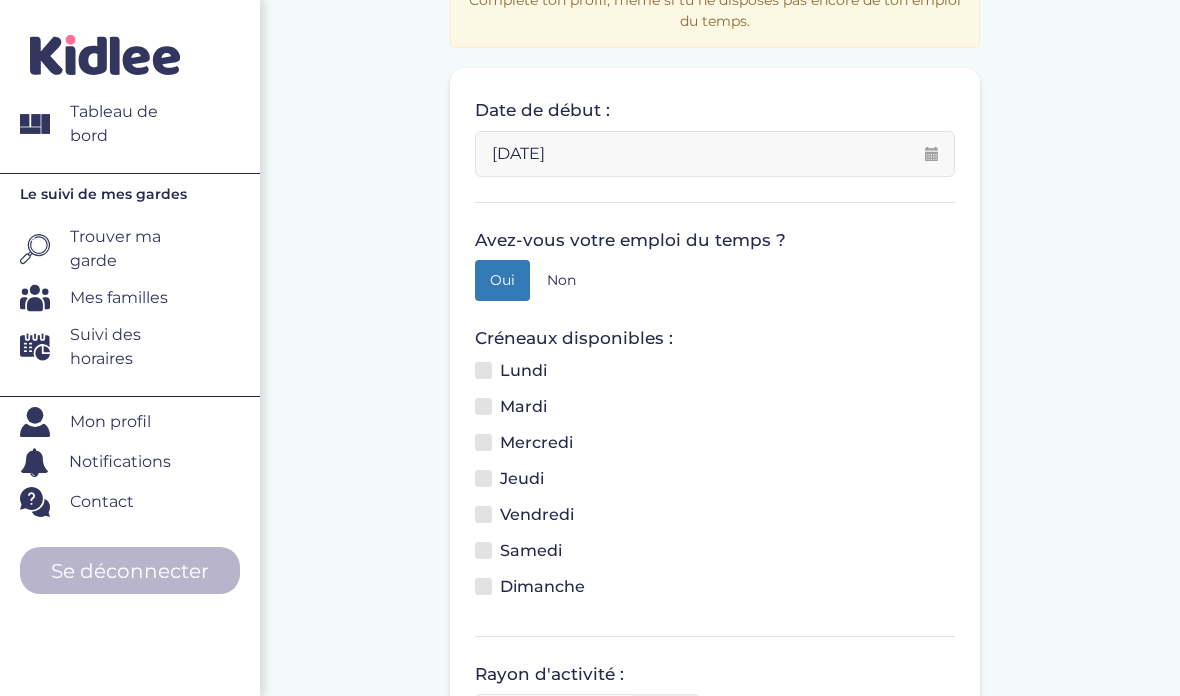 click at bounding box center (483, 586) 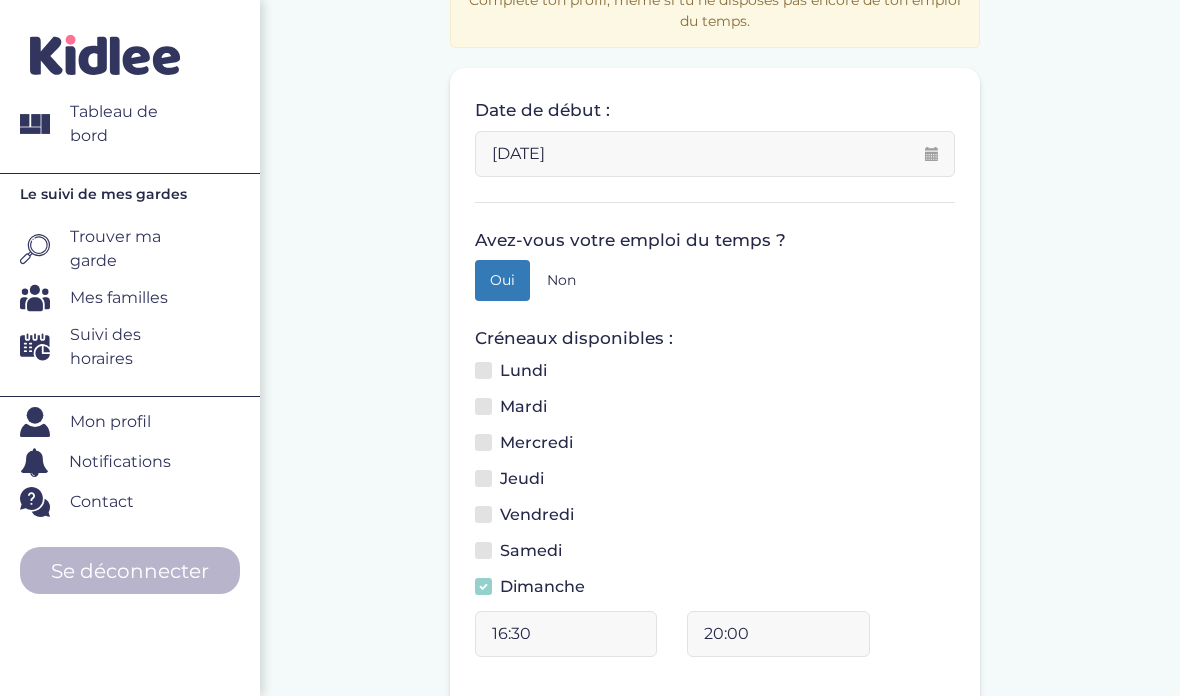 click at bounding box center (483, 550) 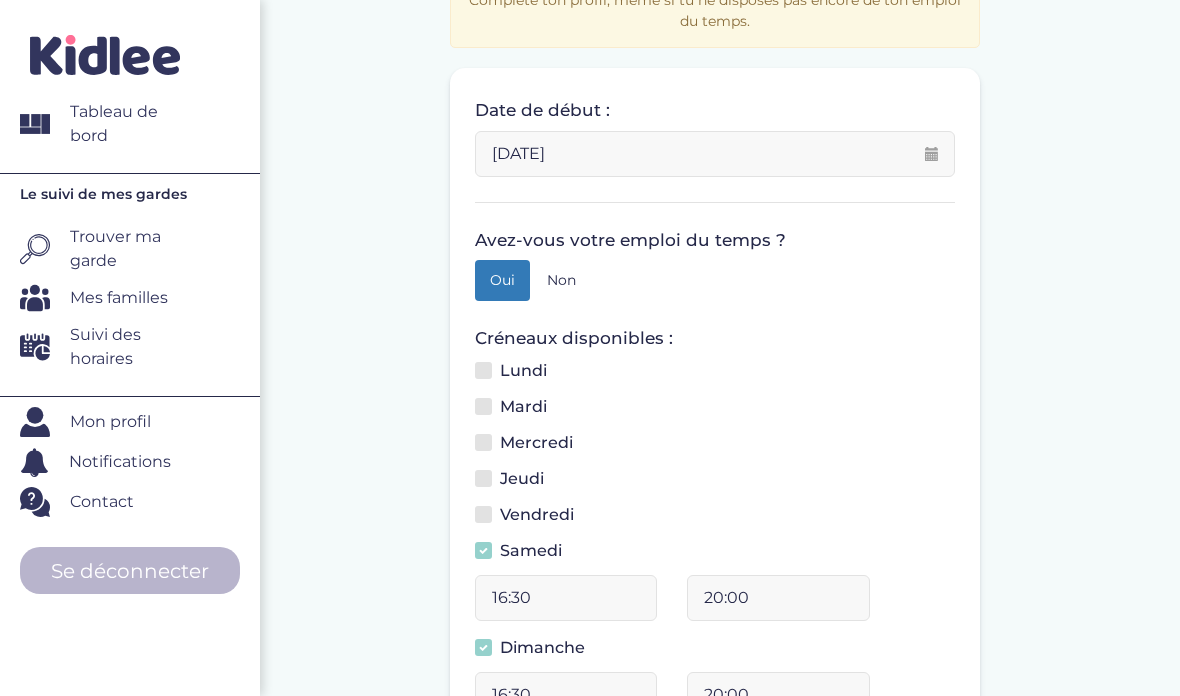 click on "16:30" at bounding box center (566, 598) 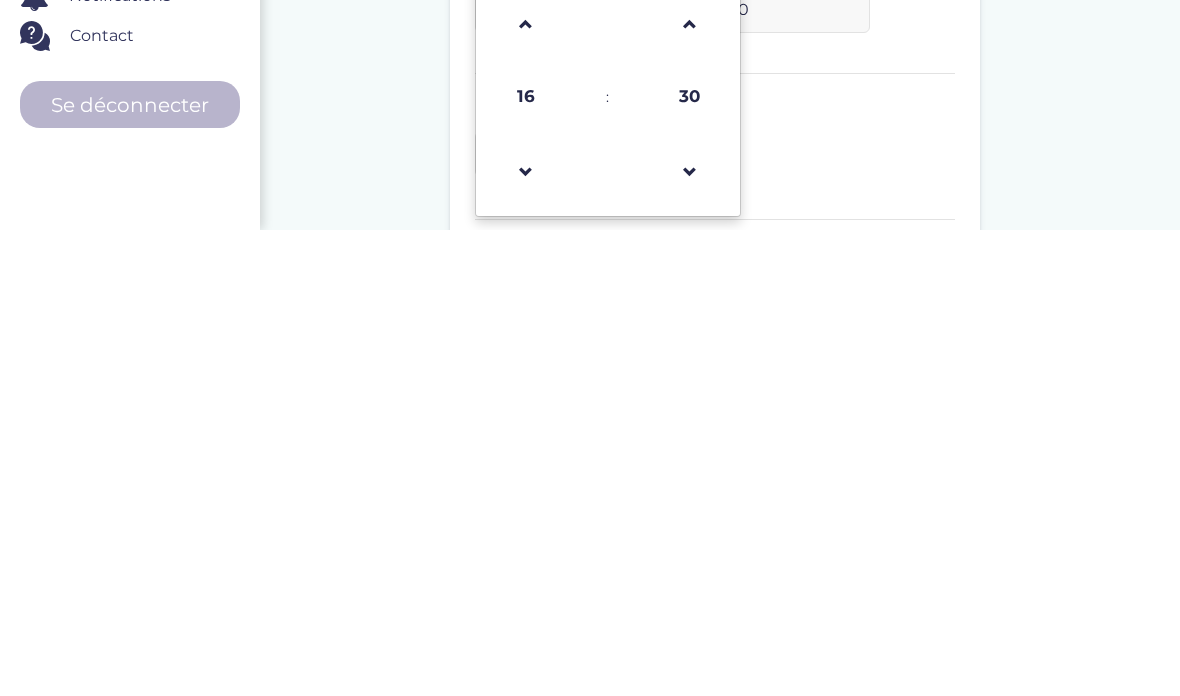 scroll, scrollTop: 540, scrollLeft: 0, axis: vertical 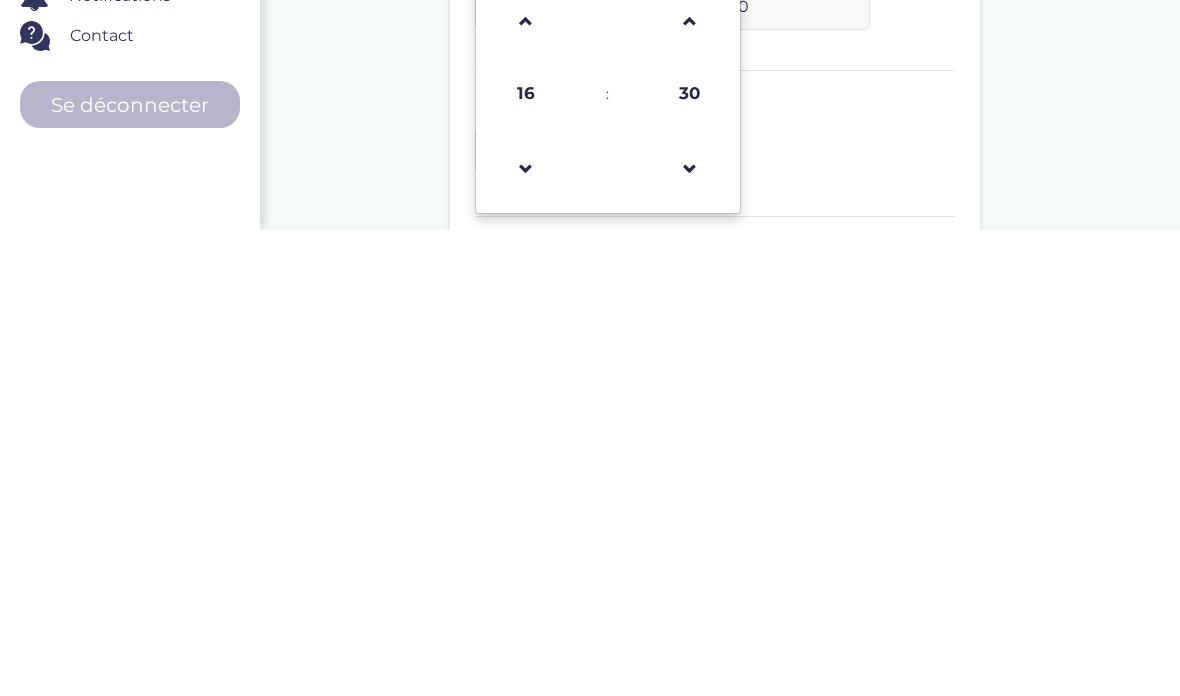click at bounding box center (526, 487) 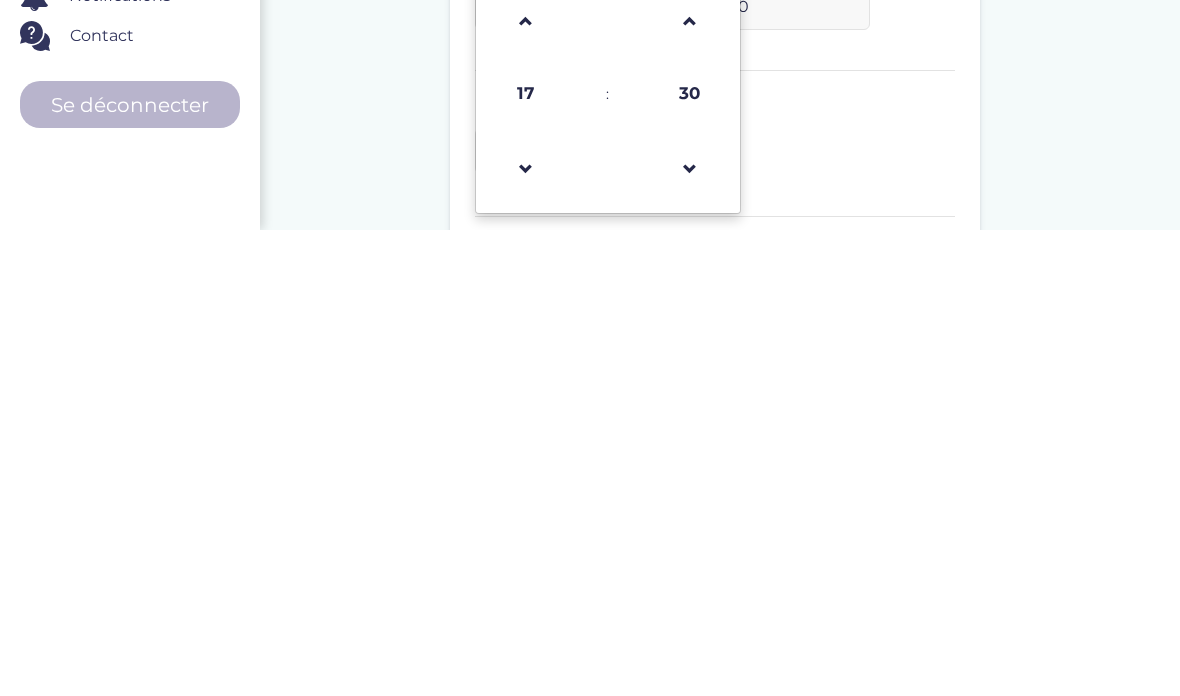click at bounding box center [526, 487] 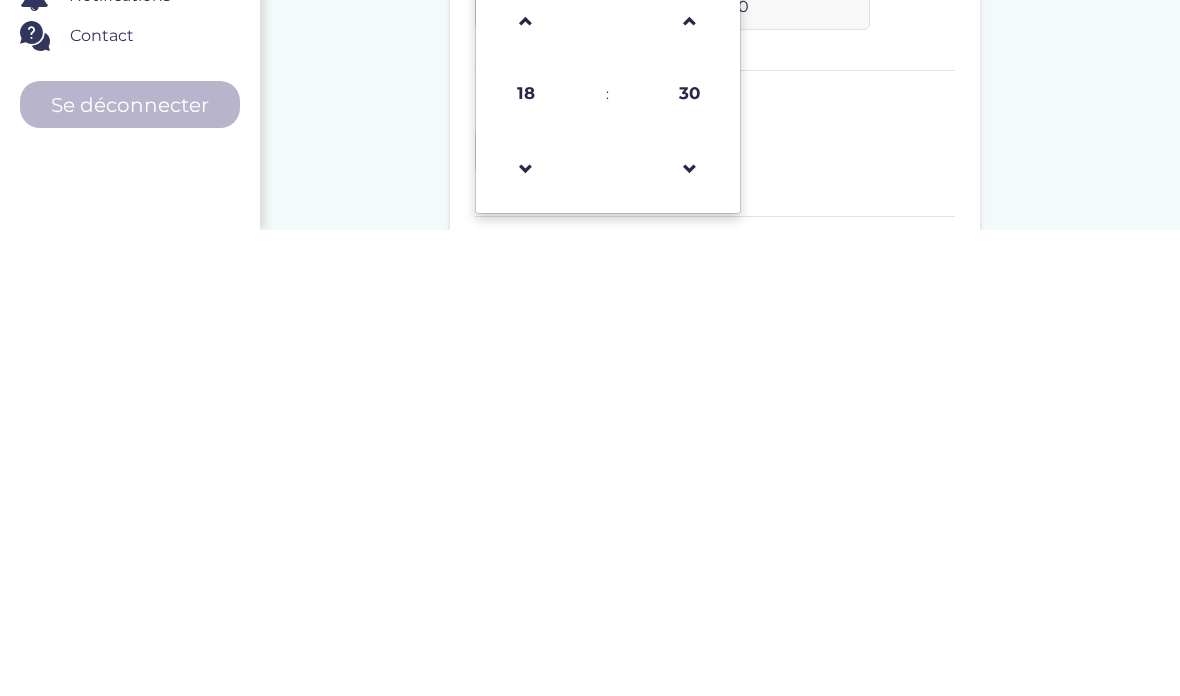 click at bounding box center (526, 635) 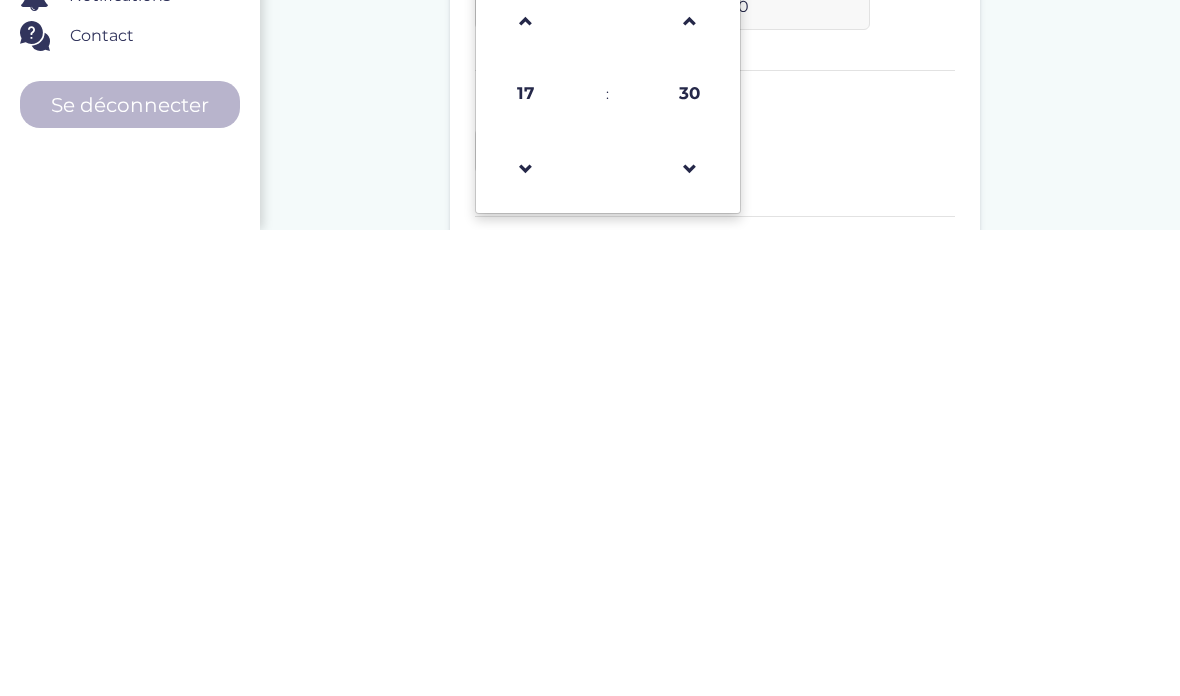 click at bounding box center [526, 635] 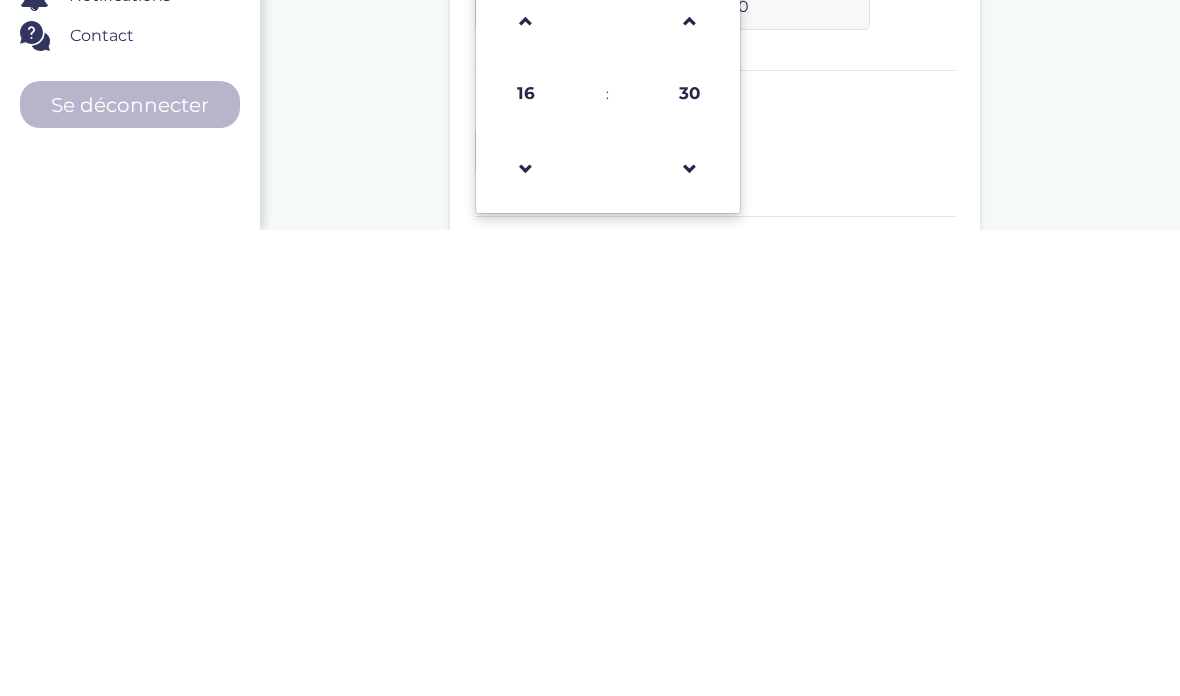 click at bounding box center (526, 635) 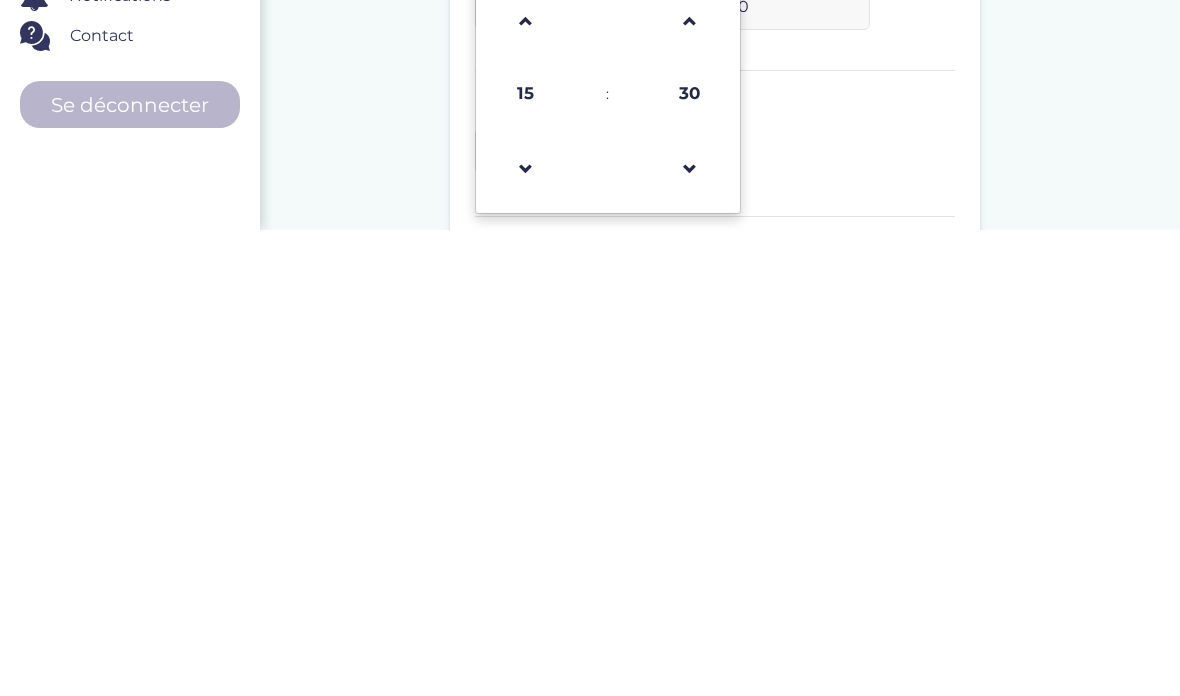 click at bounding box center (526, 635) 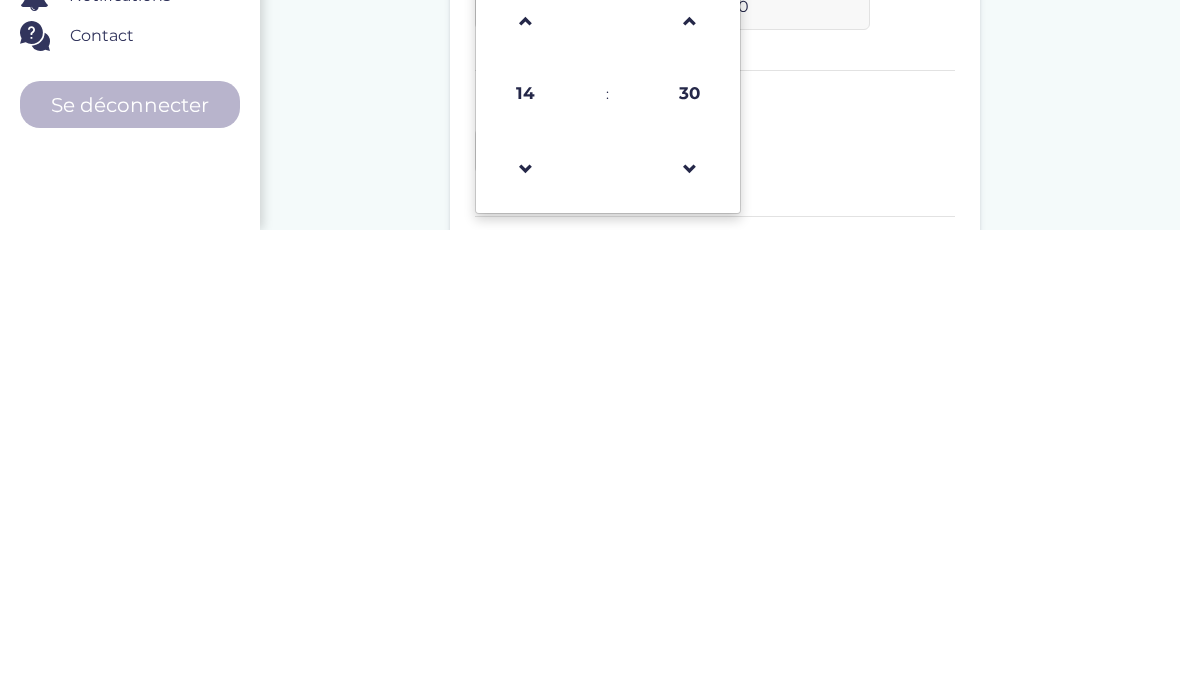 click at bounding box center (526, 635) 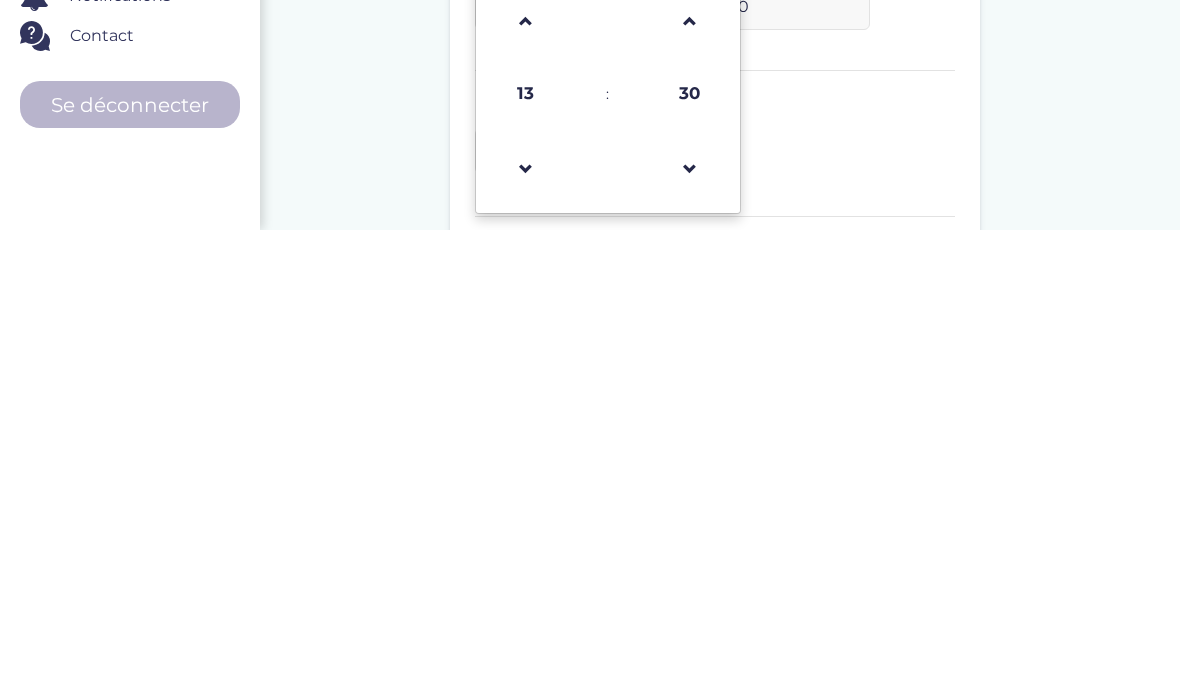 click at bounding box center (526, 635) 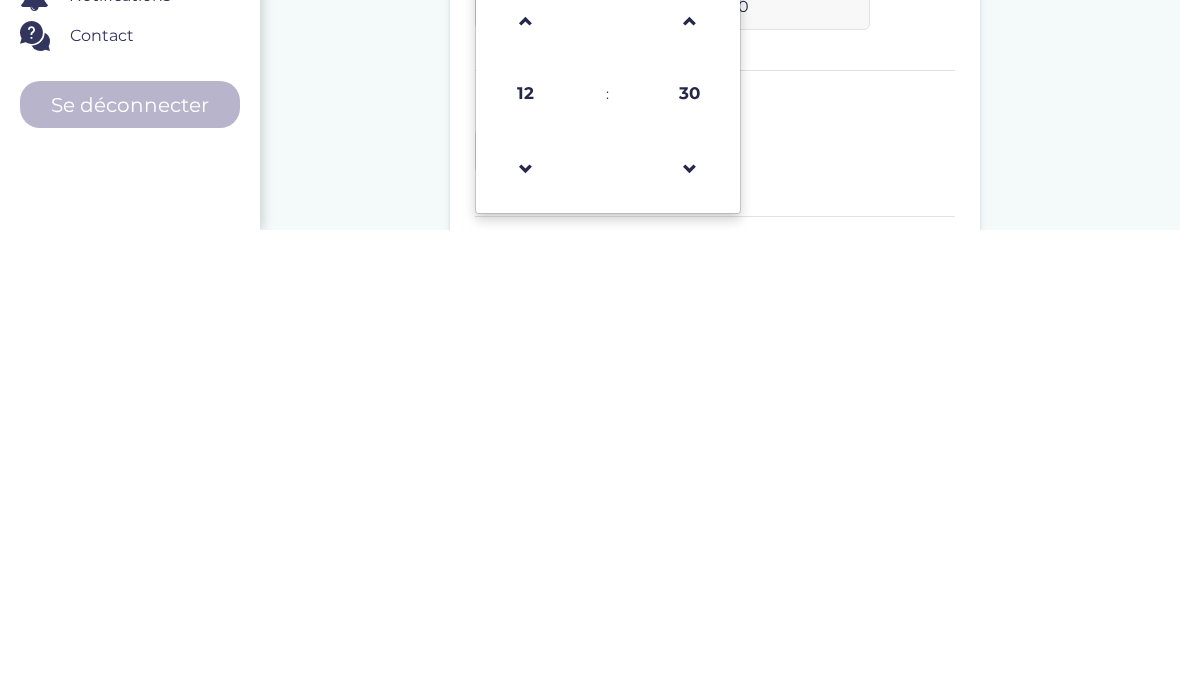 click at bounding box center (526, 635) 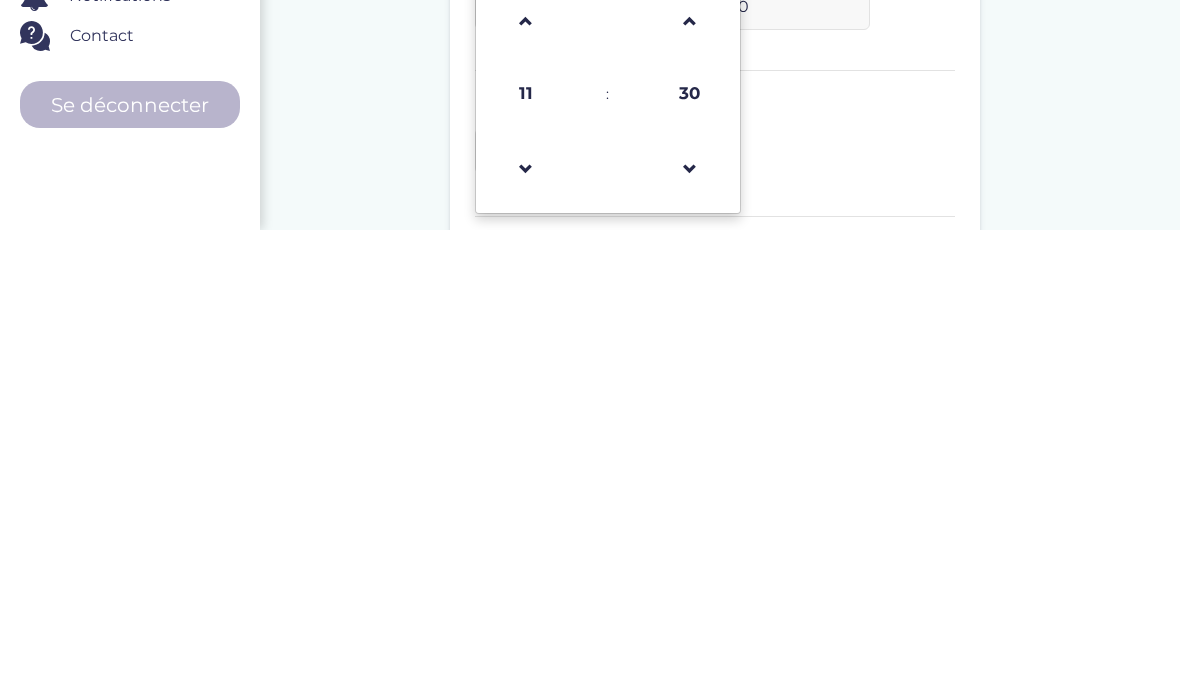 click at bounding box center (526, 635) 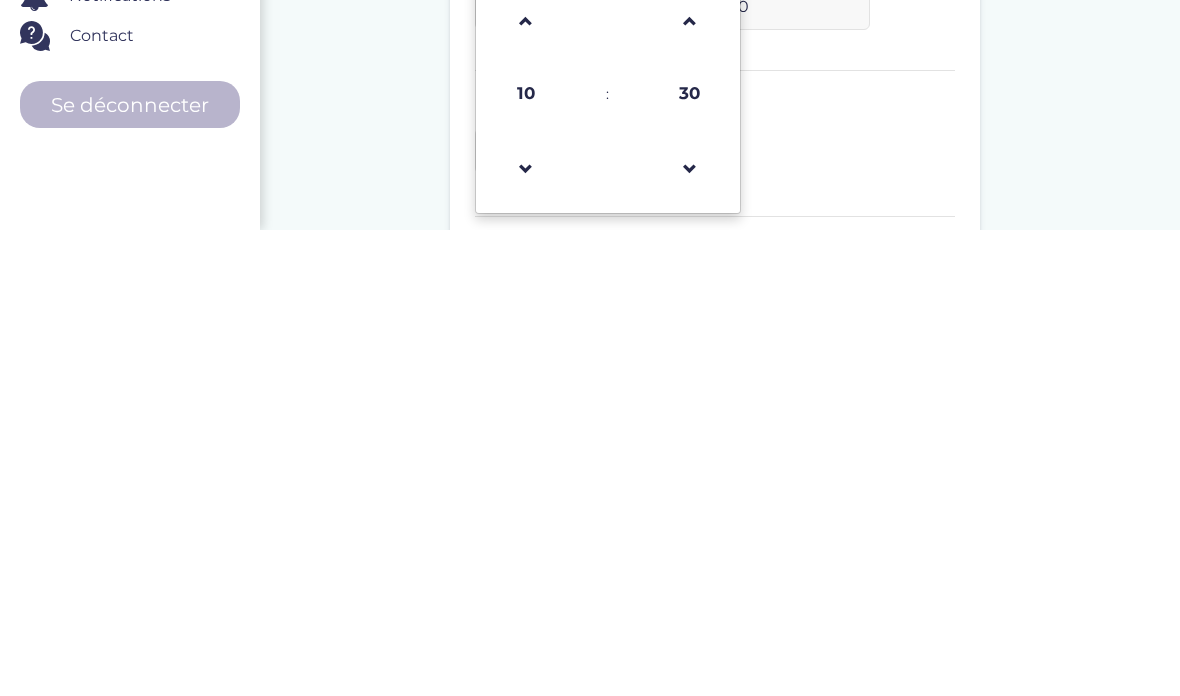 click at bounding box center [526, 635] 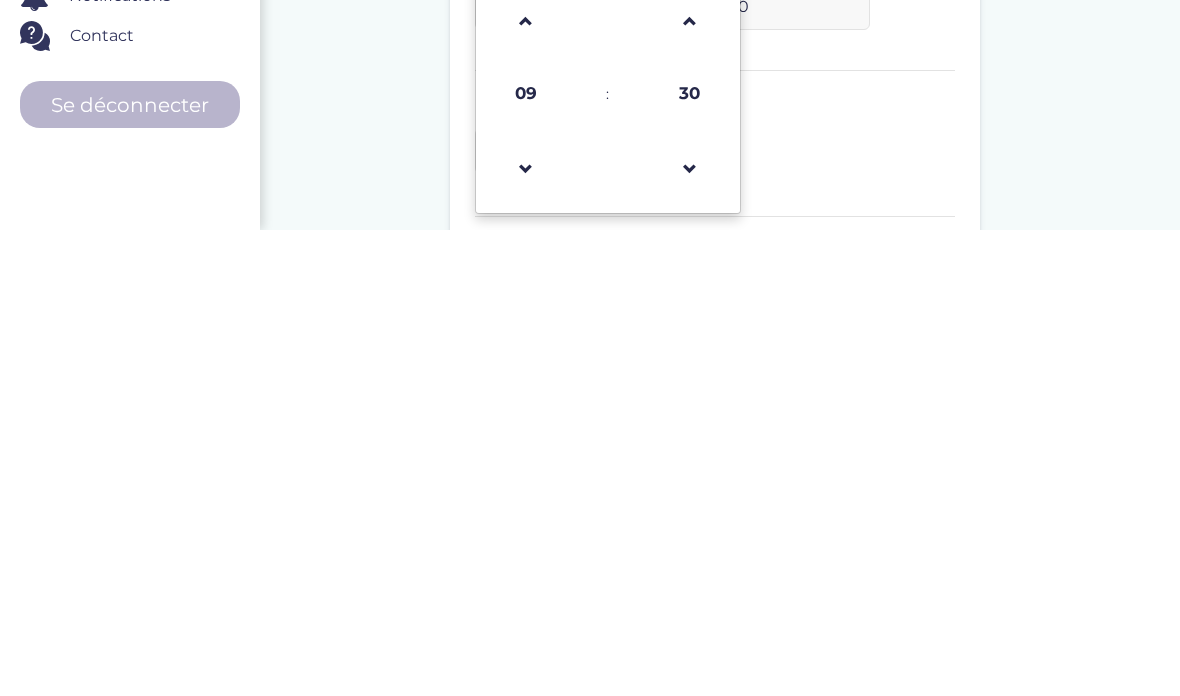 scroll, scrollTop: 741, scrollLeft: 0, axis: vertical 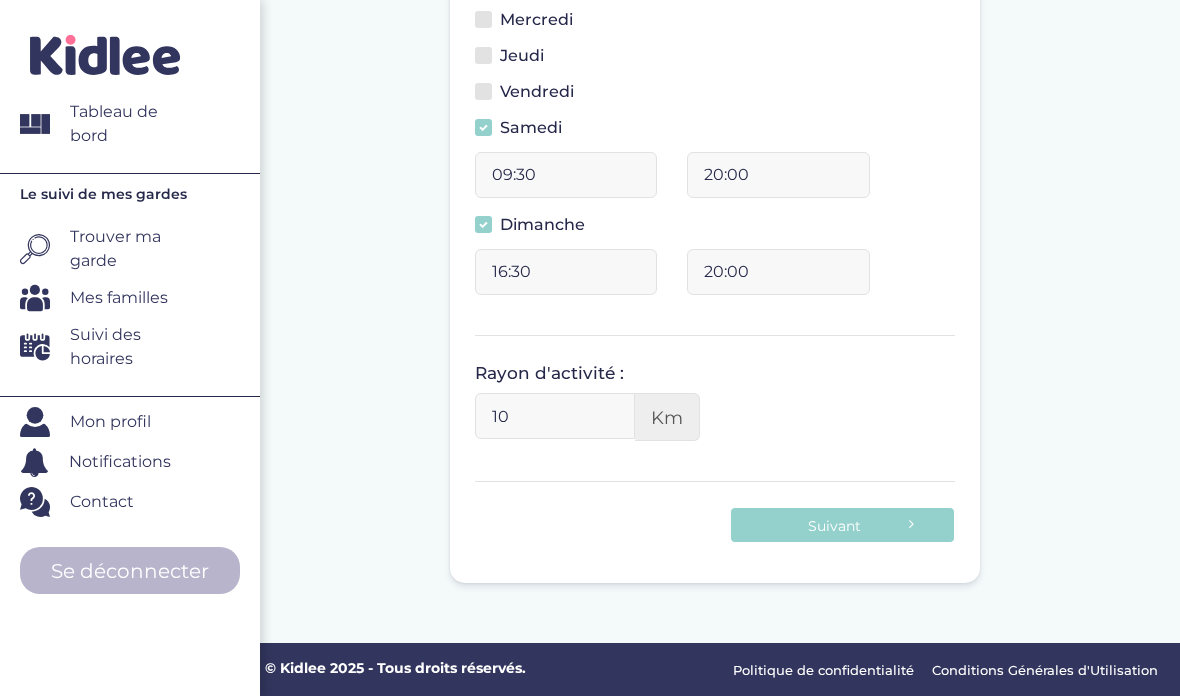 click on "20:00" at bounding box center [778, 175] 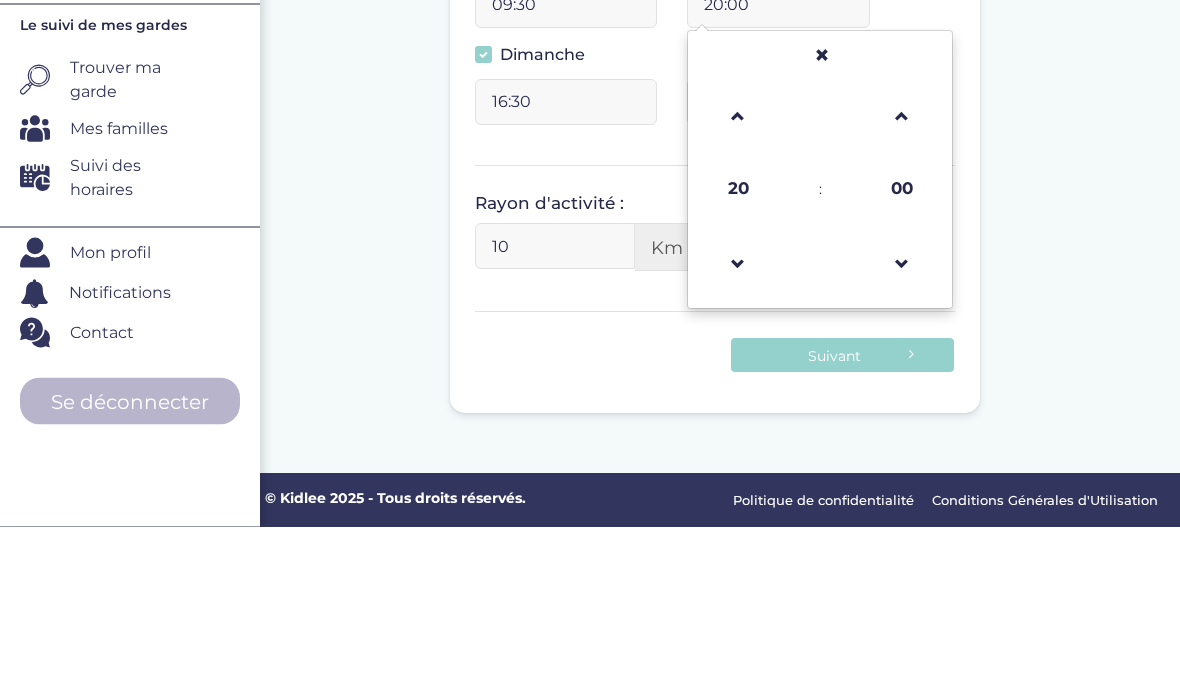 click at bounding box center [738, 434] 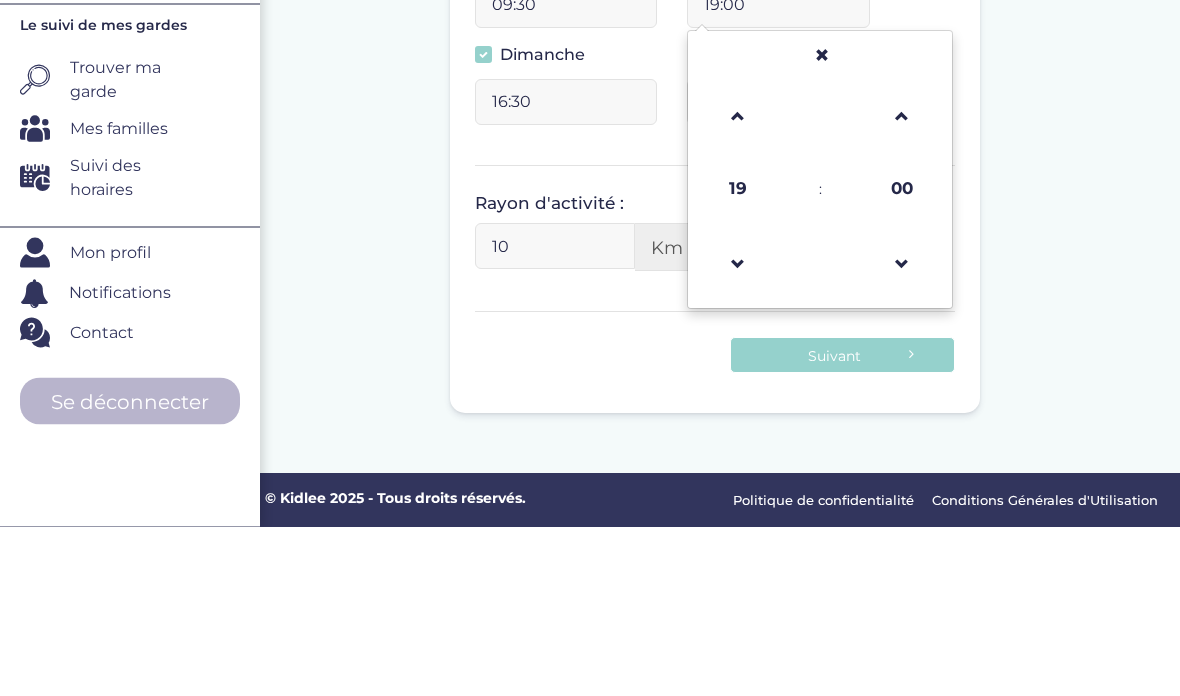 click at bounding box center (738, 434) 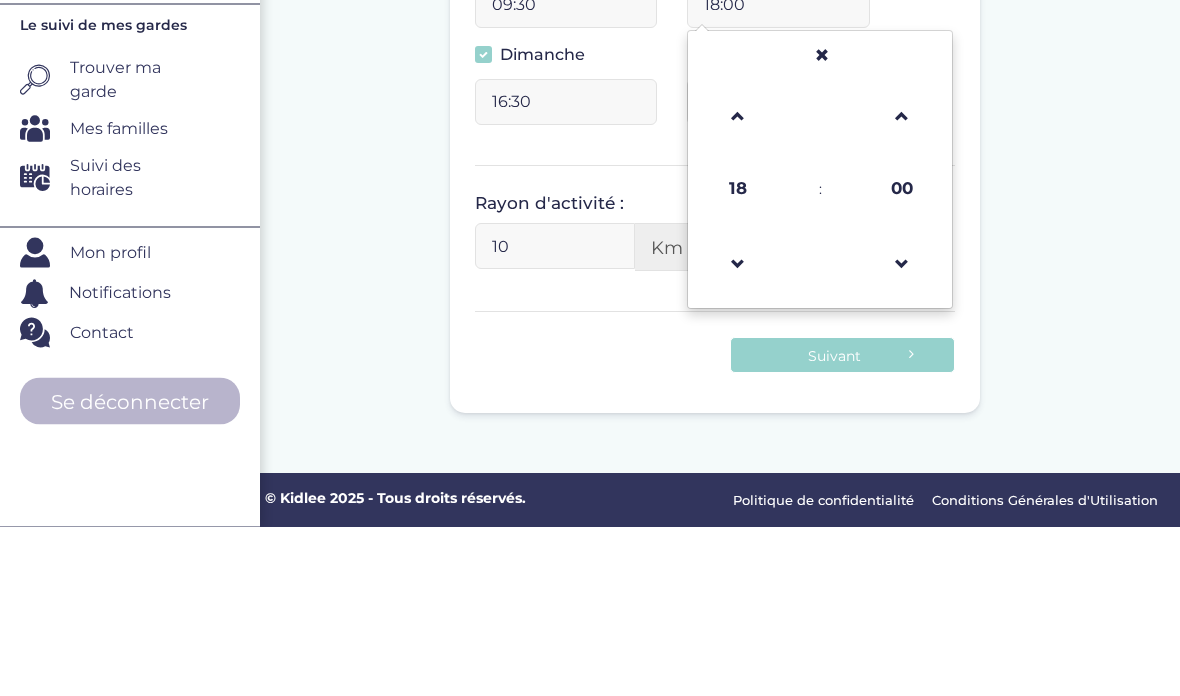 click at bounding box center (738, 434) 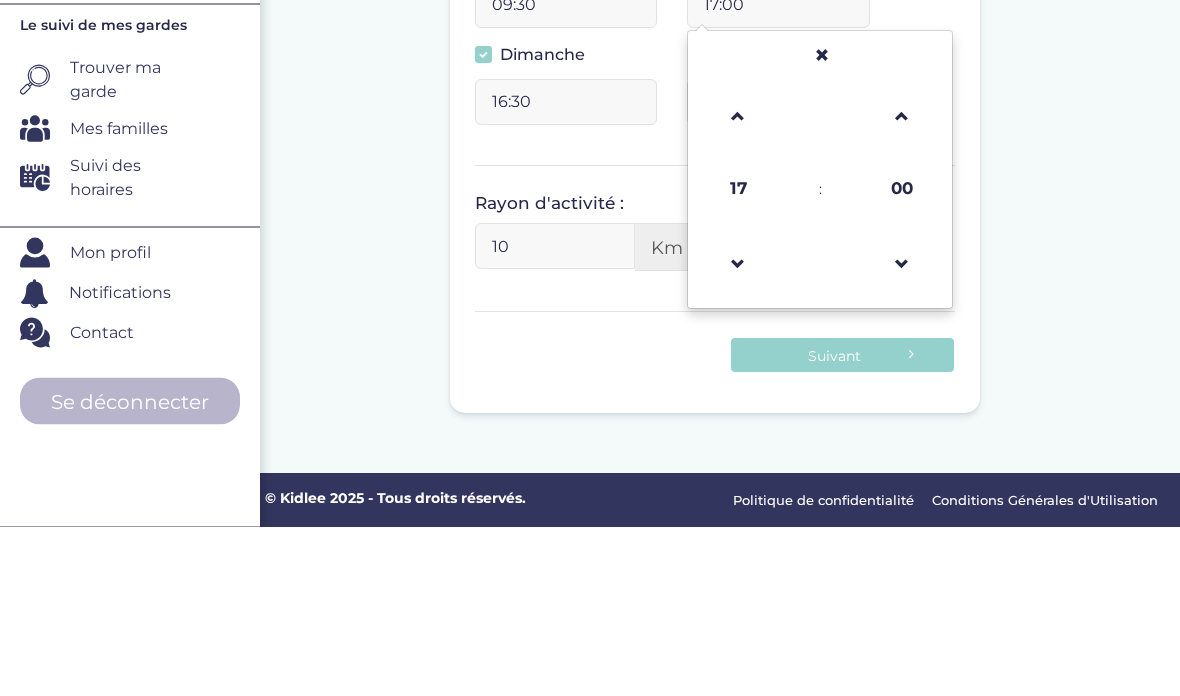 click at bounding box center (738, 434) 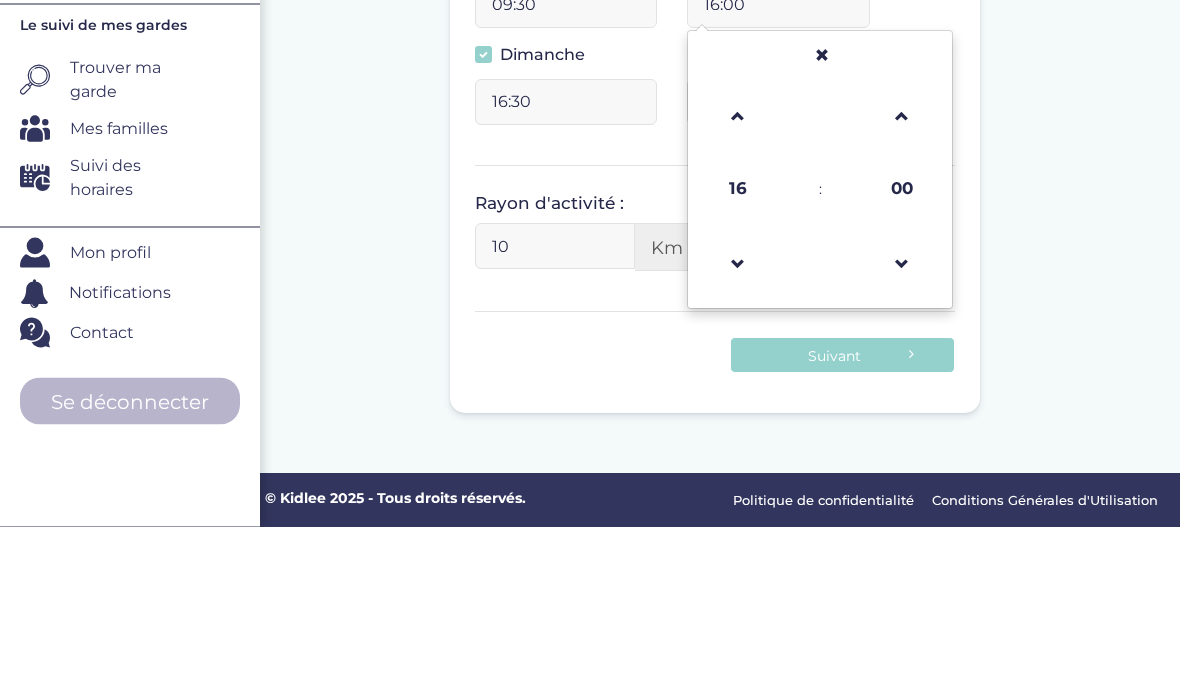 click at bounding box center [738, 434] 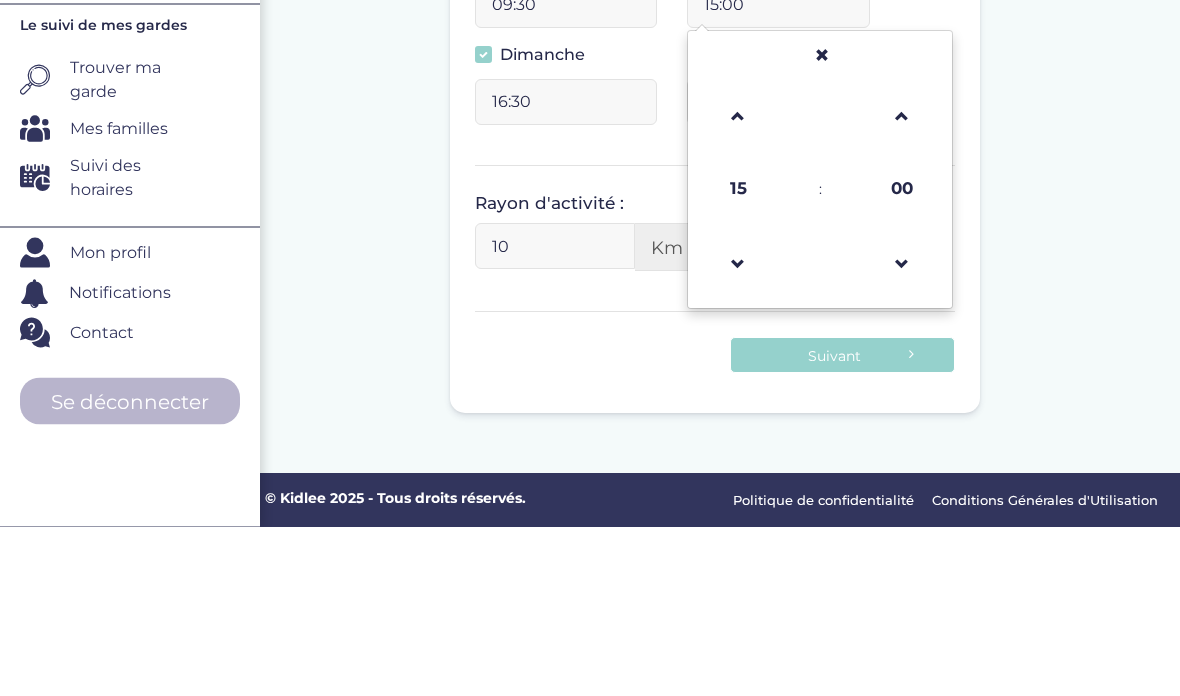 click at bounding box center [738, 434] 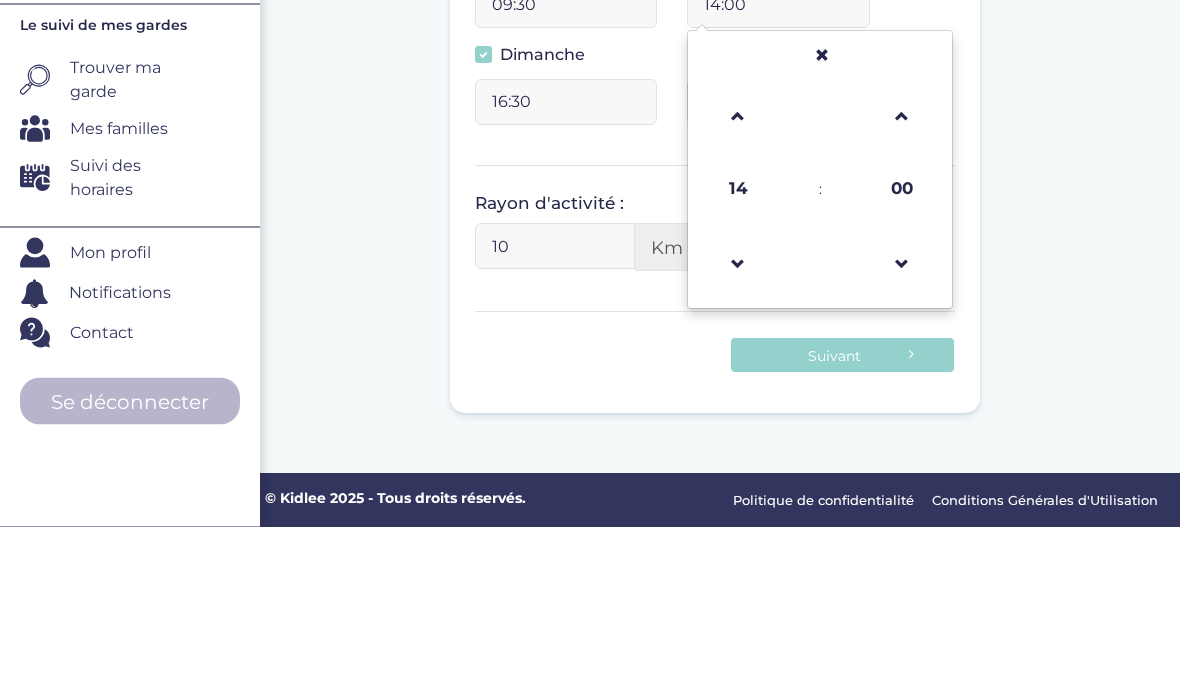 click at bounding box center [738, 434] 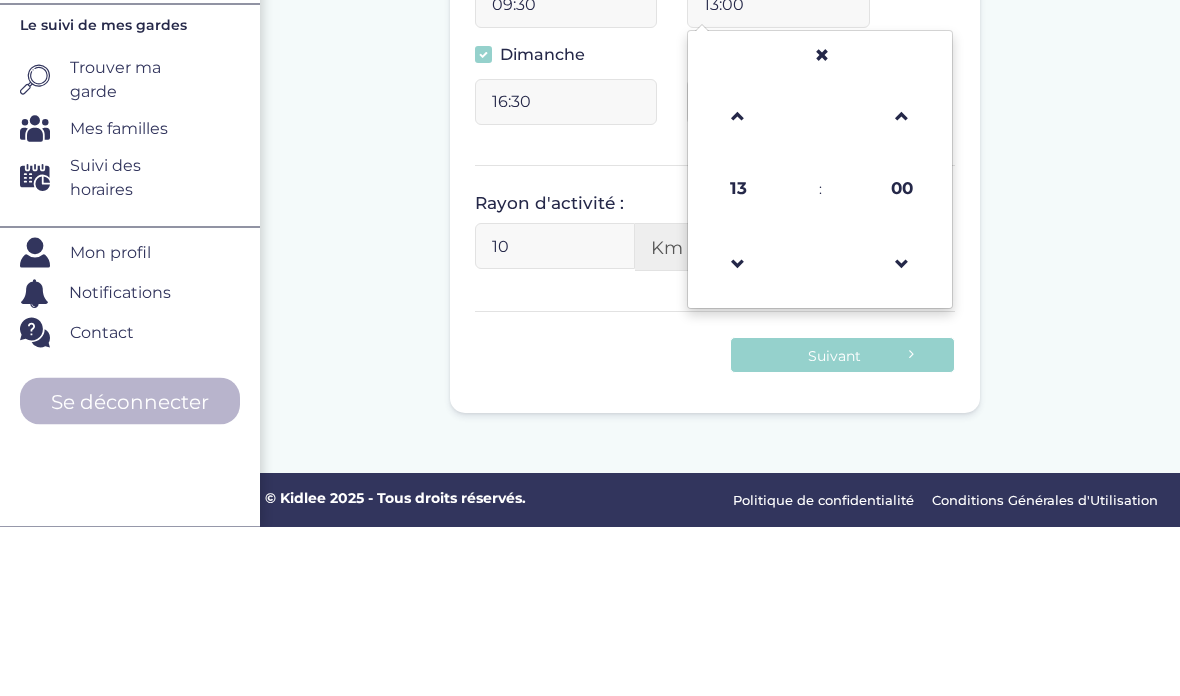 click at bounding box center [738, 434] 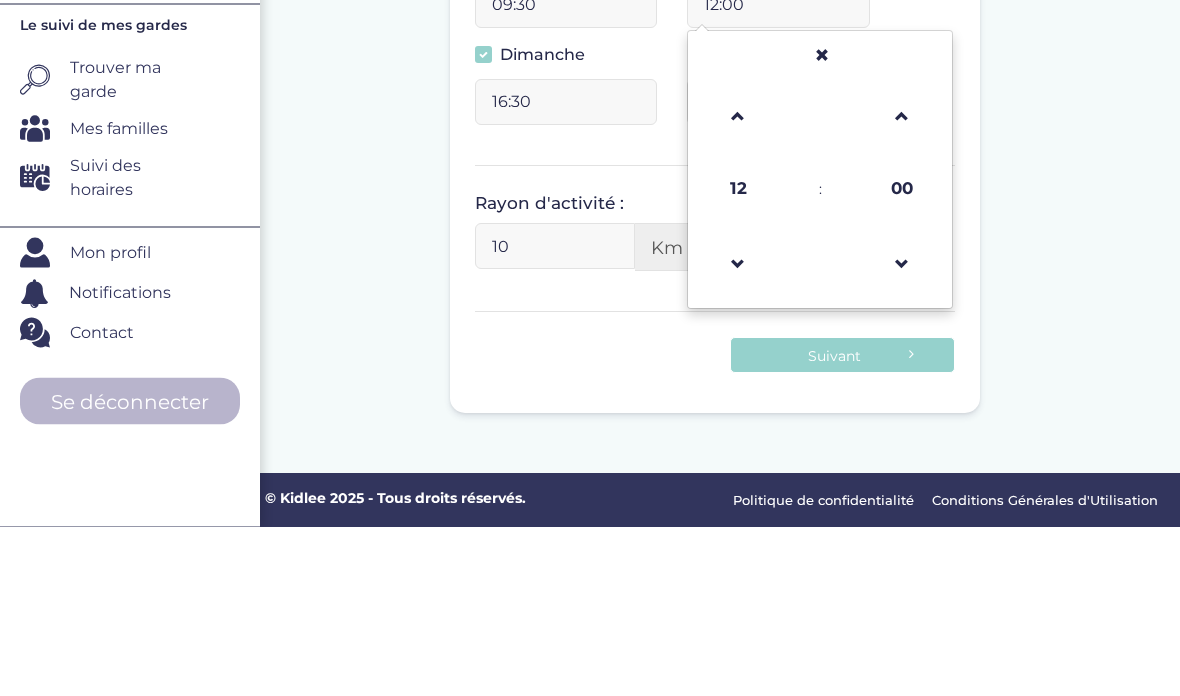 click on "Avez-vous votre emploi du temps ?
Oui   Non
Créneaux disponibles :
Lundi
16:30   20:00
Mardi
16:30   20:00
Mercredi
09:00   20:00
Jeudi
16:30   20:00     16:30   20:00     09:30   12:00 12 : 00 00 01 02 03 04 05 06 07 08 09 10 11 12 13 14 15 16 17 18 19" at bounding box center (715, 58) 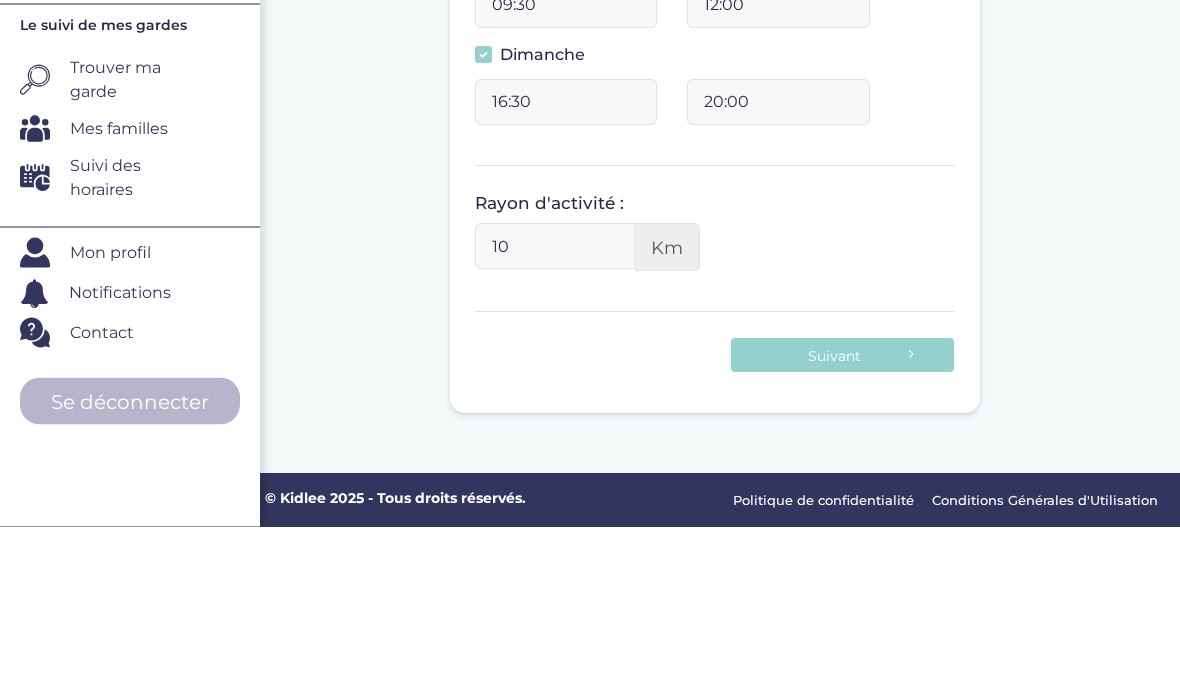 scroll, scrollTop: 661, scrollLeft: 0, axis: vertical 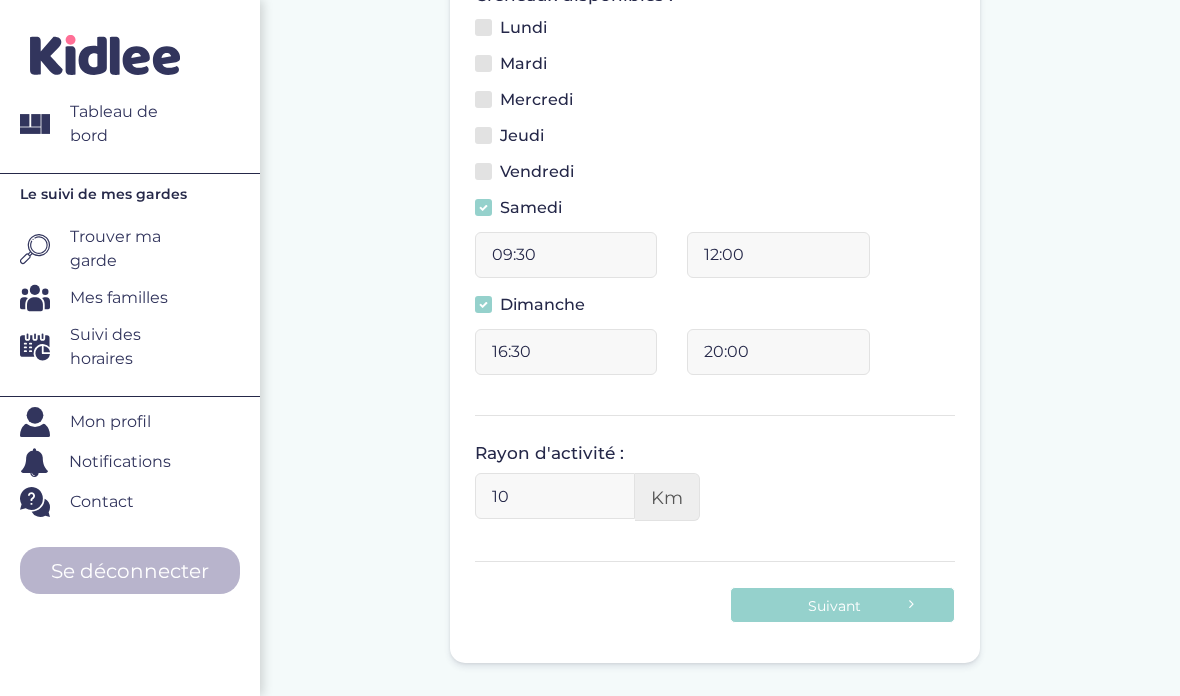 click on "09:30" at bounding box center [566, 255] 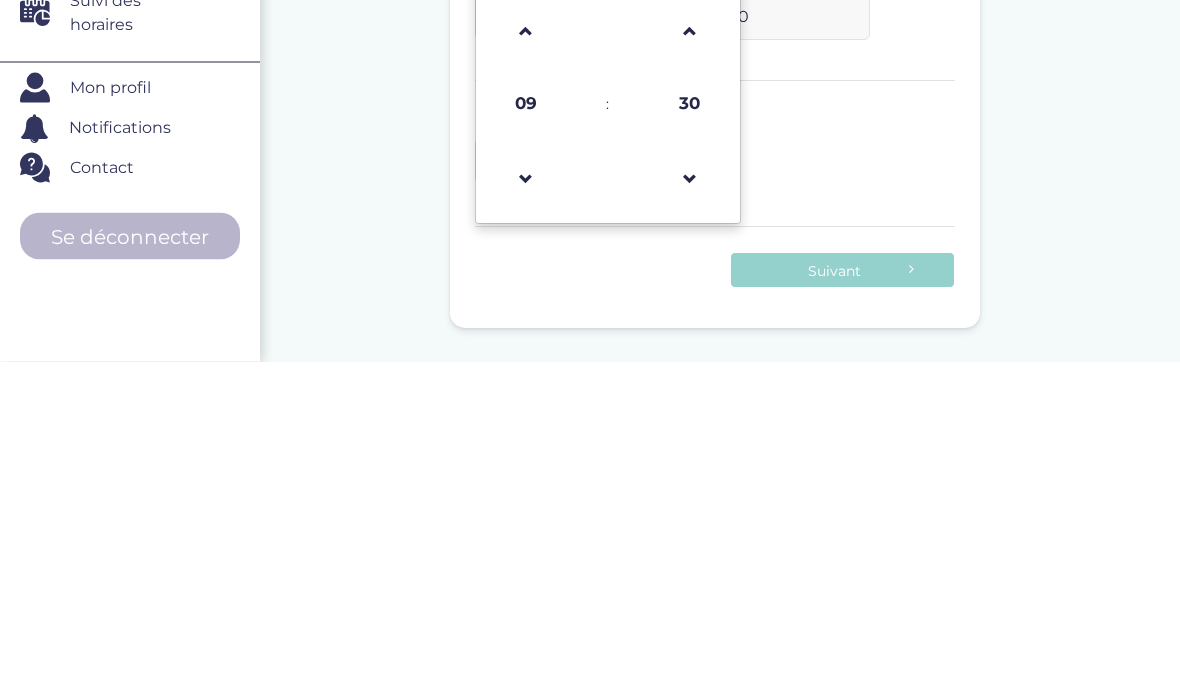 click at bounding box center (690, 514) 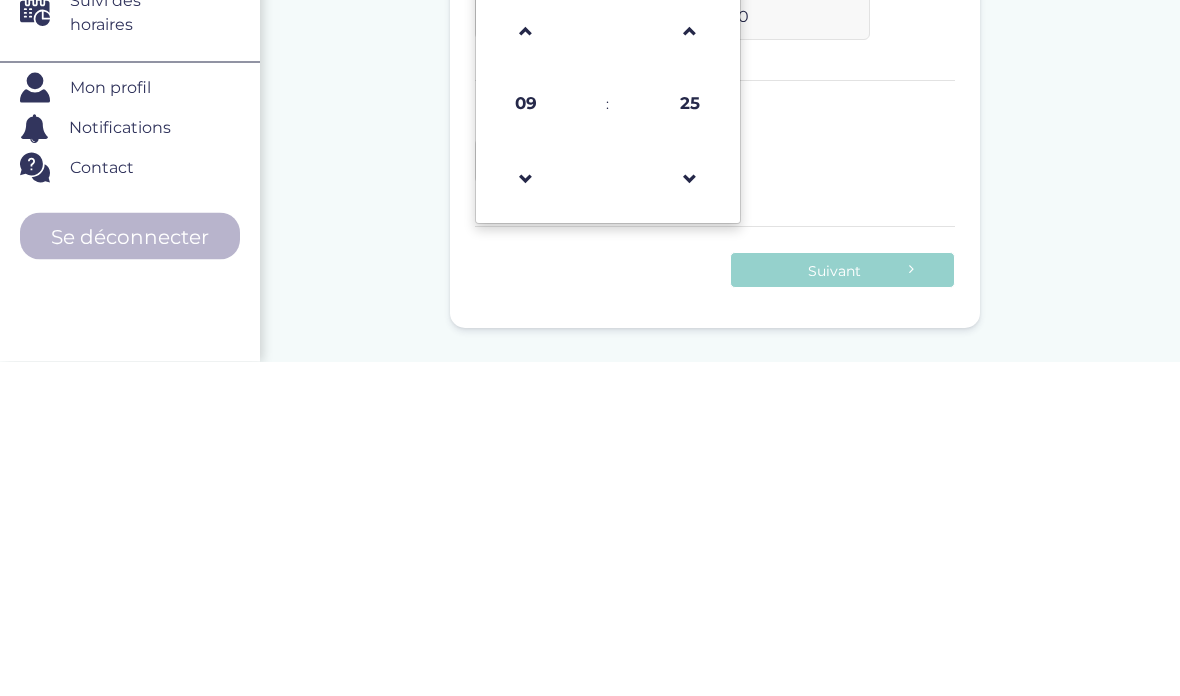 click at bounding box center (690, 514) 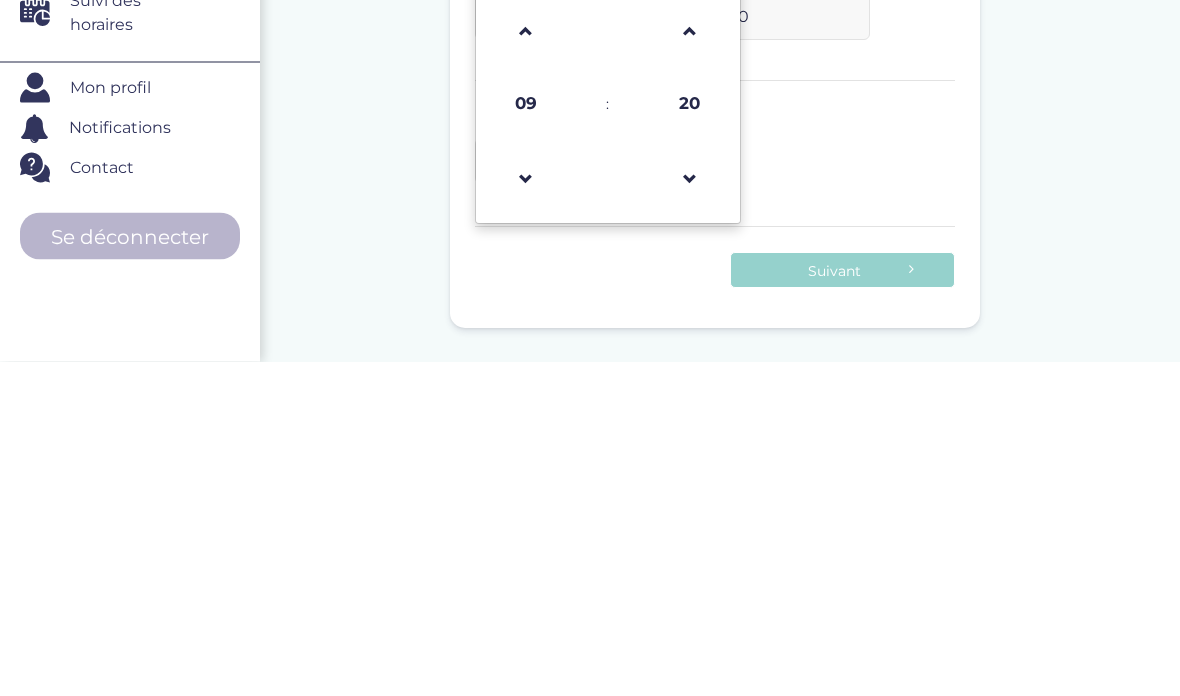click at bounding box center (690, 514) 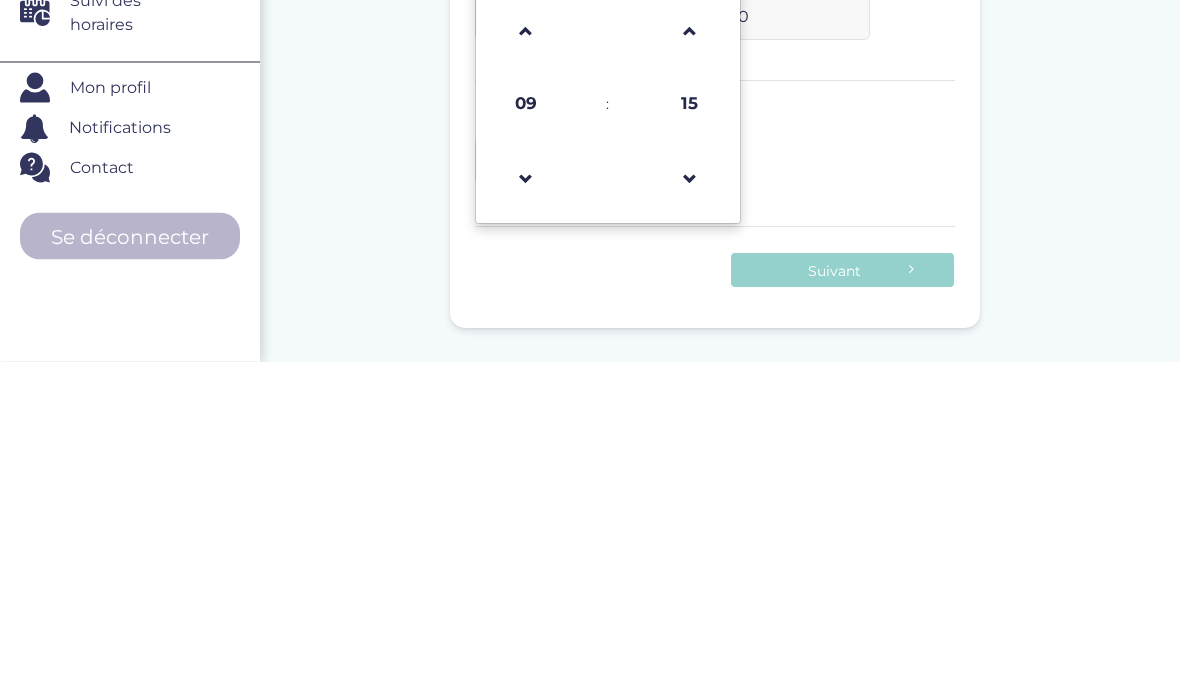 click at bounding box center [689, 513] 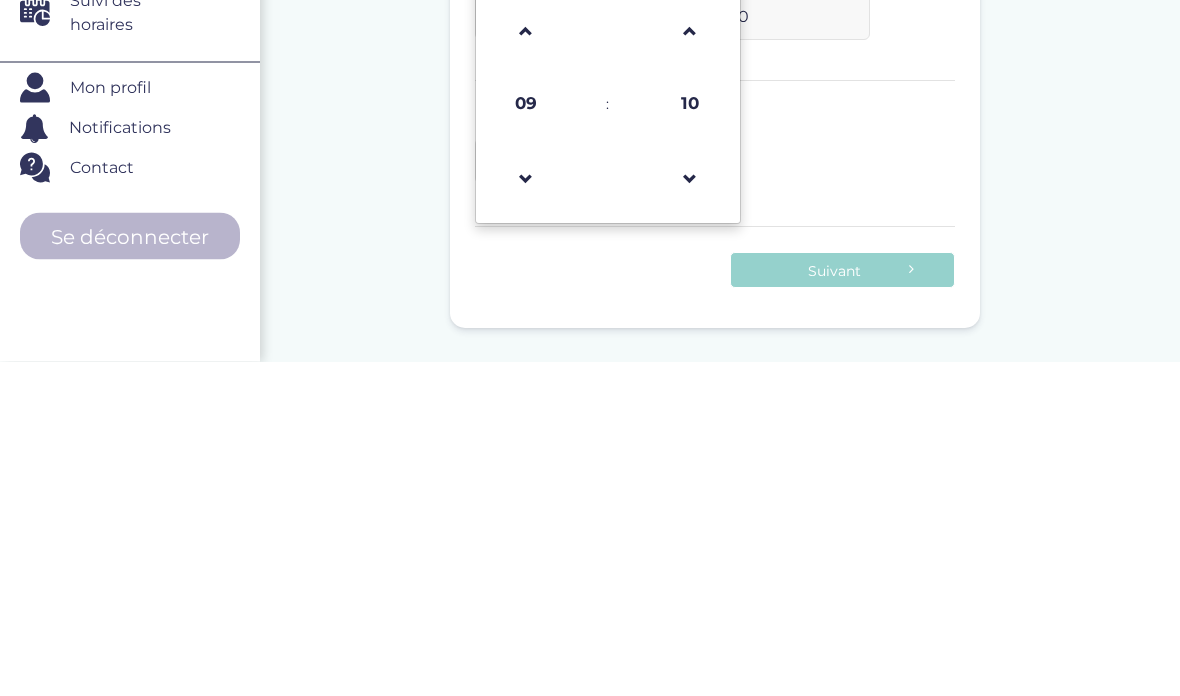 click at bounding box center (690, 514) 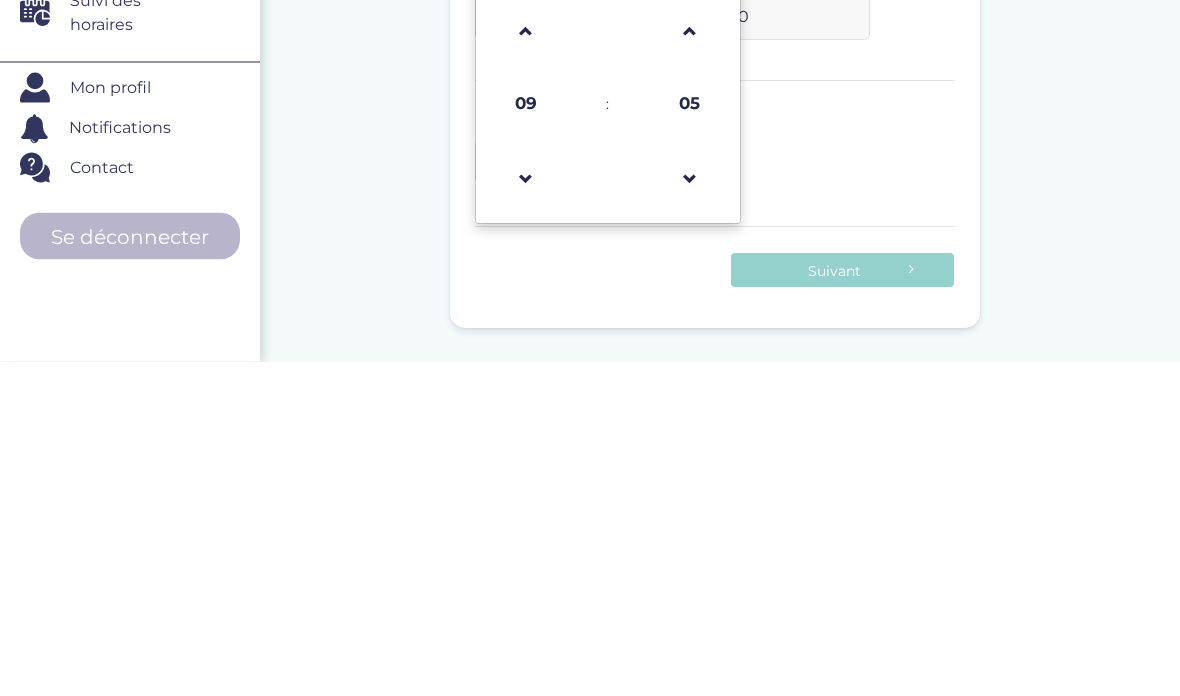 click at bounding box center (690, 514) 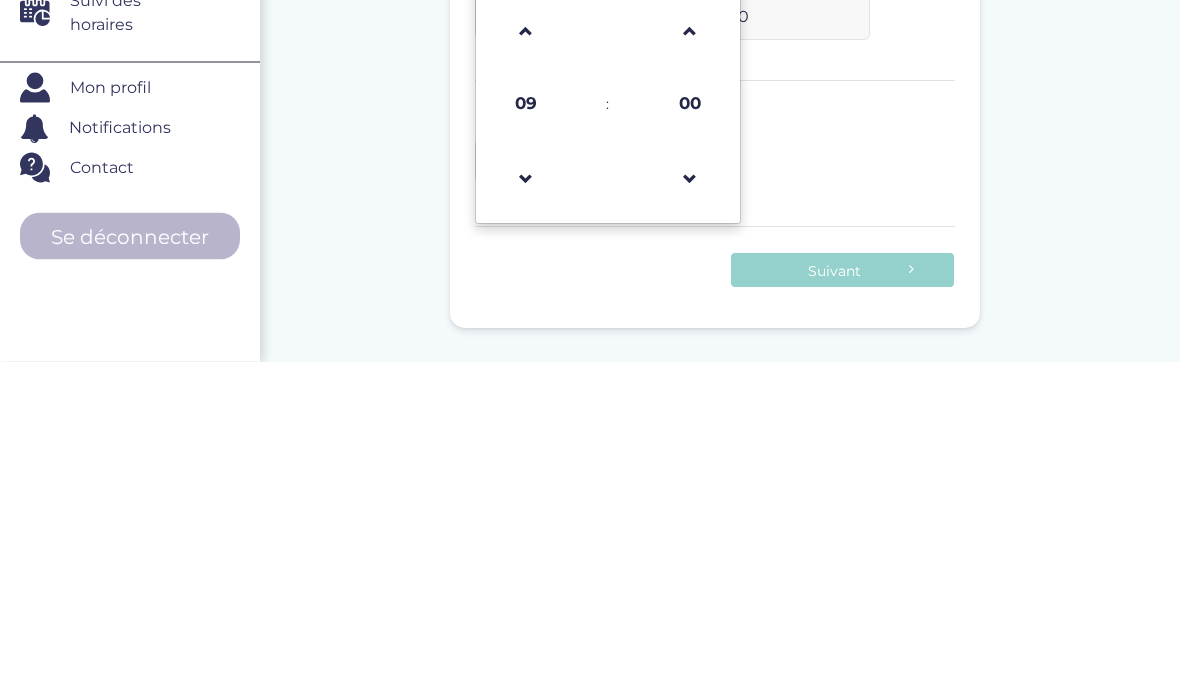 click on "Complete ton profil, même si tu ne disposes pas encore de ton emploi du temps.
Date de début :
03-08-2025     Veuillez préciser une date de début
Avez-vous votre emploi du temps ?
Oui   Non
Créneaux disponibles :
Lundi
16:30   20:00
Mardi
16:30   20:00     09:00   20:00     16:30   20:00     16:30   20:00     09:00 09 : 00 00 01 02 03 04 05 06 07 08 09 10 11 12" at bounding box center [715, 147] 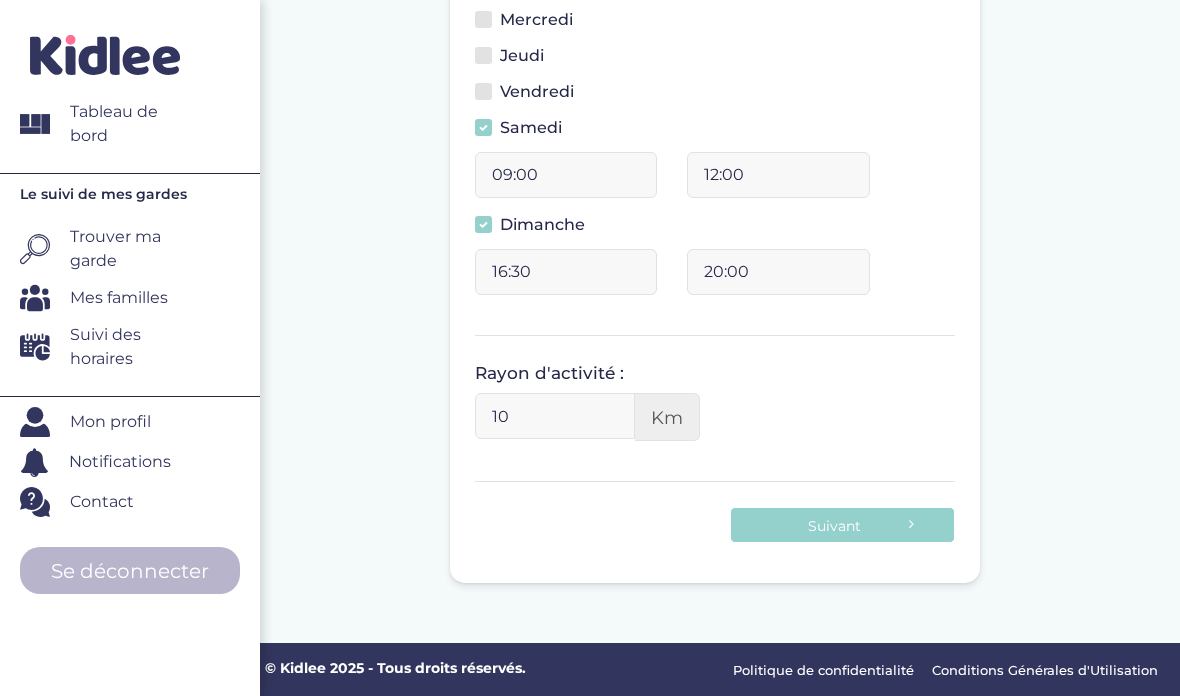 click on "16:30" at bounding box center (566, 272) 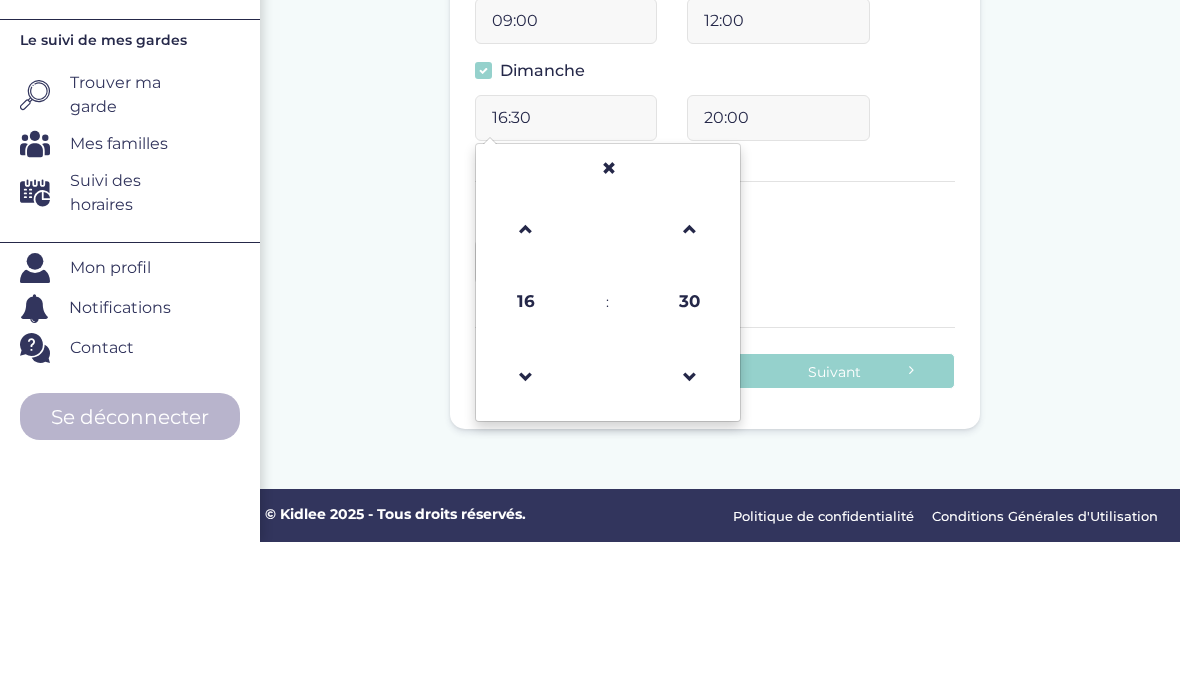 click at bounding box center [526, 383] 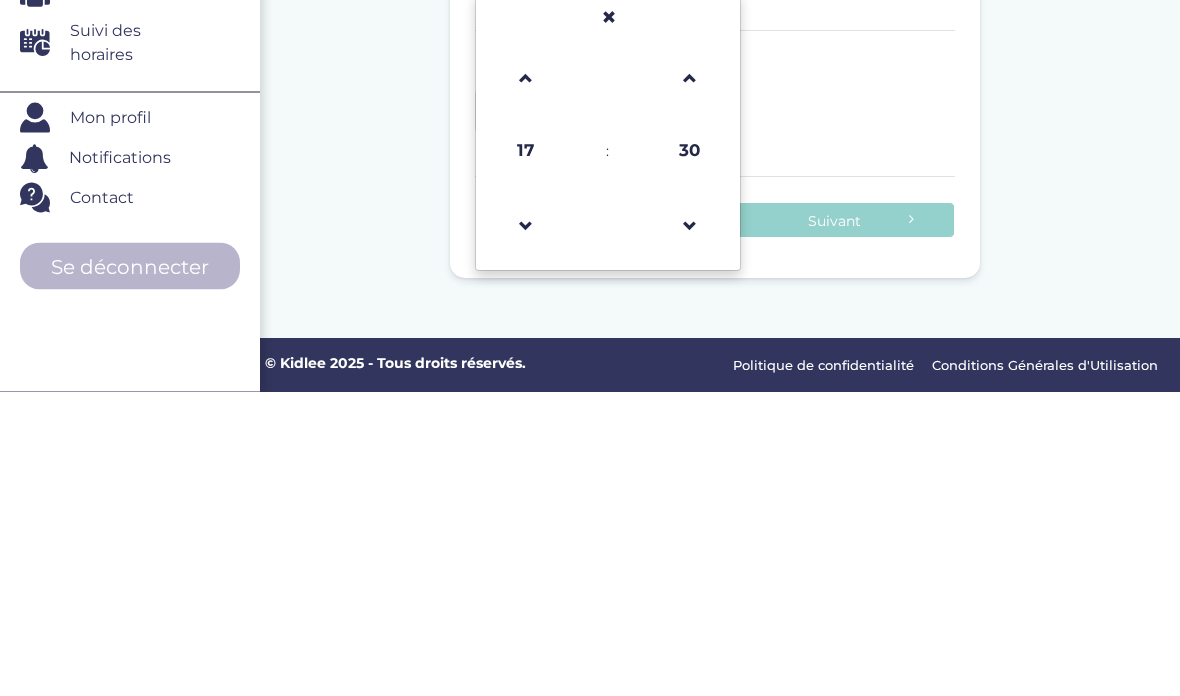 click at bounding box center (526, 531) 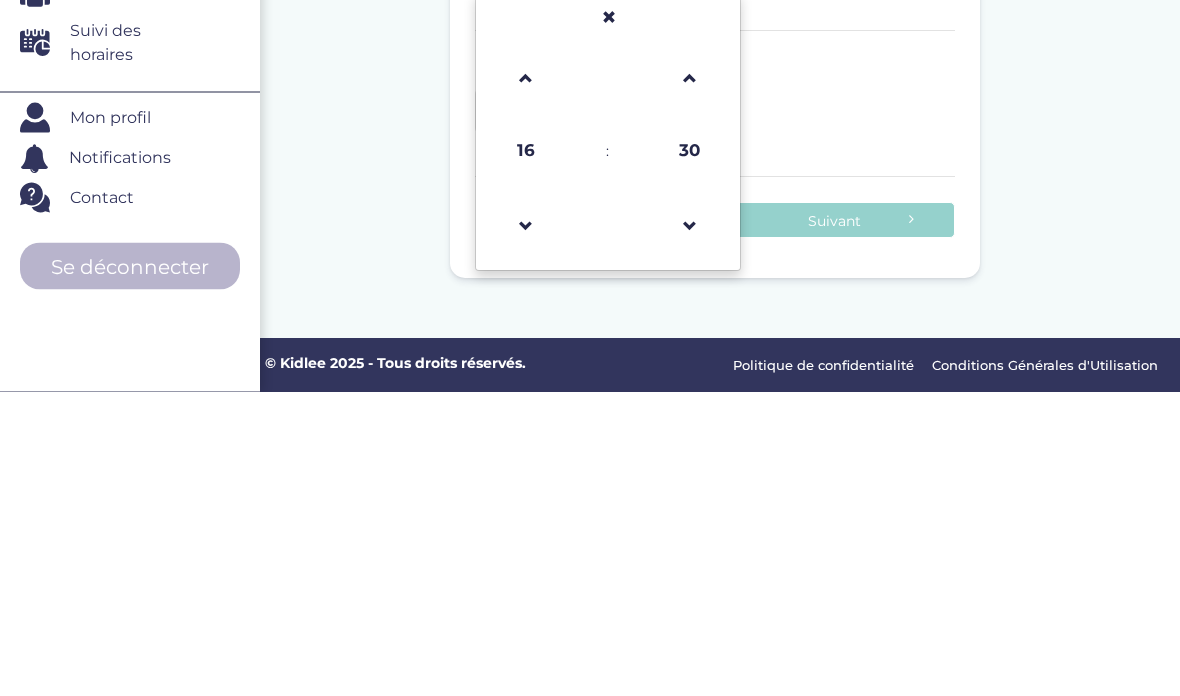 click at bounding box center (526, 531) 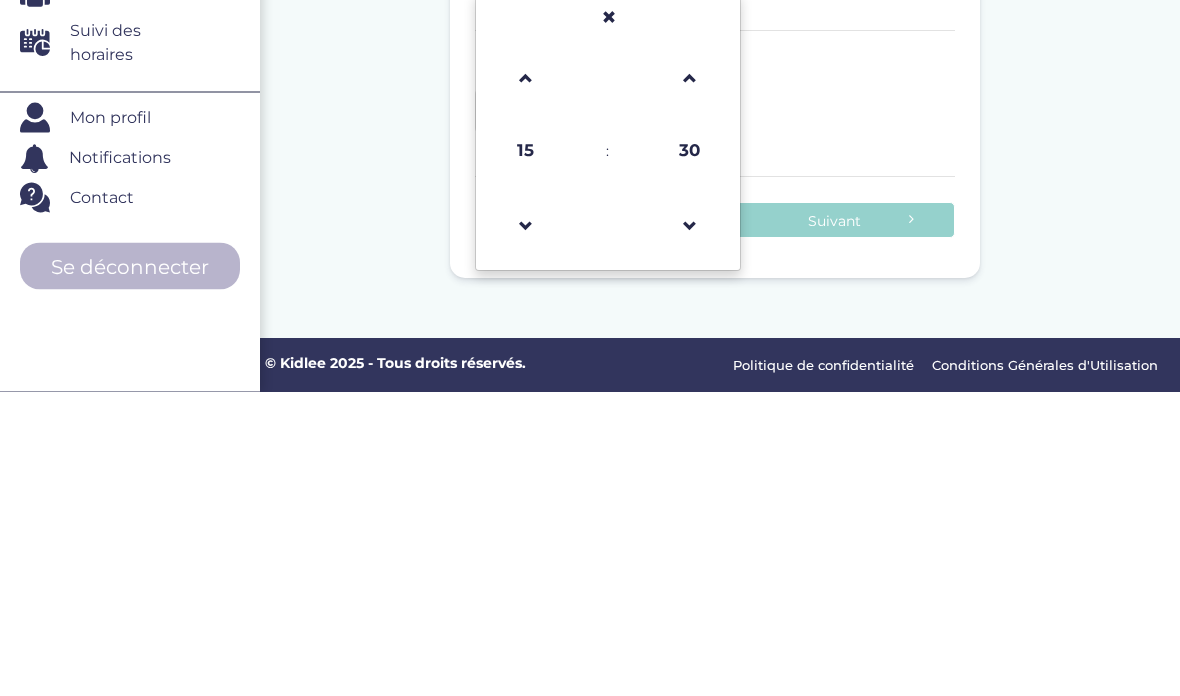 click at bounding box center [526, 531] 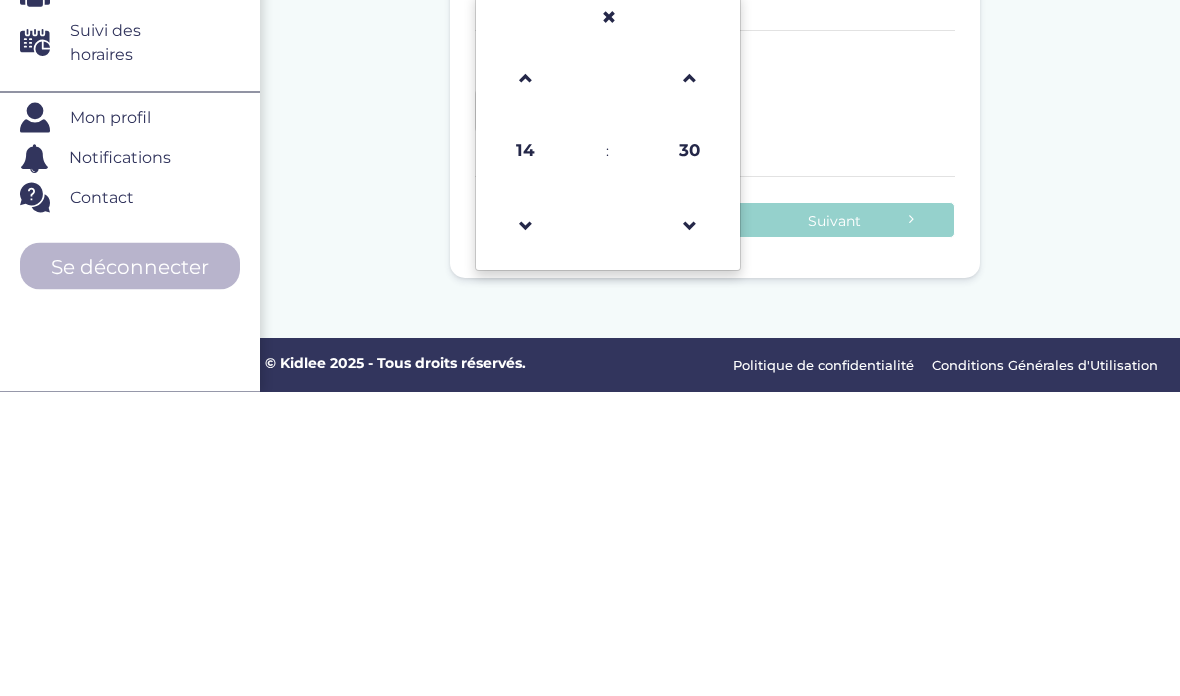 click at bounding box center (526, 531) 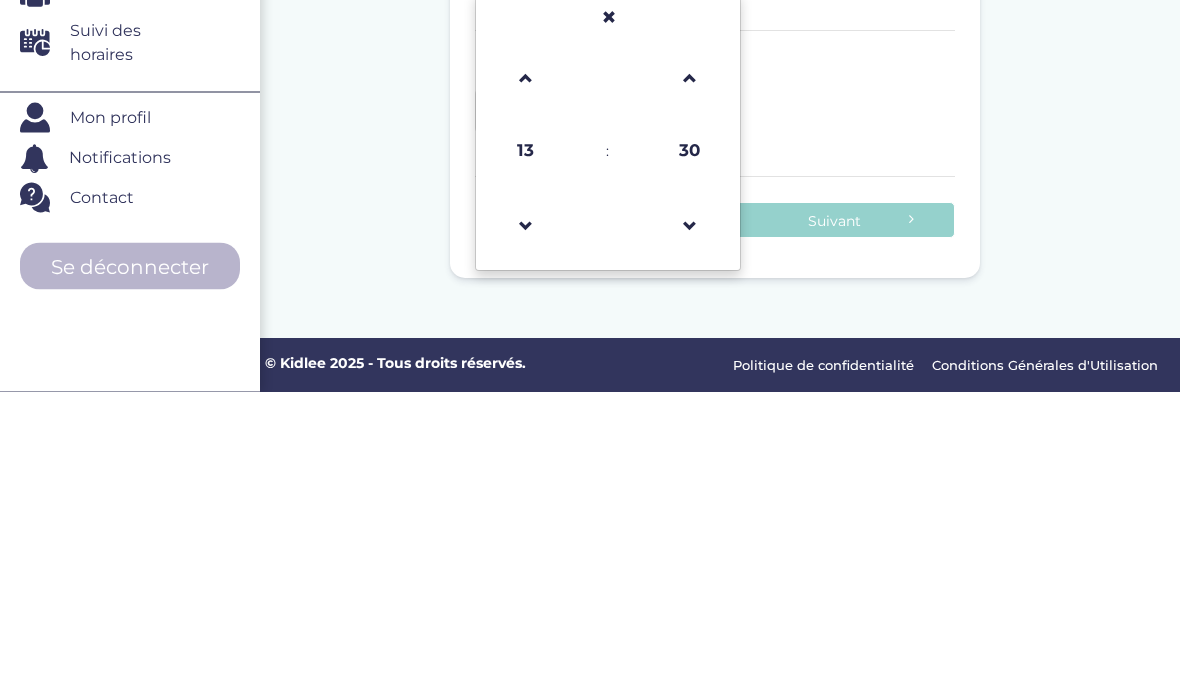 click at bounding box center (526, 531) 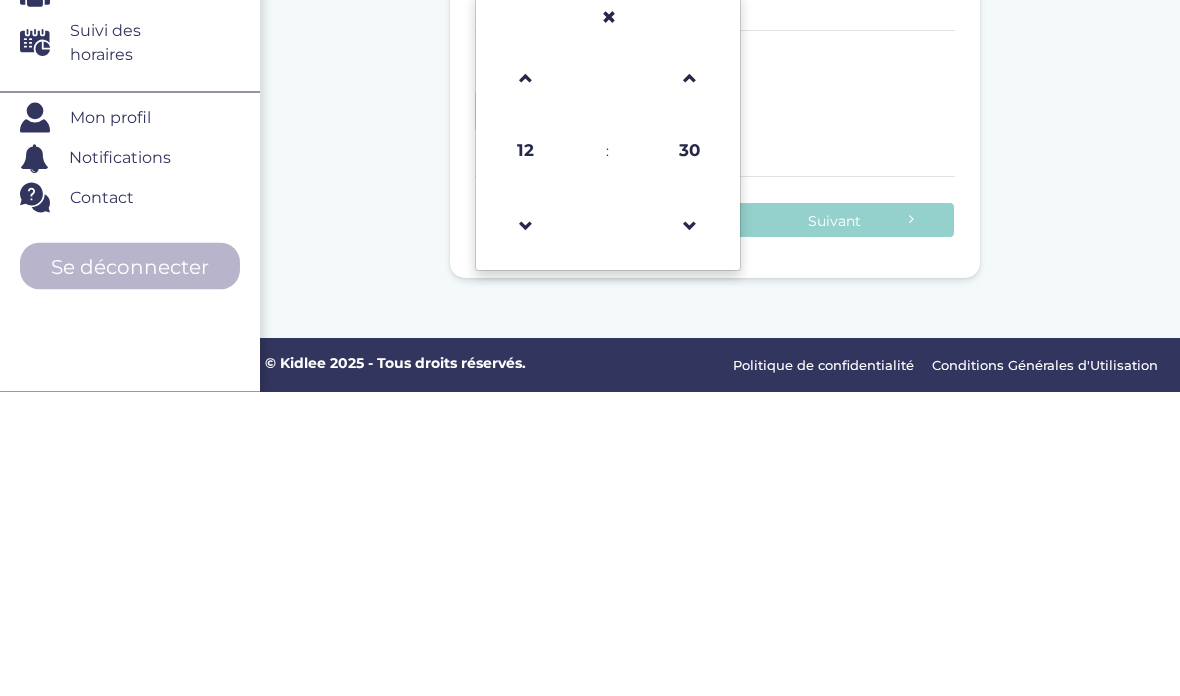 click at bounding box center [526, 531] 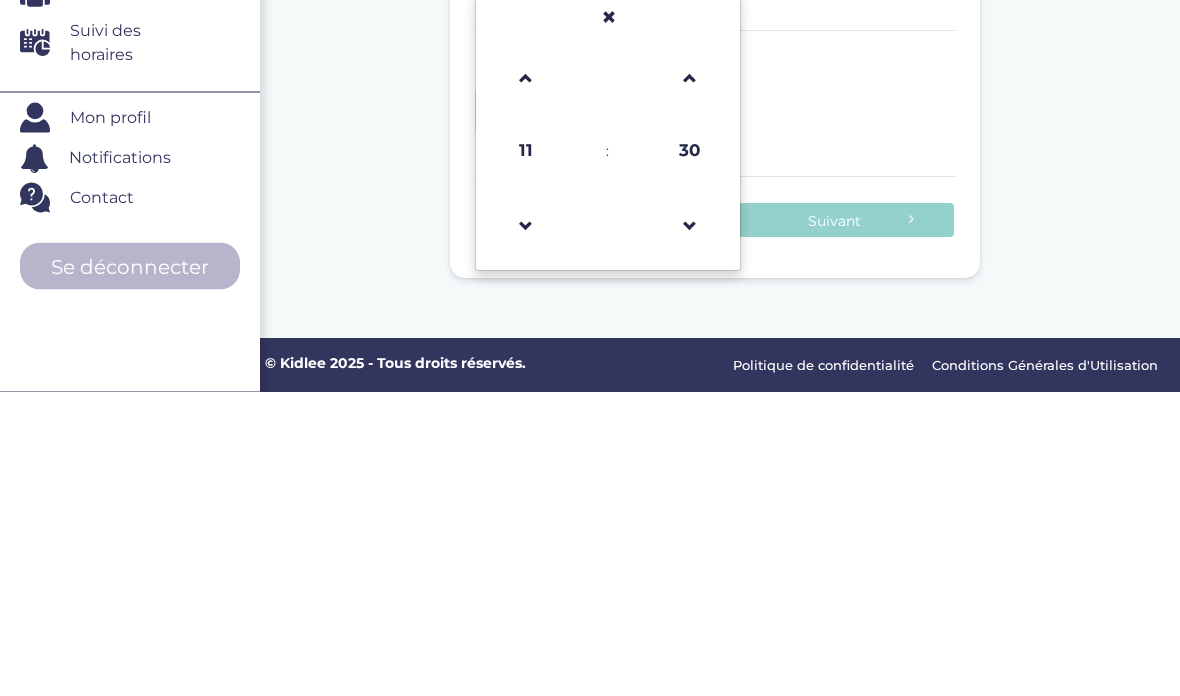 click at bounding box center (526, 531) 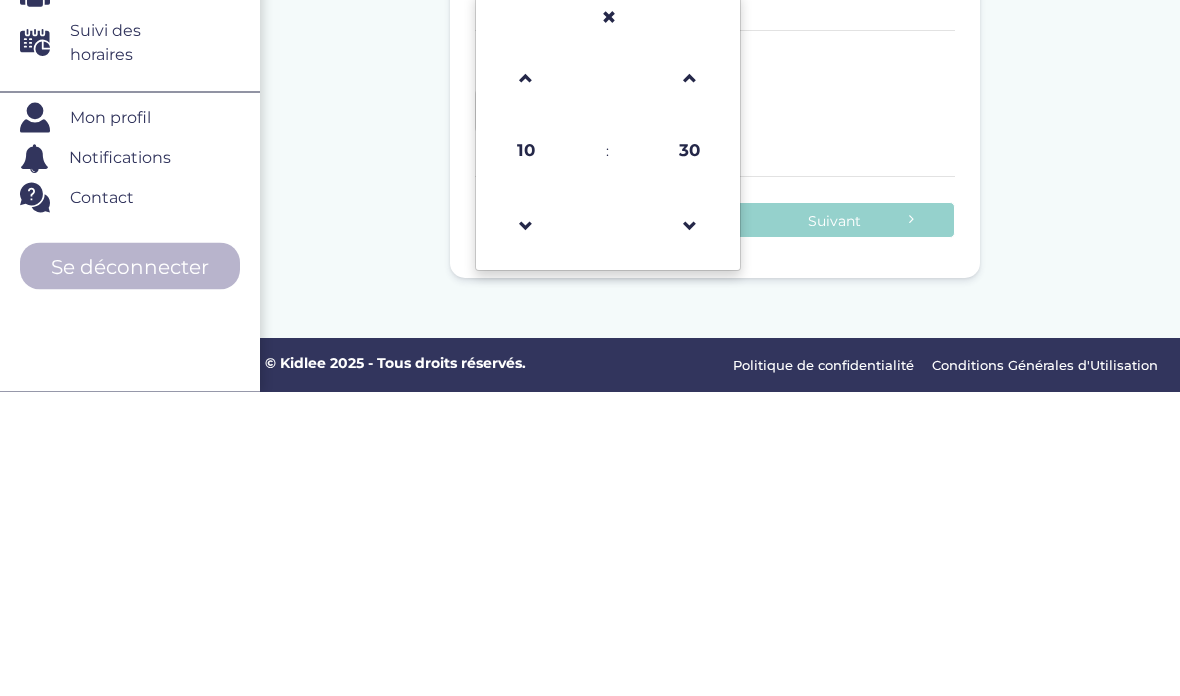 click at bounding box center [525, 530] 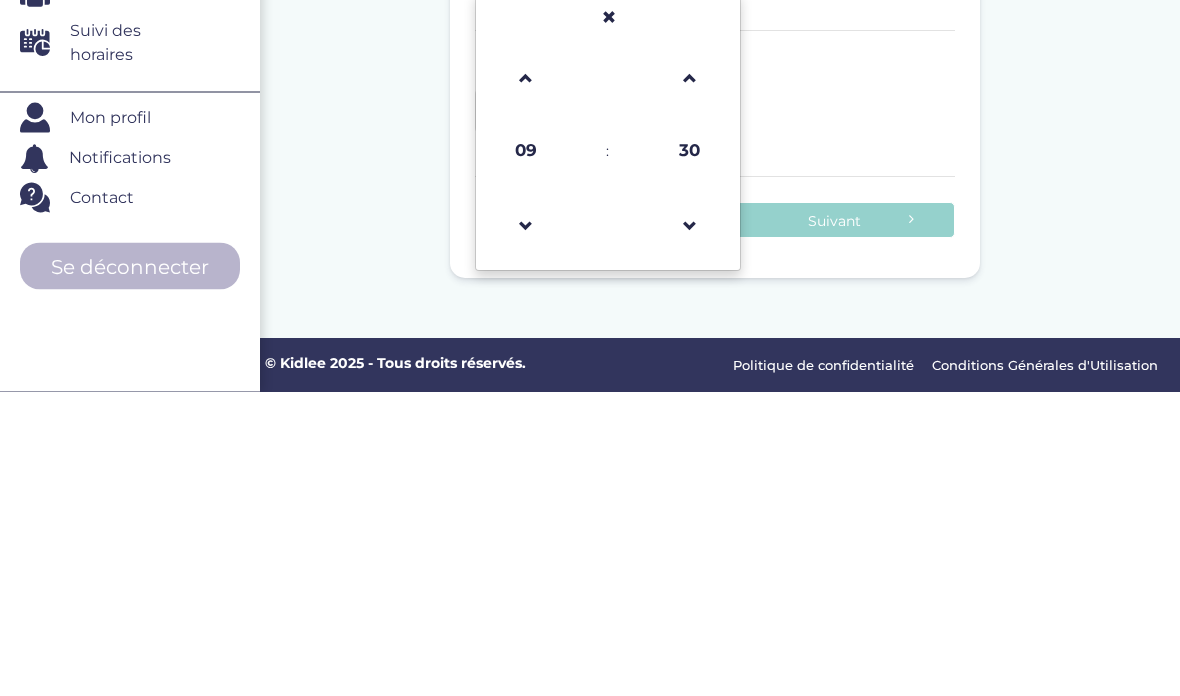 click at bounding box center (690, 531) 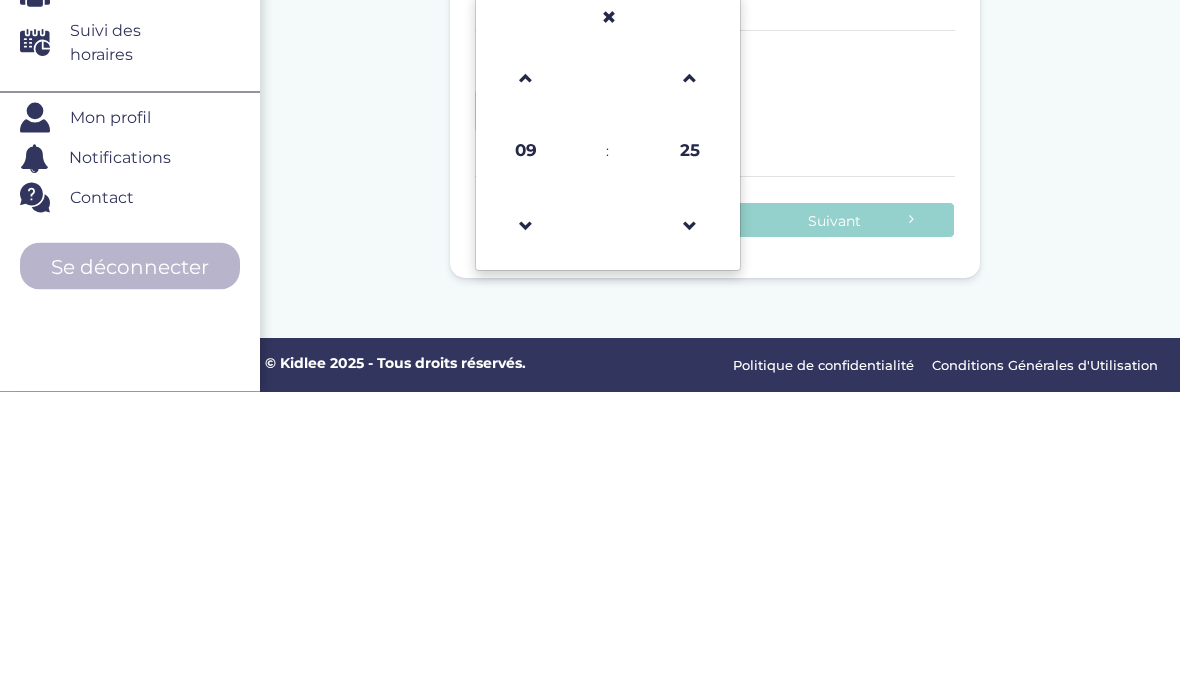click at bounding box center [690, 531] 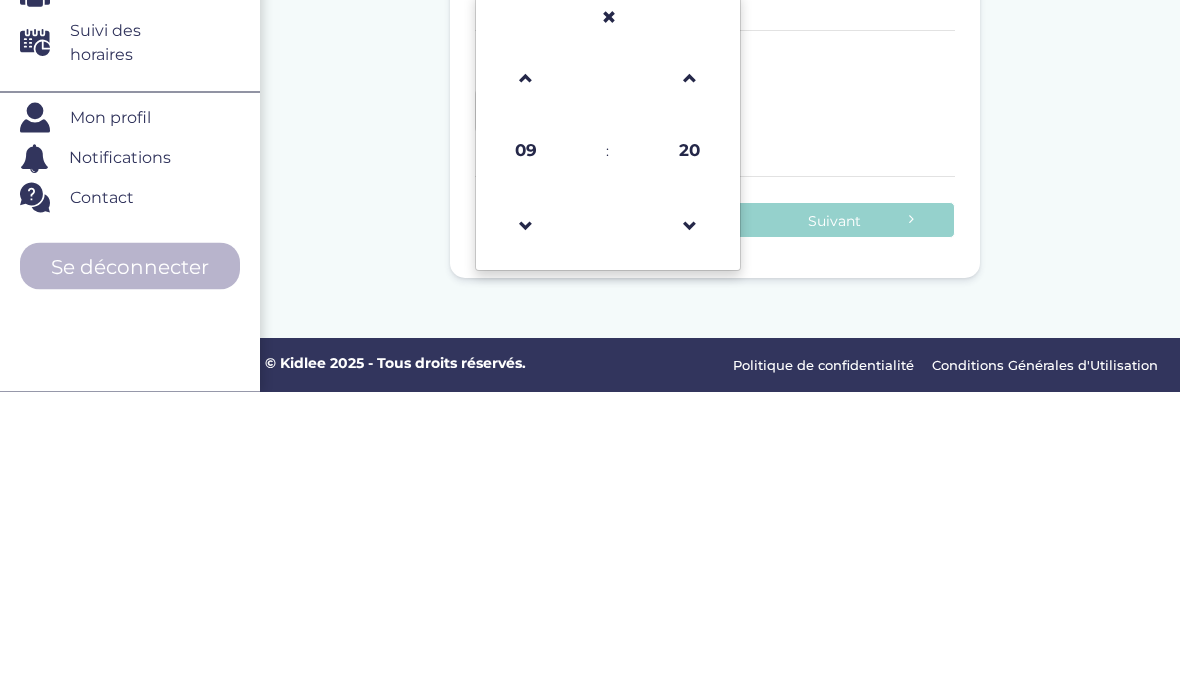 click at bounding box center [690, 531] 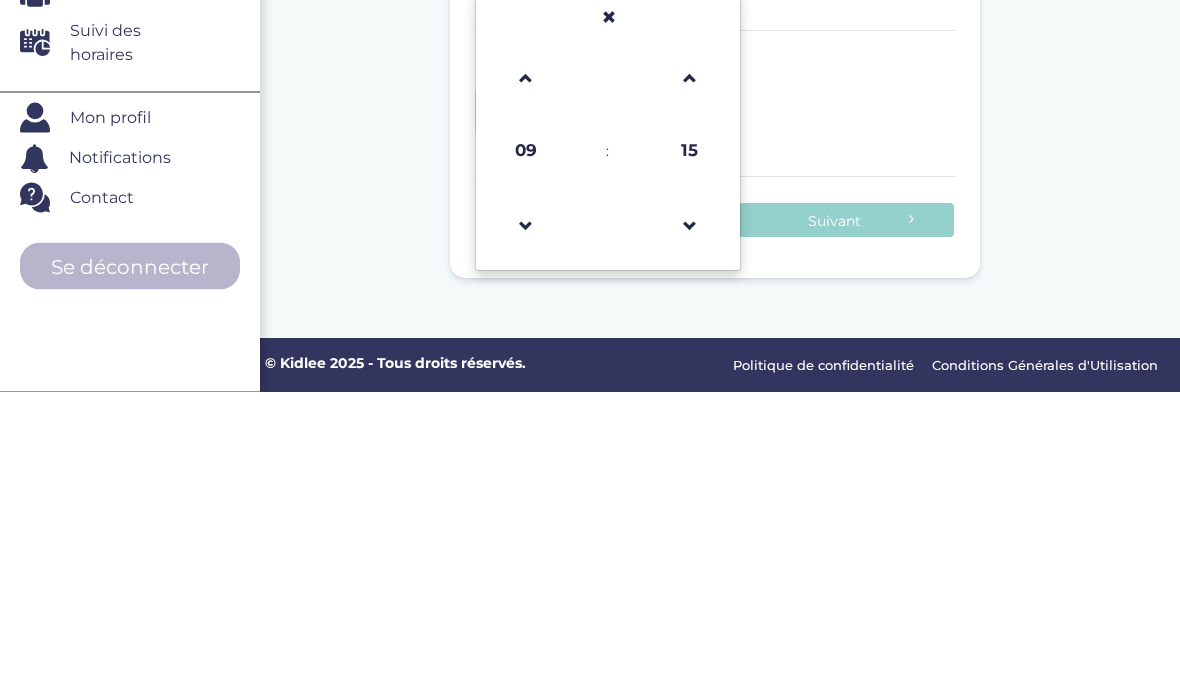 click at bounding box center (690, 531) 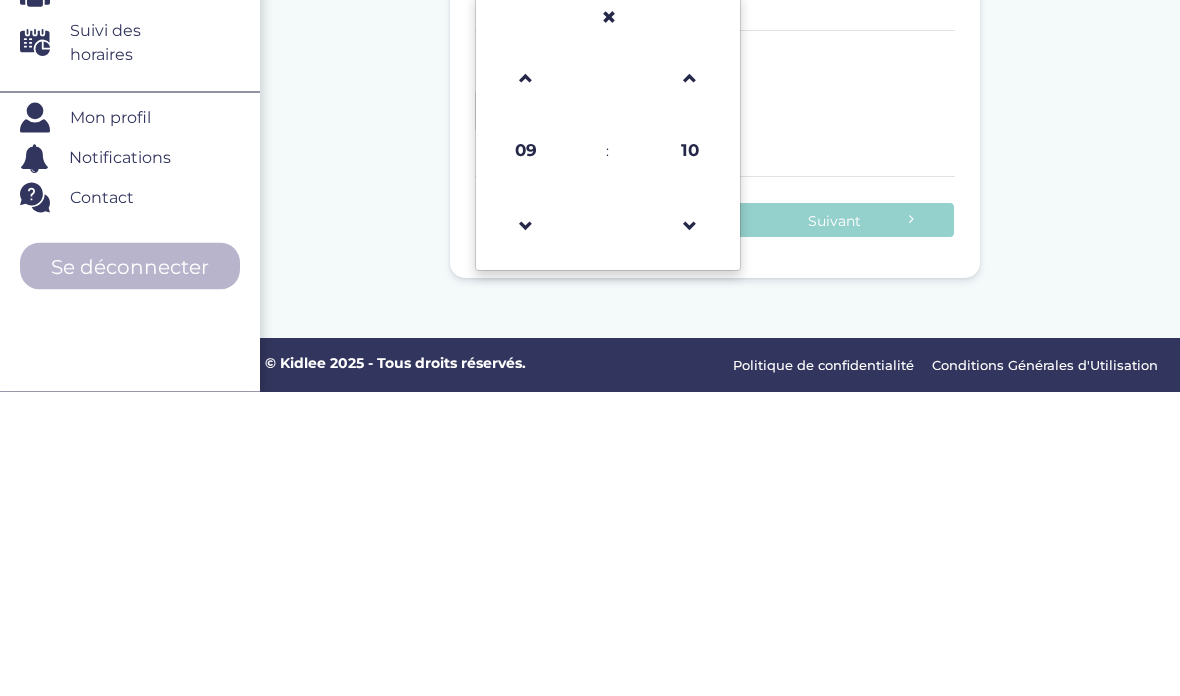 click at bounding box center [690, 531] 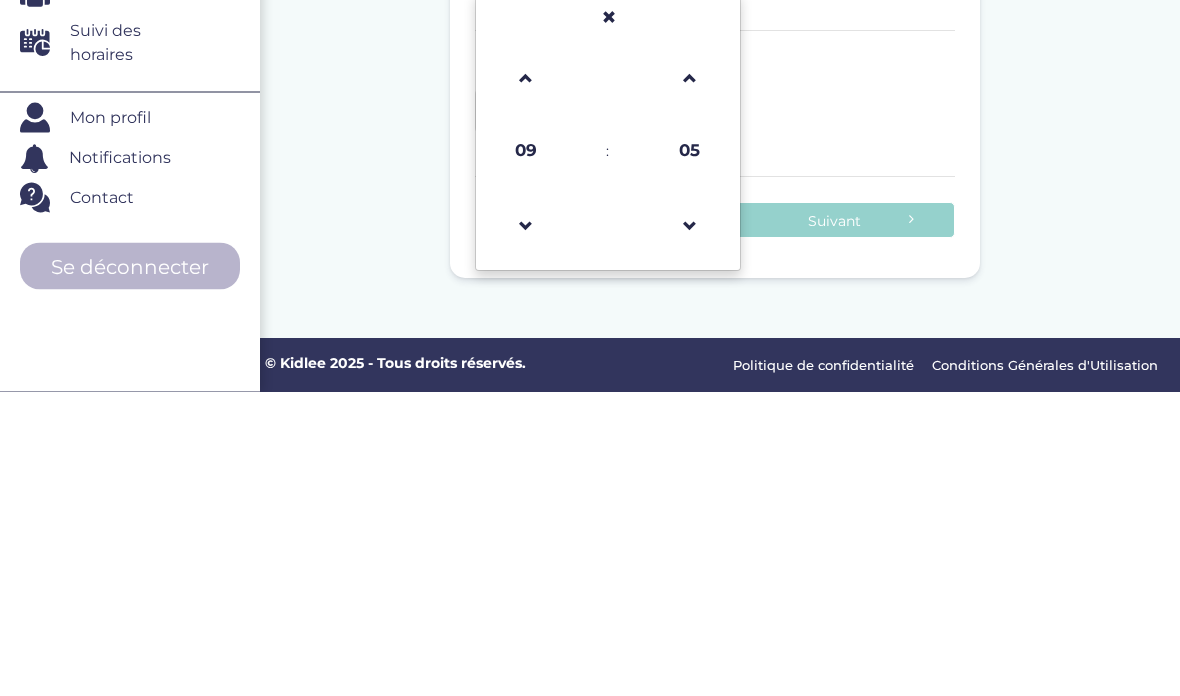 click at bounding box center (690, 531) 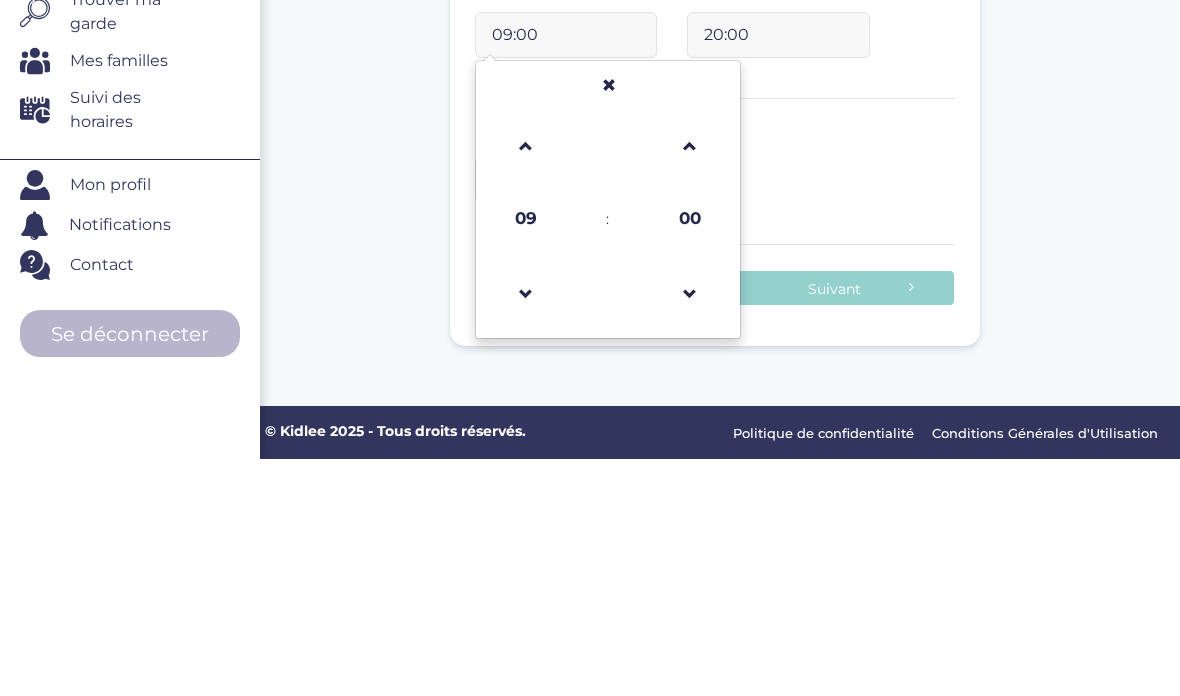 click on "20:00" at bounding box center [778, 272] 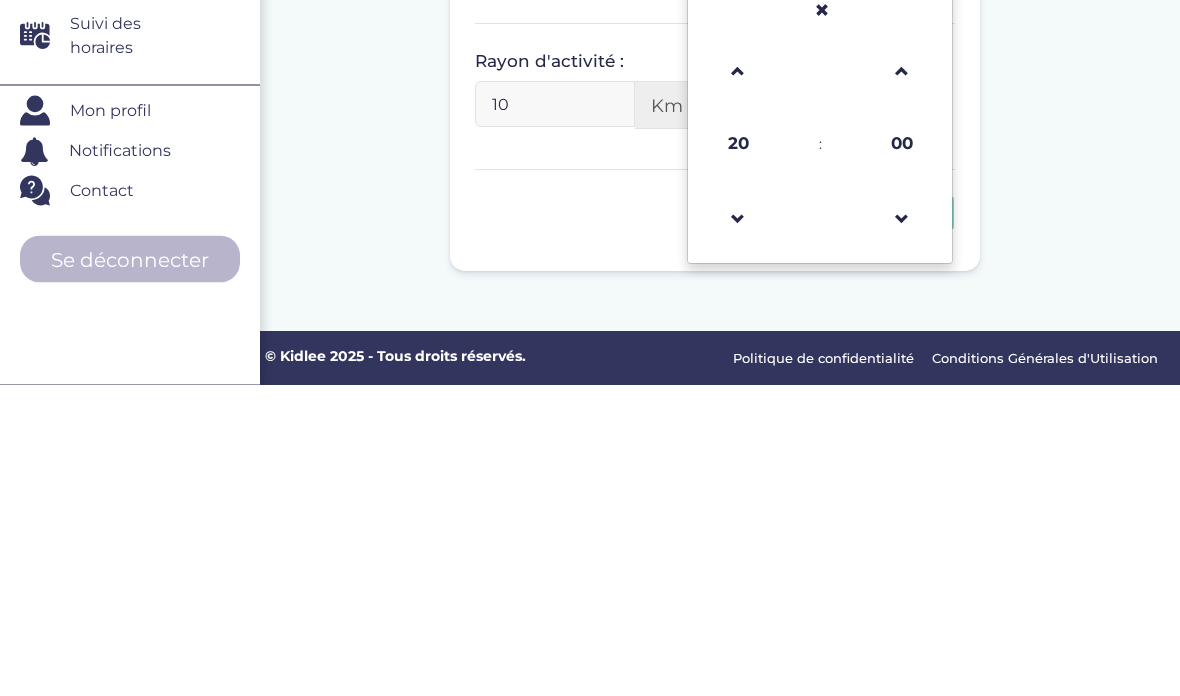 click at bounding box center (738, 531) 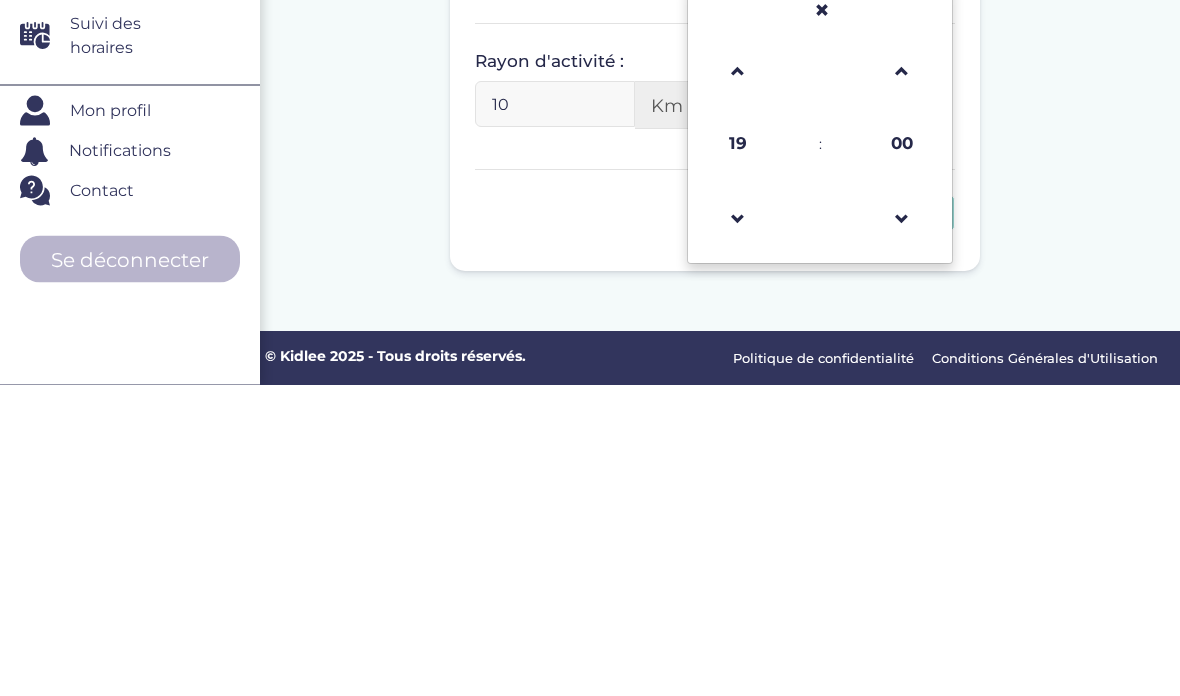 click at bounding box center [738, 531] 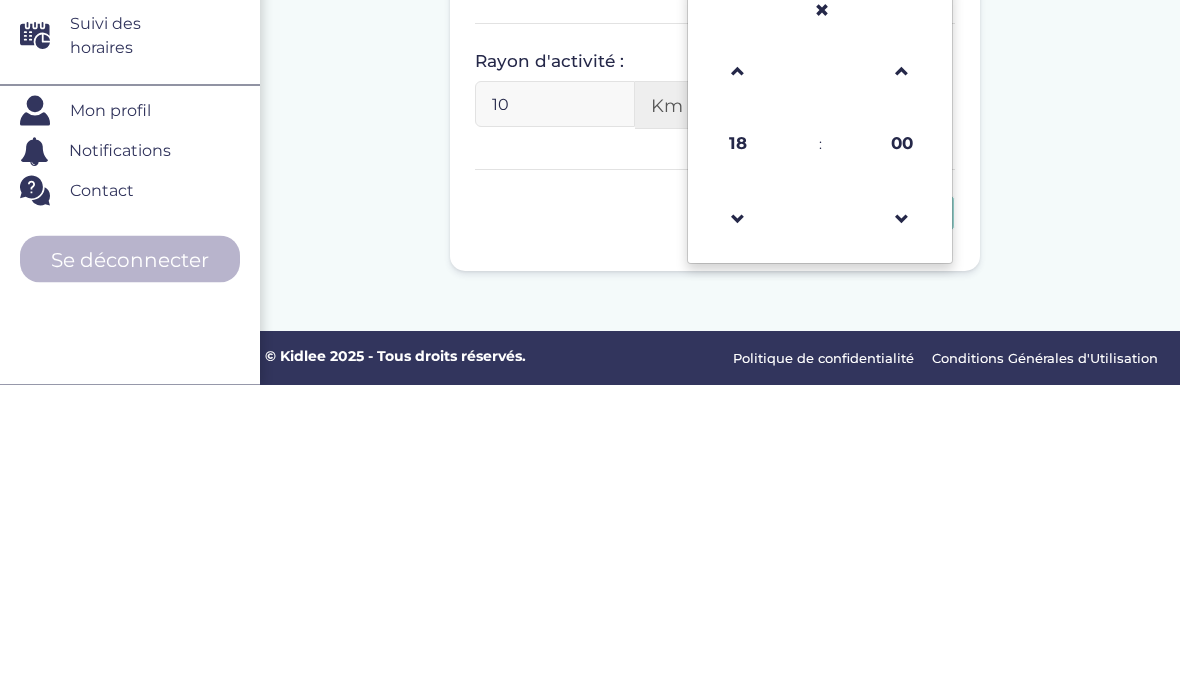 click at bounding box center (738, 531) 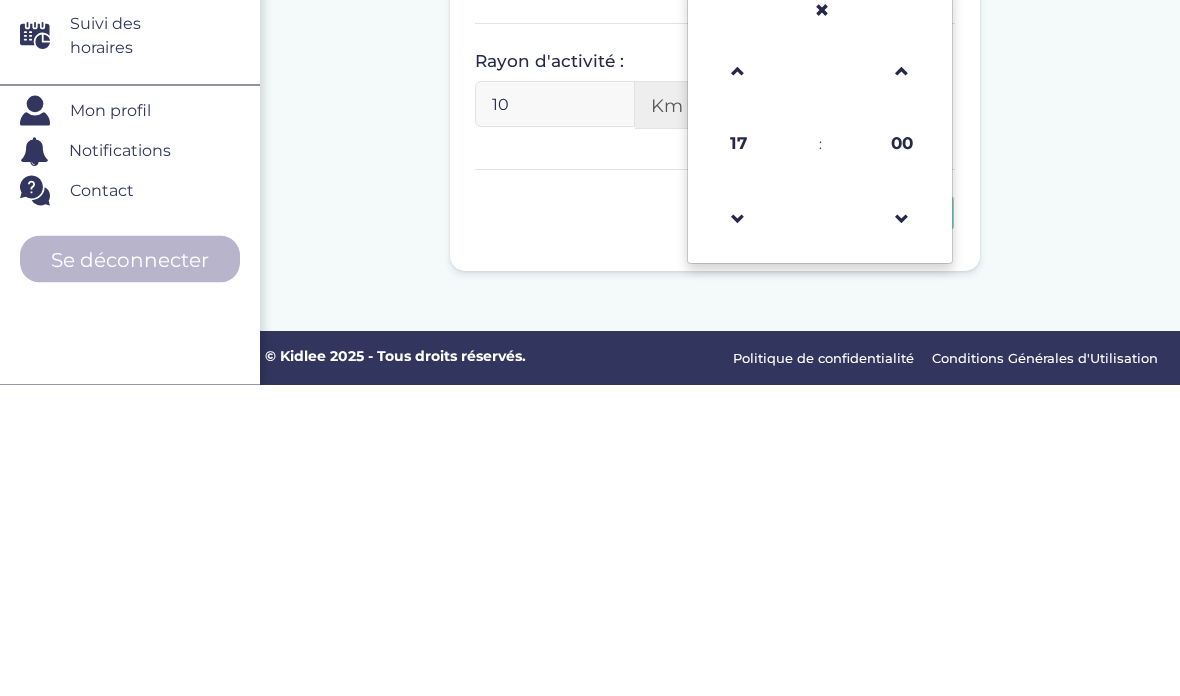 click at bounding box center (738, 531) 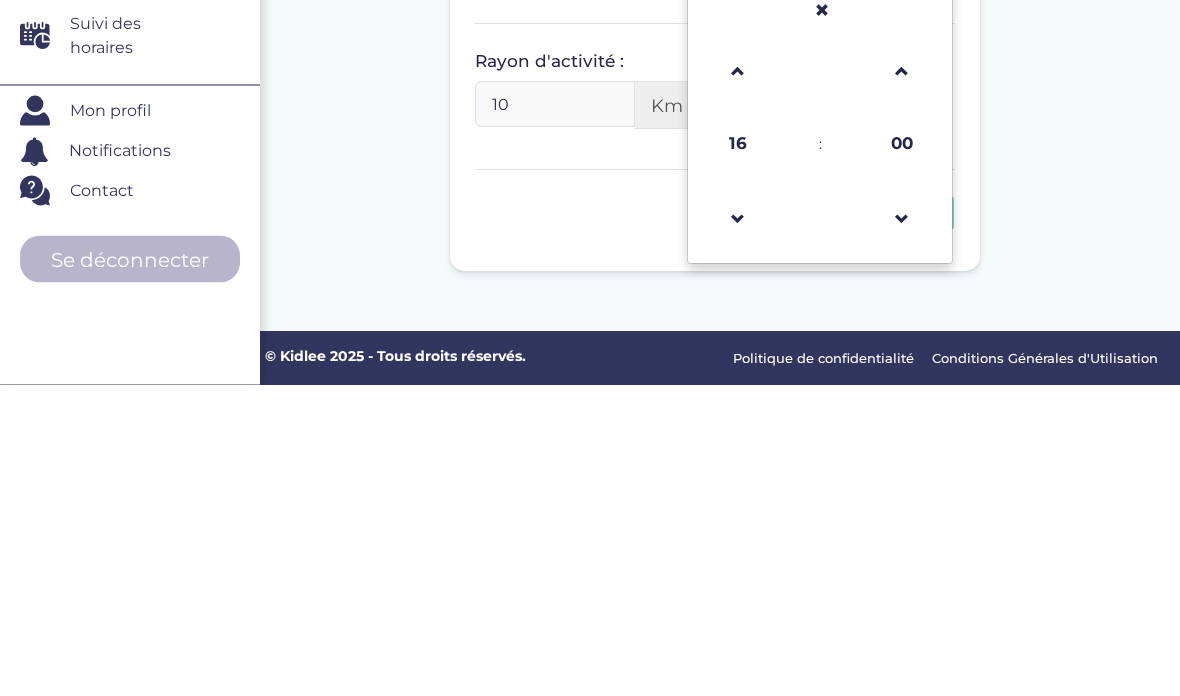 click at bounding box center [738, 531] 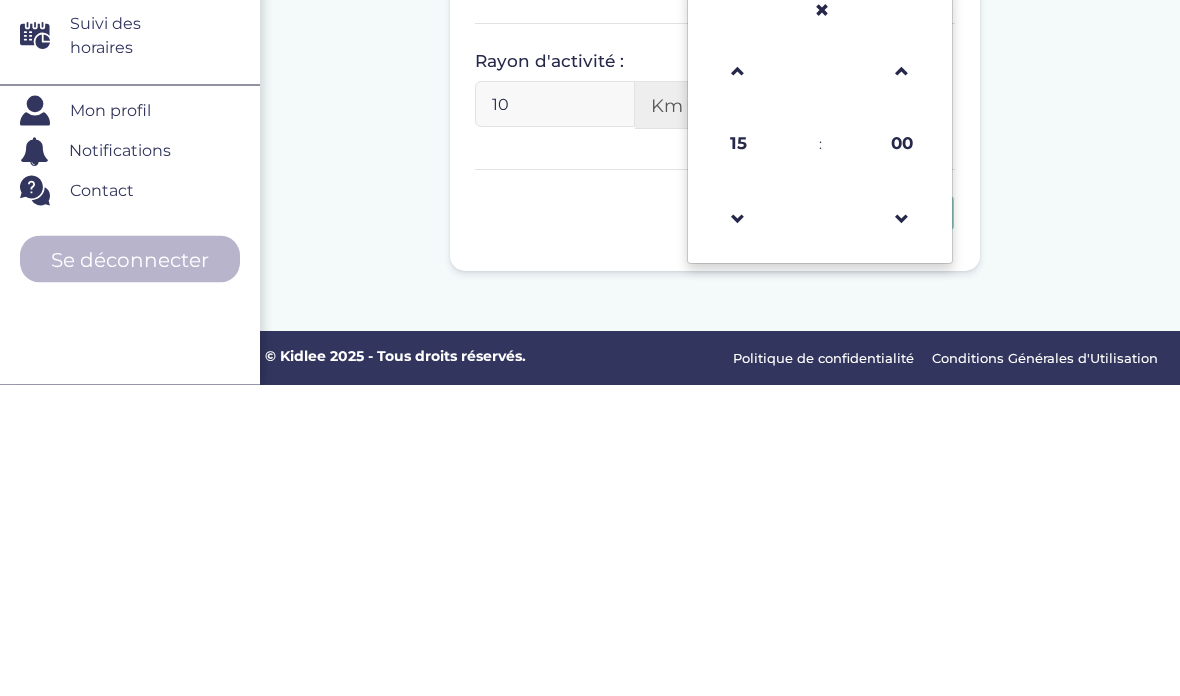 click at bounding box center (738, 531) 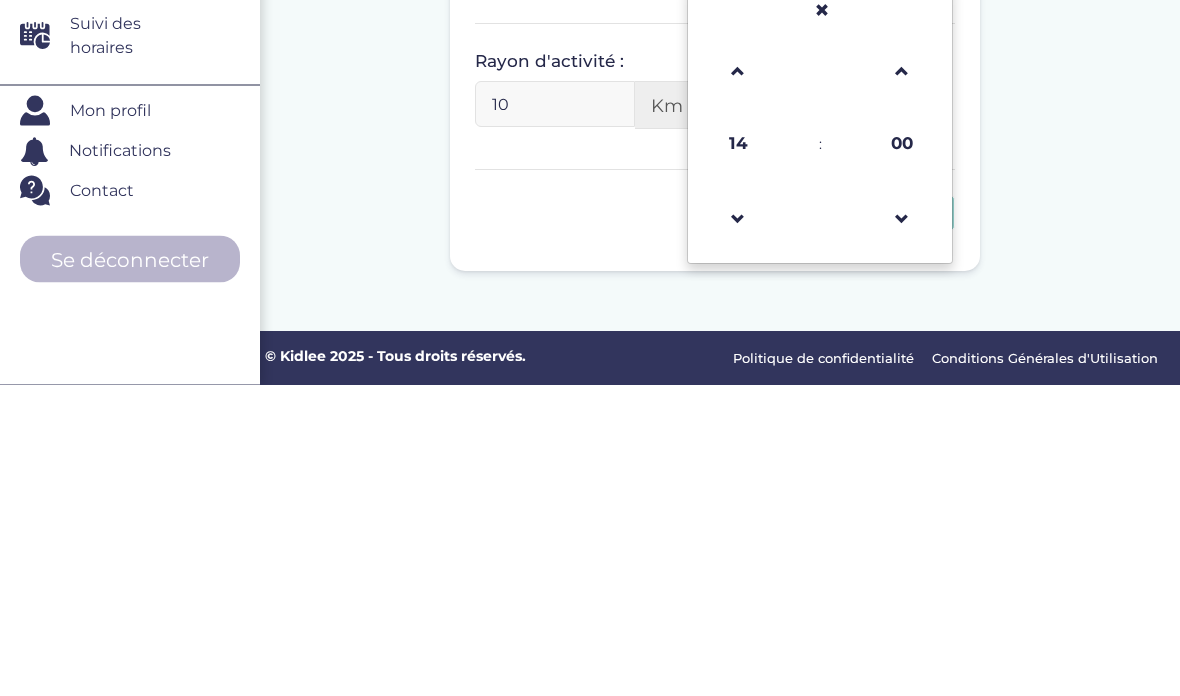 click at bounding box center (738, 531) 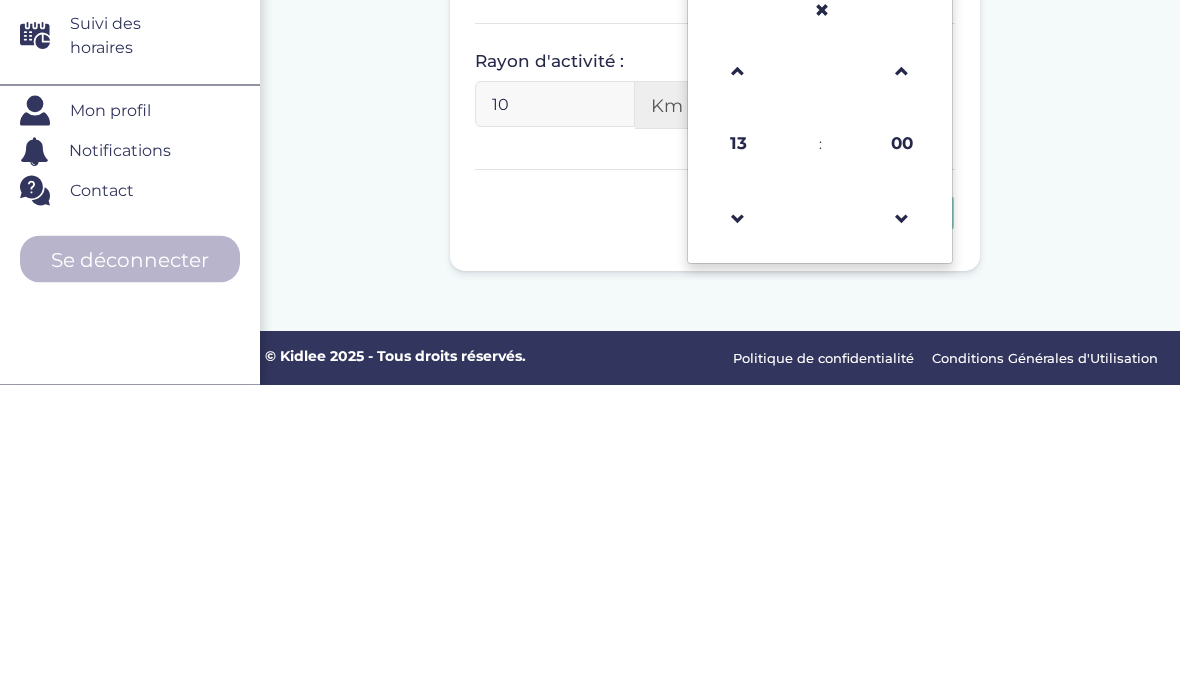 click at bounding box center (738, 531) 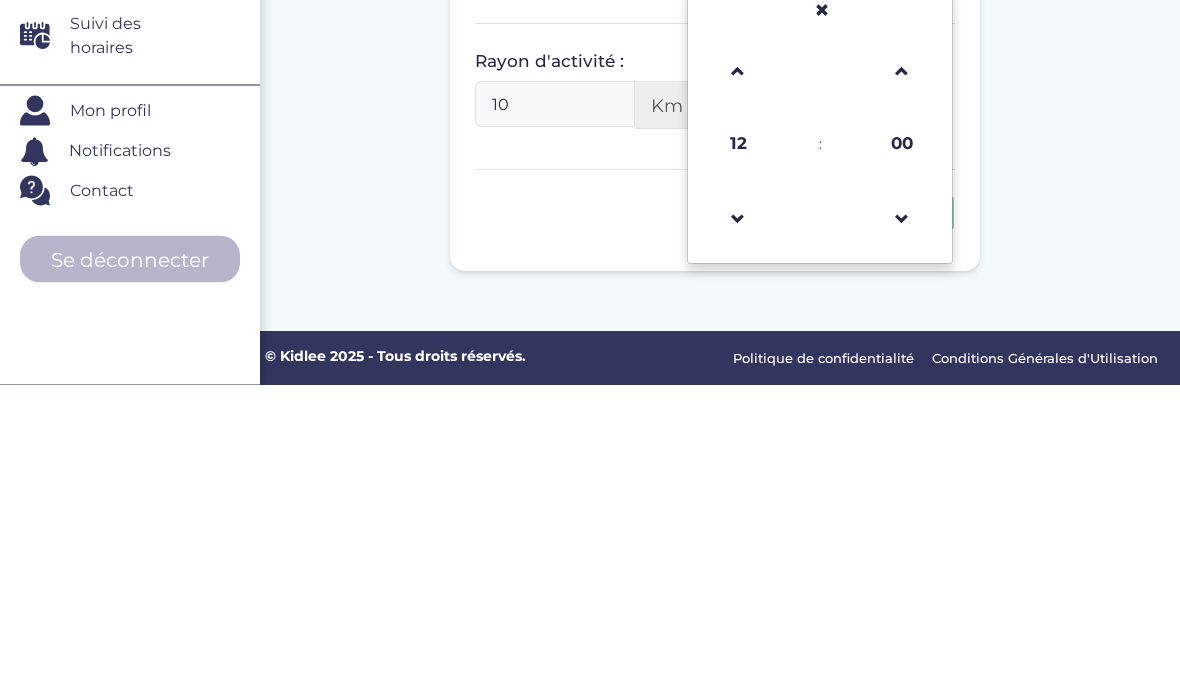 click at bounding box center [738, 531] 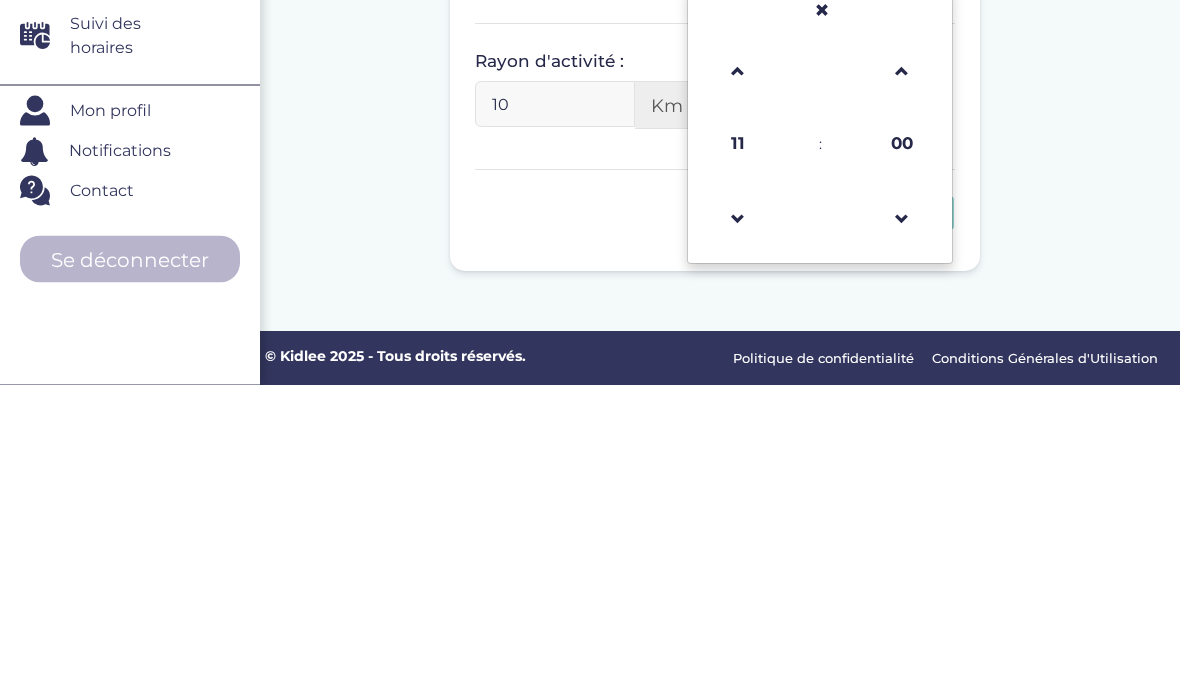 click at bounding box center (738, 383) 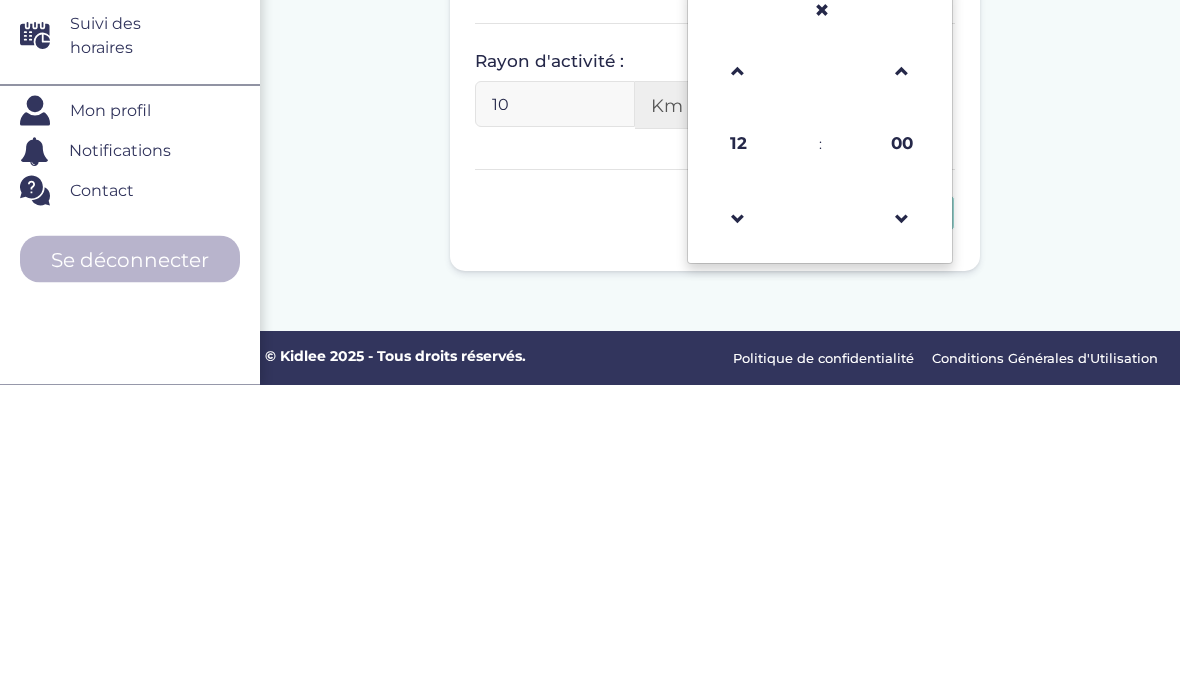 click on "Complete ton profil, même si tu ne disposes pas encore de ton emploi du temps.
Date de début :
03-08-2025     Veuillez préciser une date de début
Avez-vous votre emploi du temps ?
Oui   Non
Créneaux disponibles :
Lundi
16:30   20:00
Mardi
16:30   20:00     09:00   20:00     16:30   20:00     16:30   20:00     09:00   12:00     09:00   12:00 12 : 00 00 01 02 03" at bounding box center [715, 67] 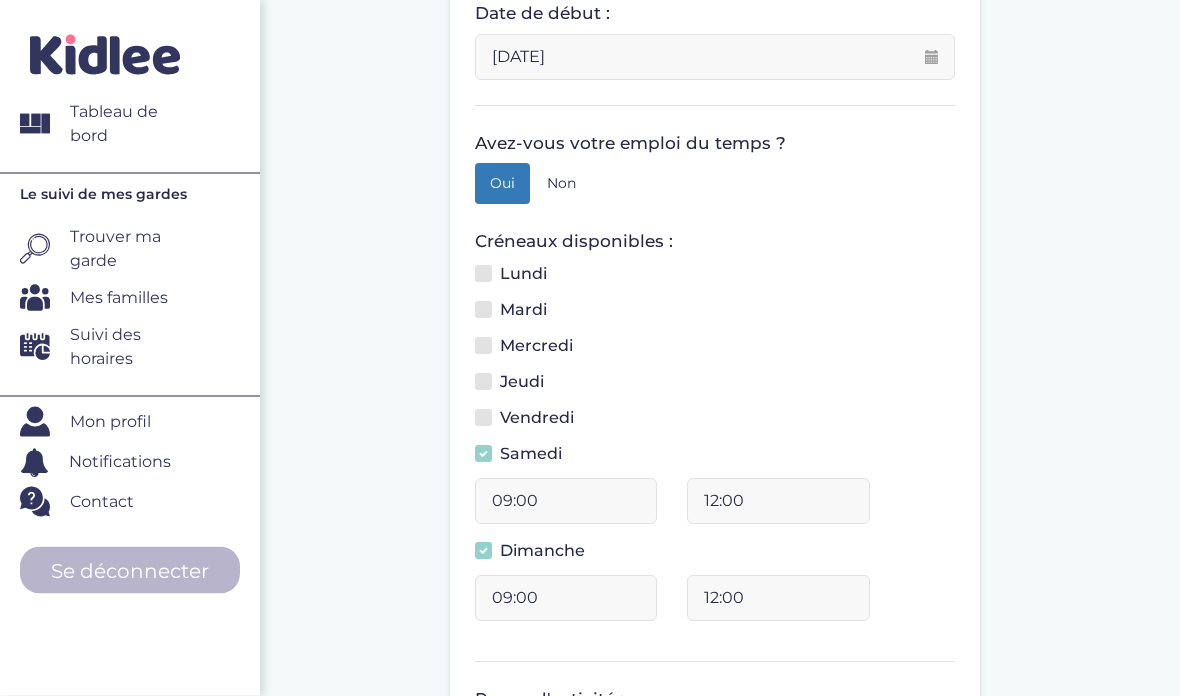 scroll, scrollTop: 415, scrollLeft: 0, axis: vertical 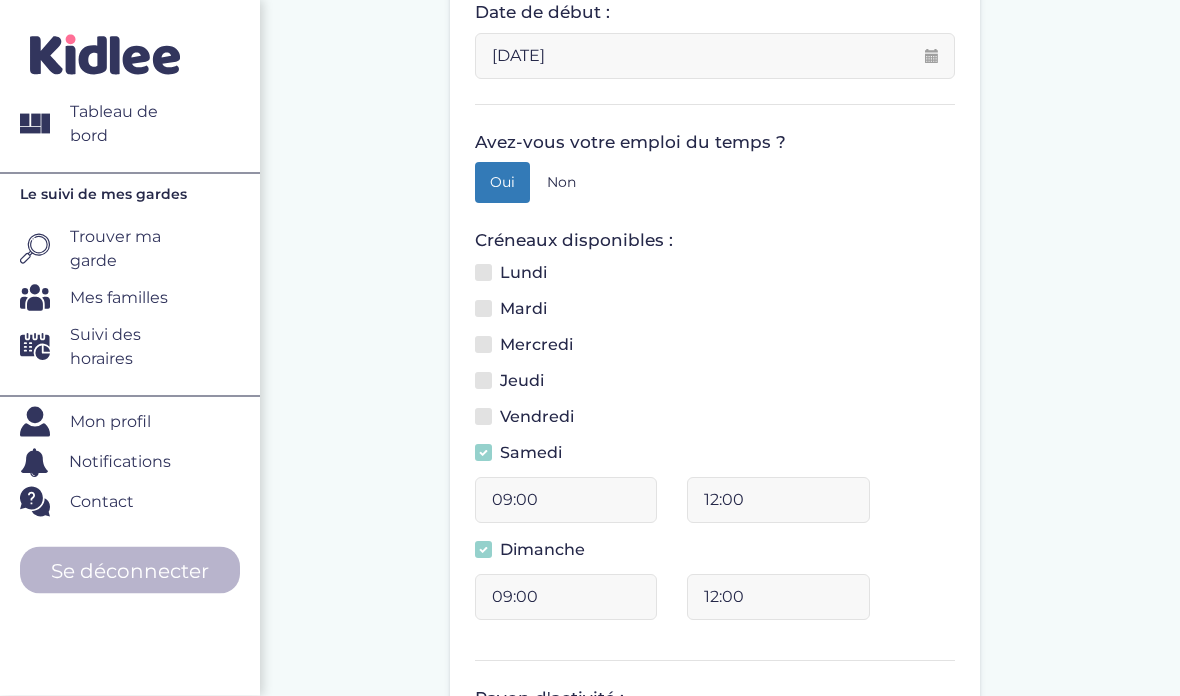 click at bounding box center [483, 417] 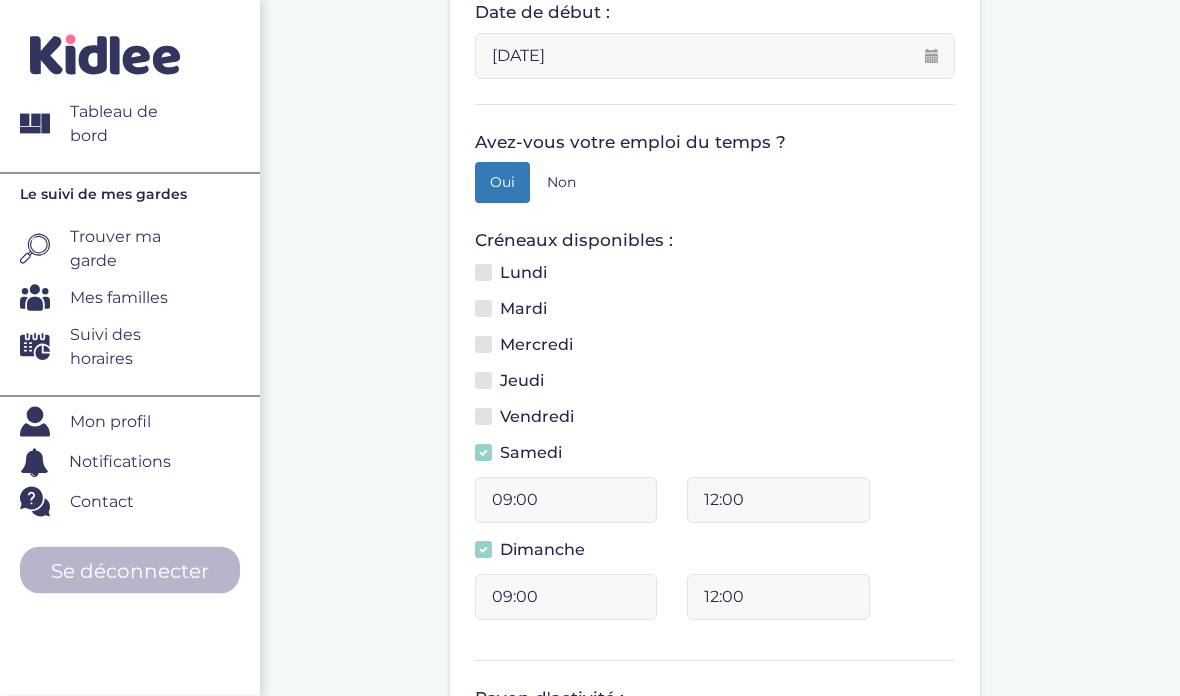 click on "Vendredi" at bounding box center [489, 429] 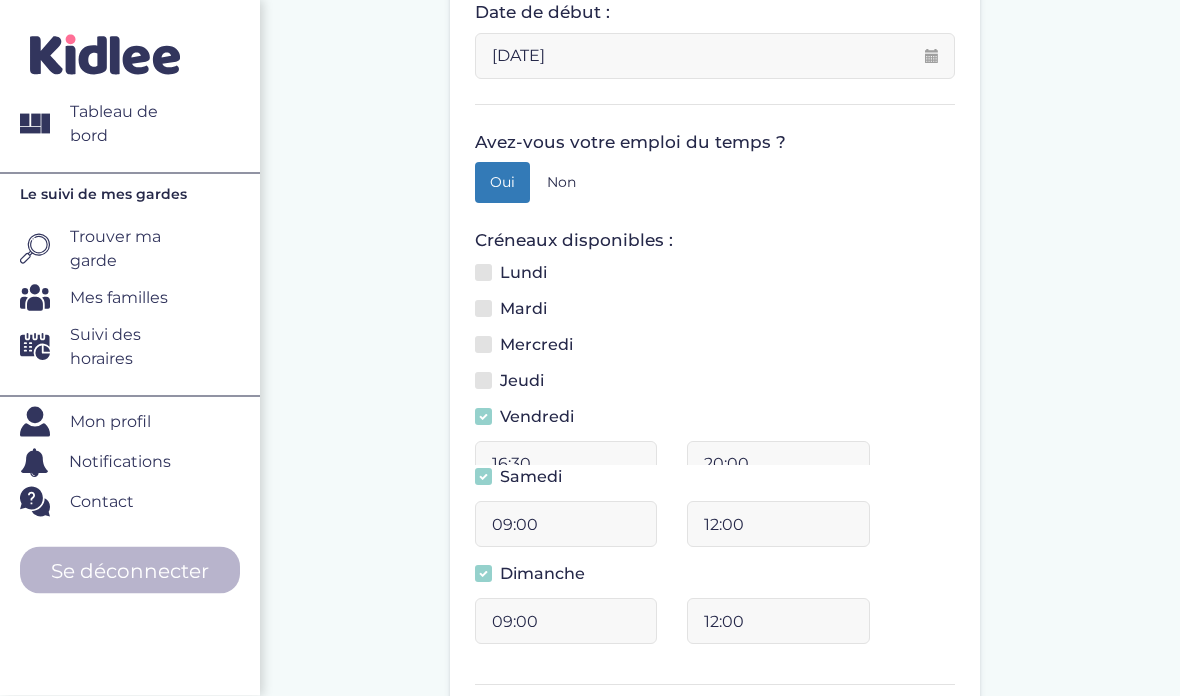 scroll, scrollTop: 416, scrollLeft: 0, axis: vertical 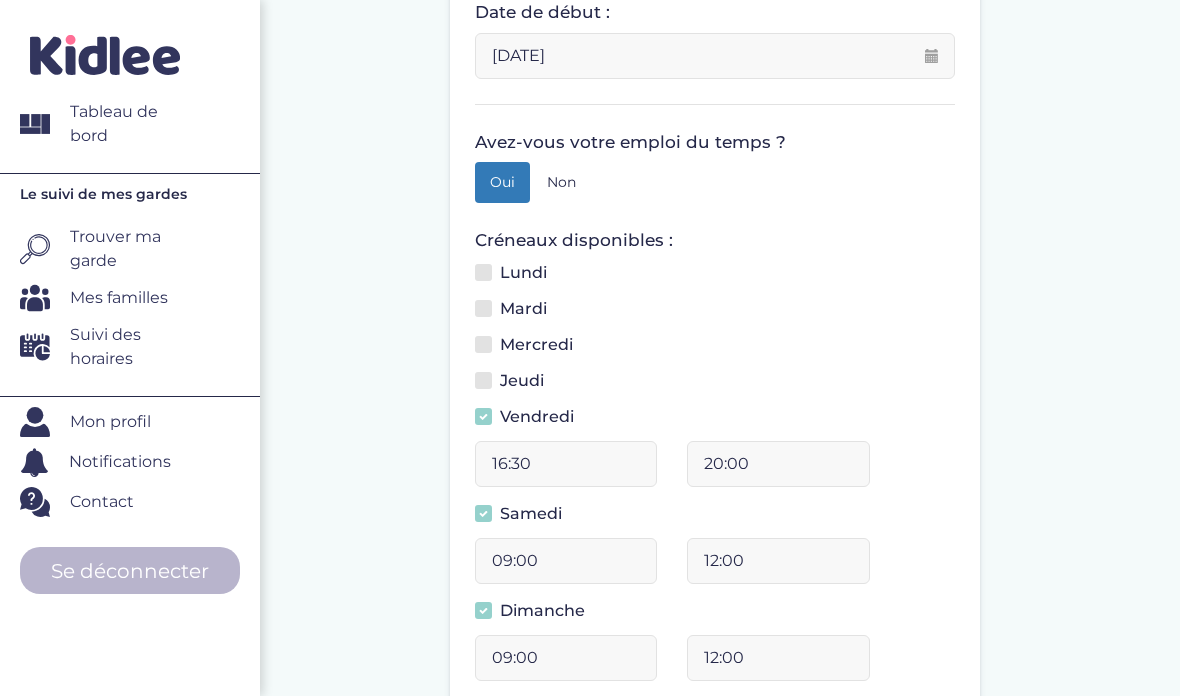 click on "16:30" at bounding box center (566, 464) 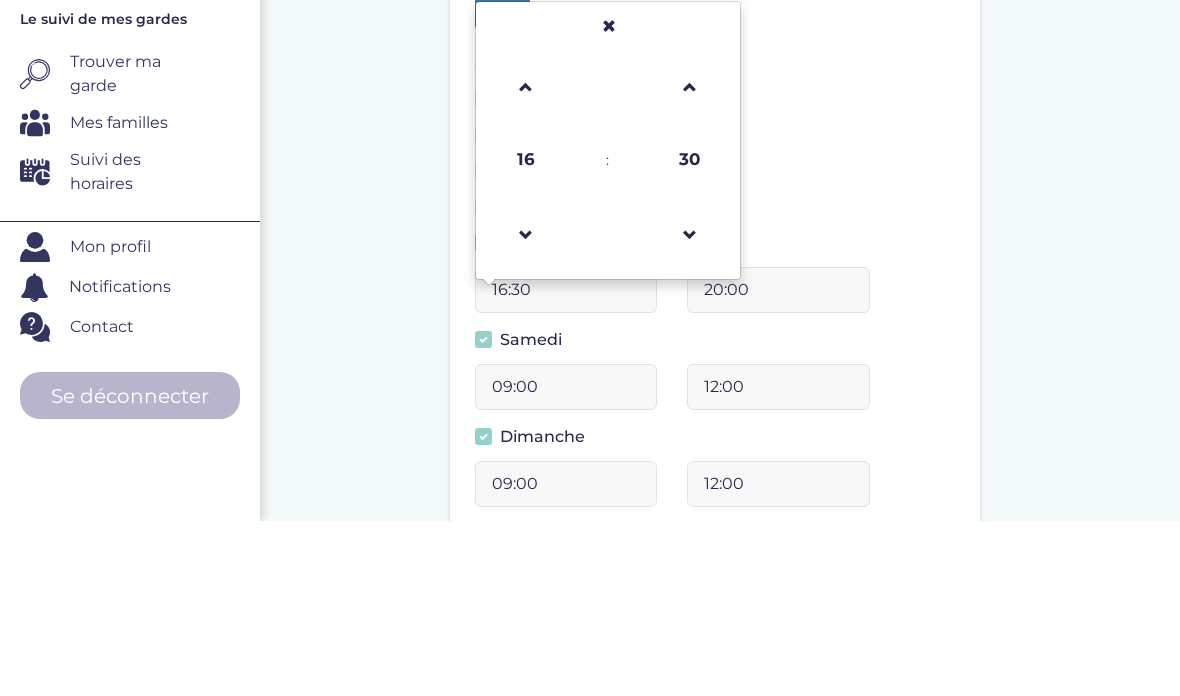click at bounding box center [526, 262] 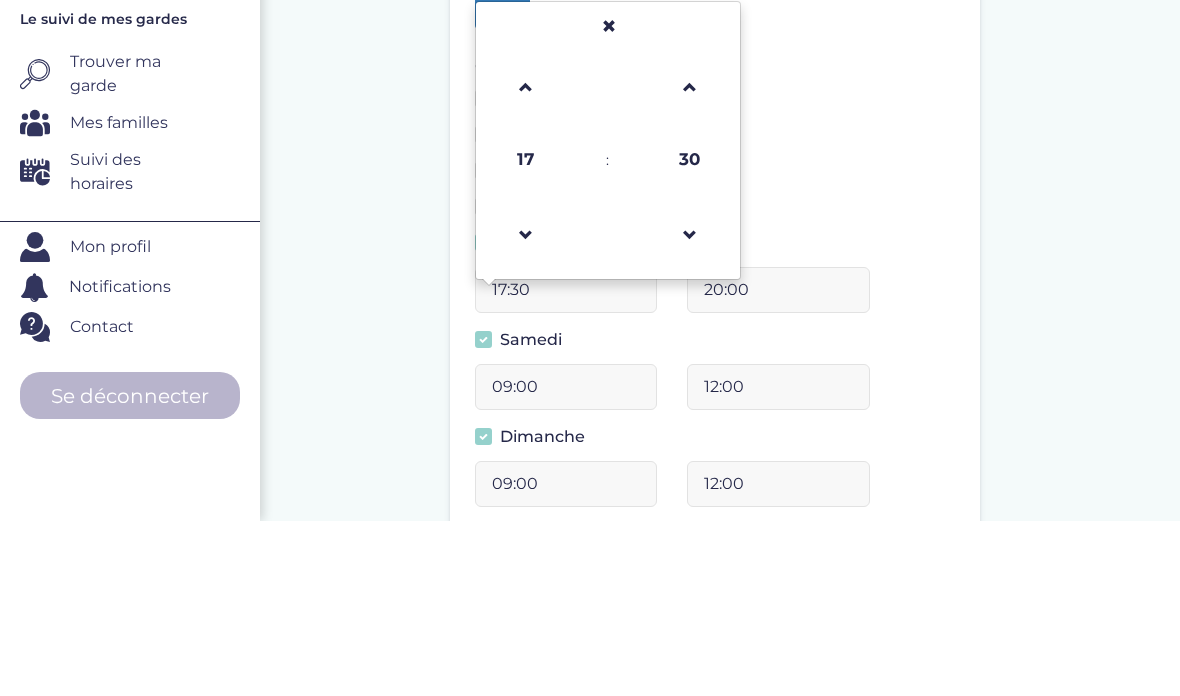 click at bounding box center (526, 262) 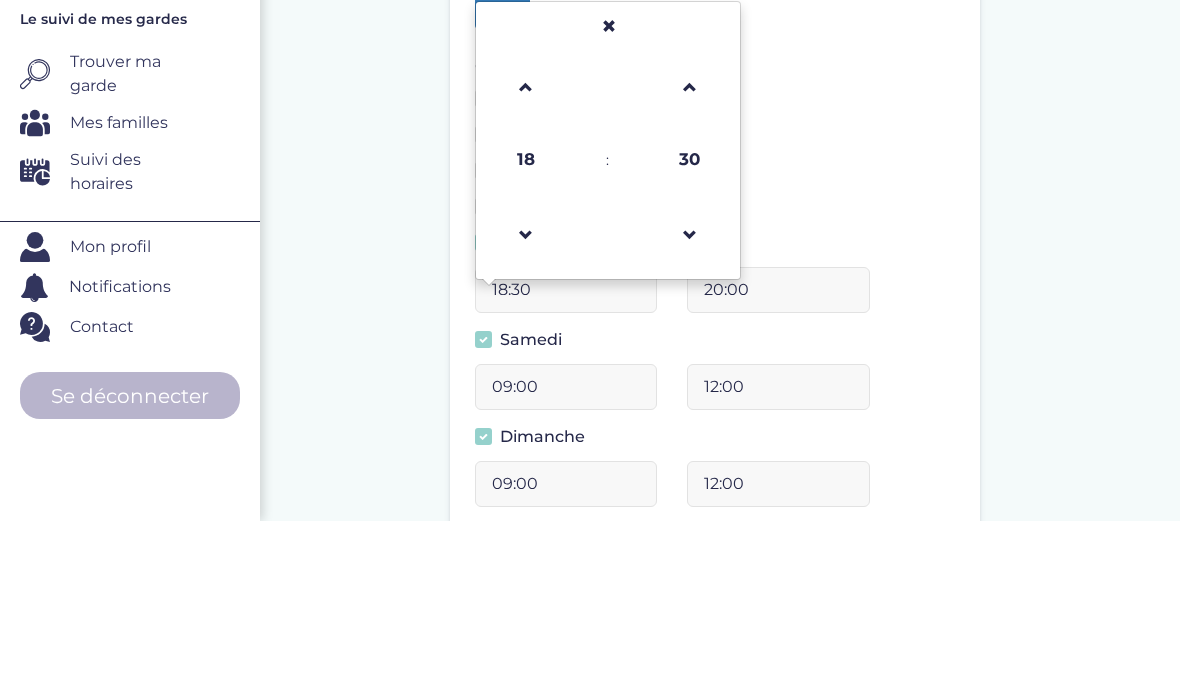 click at bounding box center (526, 262) 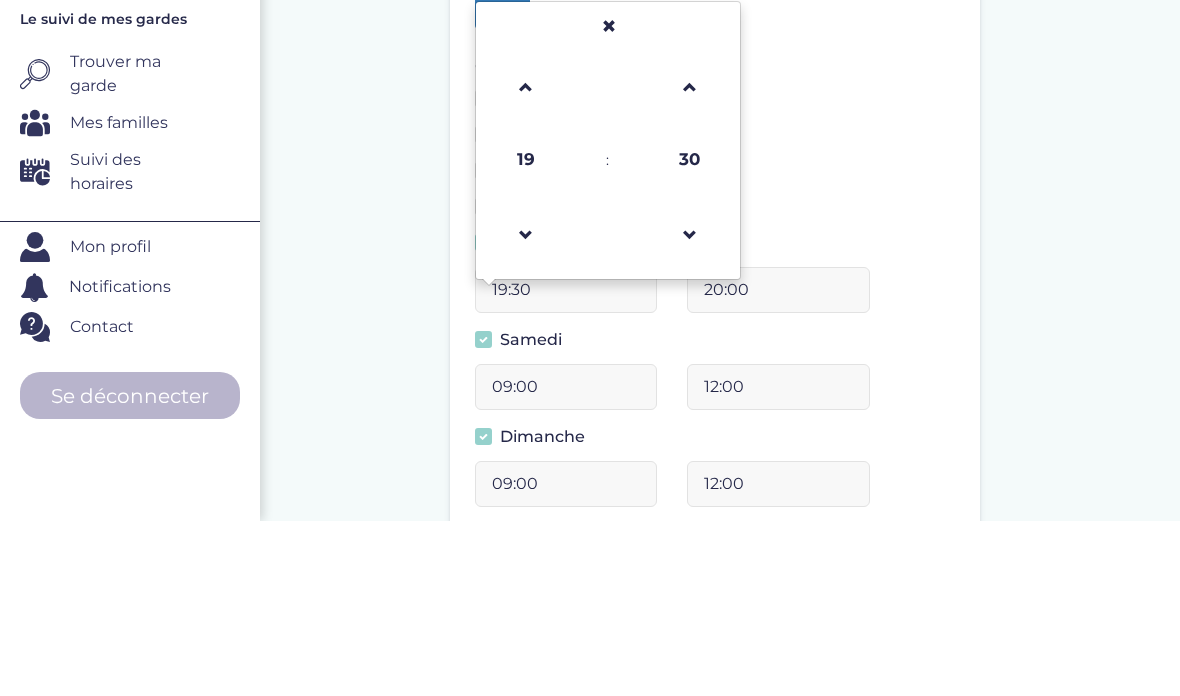 click at bounding box center [526, 262] 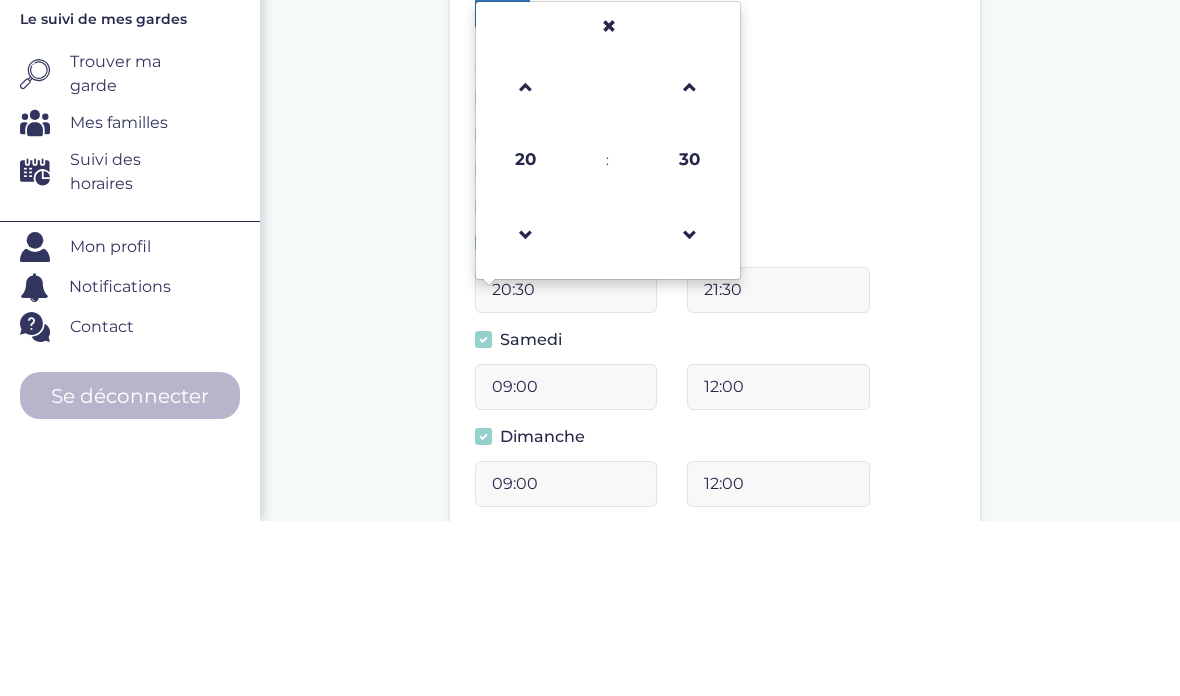 click at bounding box center [526, 410] 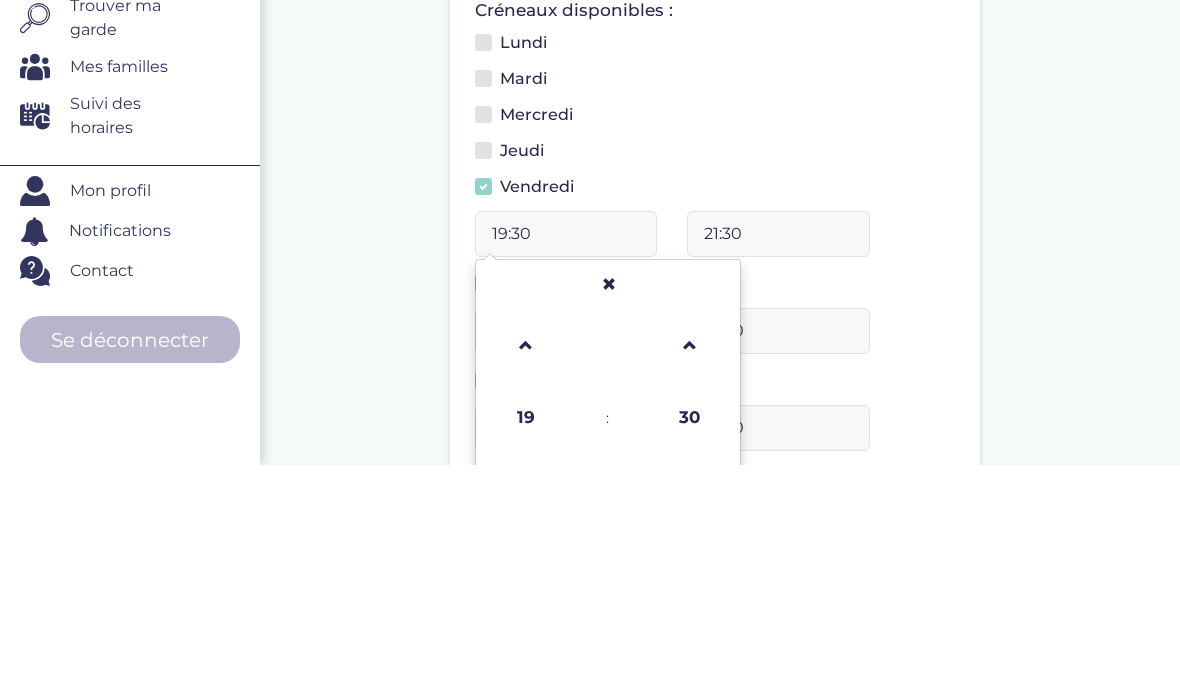 click on "19:30" at bounding box center (566, 465) 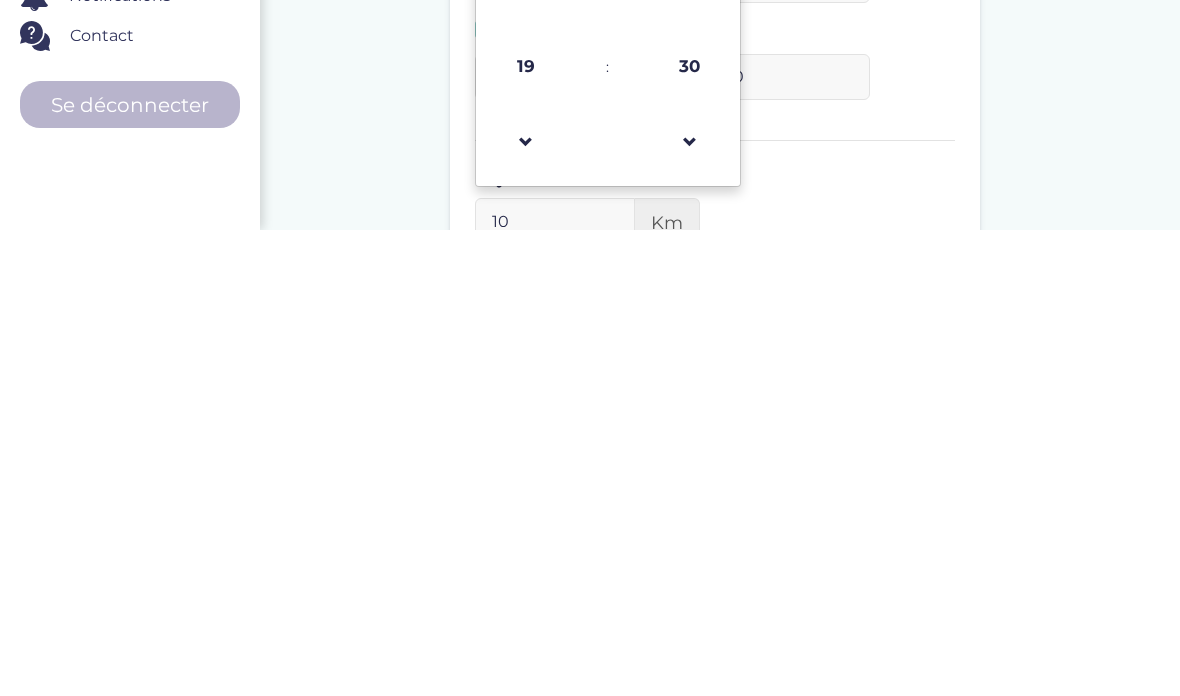 scroll, scrollTop: 532, scrollLeft: 0, axis: vertical 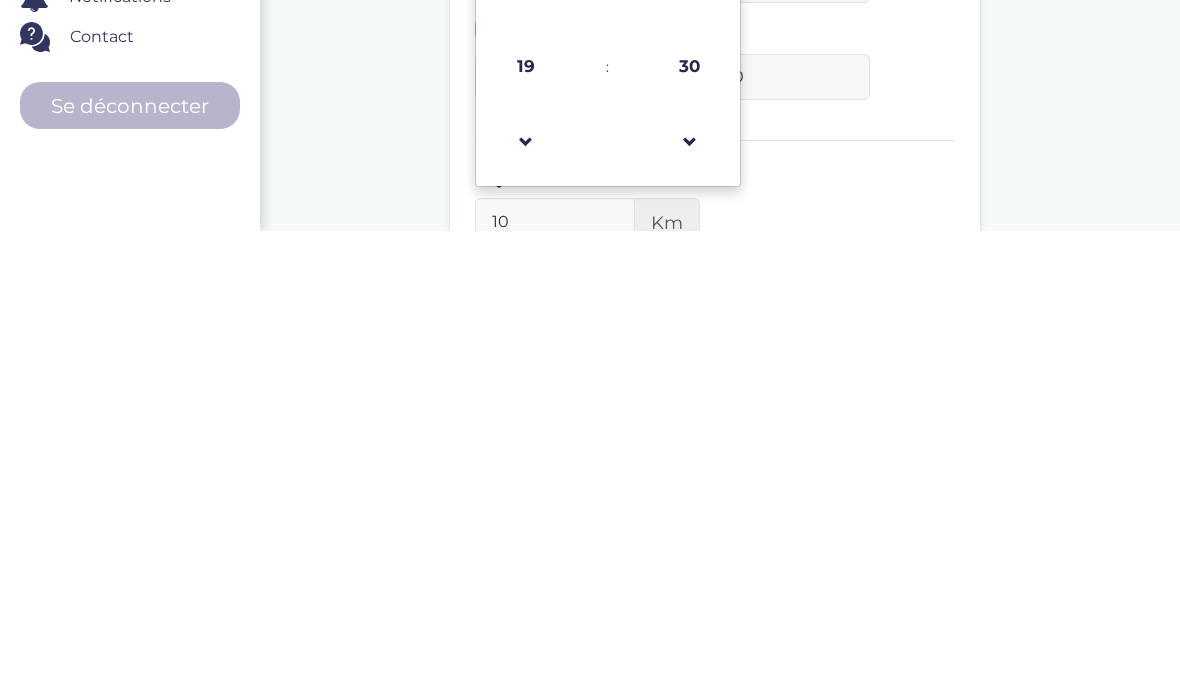 click at bounding box center (690, 607) 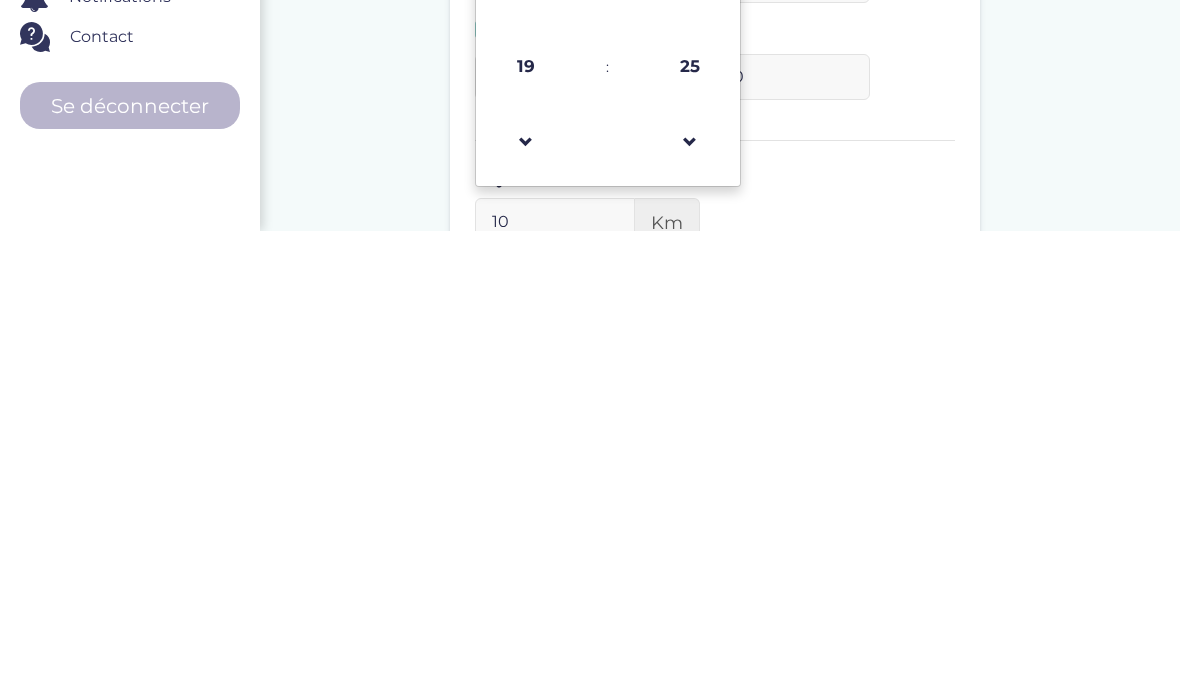 click at bounding box center [690, 607] 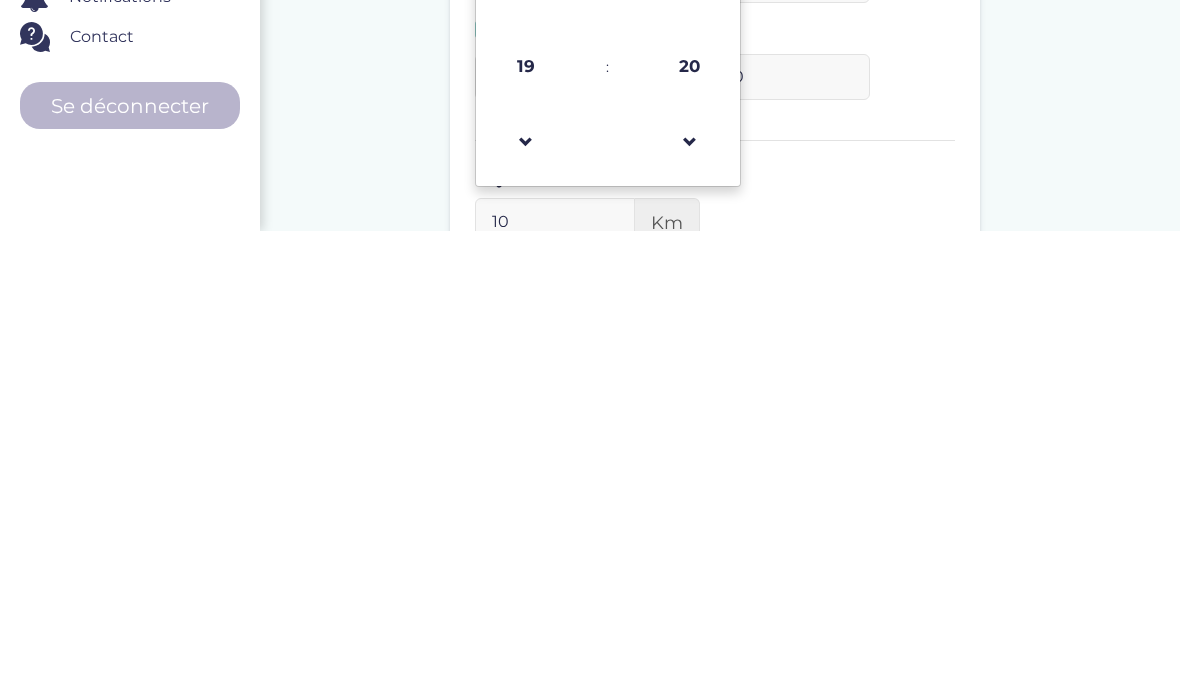 click at bounding box center [690, 607] 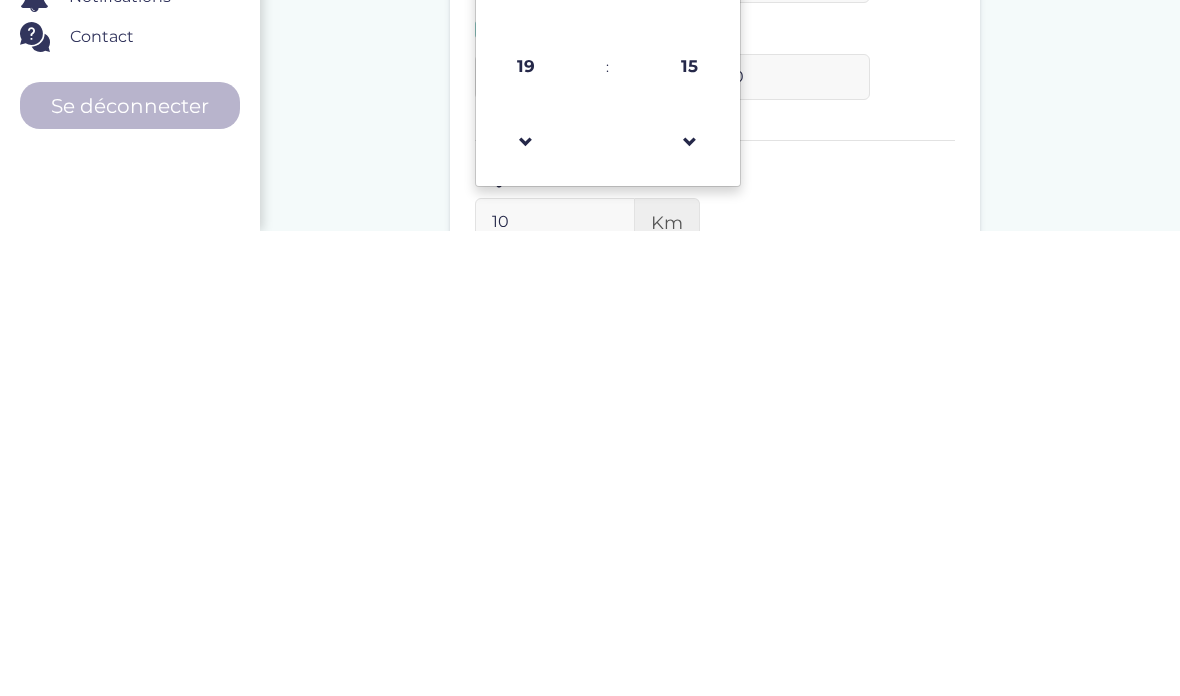 click at bounding box center (690, 607) 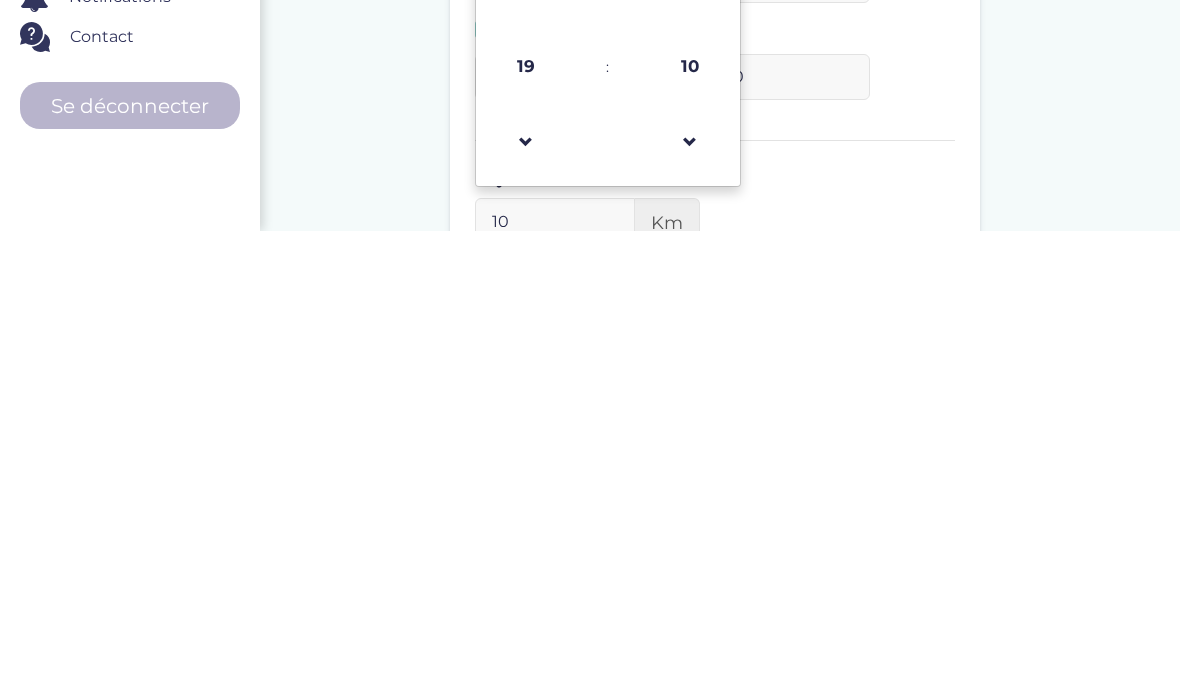 click at bounding box center (690, 607) 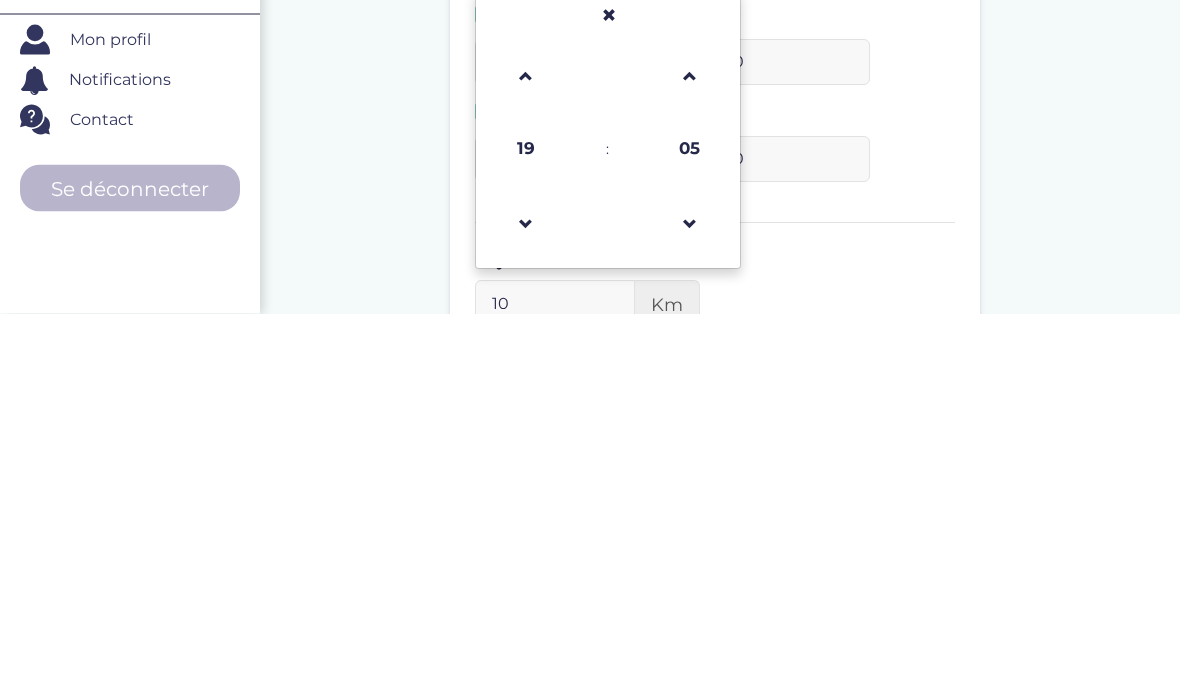 click at bounding box center (690, 459) 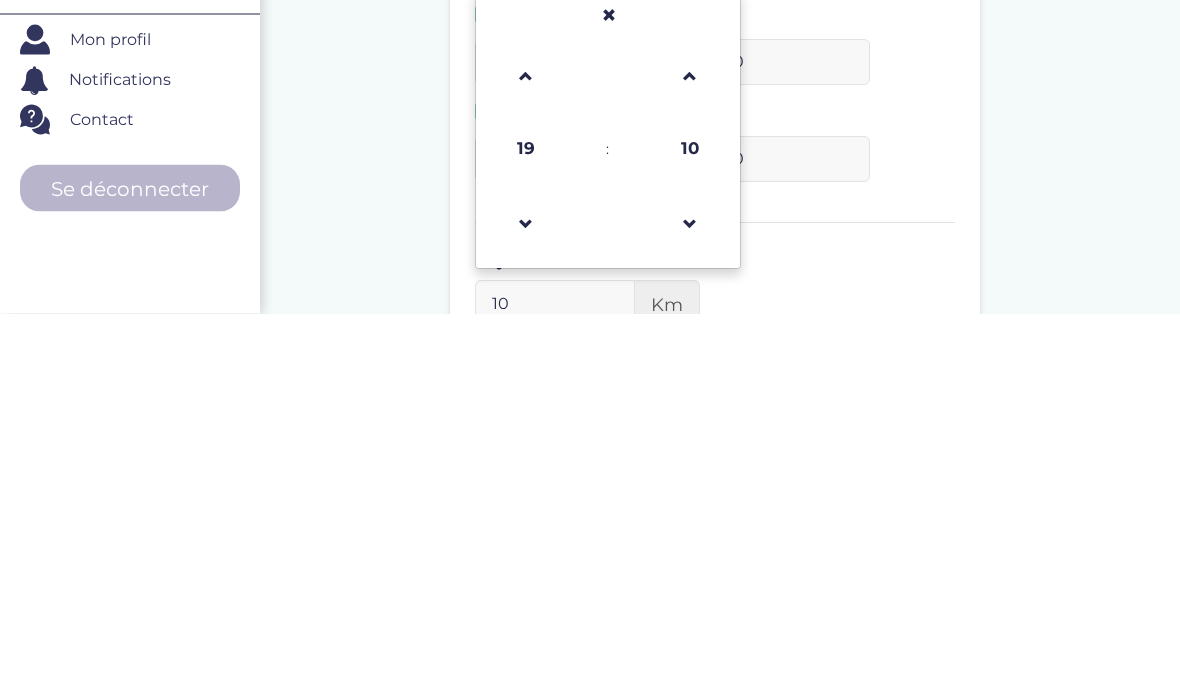 click at bounding box center (690, 459) 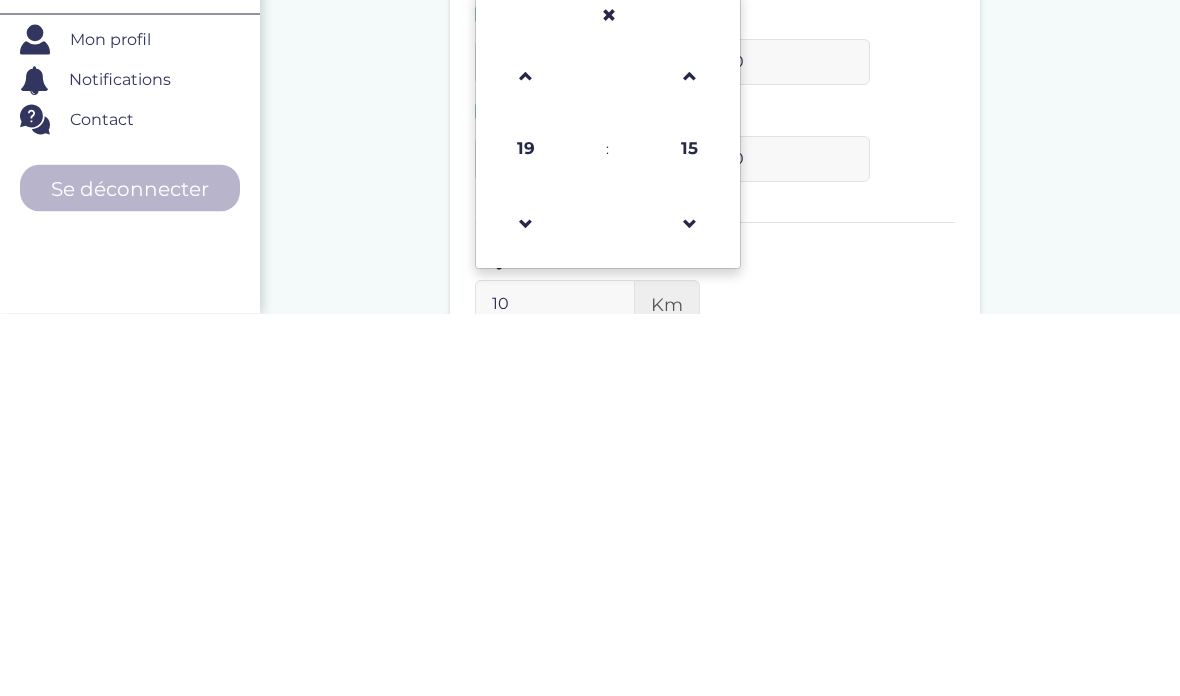 click at bounding box center (690, 459) 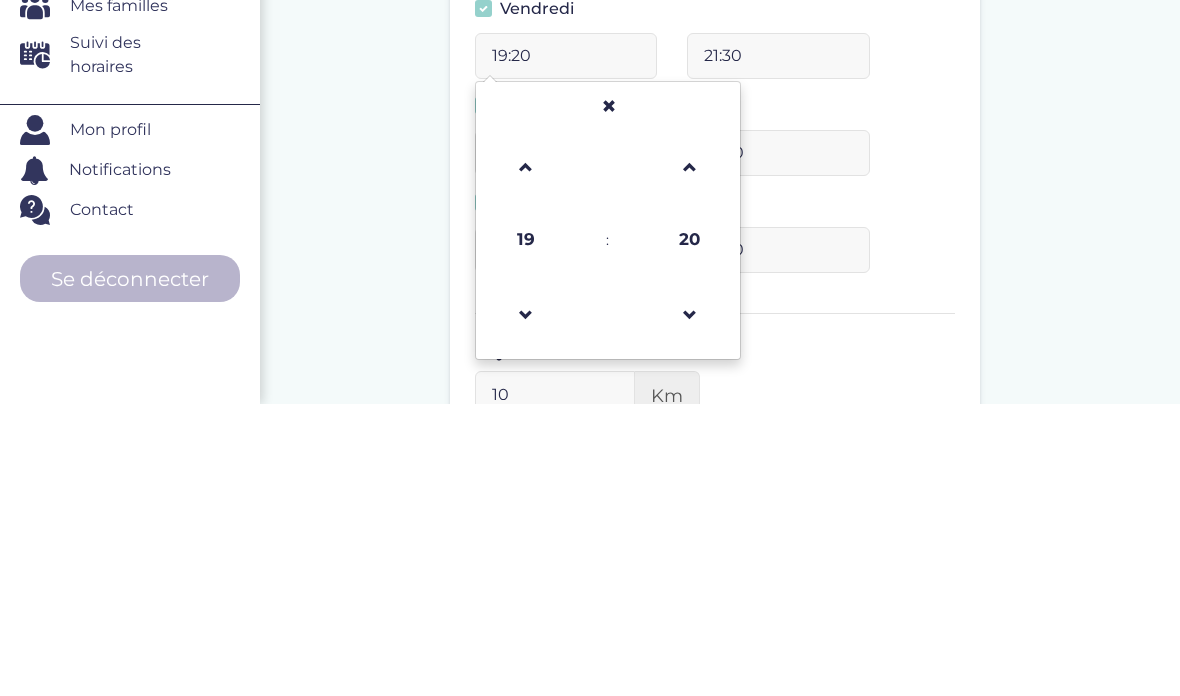 click on "21:30" at bounding box center (778, 348) 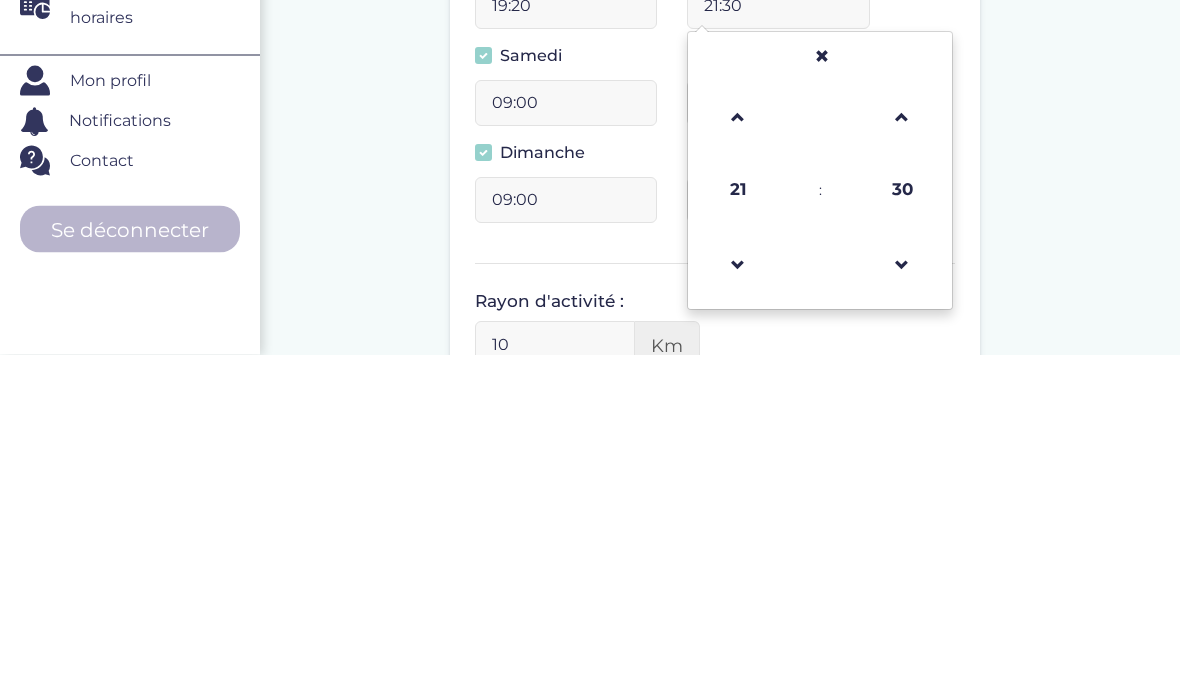 click at bounding box center (902, 459) 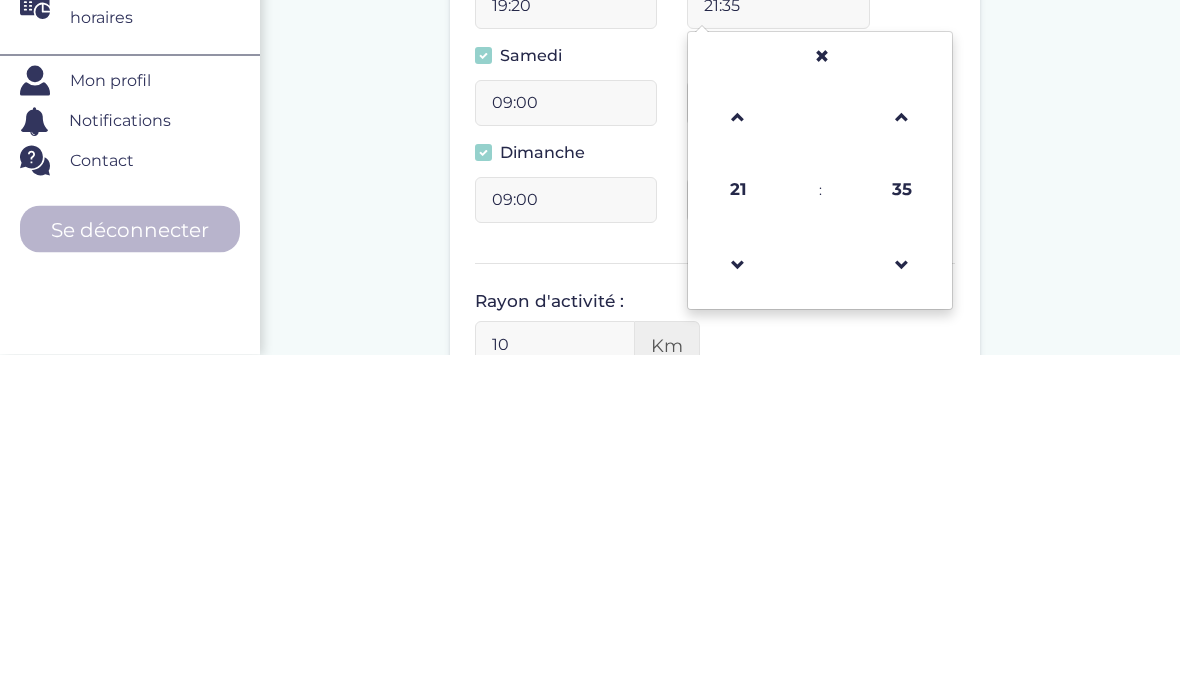 click at bounding box center (902, 459) 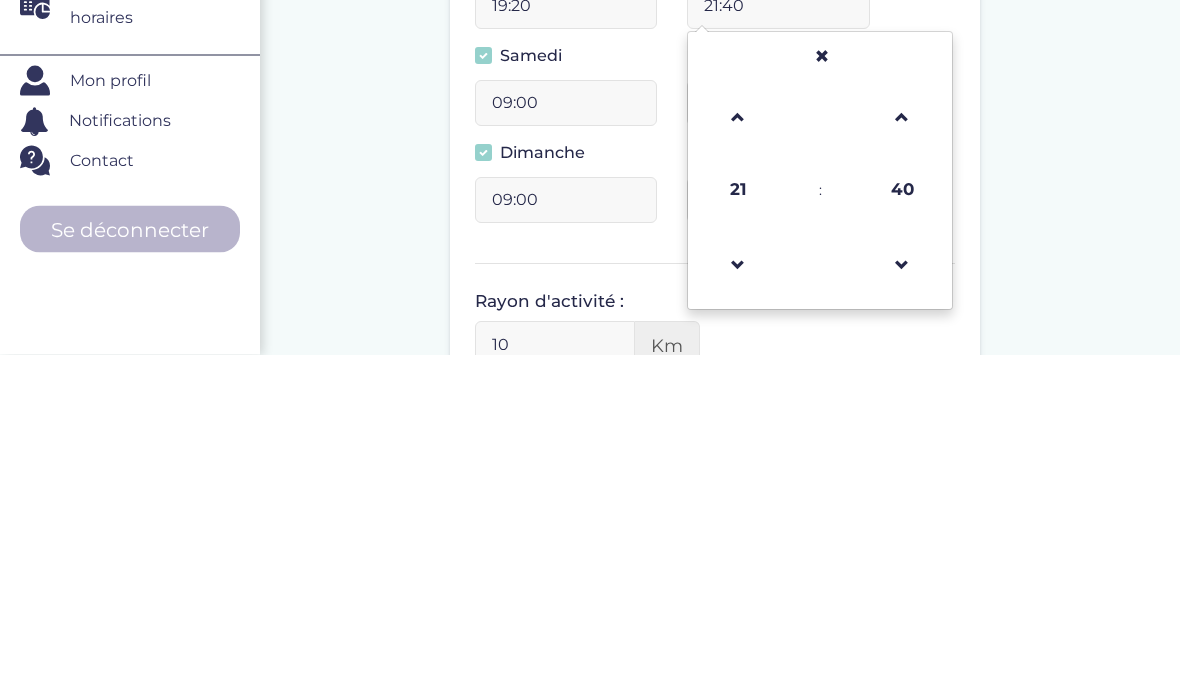 click at bounding box center [902, 459] 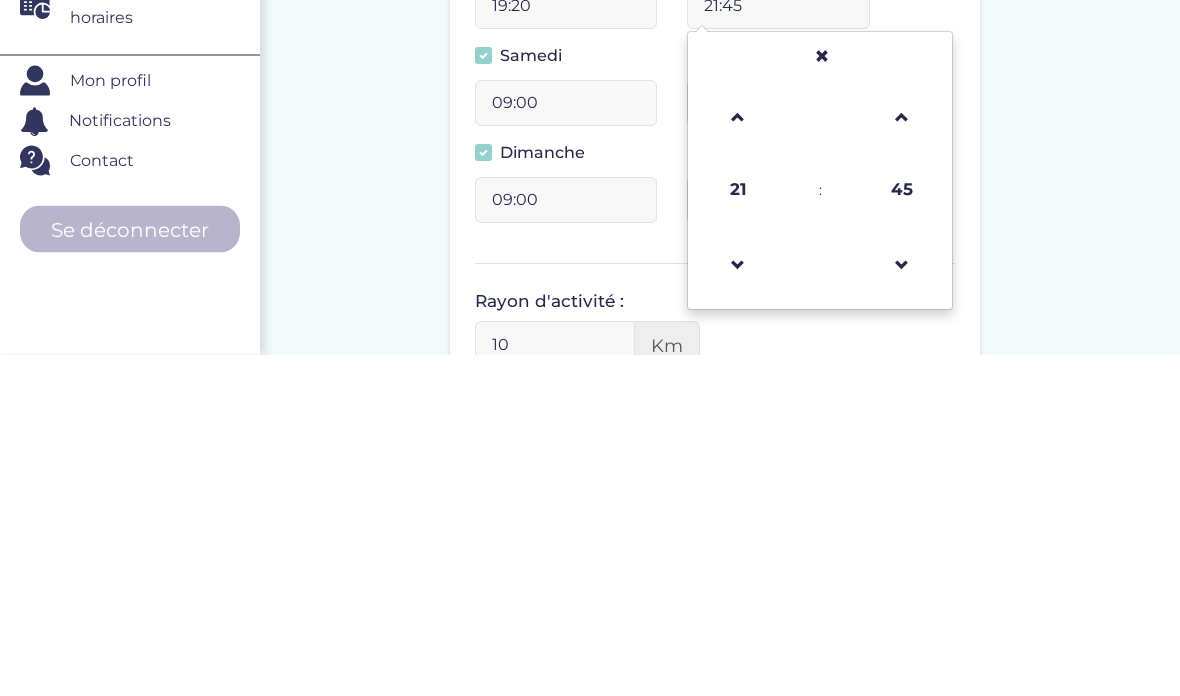 click at bounding box center (902, 459) 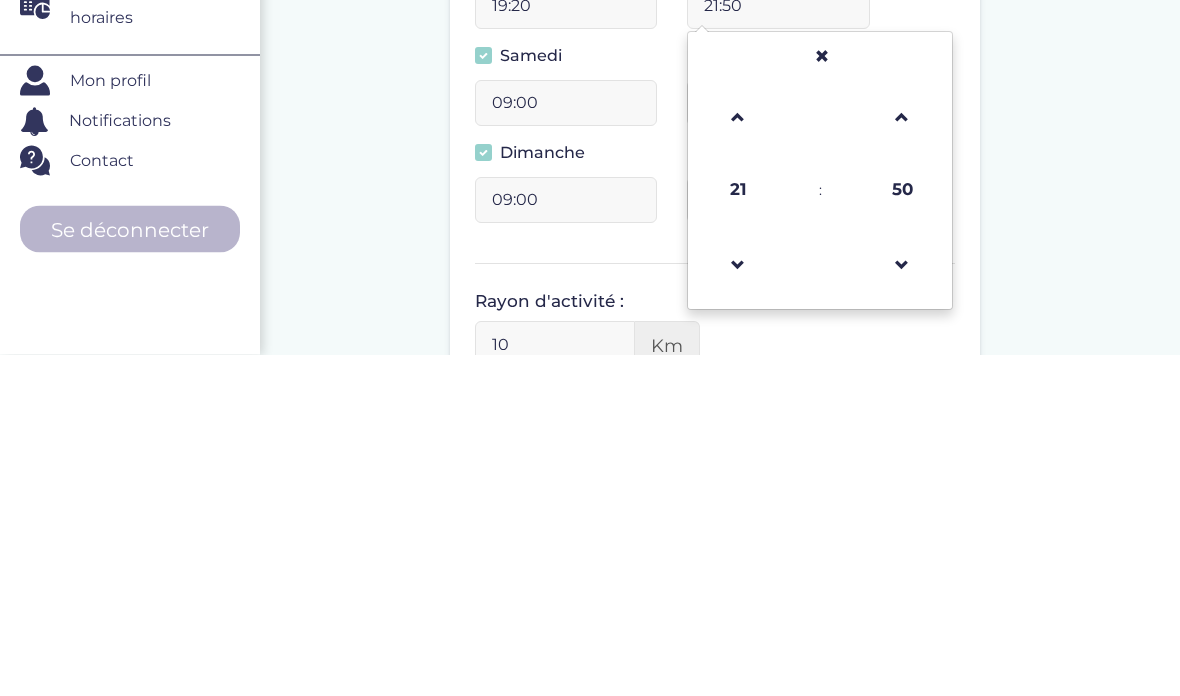 click at bounding box center (738, 459) 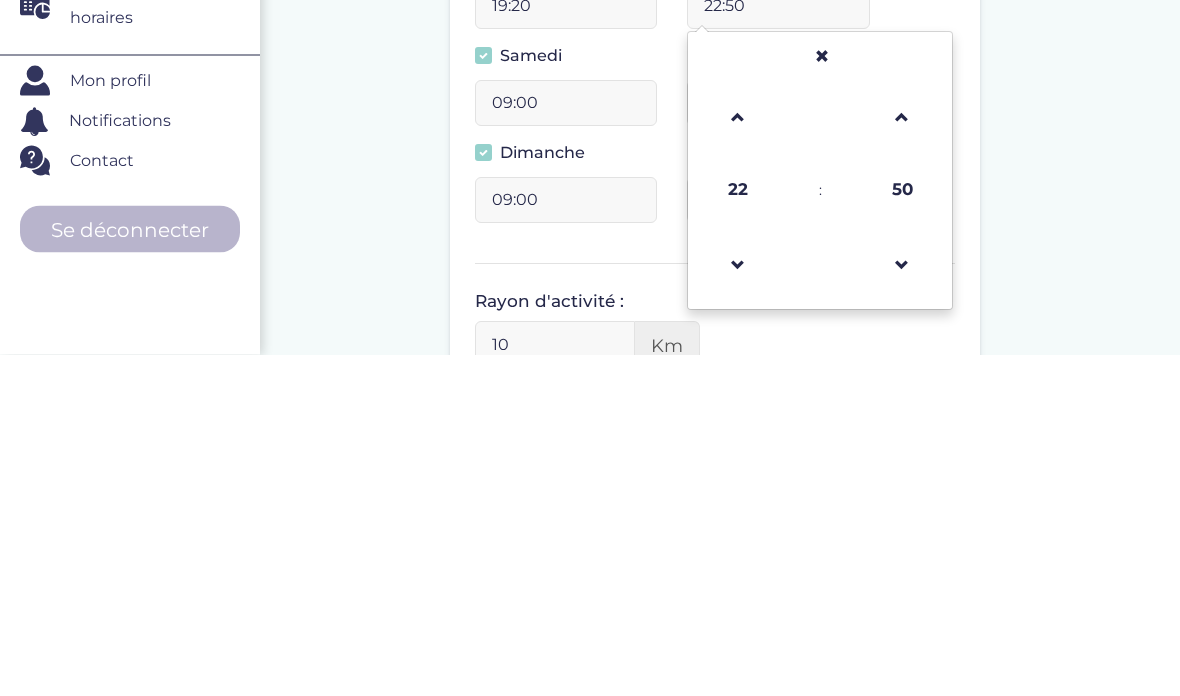 click at bounding box center [902, 459] 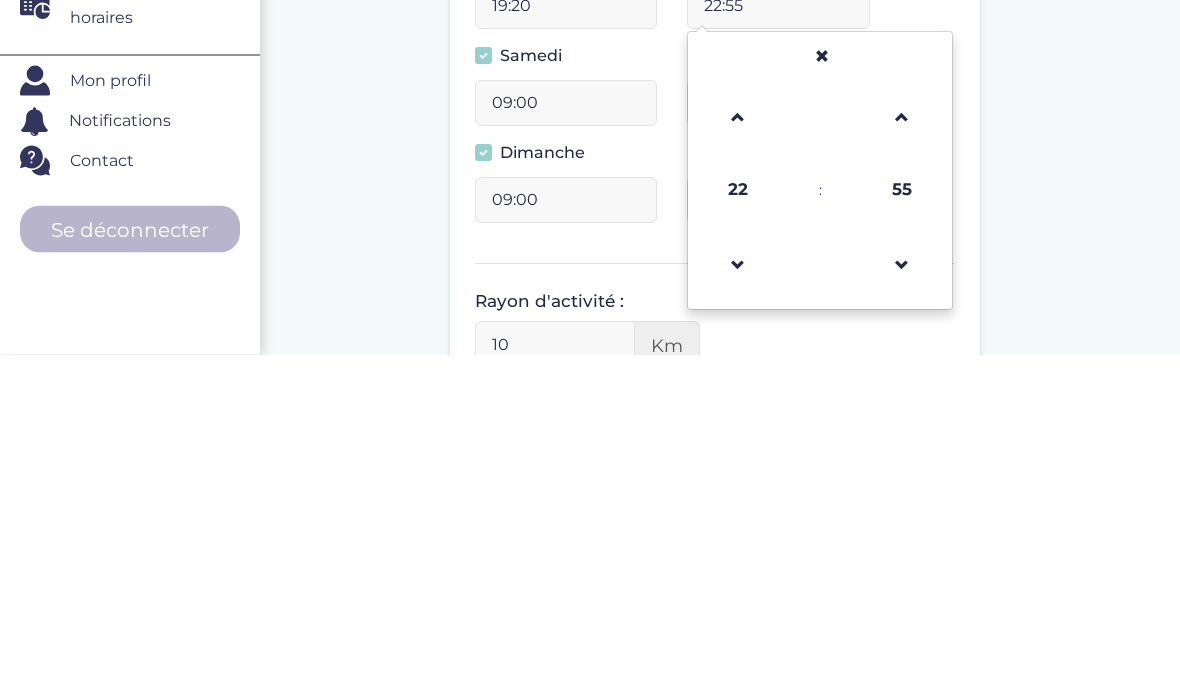 click at bounding box center [902, 459] 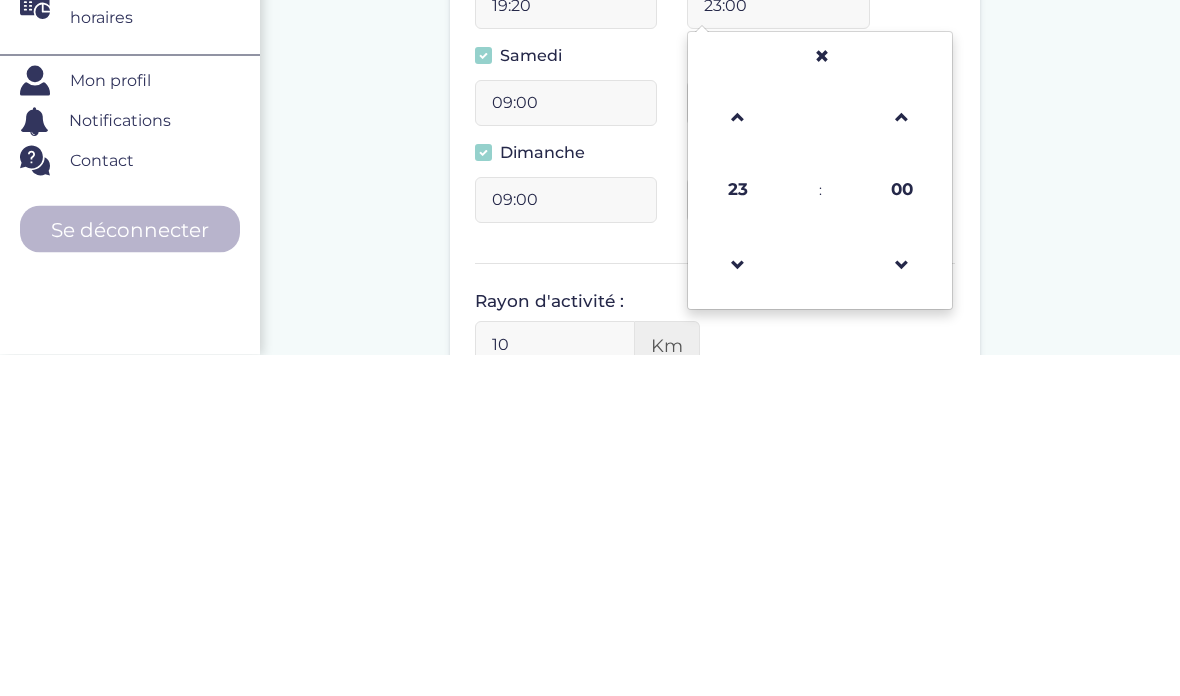 click at bounding box center [738, 607] 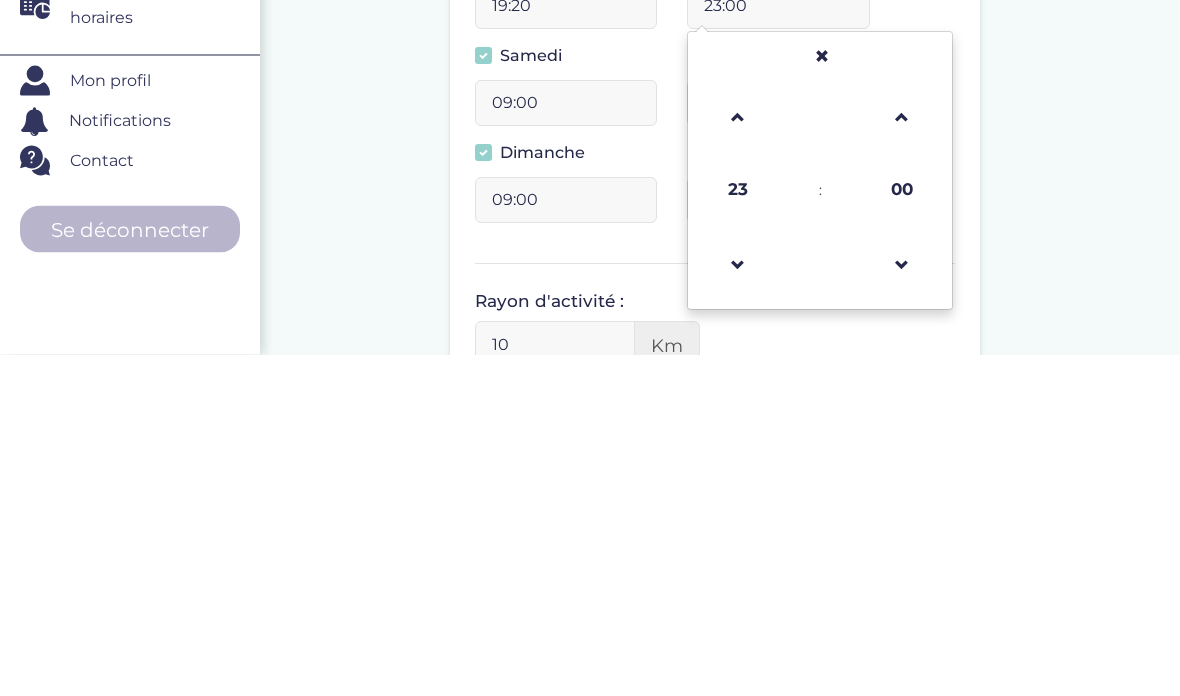 type on "22:00" 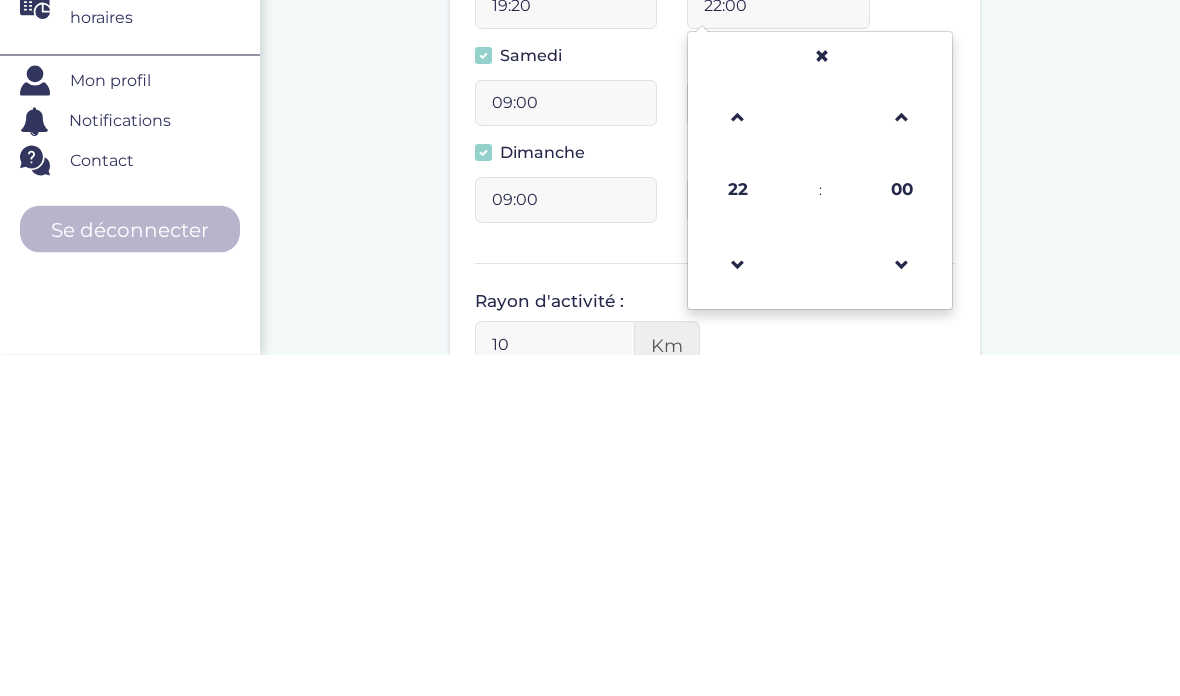 click on "Complete ton profil, même si tu ne disposes pas encore de ton emploi du temps.
Date de début :
03-08-2025     Veuillez préciser une date de début
Avez-vous votre emploi du temps ?
Oui   Non
Créneaux disponibles :
Lundi
16:30   20:00
Mardi
16:30   20:00     09:00   20:00     16:30   20:00     19:20   22:00 22 : 00 00 01 02 03 04 05 06 07 08 09 10 11 12 13 14 15" at bounding box center [715, 306] 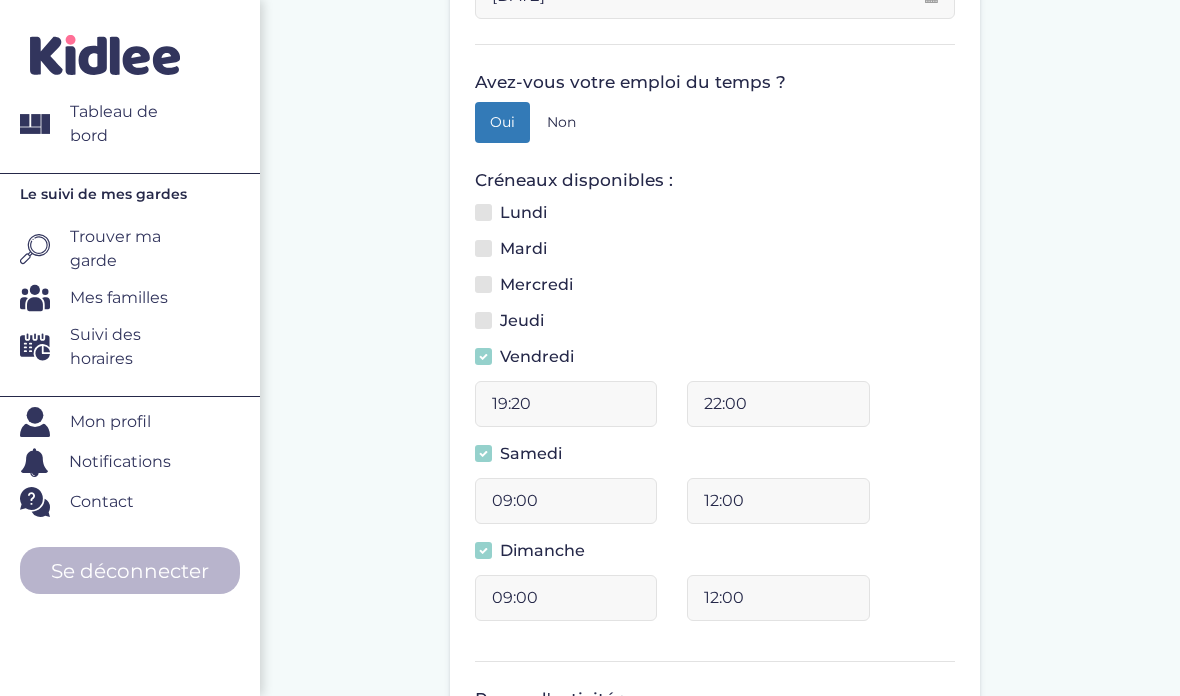 scroll, scrollTop: 475, scrollLeft: 0, axis: vertical 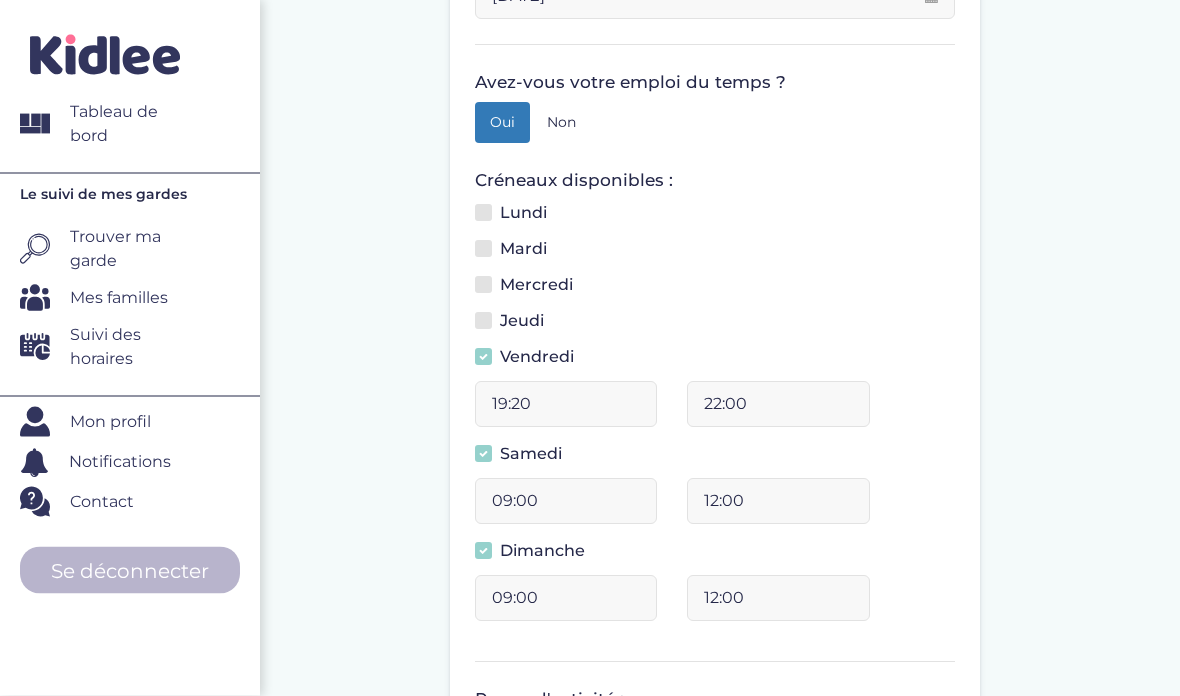click on "Jeudi" at bounding box center (517, 325) 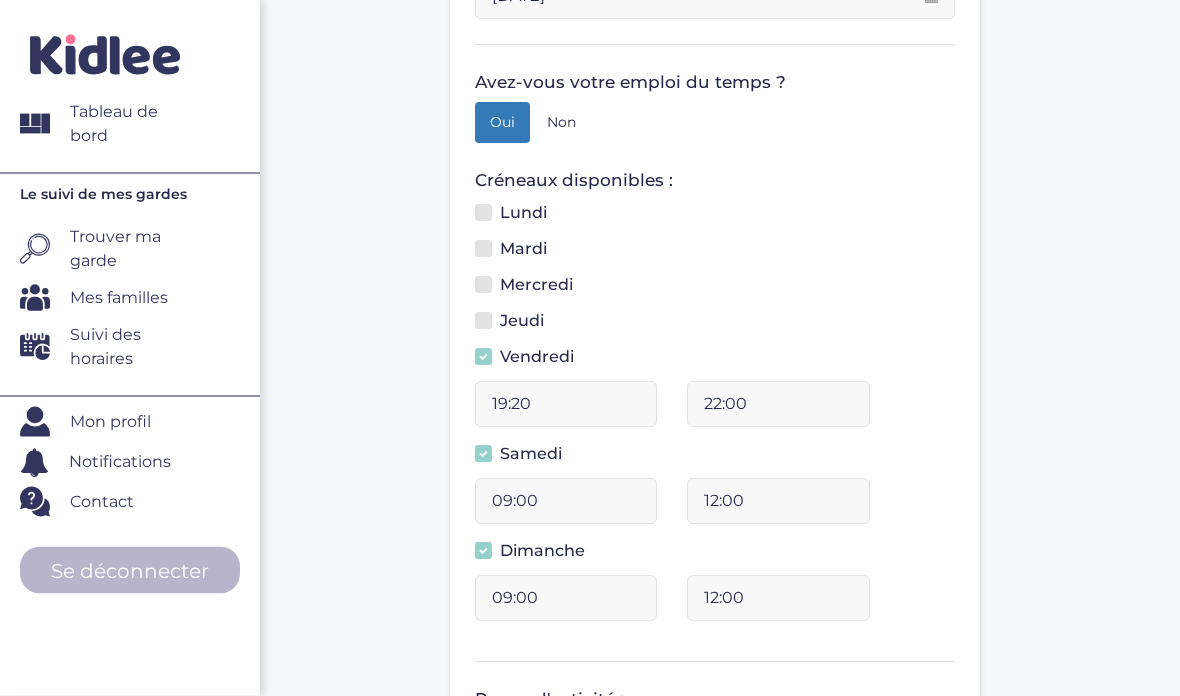 click on "Jeudi" at bounding box center (489, 333) 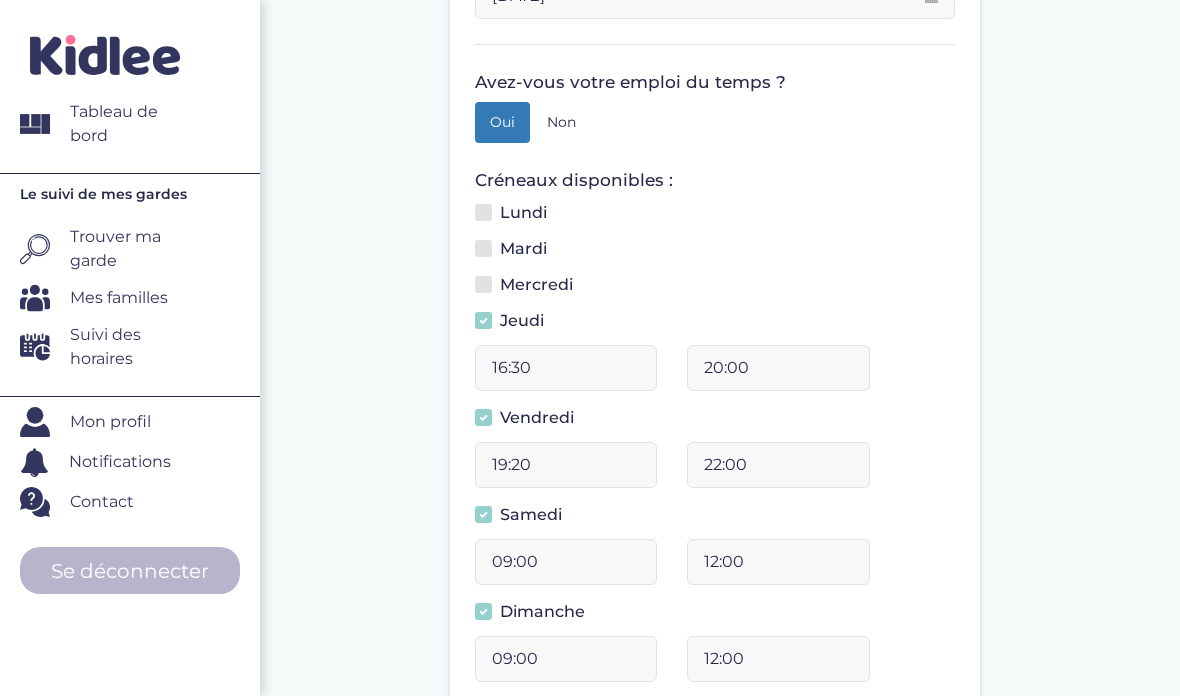 click on "16:30" at bounding box center [566, 368] 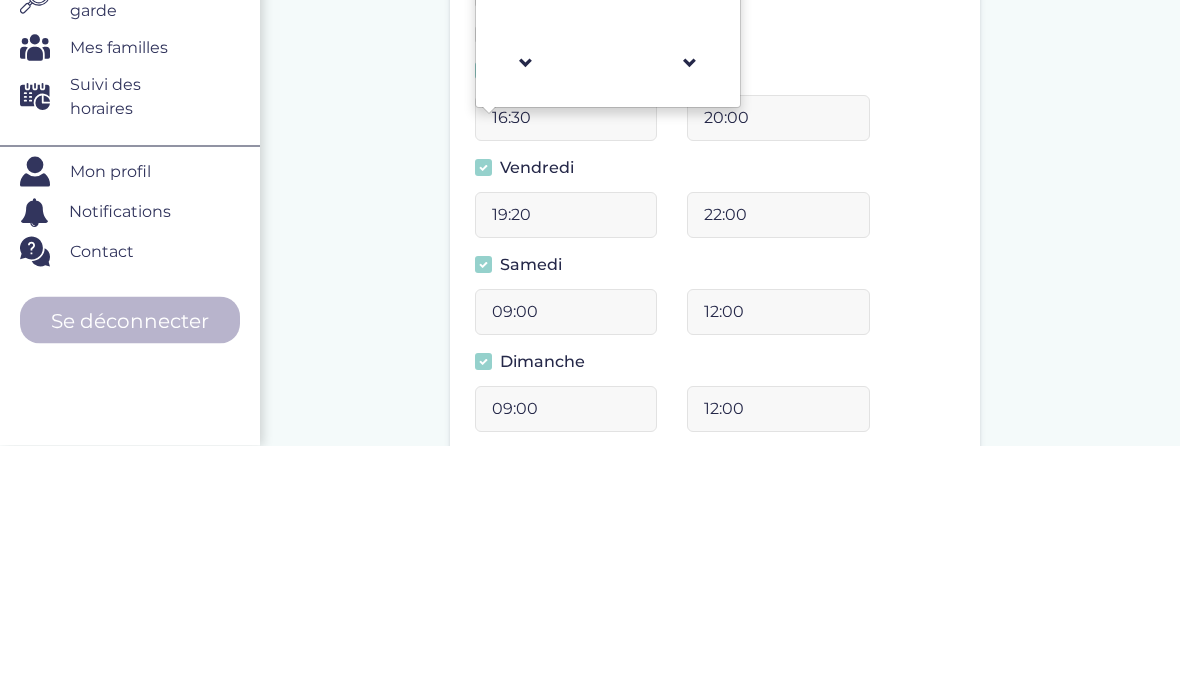 click on "16:30" at bounding box center [566, 369] 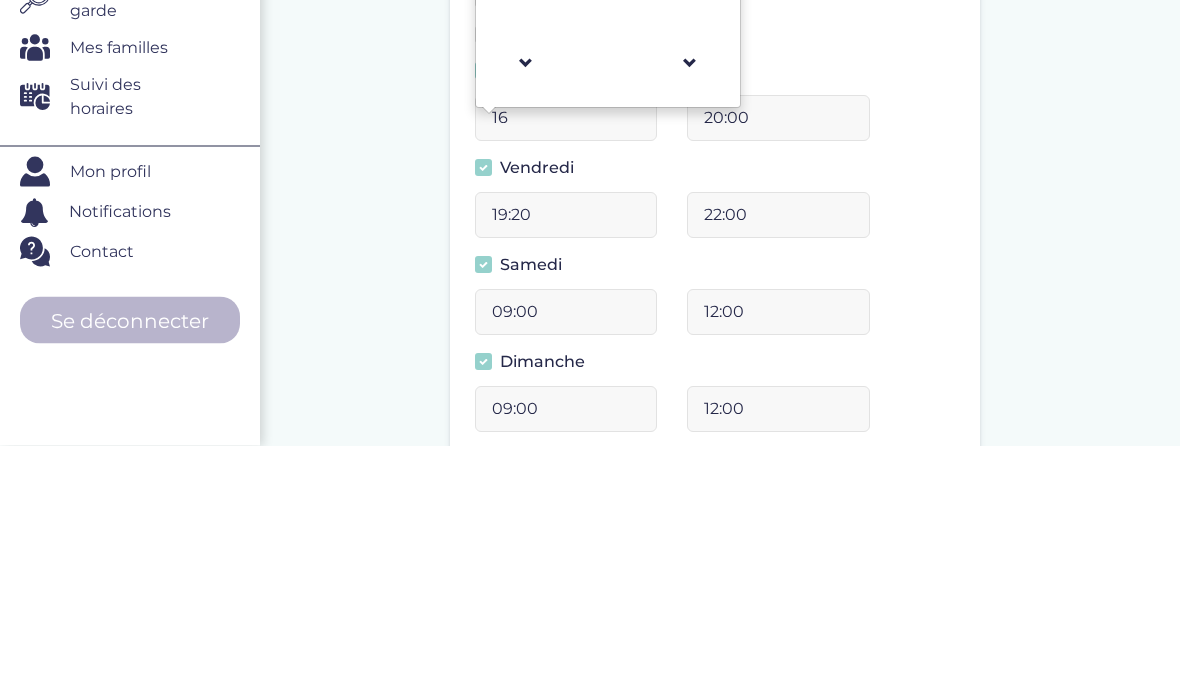 type on "1" 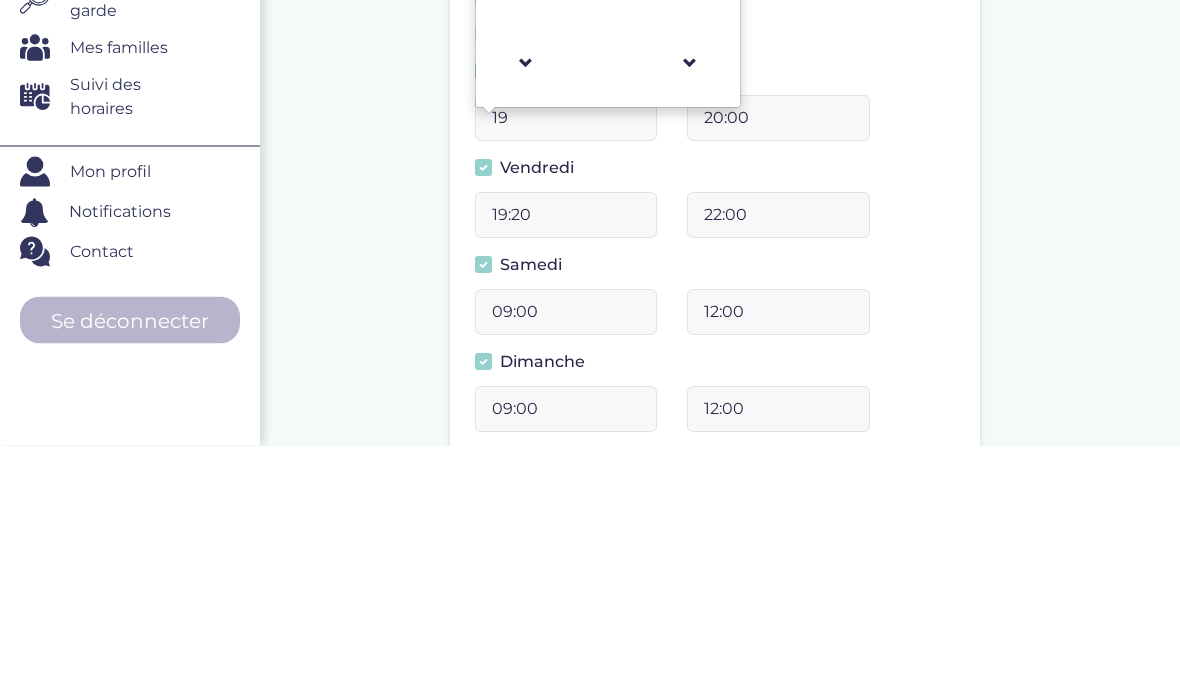 click on "20:00" at bounding box center (778, 369) 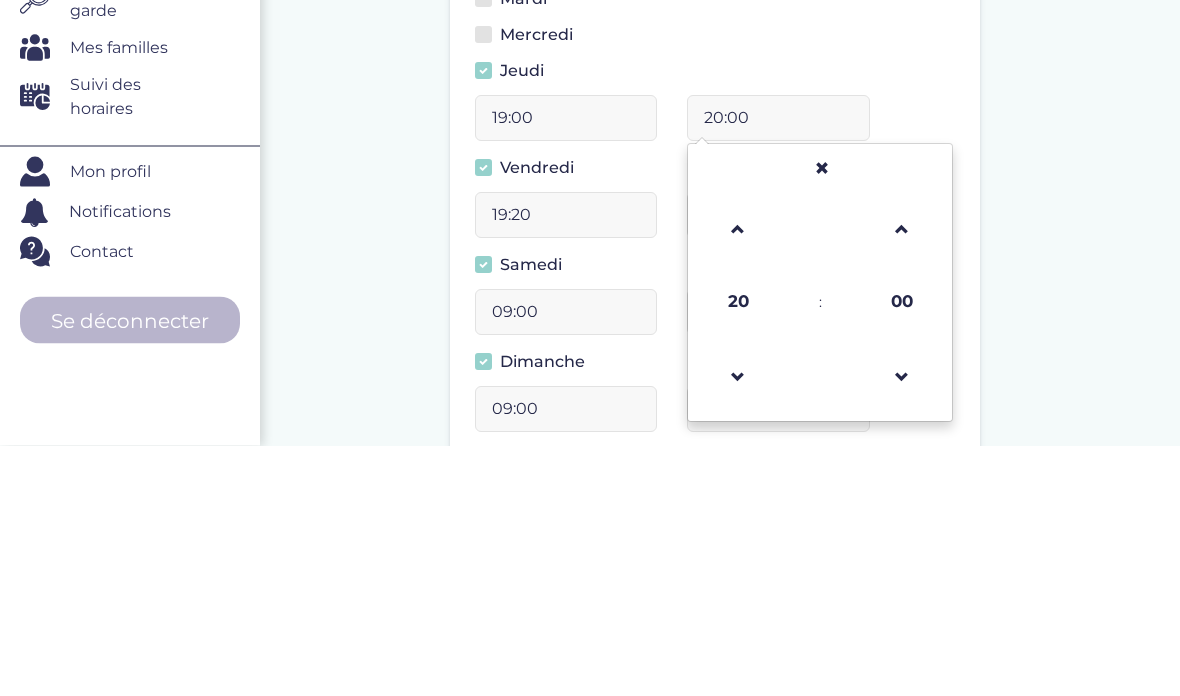 click on "19:00" at bounding box center (566, 369) 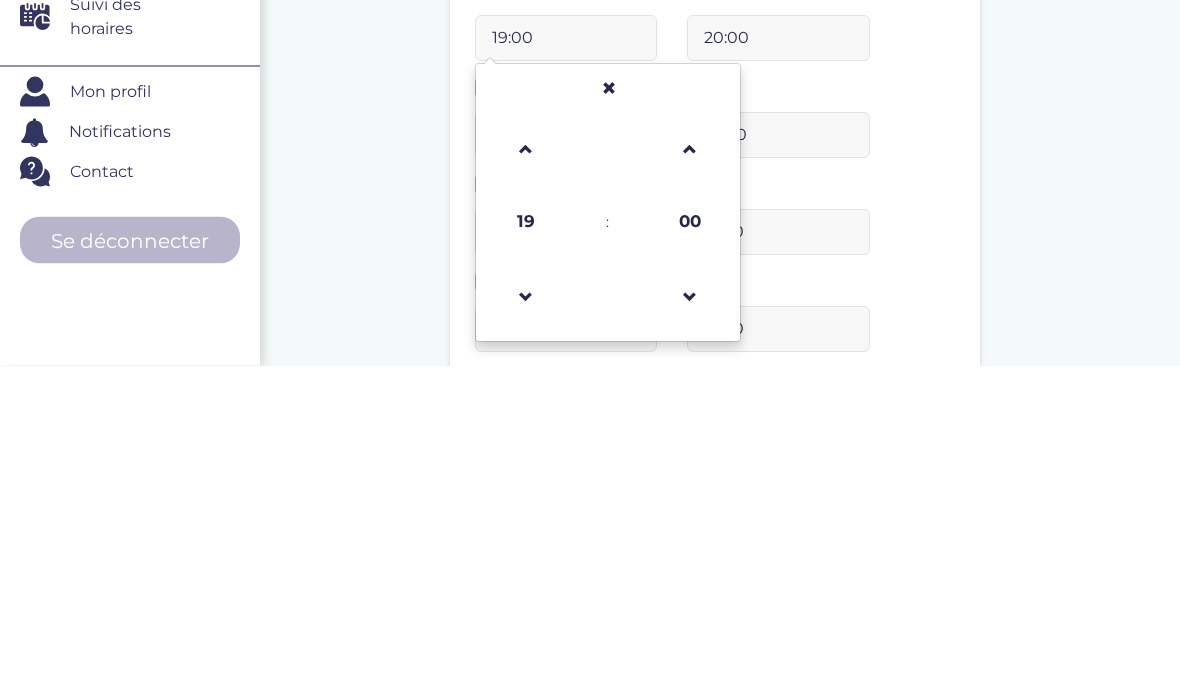 click at bounding box center [690, 480] 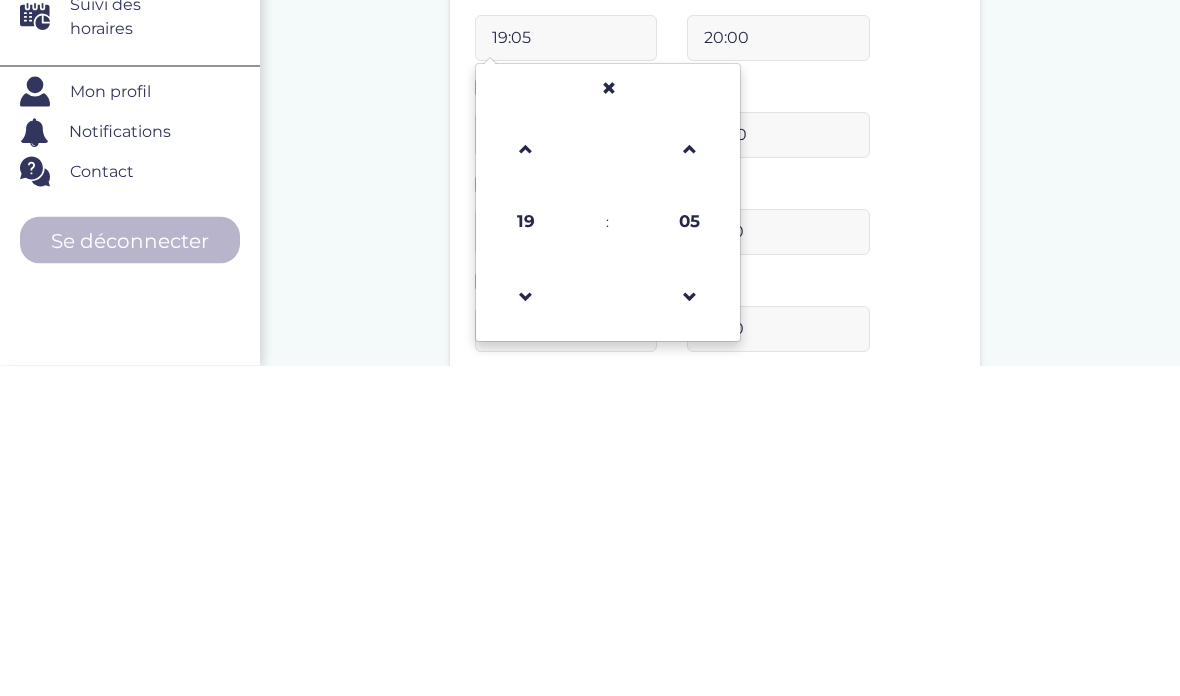 click at bounding box center (690, 480) 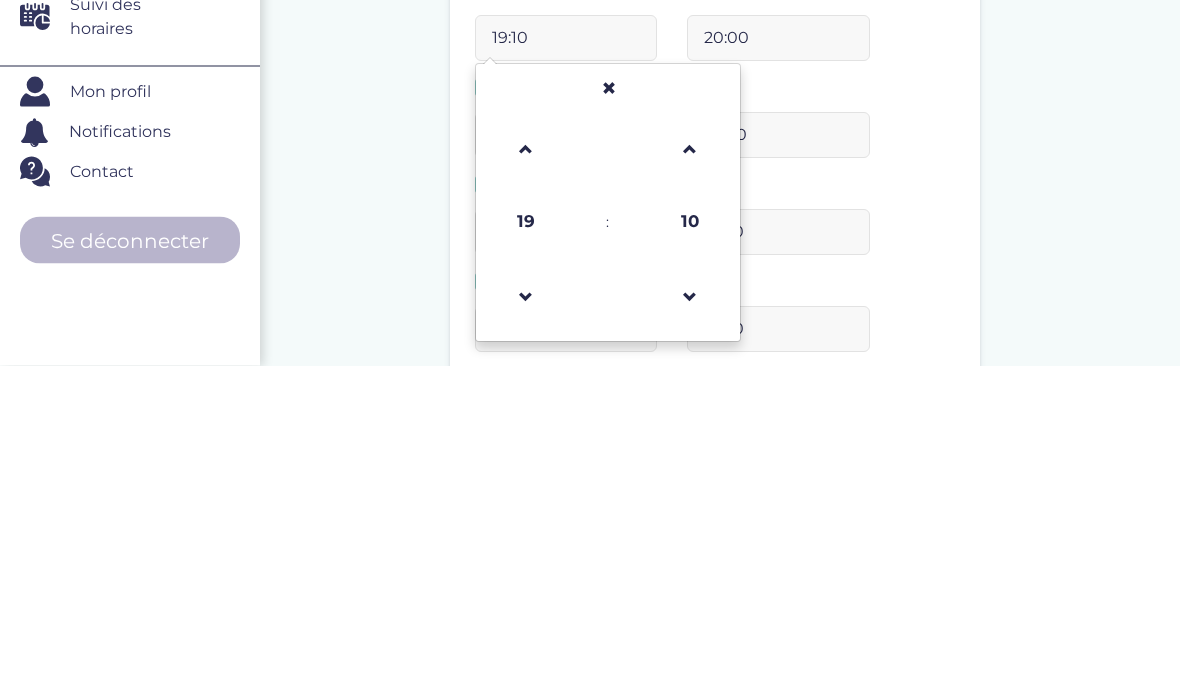 click at bounding box center (690, 480) 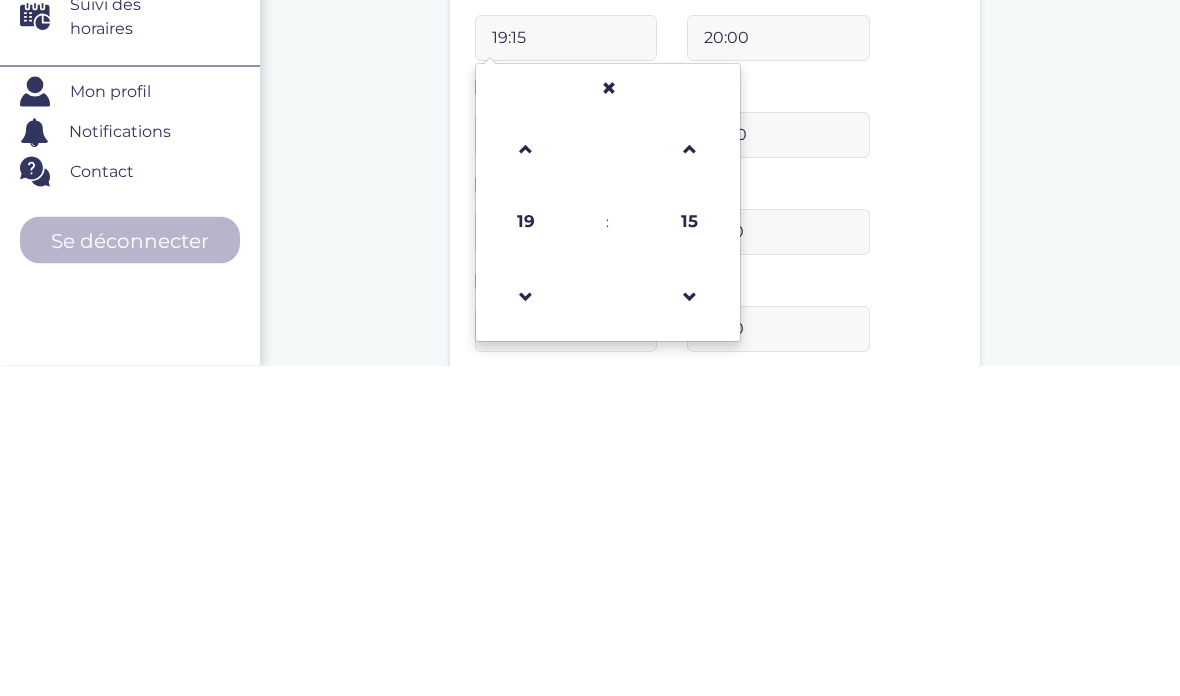 click at bounding box center (690, 480) 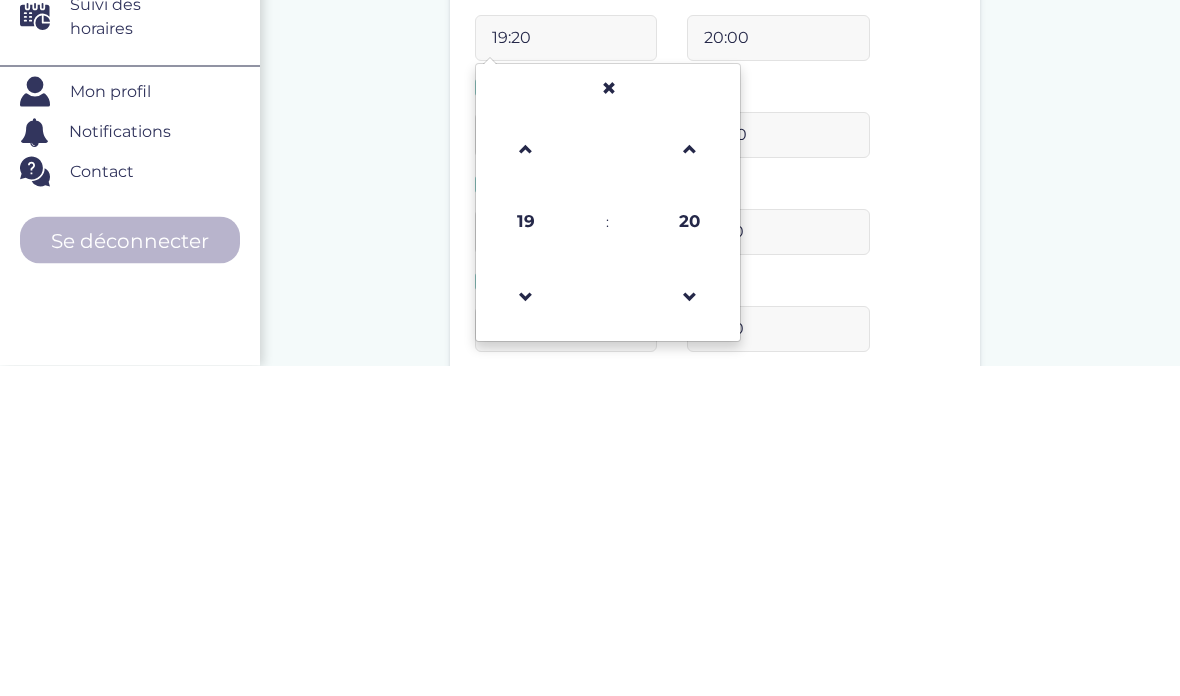 click on "Complete ton profil, même si tu ne disposes pas encore de ton emploi du temps.
Date de début :
03-08-2025     Veuillez préciser une date de début
Avez-vous votre emploi du temps ?
Oui   Non
Créneaux disponibles :
Lundi
16:30   20:00
Mardi
16:30   20:00     09:00   20:00     19:20 19 : 20 00 01 02 03 04 05 06 07 08 09 10 11 12 13 14 15 16 17 18 19 20 21 22 23 00" at bounding box center (715, 394) 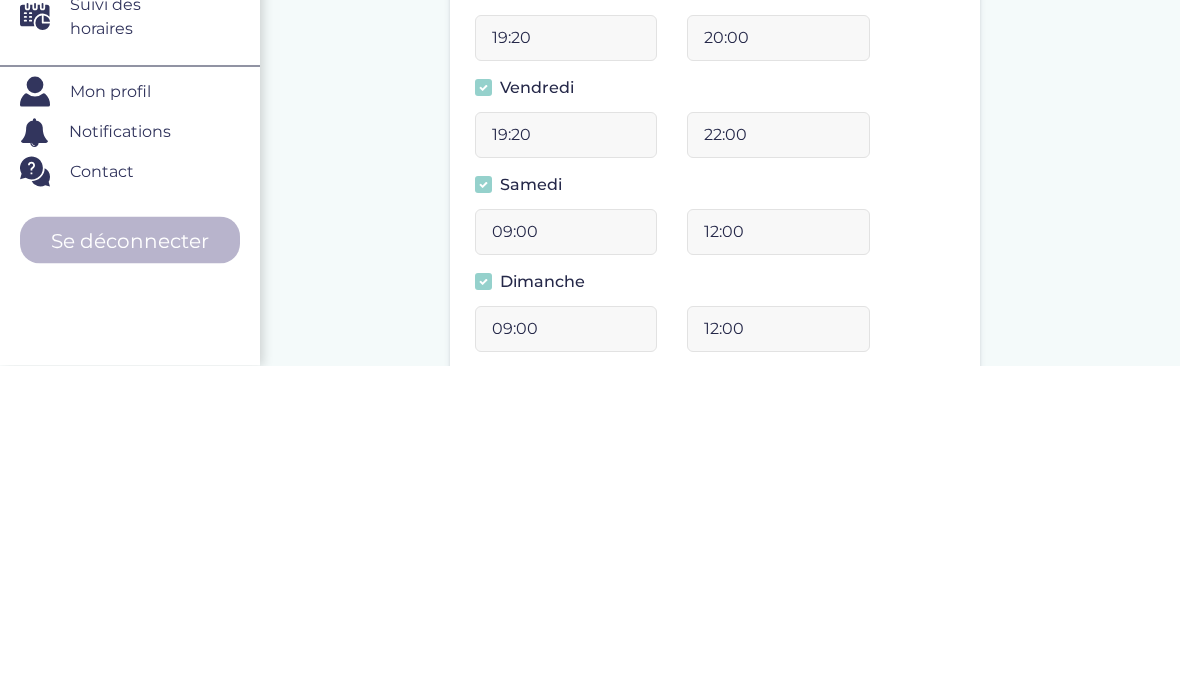 scroll, scrollTop: 783, scrollLeft: 0, axis: vertical 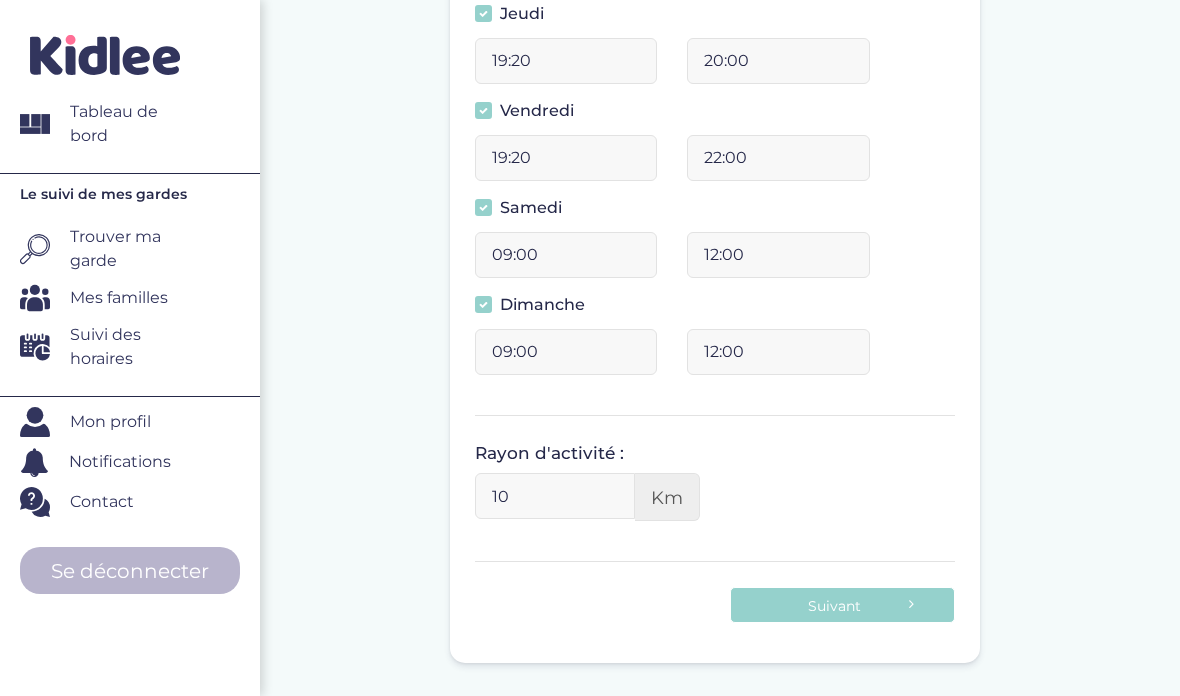 click on "20:00" at bounding box center (778, 61) 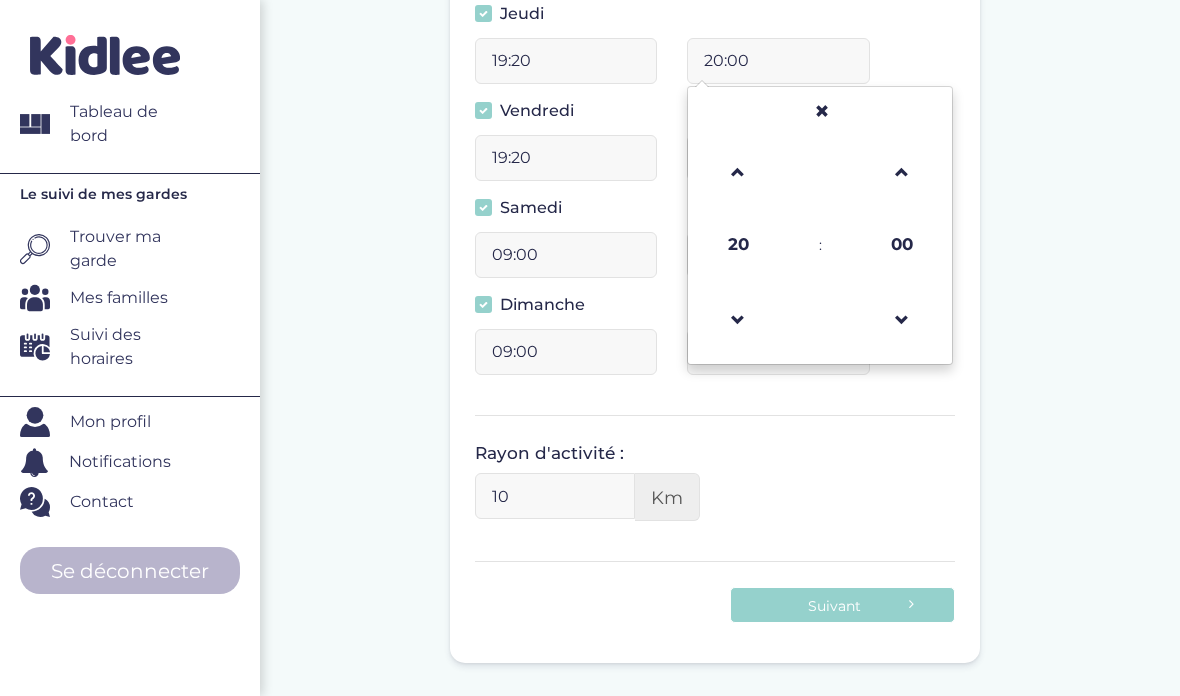 click on "20:00" at bounding box center [778, 61] 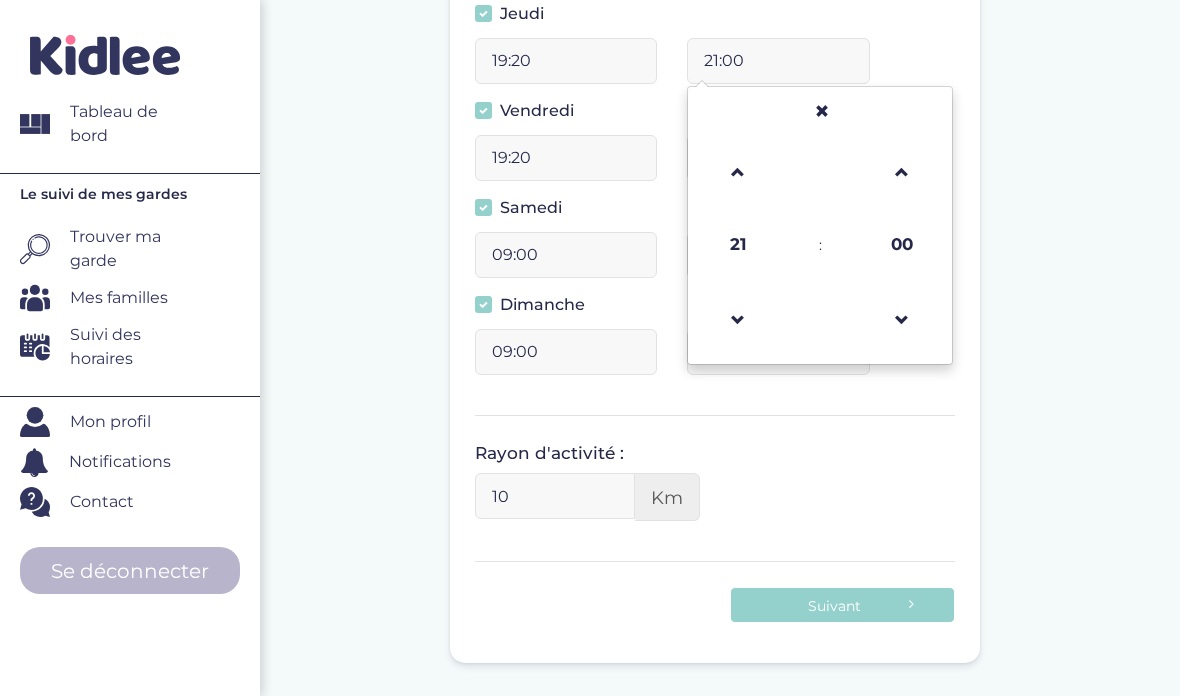 click at bounding box center (738, 172) 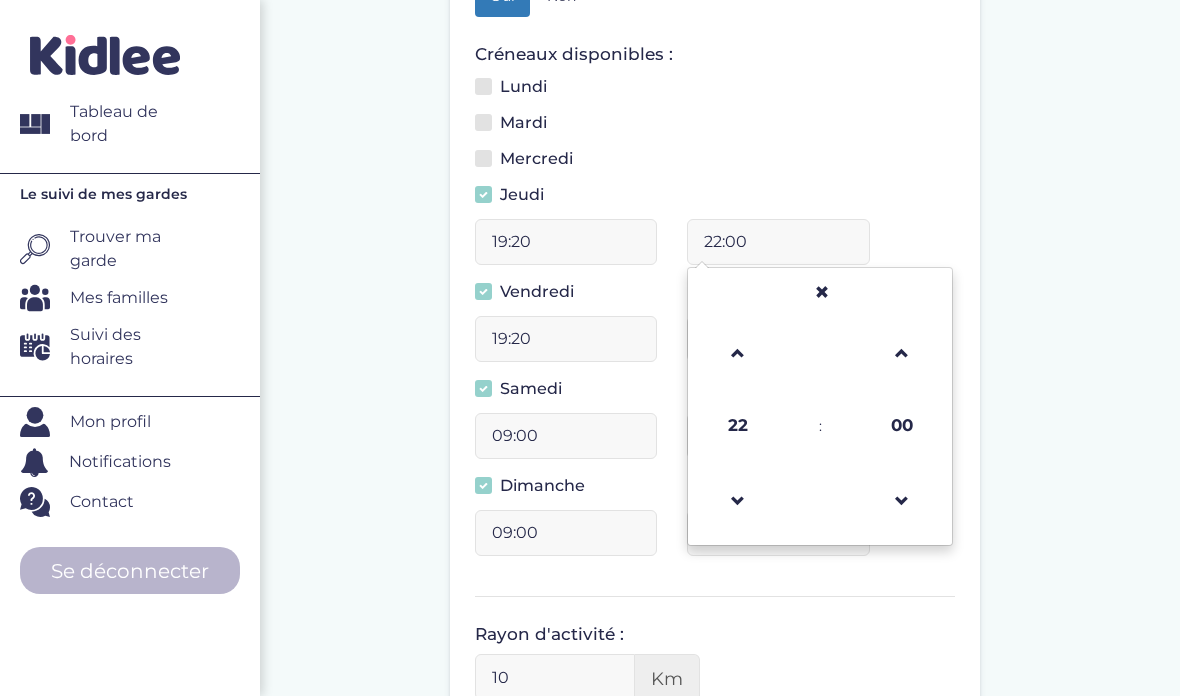 click on "Mercredi" at bounding box center (531, 162) 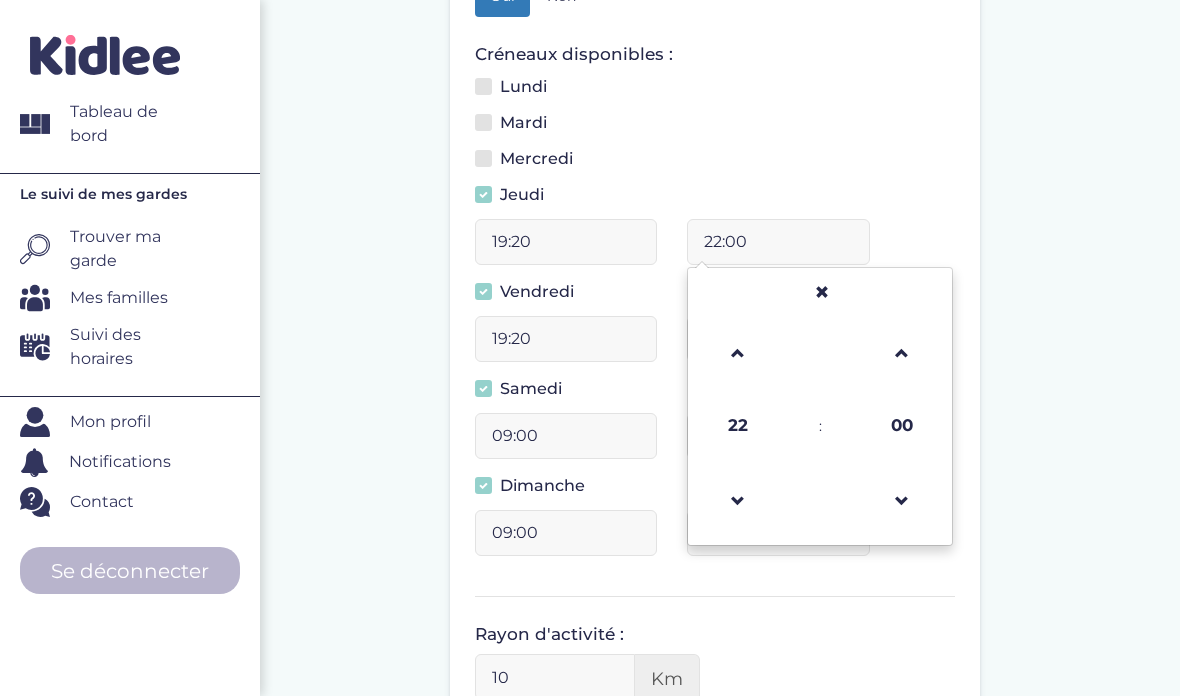 click on "Mercredi" at bounding box center [489, 170] 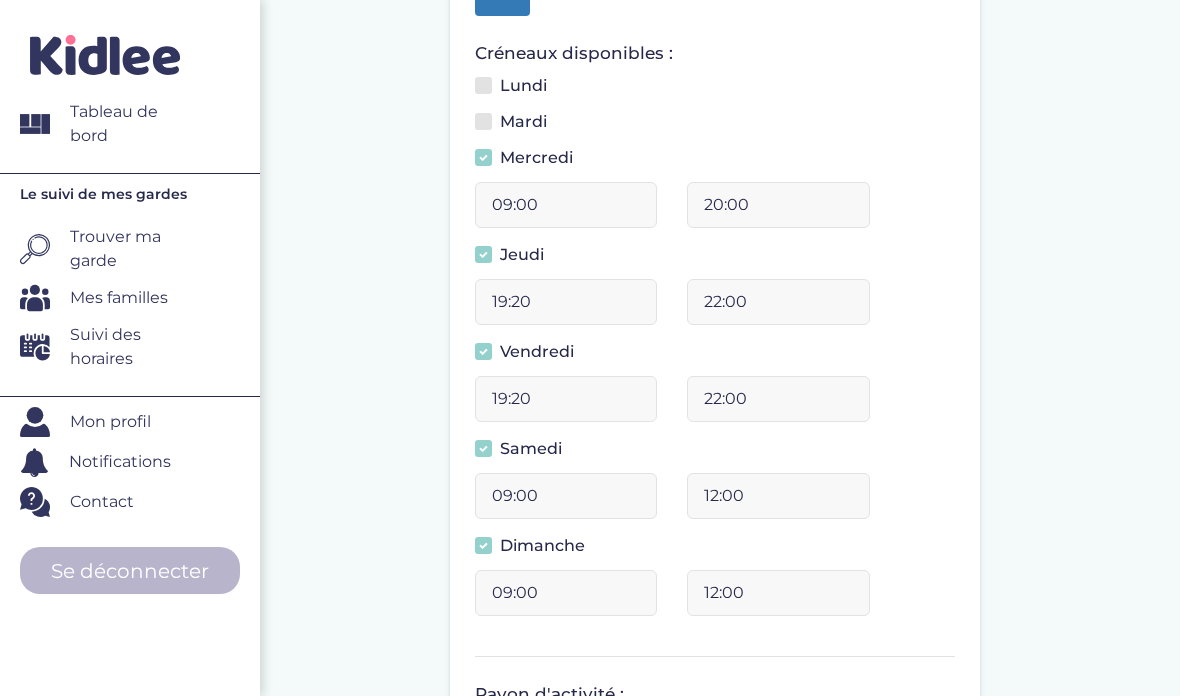 click on "09:00" at bounding box center (566, 205) 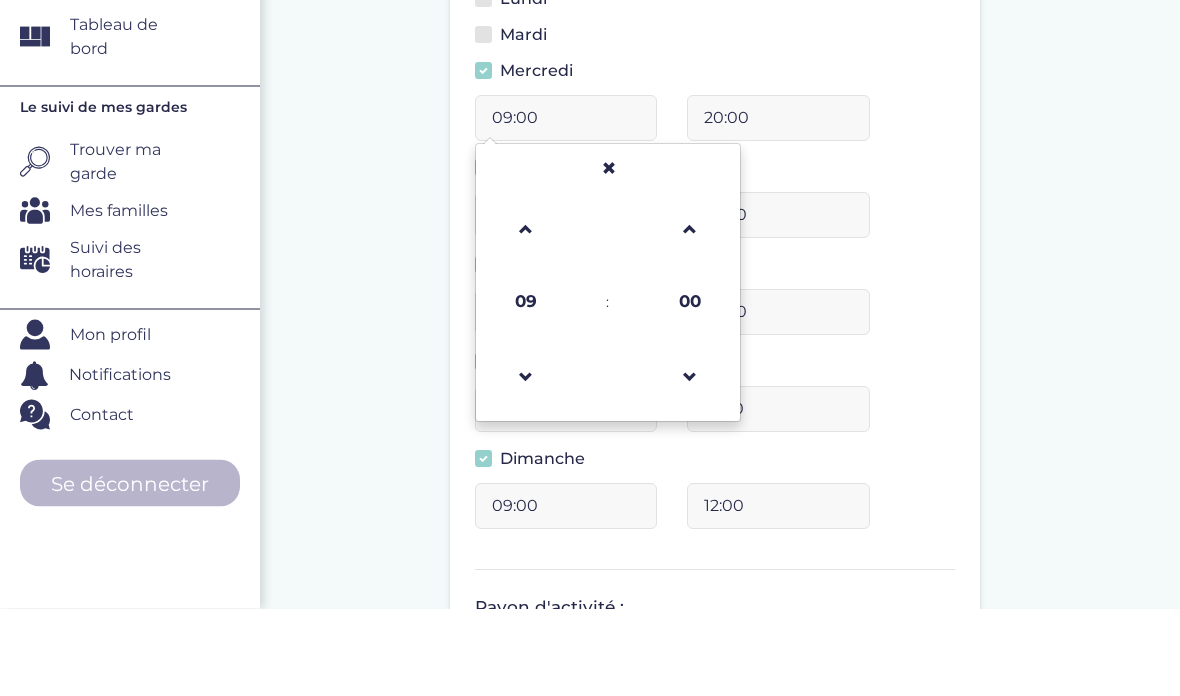 click on "09:00" at bounding box center (566, 206) 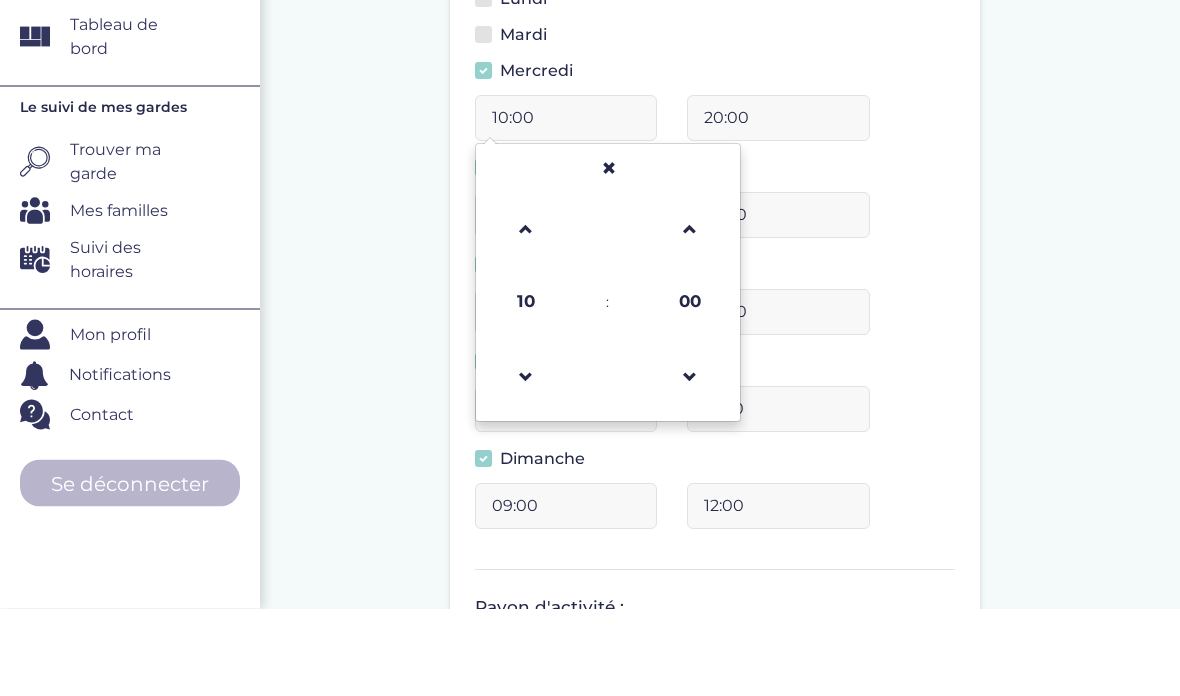 click at bounding box center [526, 317] 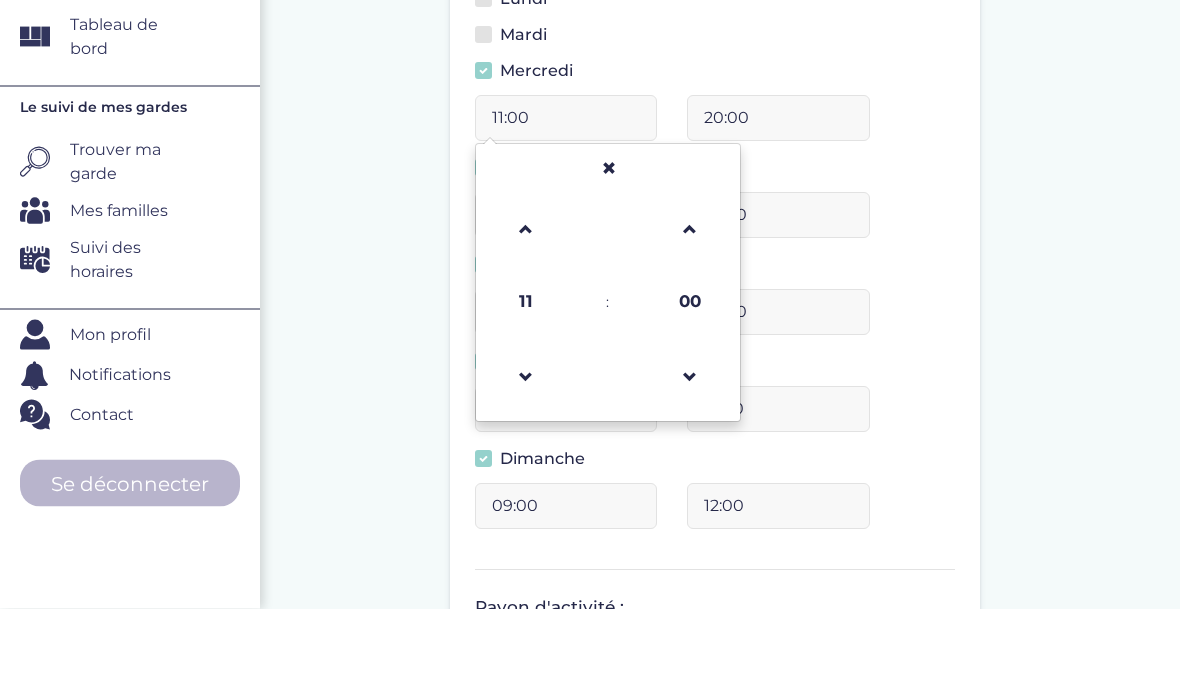 click at bounding box center (526, 317) 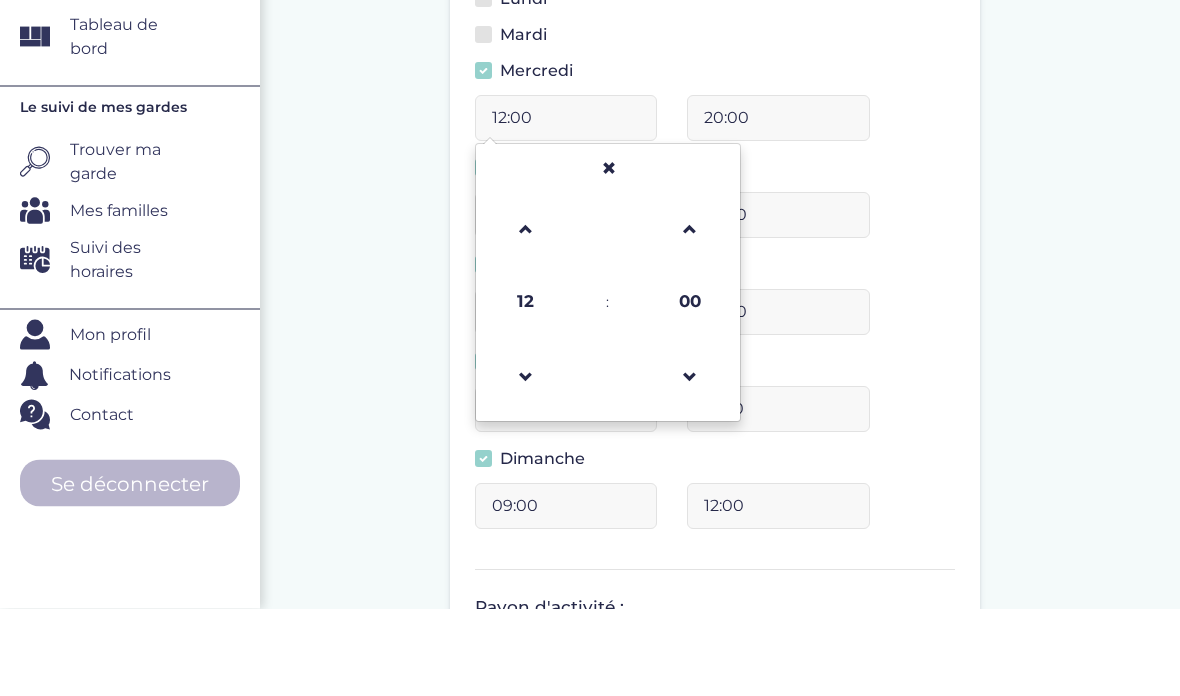 click at bounding box center [526, 317] 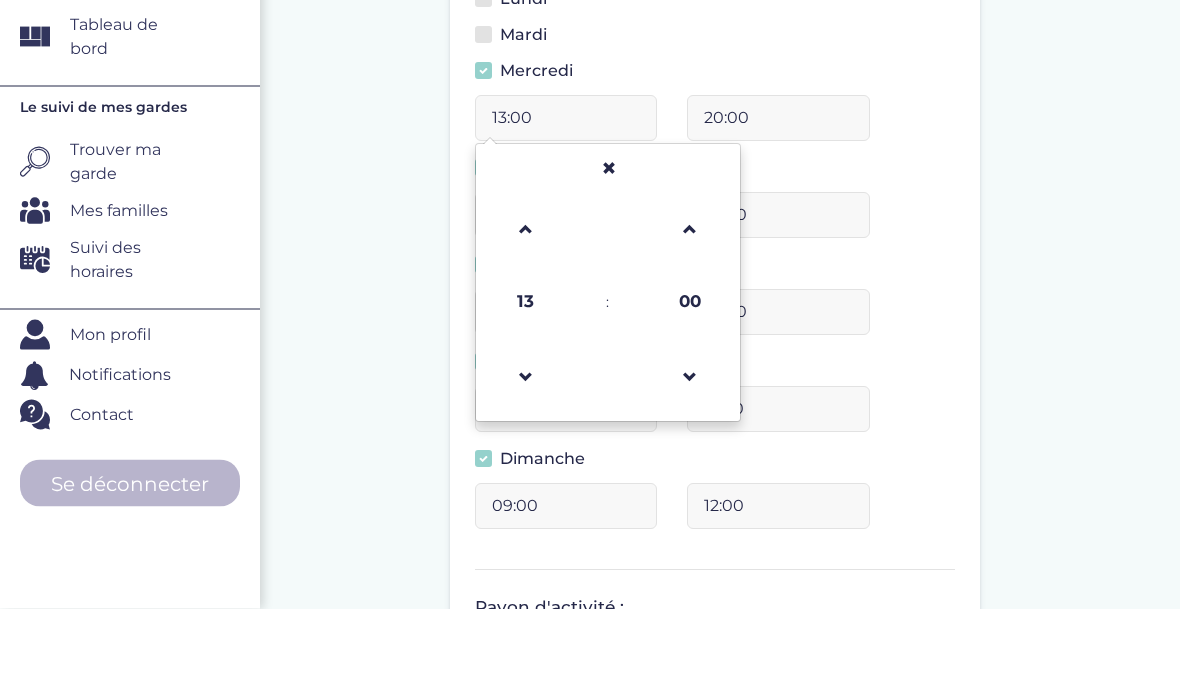 click at bounding box center [526, 317] 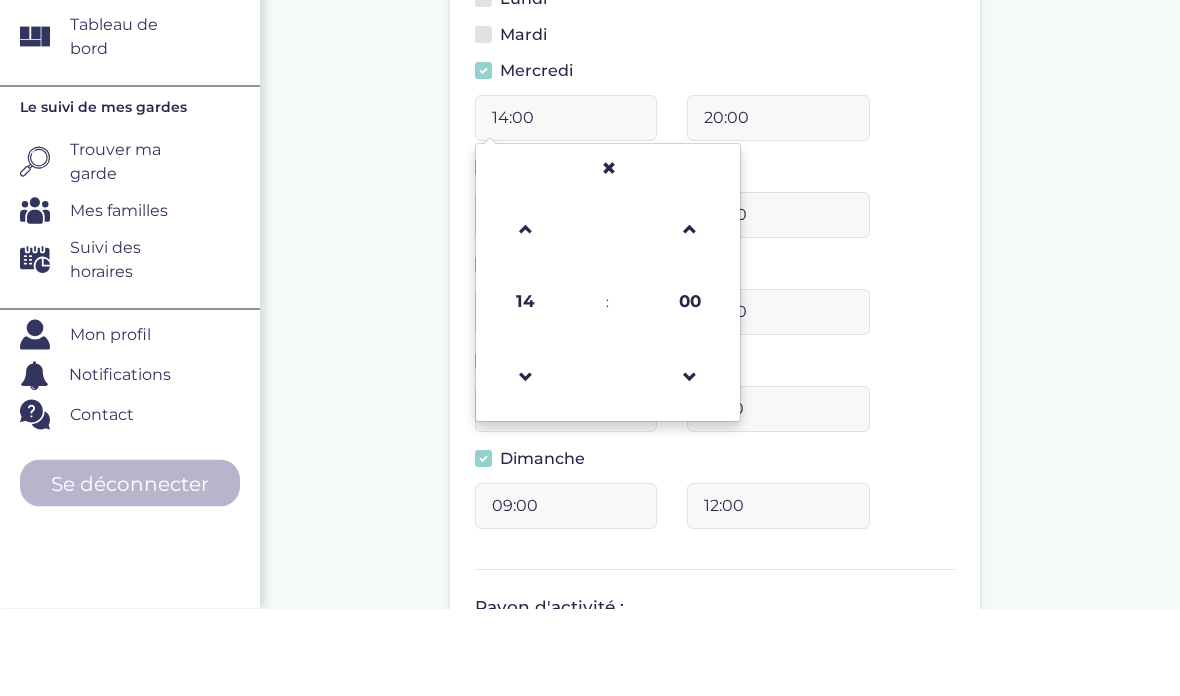 click at bounding box center [526, 317] 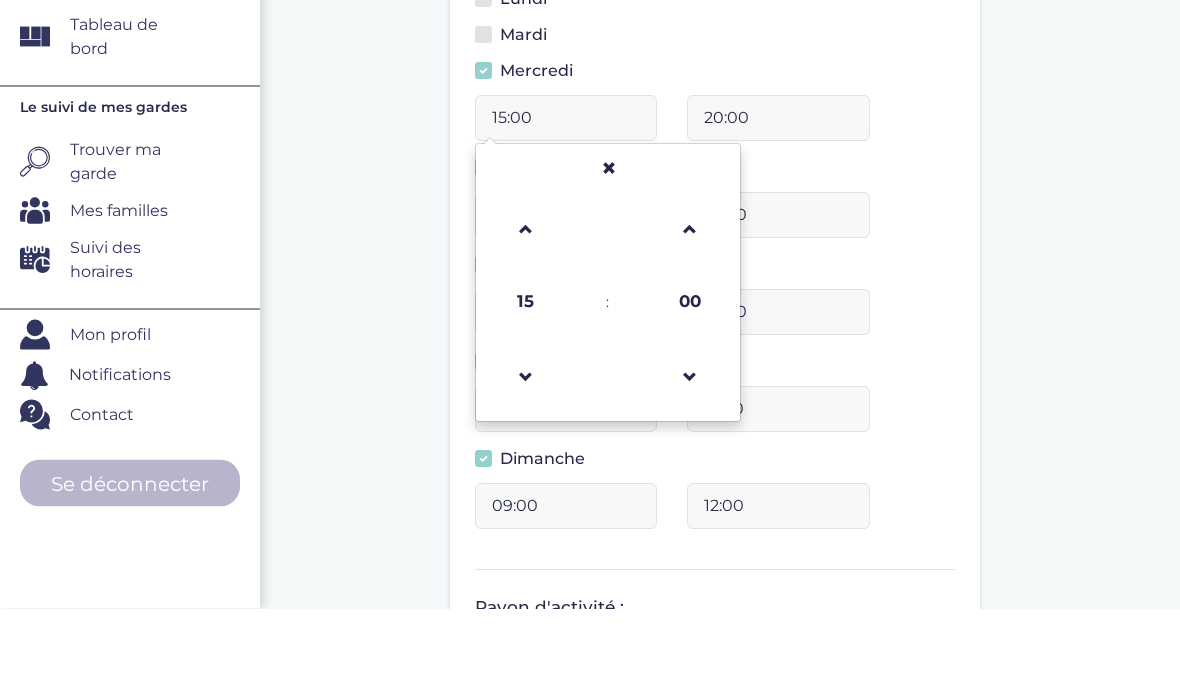 click at bounding box center [526, 317] 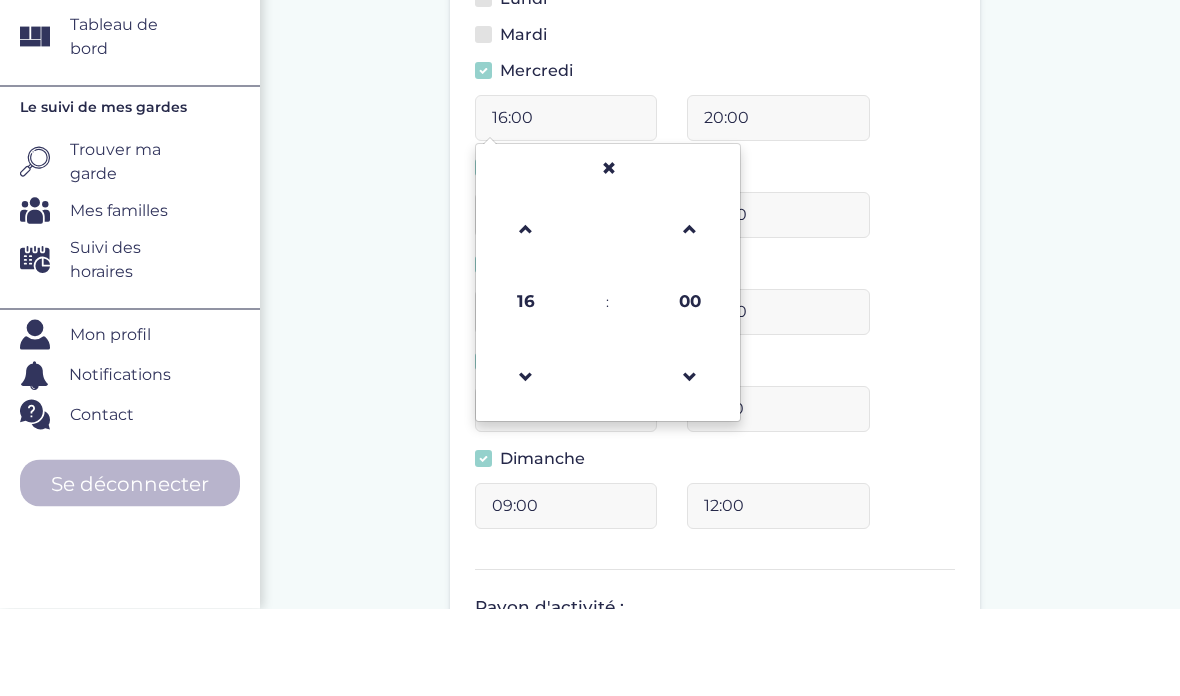 click at bounding box center (526, 317) 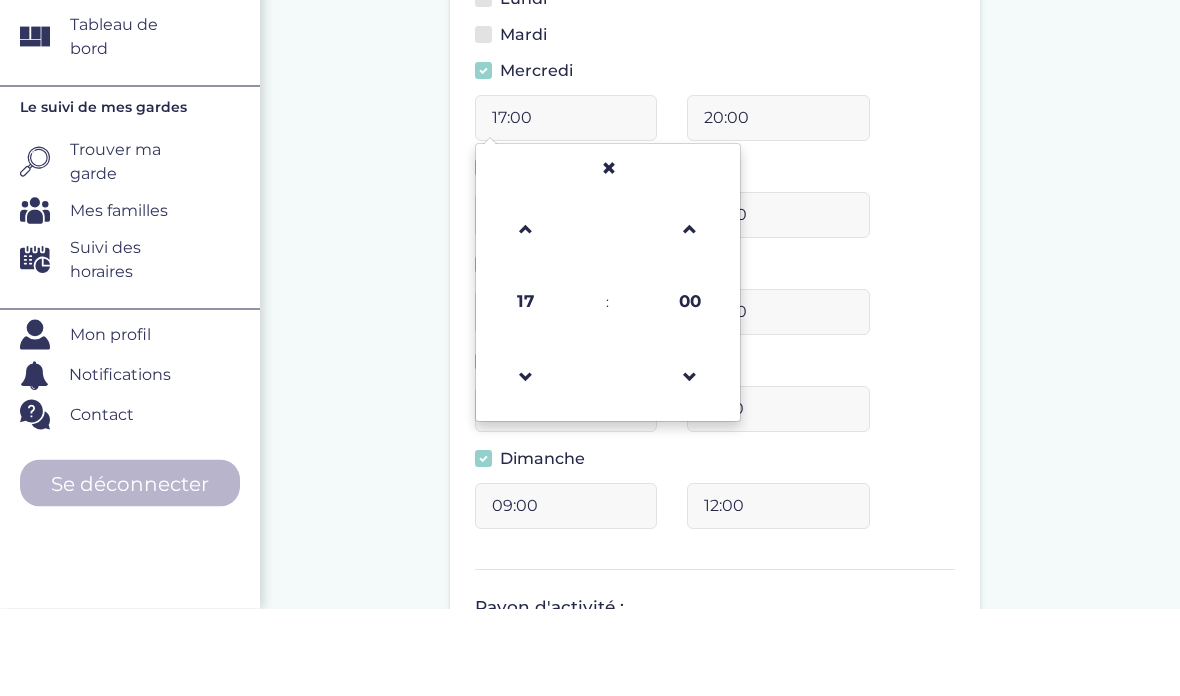 click at bounding box center (526, 317) 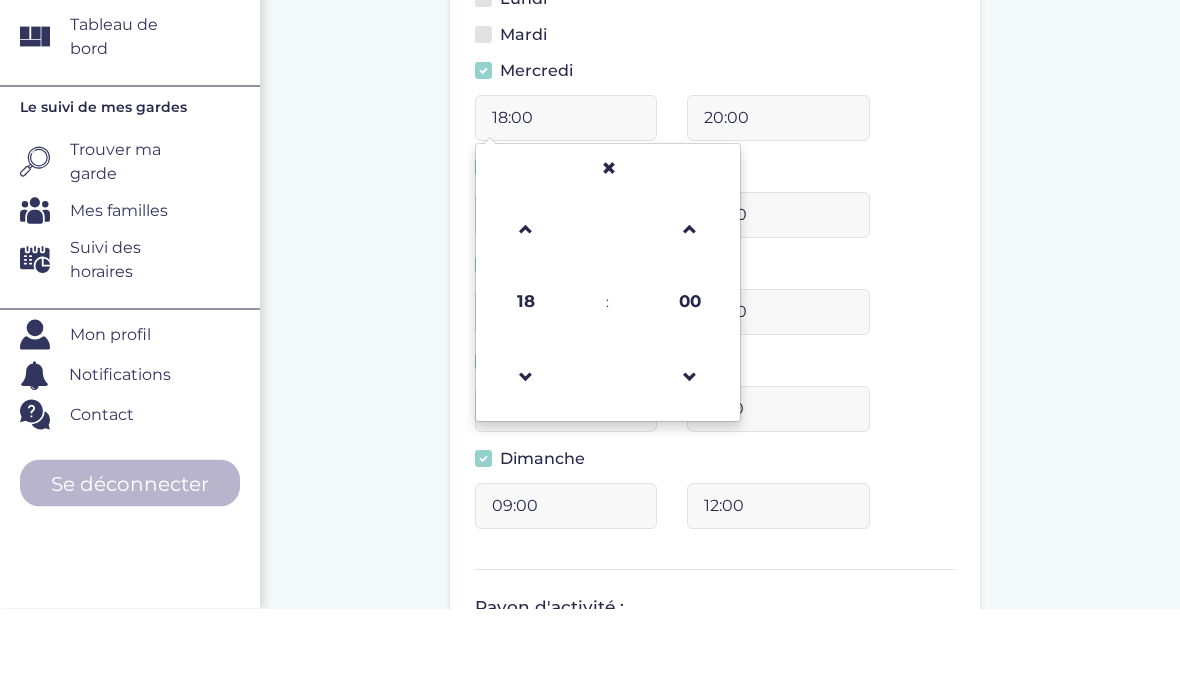 click at bounding box center (526, 317) 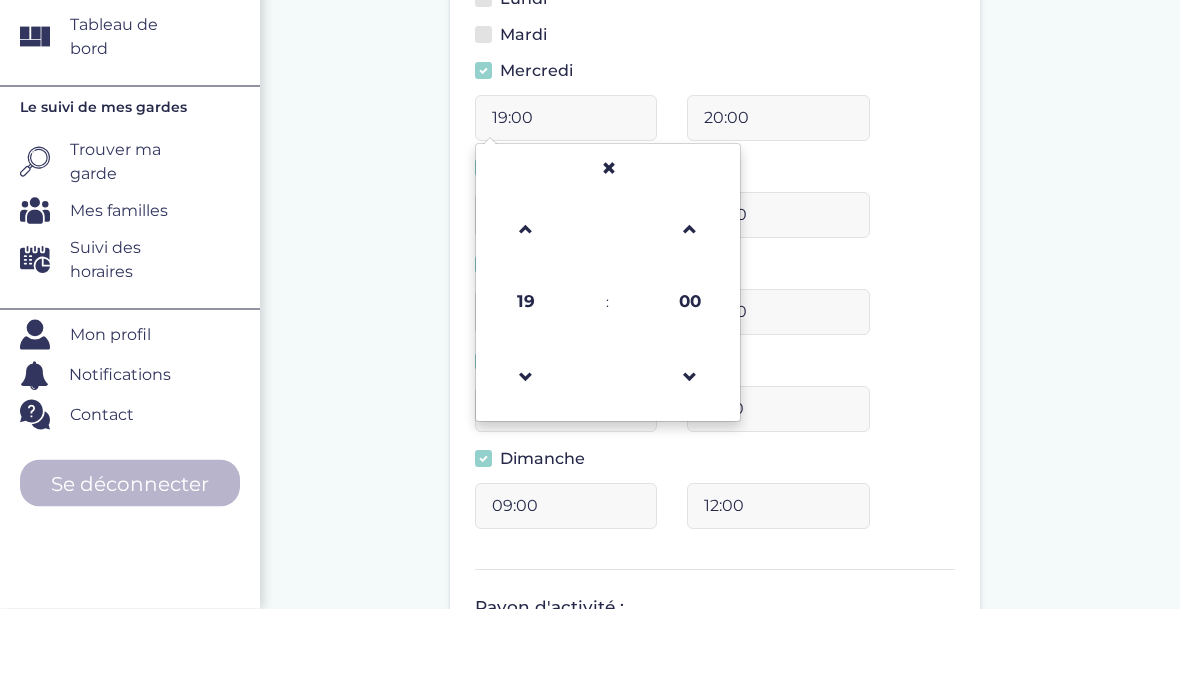 click at bounding box center (690, 317) 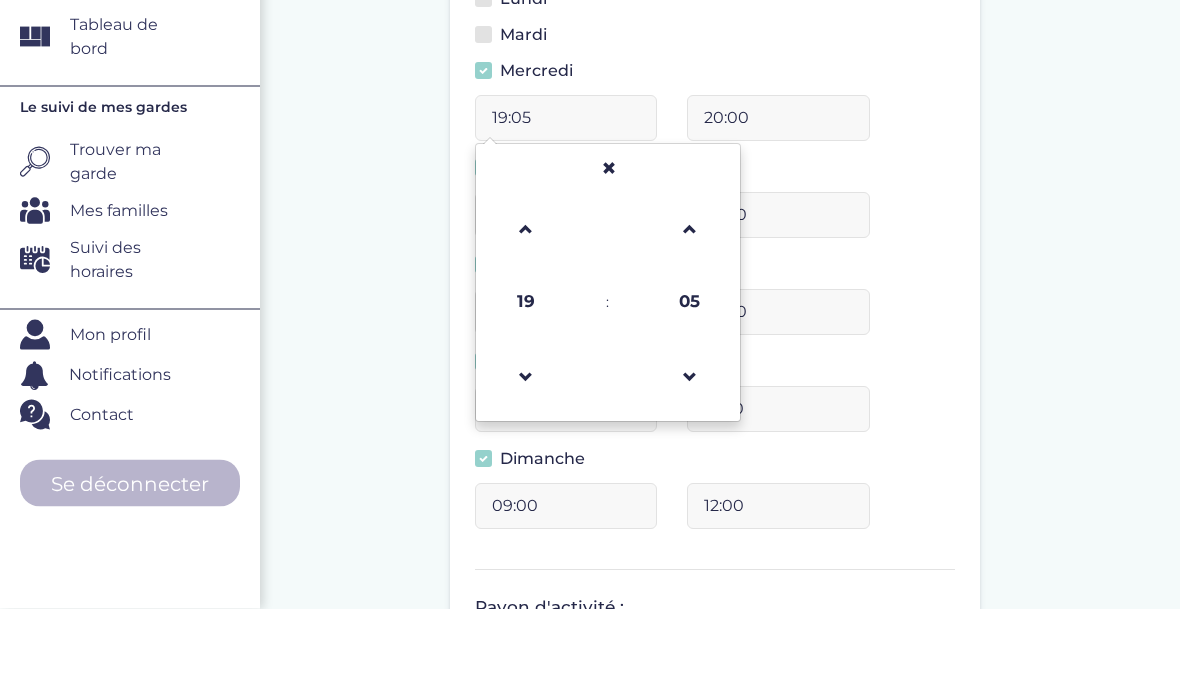 click at bounding box center (689, 316) 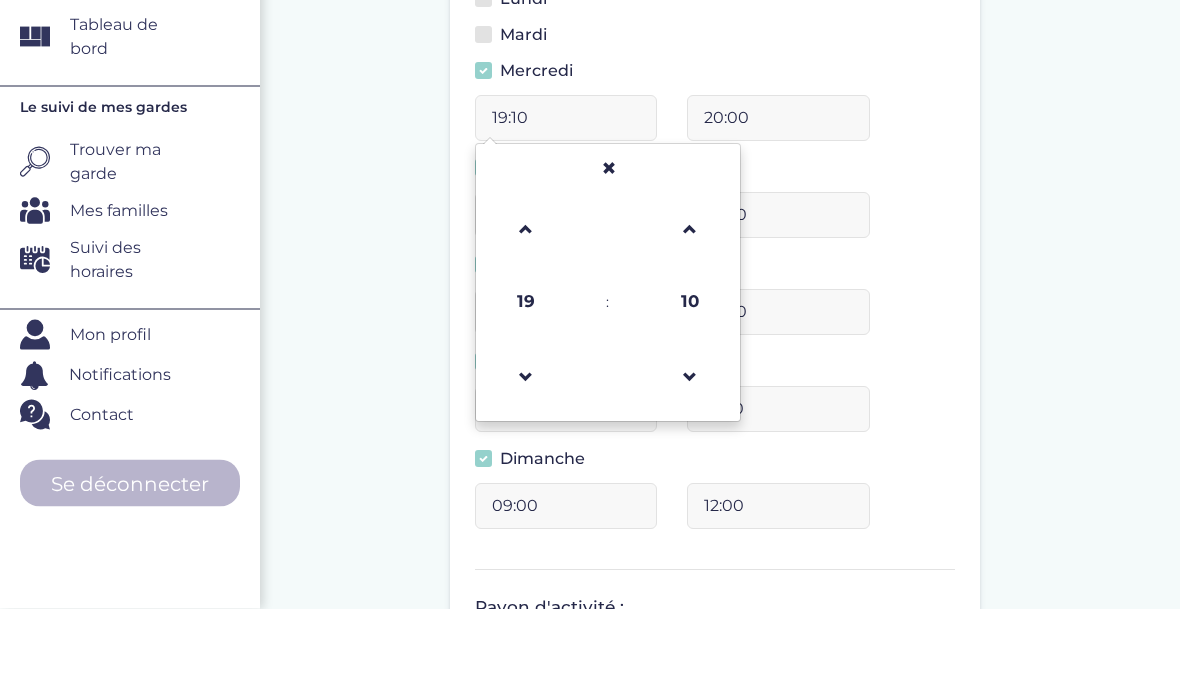 click at bounding box center [689, 316] 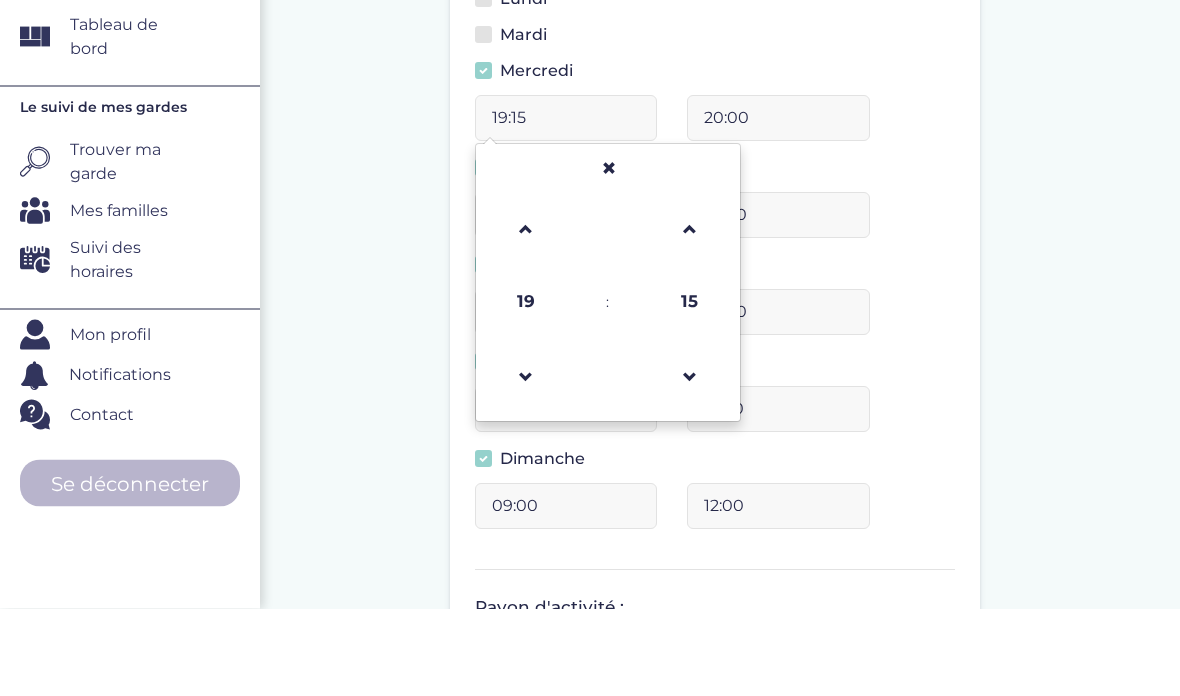 click at bounding box center [690, 317] 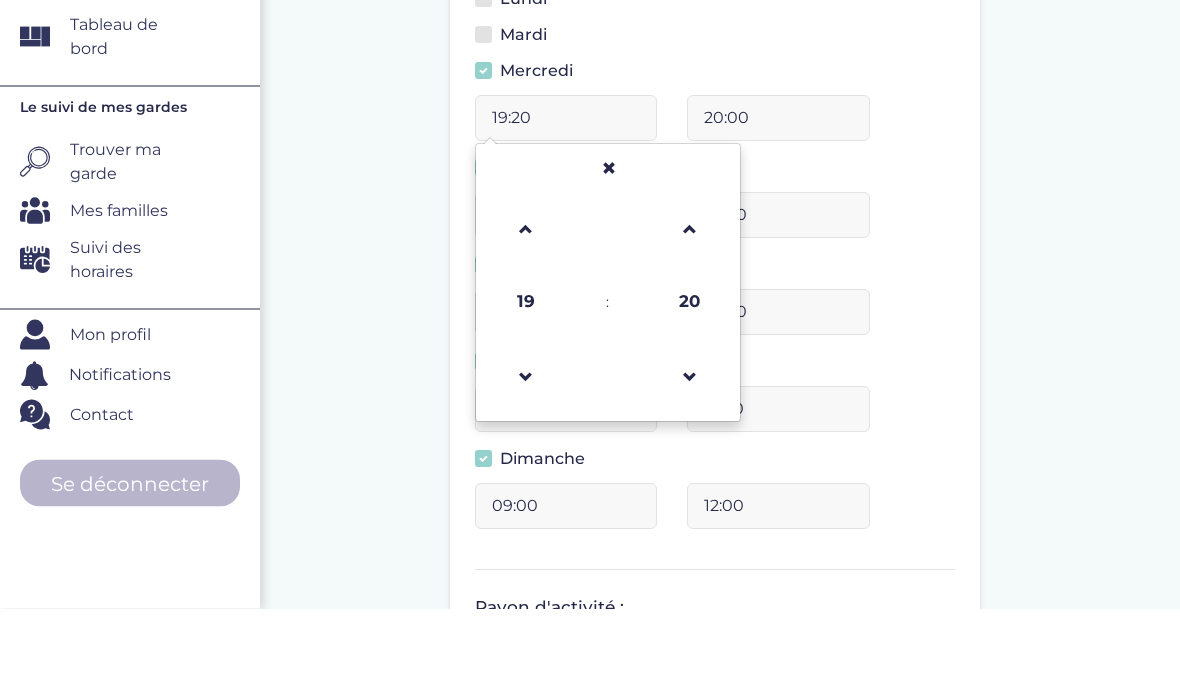 click at bounding box center [689, 316] 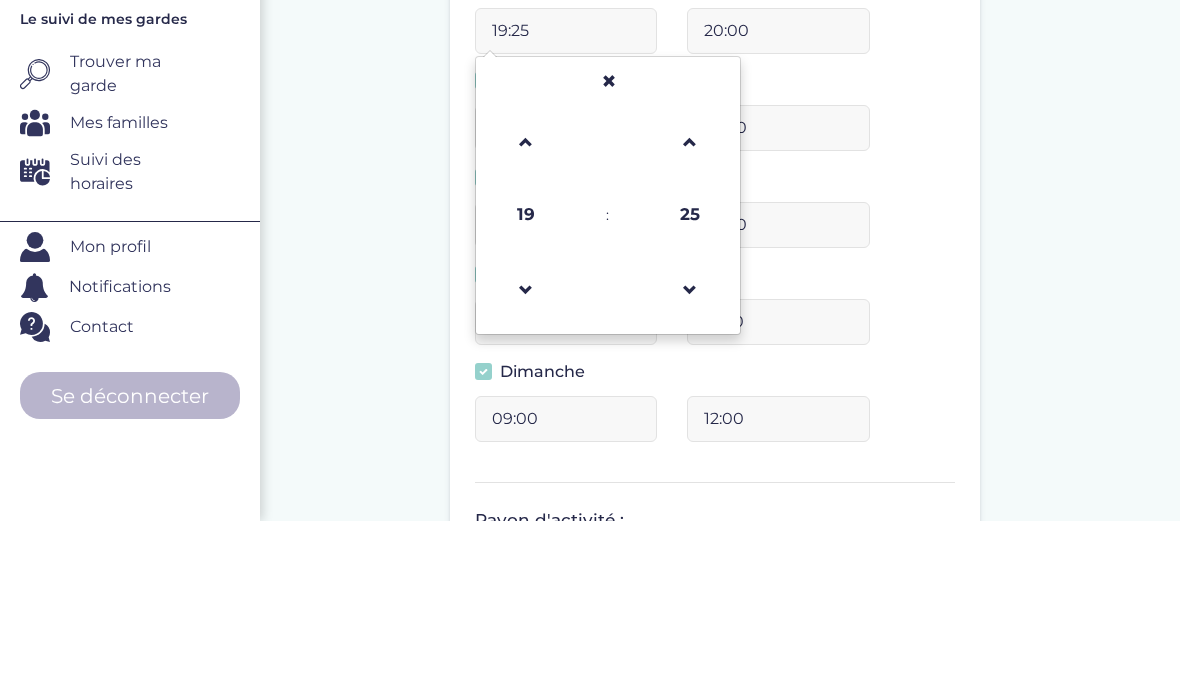 click at bounding box center (690, 465) 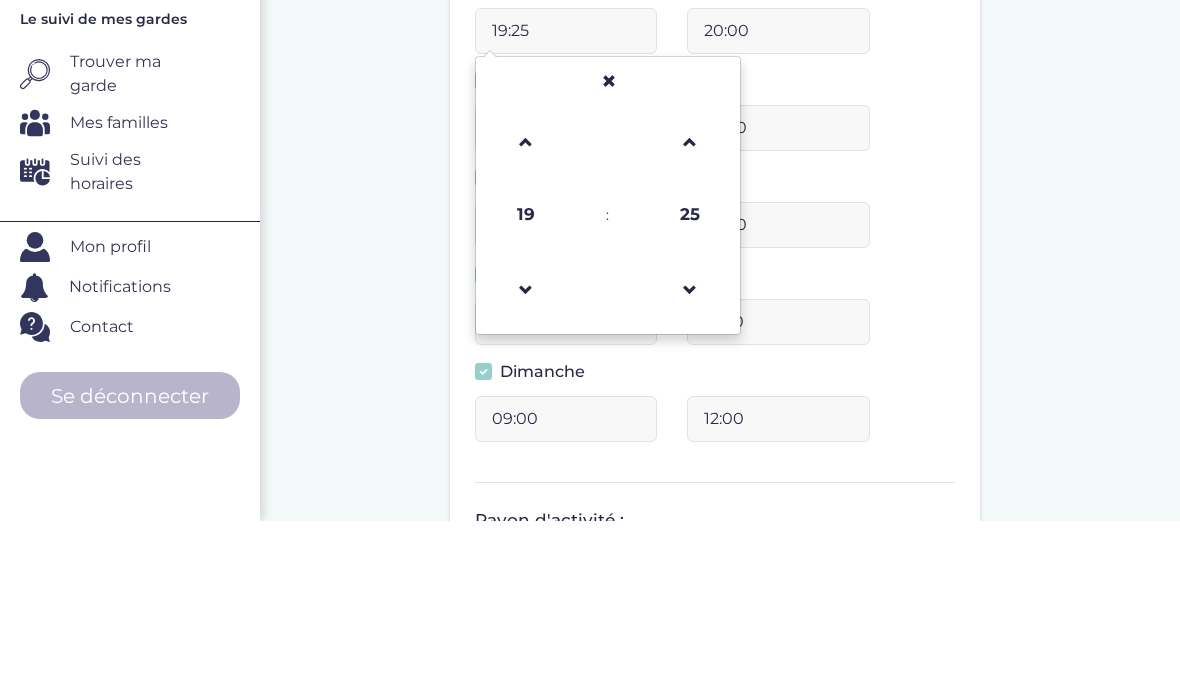 type on "19:20" 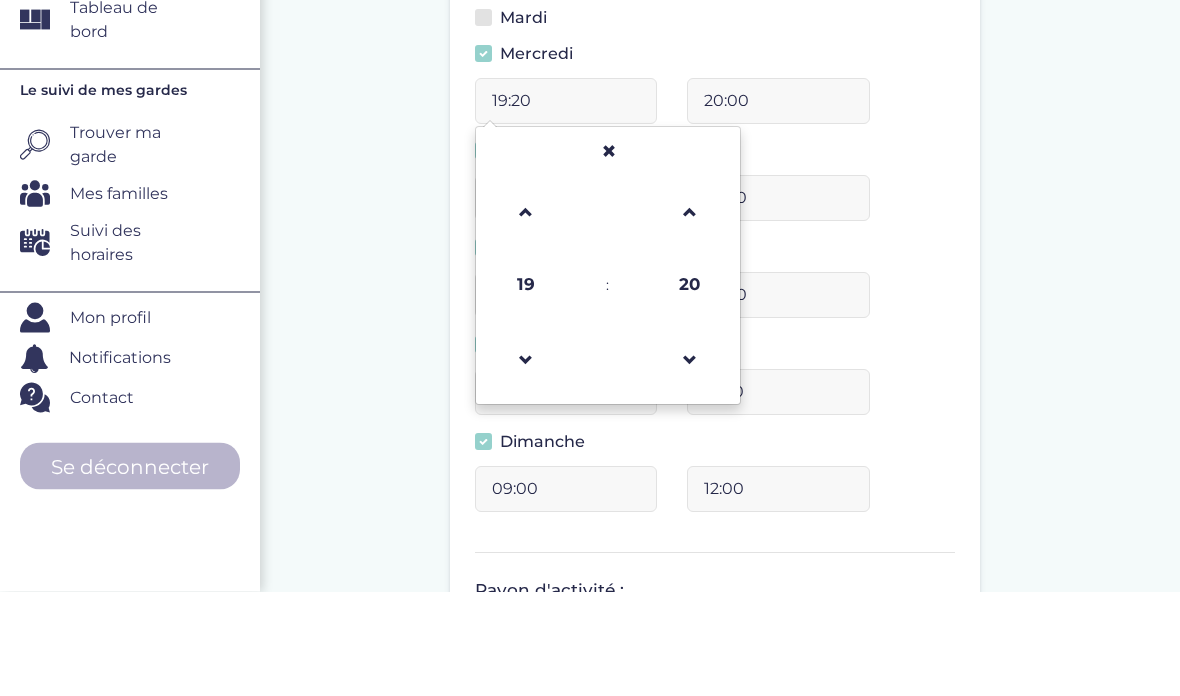 click on "20:00" at bounding box center (778, 206) 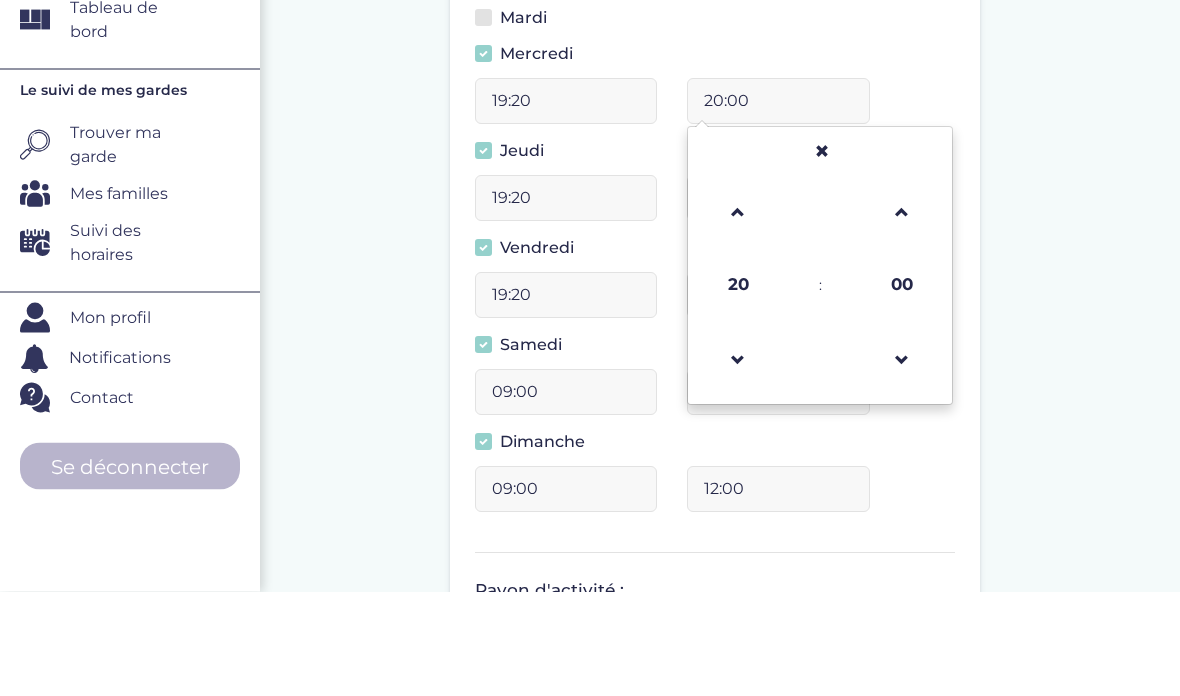 click at bounding box center [738, 317] 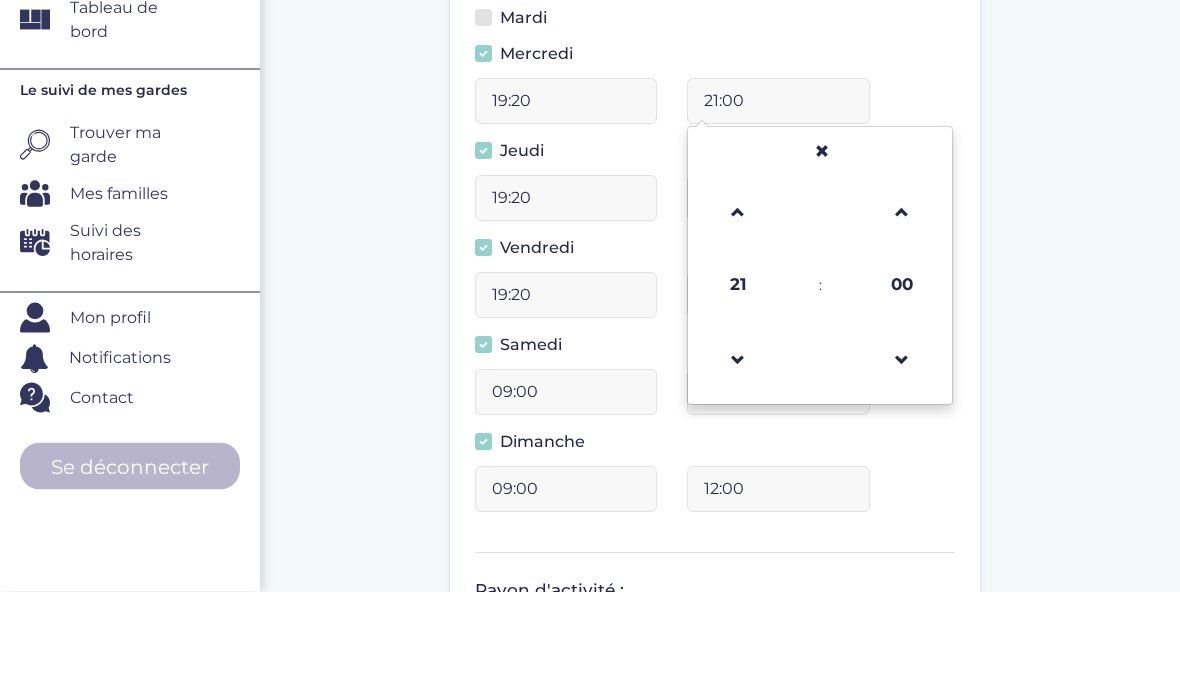 click at bounding box center (738, 317) 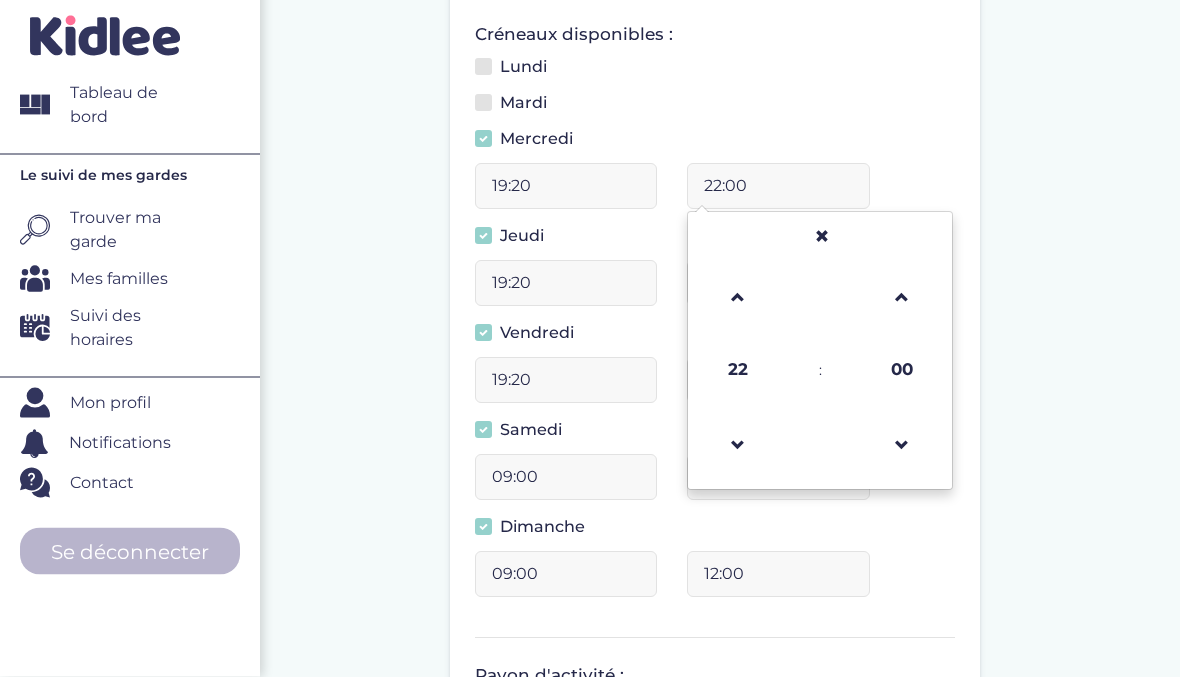 click on "Lundi" at bounding box center (489, 98) 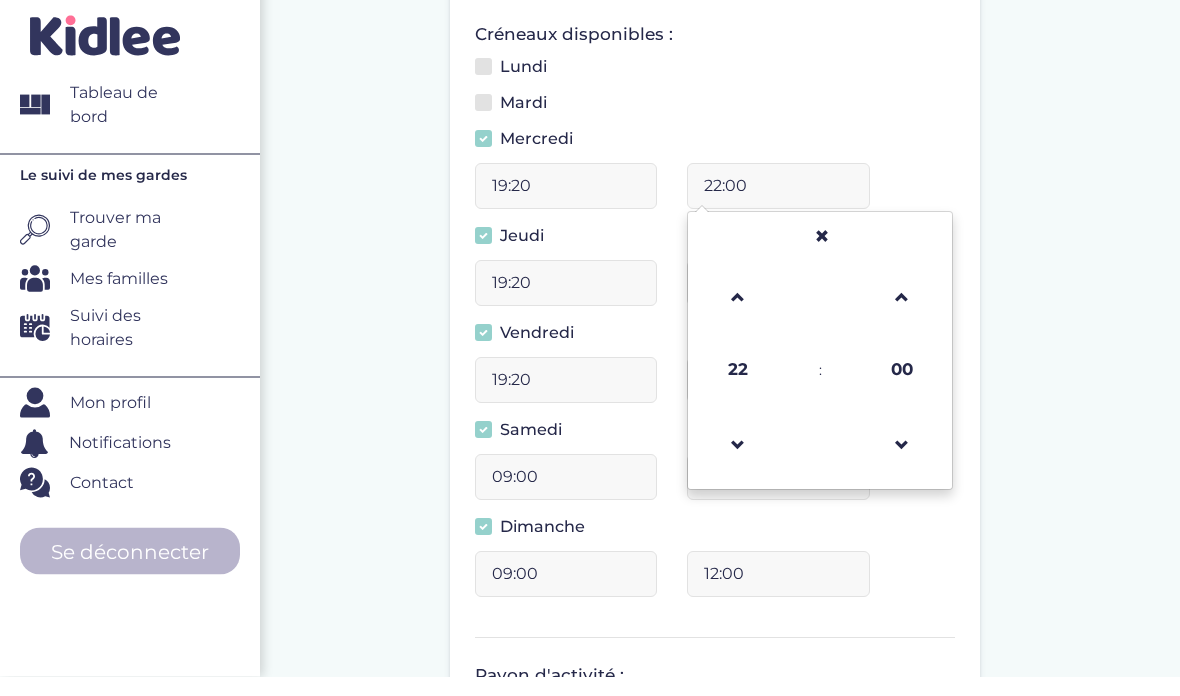 checkbox on "true" 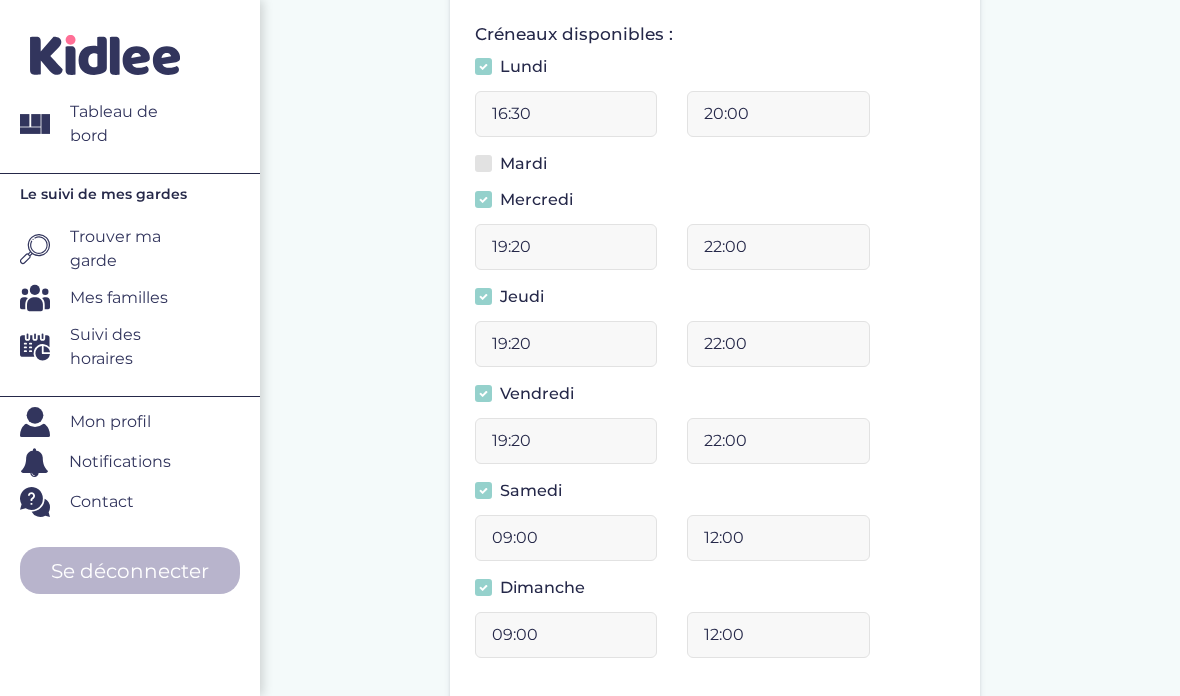 click on "16:30" at bounding box center [566, 114] 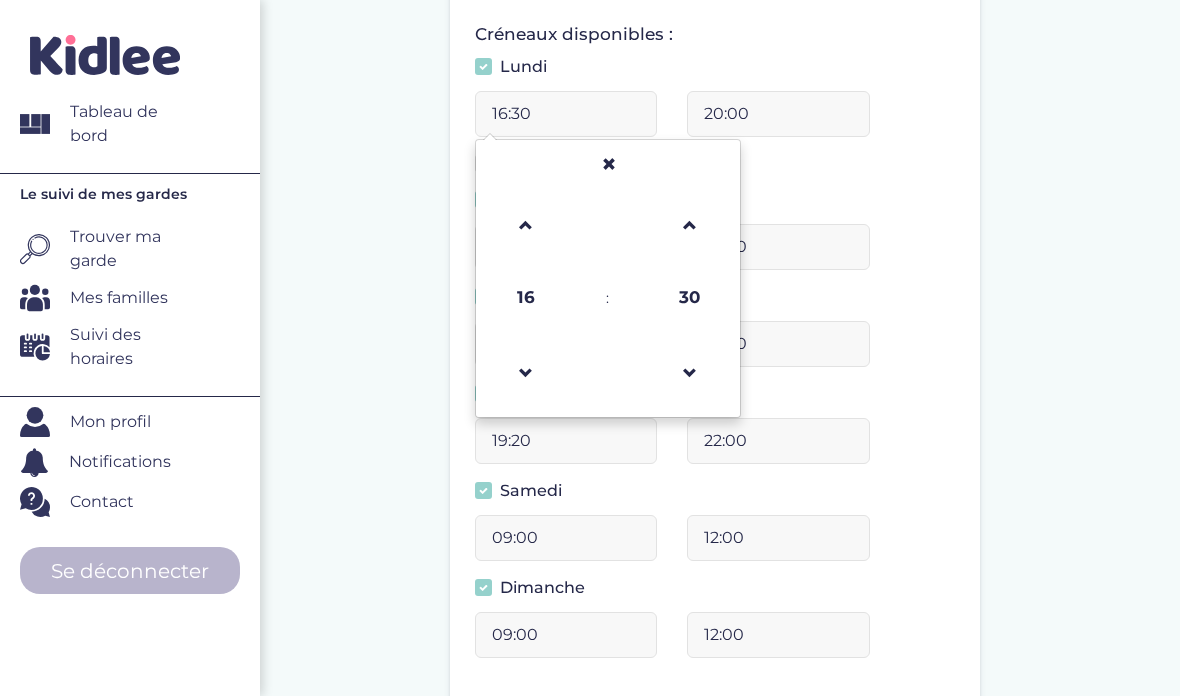 click at bounding box center (526, 225) 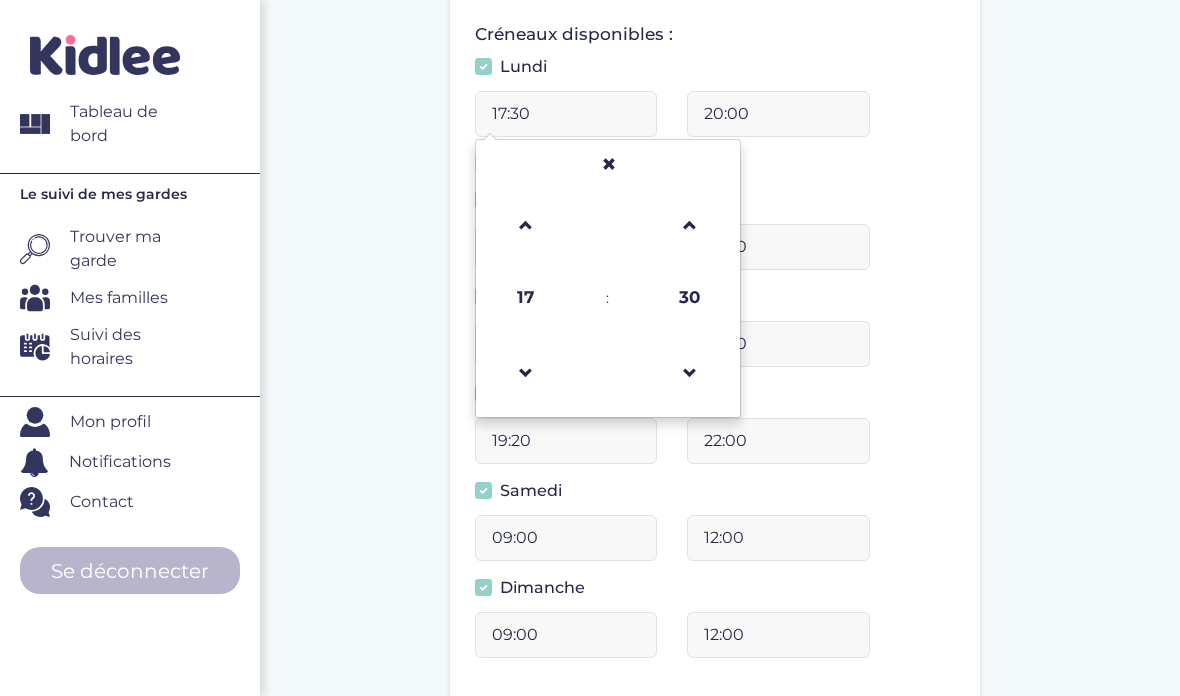click at bounding box center [525, 224] 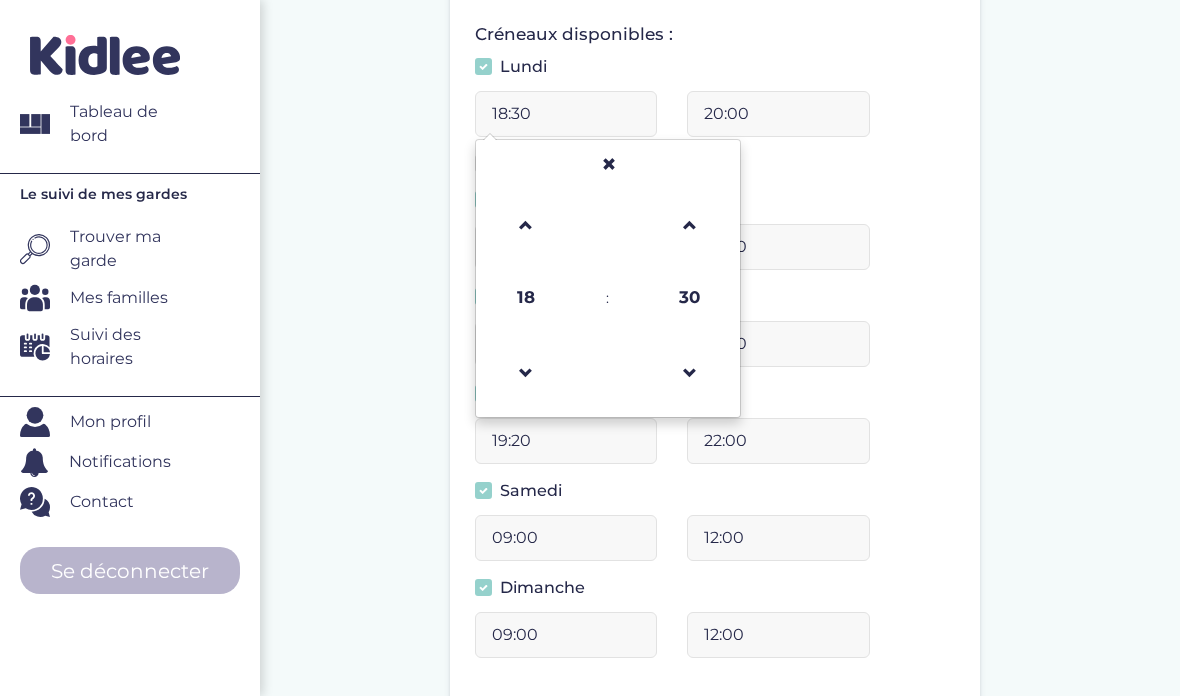 click at bounding box center (525, 224) 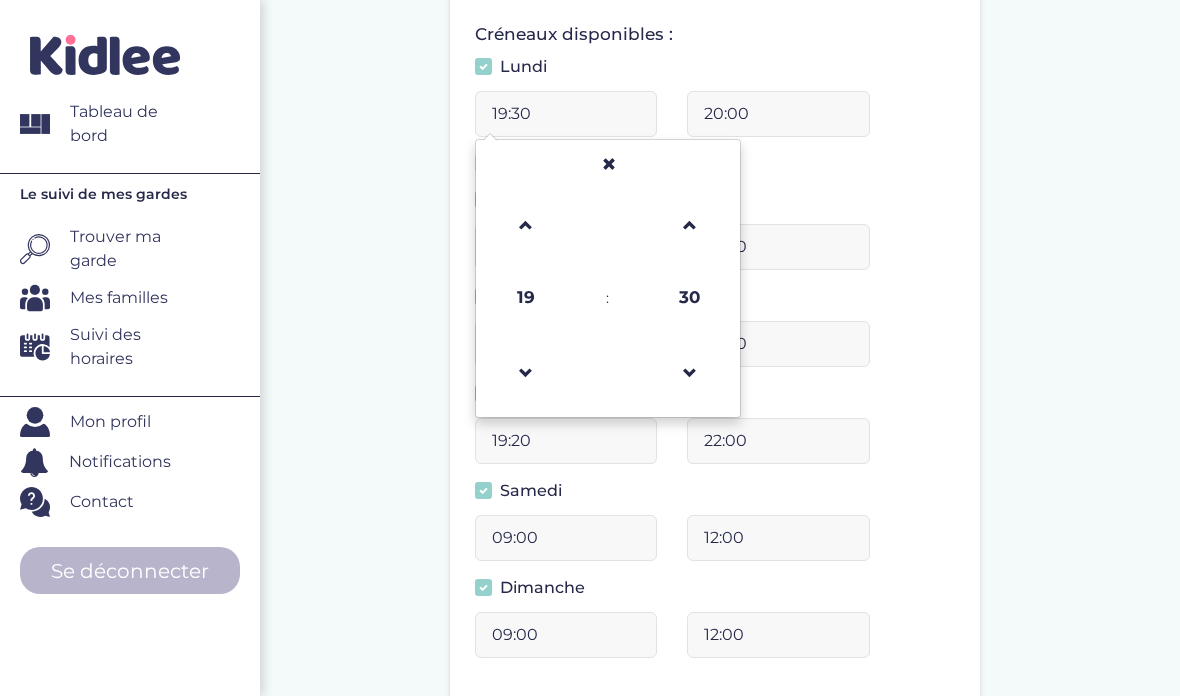 click at bounding box center [526, 225] 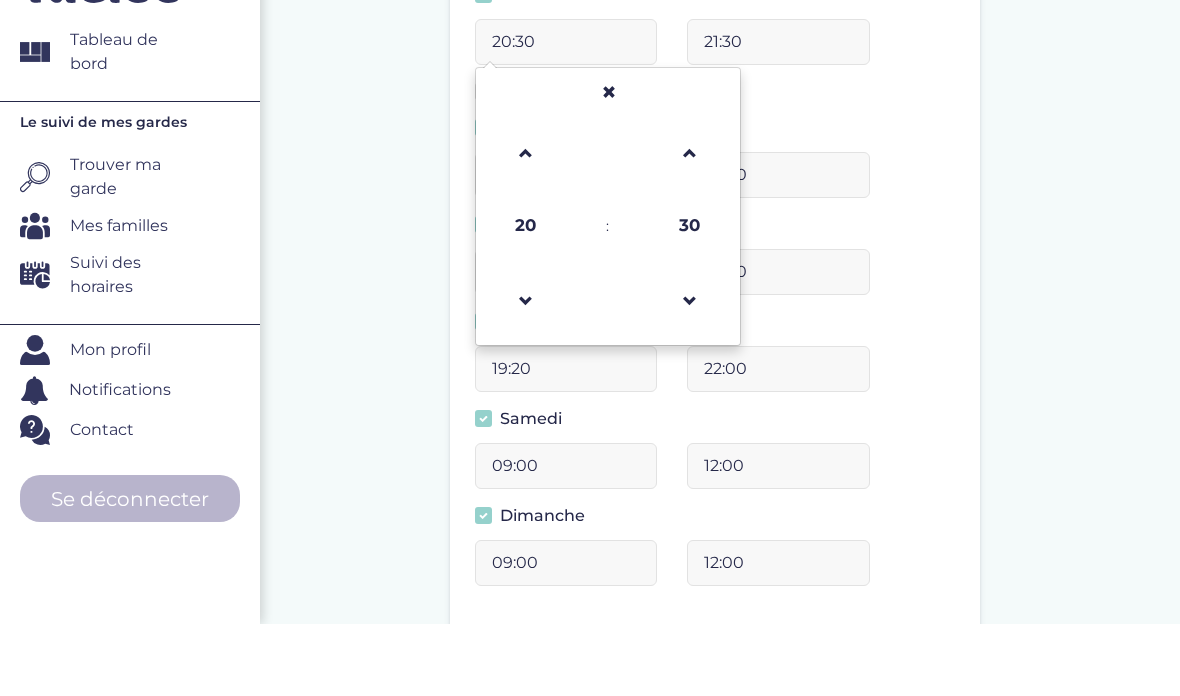 click at bounding box center (526, 373) 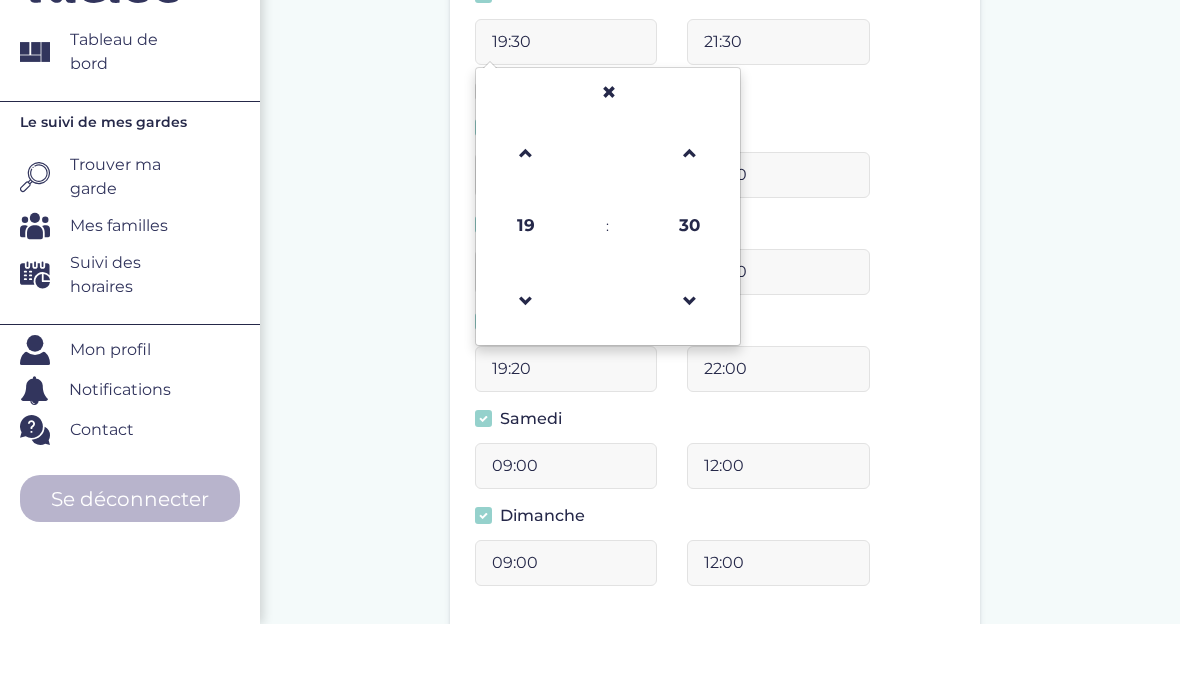 click at bounding box center (690, 373) 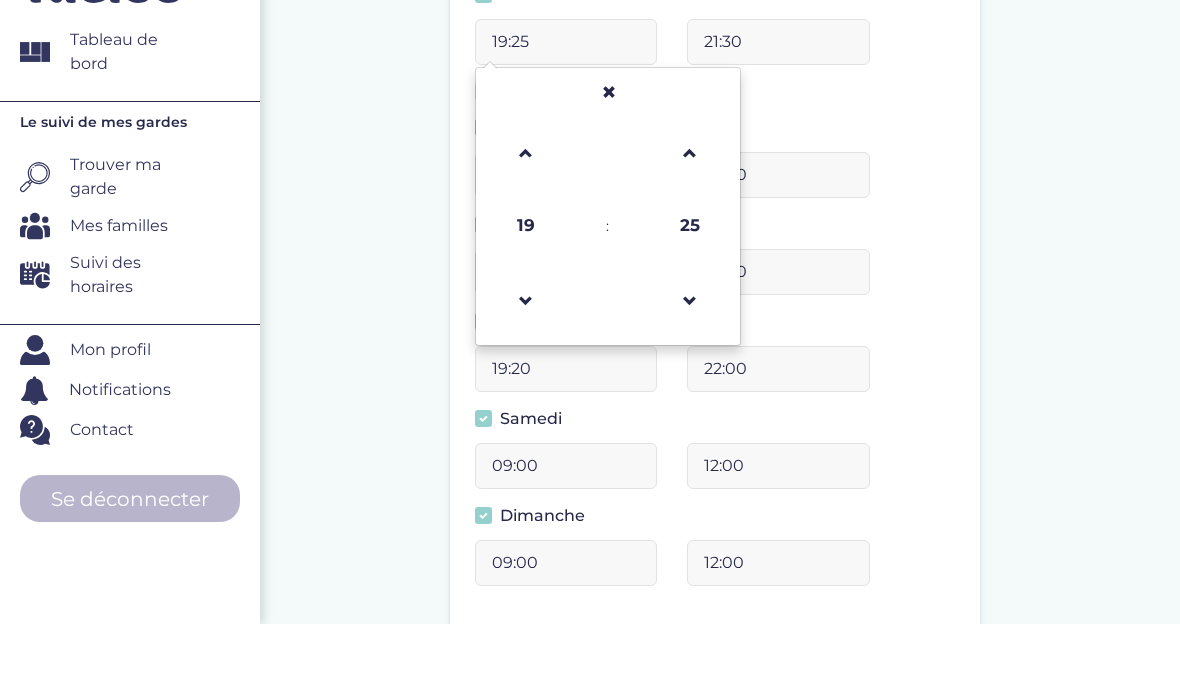 click at bounding box center (690, 373) 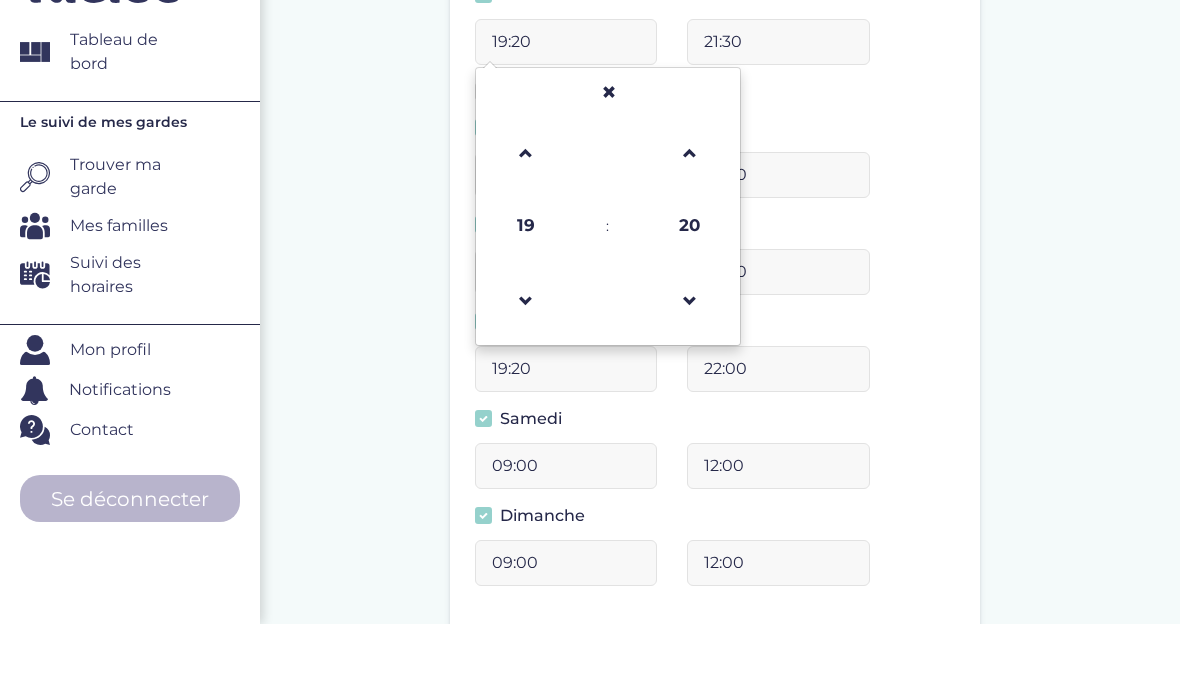 click on "21:30" at bounding box center [778, 114] 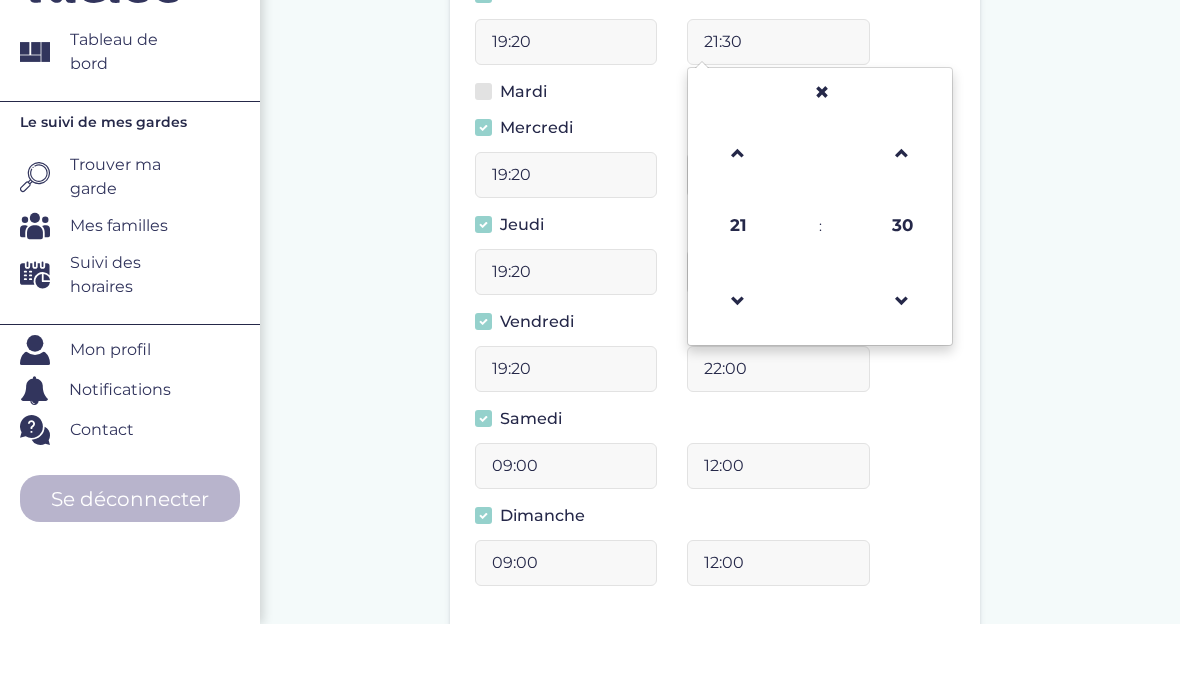 click at bounding box center [738, 225] 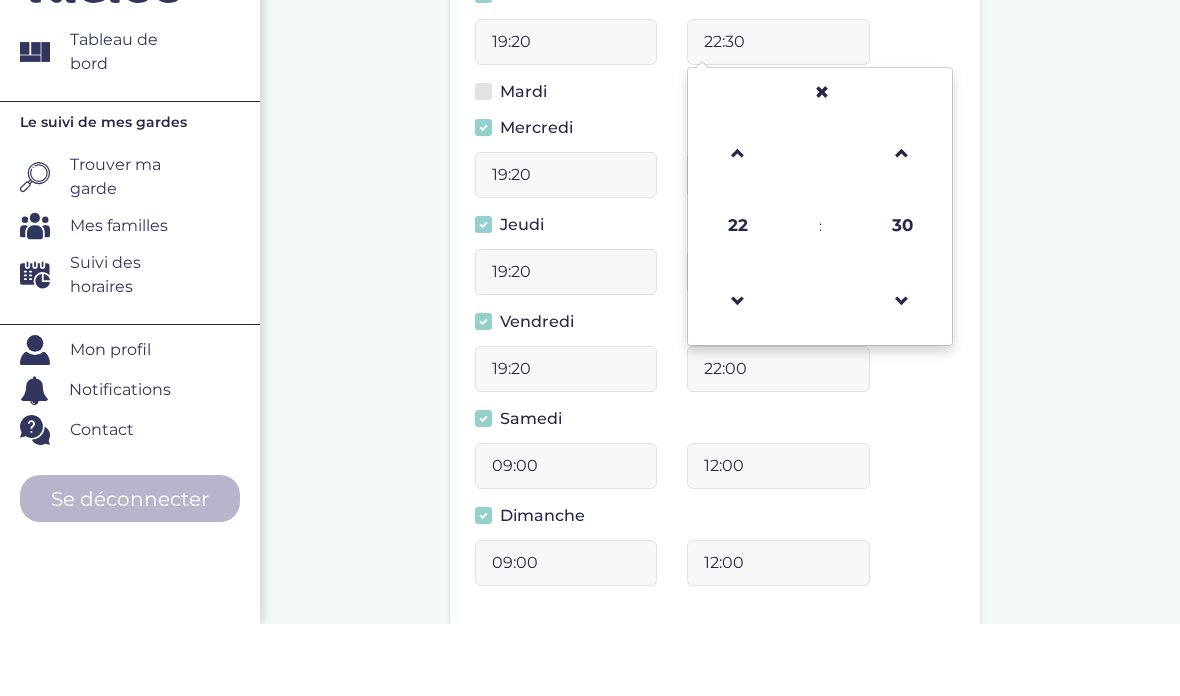 click at bounding box center [902, 373] 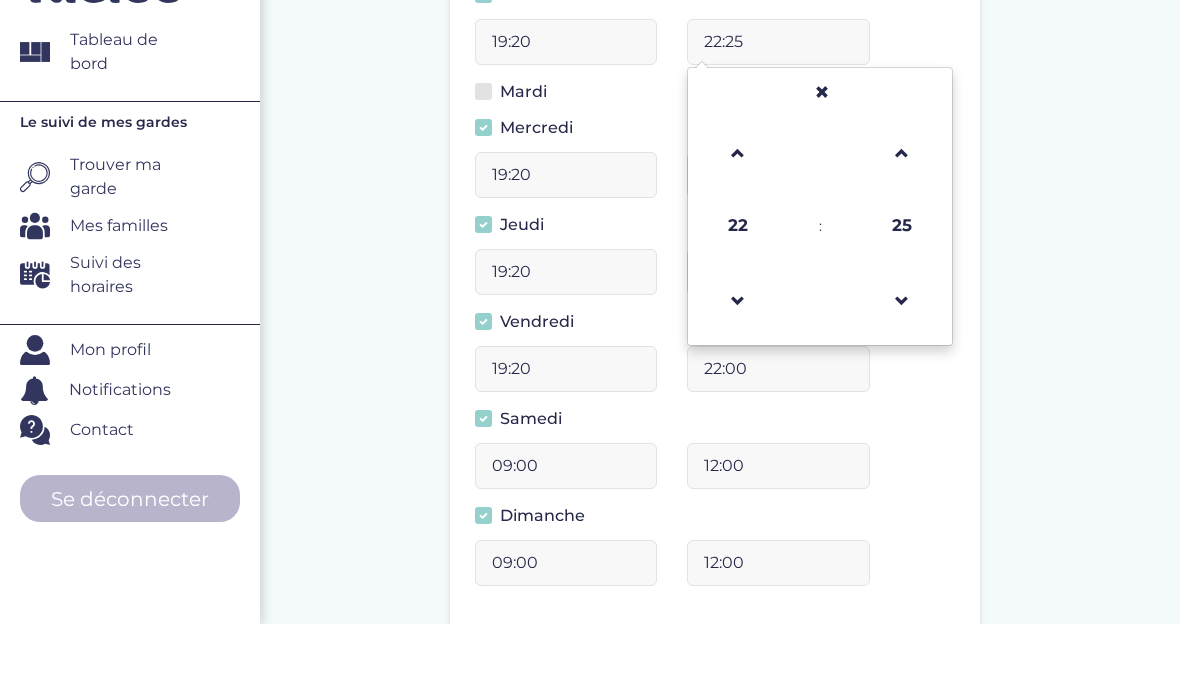 click at bounding box center (902, 373) 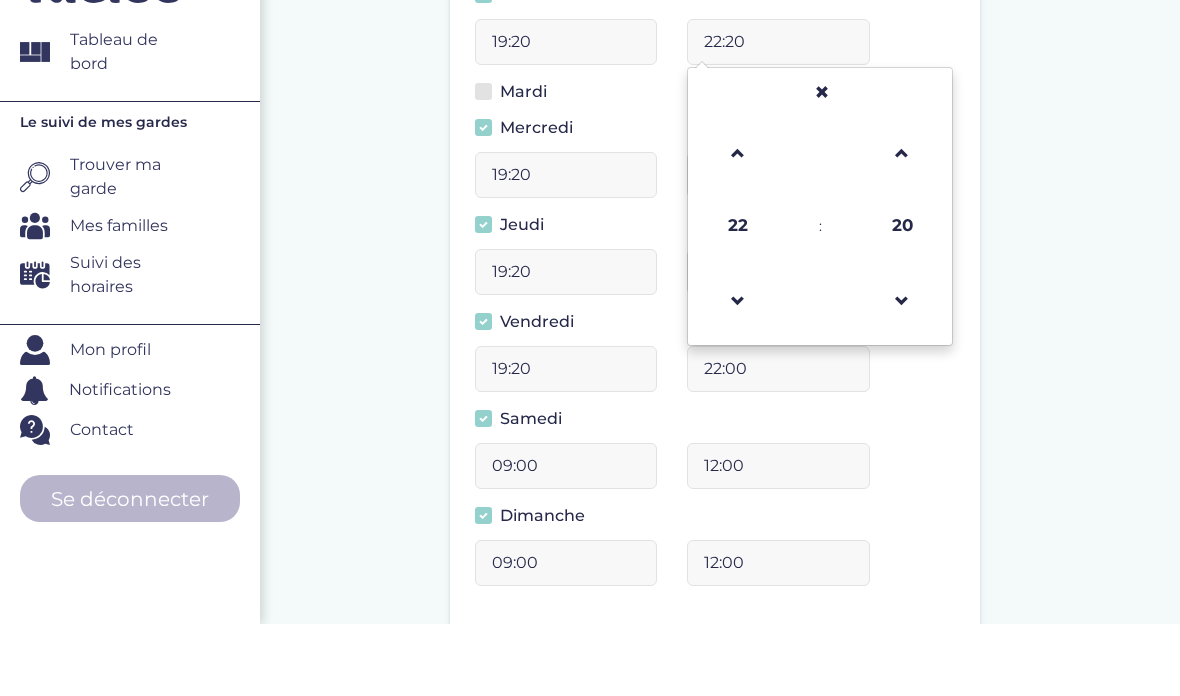 click at bounding box center (902, 373) 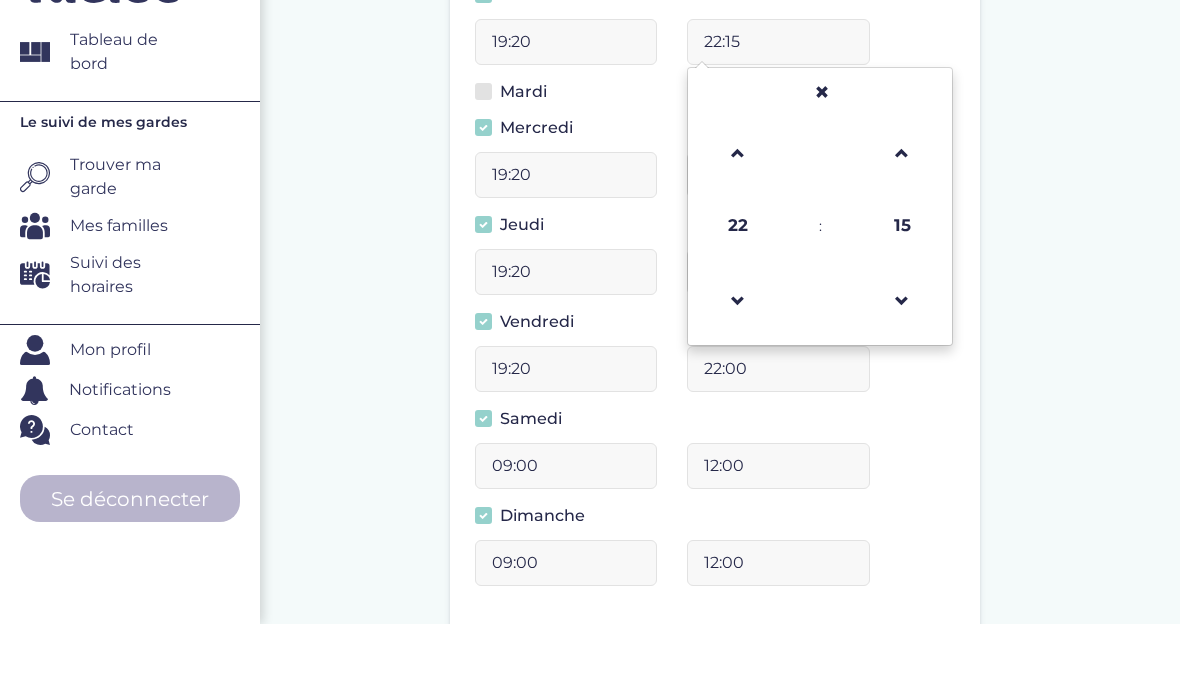 click at bounding box center (902, 373) 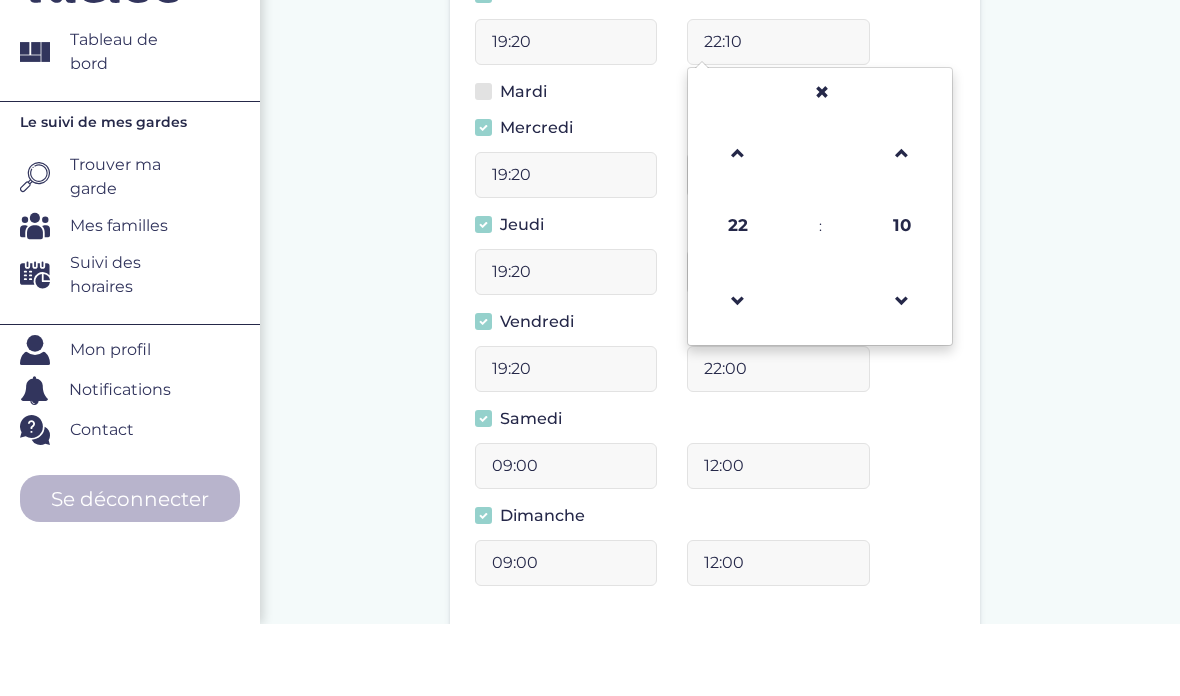 click at bounding box center [902, 373] 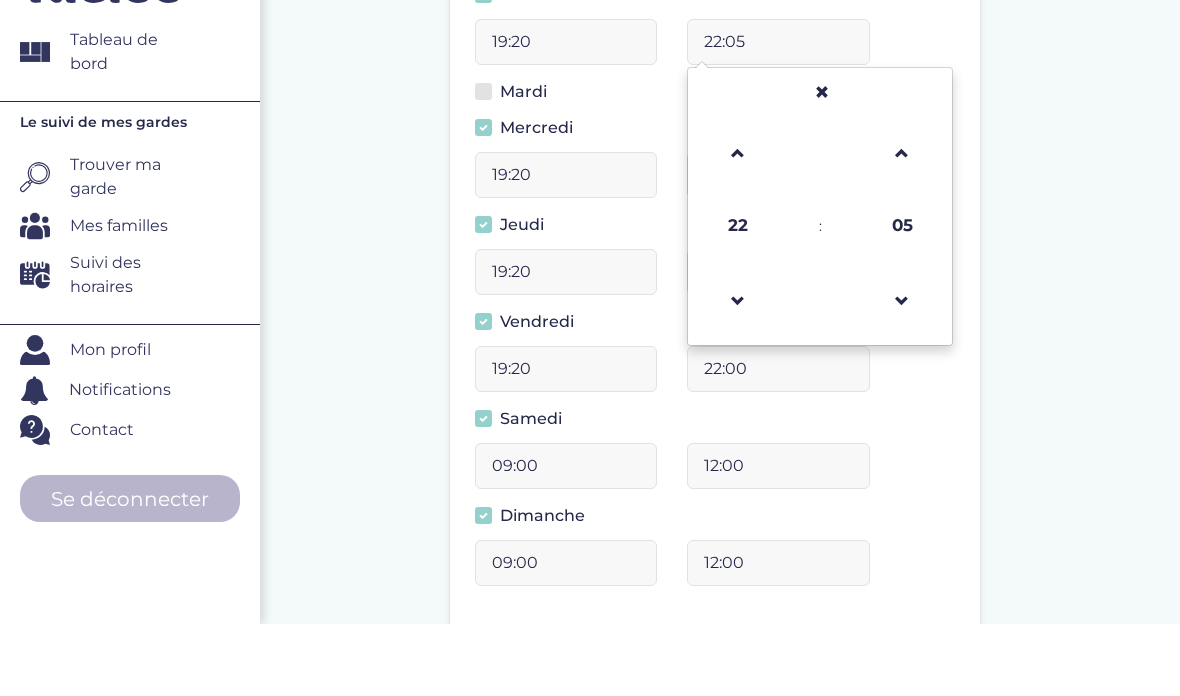 click at bounding box center (902, 373) 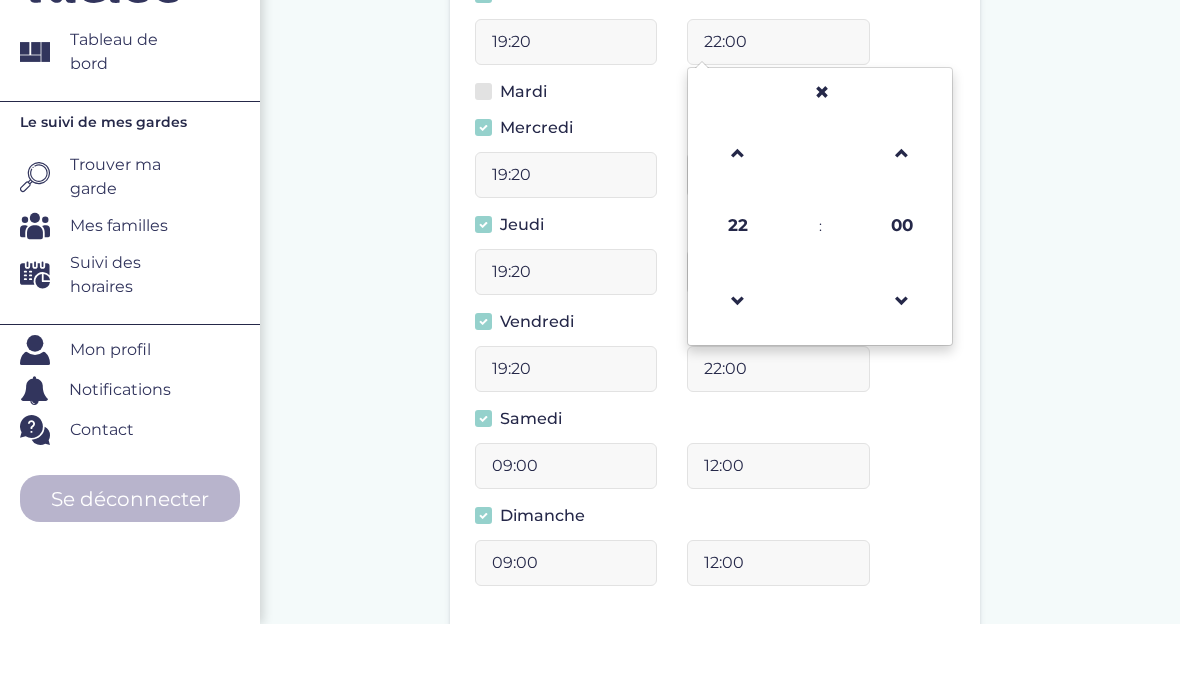 click on "19:20" at bounding box center [566, 114] 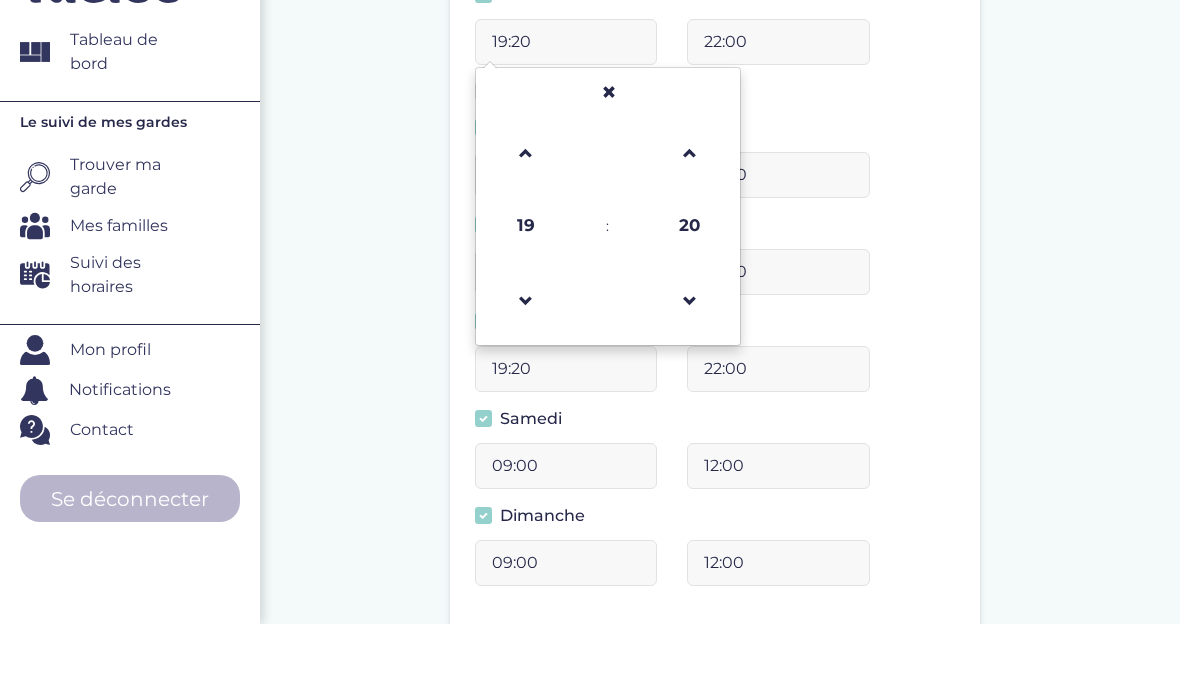 click on "Complete ton profil, même si tu ne disposes pas encore de ton emploi du temps.
Date de début :
03-08-2025     Veuillez préciser une date de début
Avez-vous votre emploi du temps ?
Oui   Non
Créneaux disponibles :
Lundi
19:20 19 : 20 00 01 02 03 04 05 06 07 08 09 10 11 12 13 14 15 16 17 18 19 20 21 22 23 00 05 10 15 20 25 30 35 40 45 50 55   22:00
Mardi
16:30" at bounding box center (715, 308) 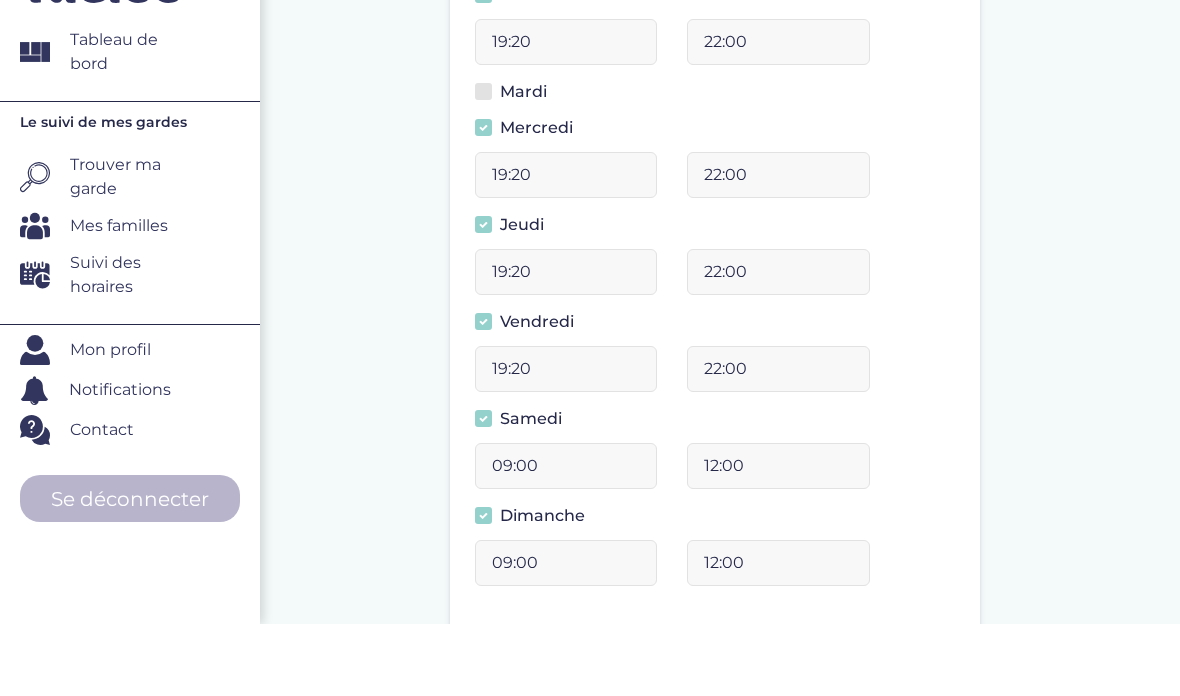 scroll, scrollTop: 694, scrollLeft: 0, axis: vertical 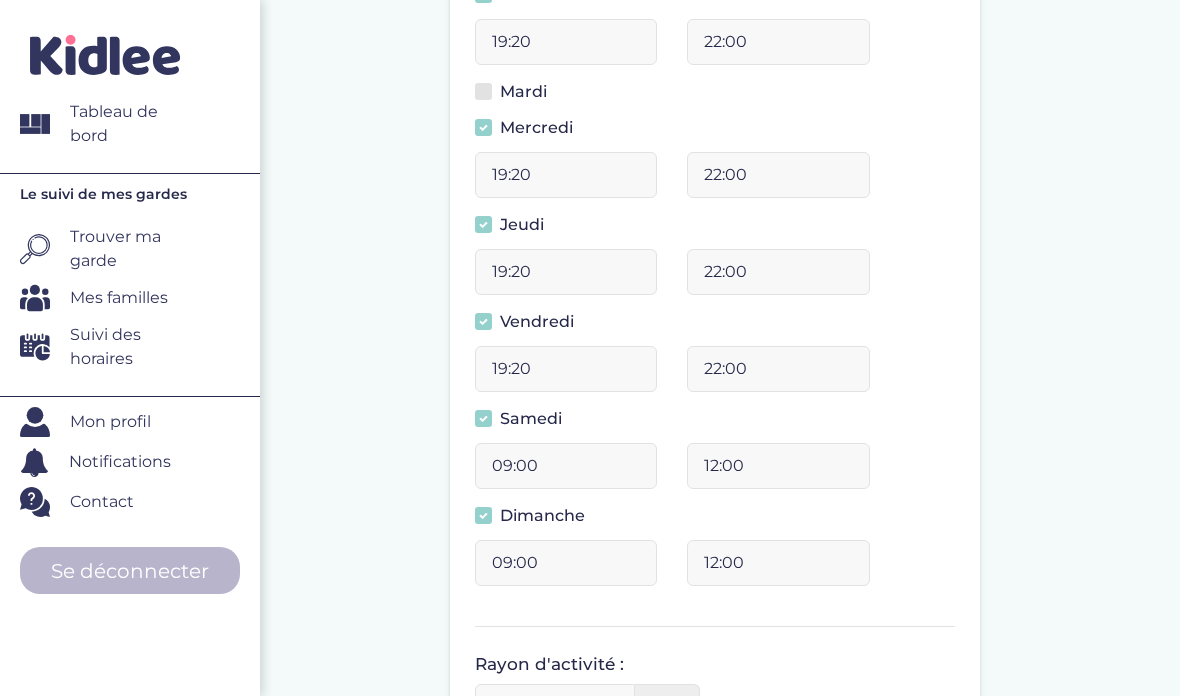 click on "Mardi" at bounding box center [489, 103] 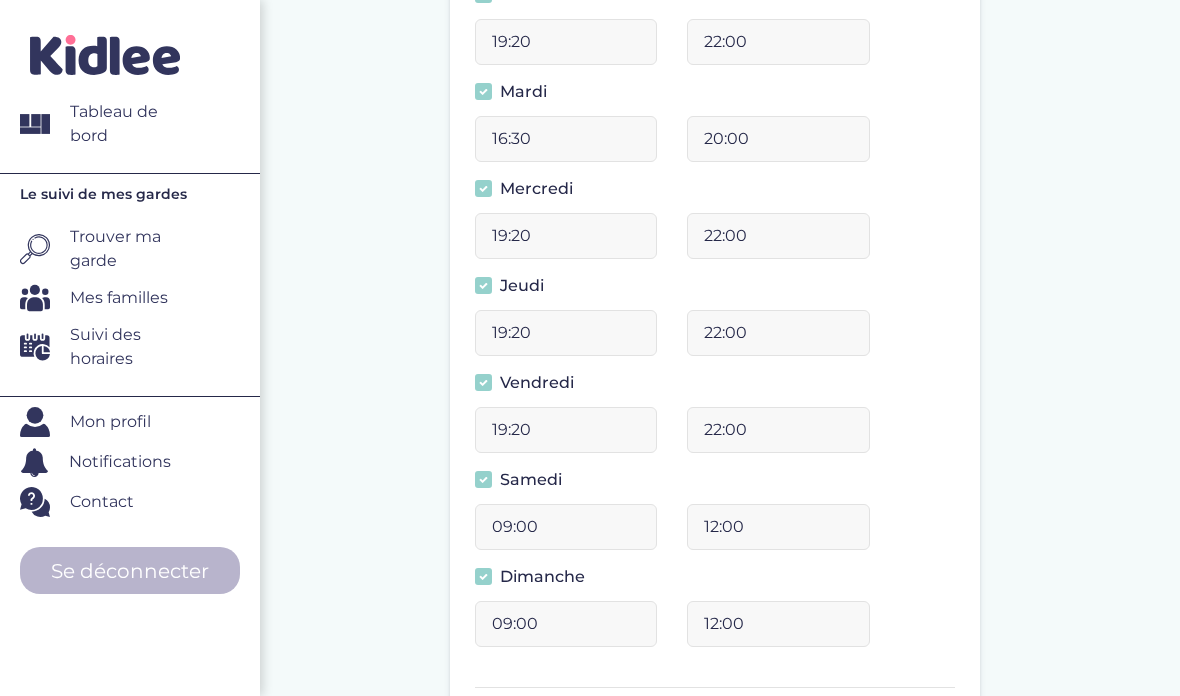 click on "16:30" at bounding box center [566, 139] 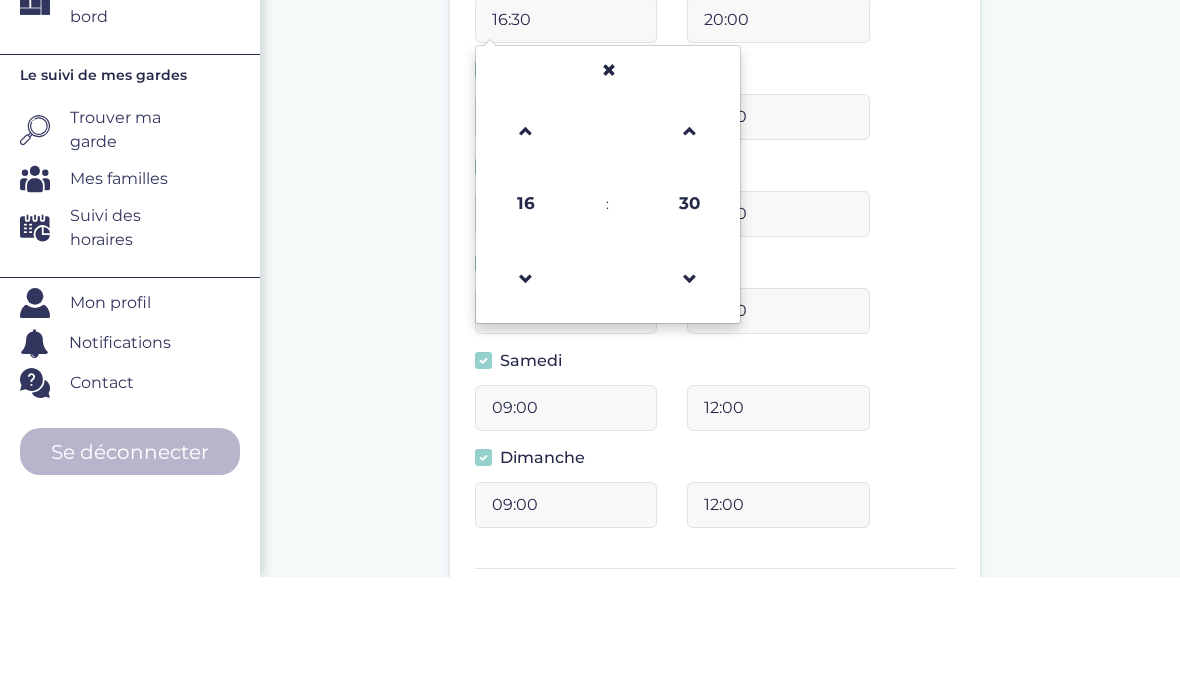 click at bounding box center (526, 398) 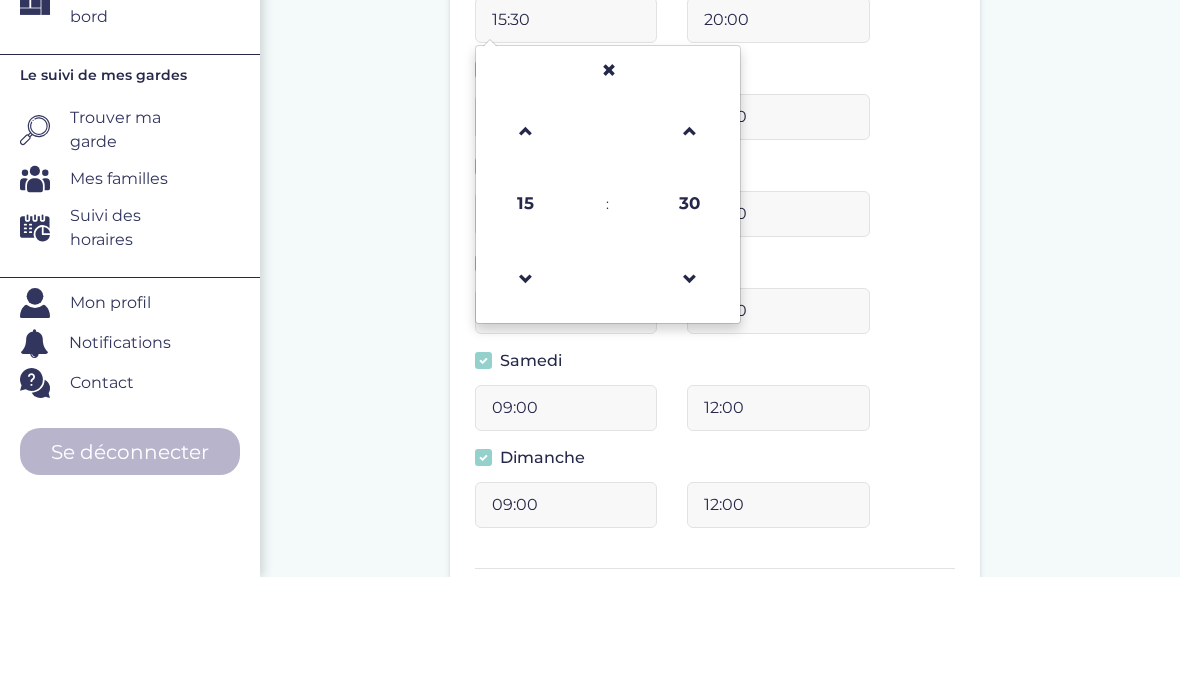 click at bounding box center (526, 398) 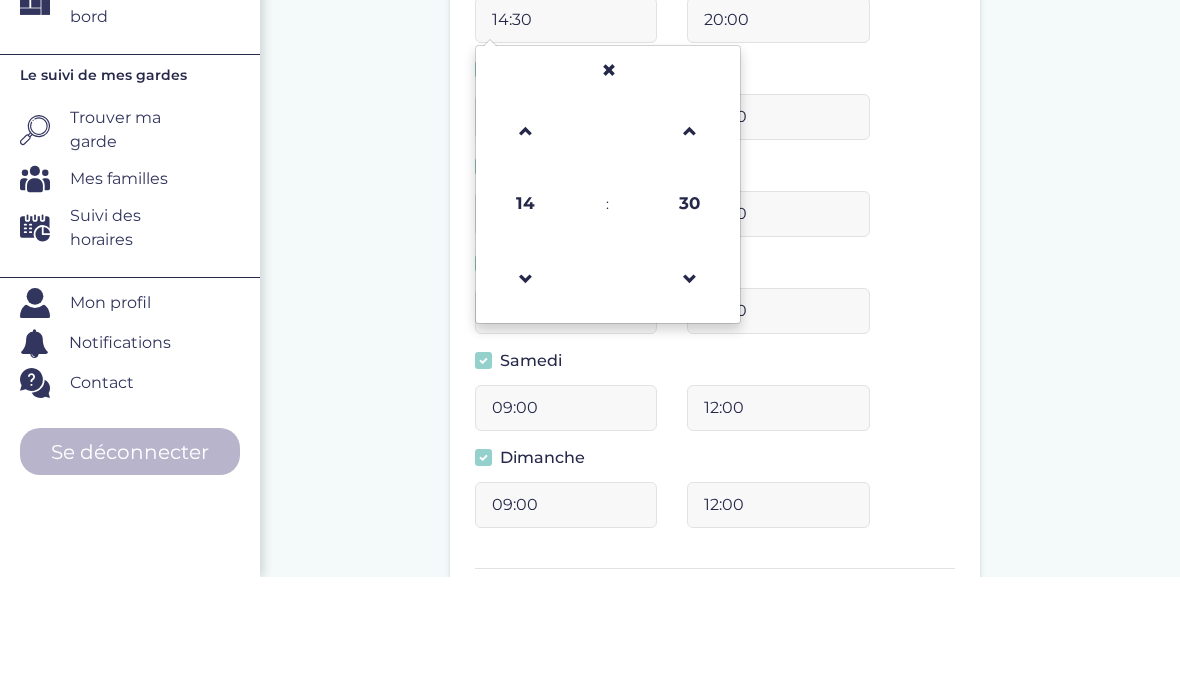 click at bounding box center [526, 398] 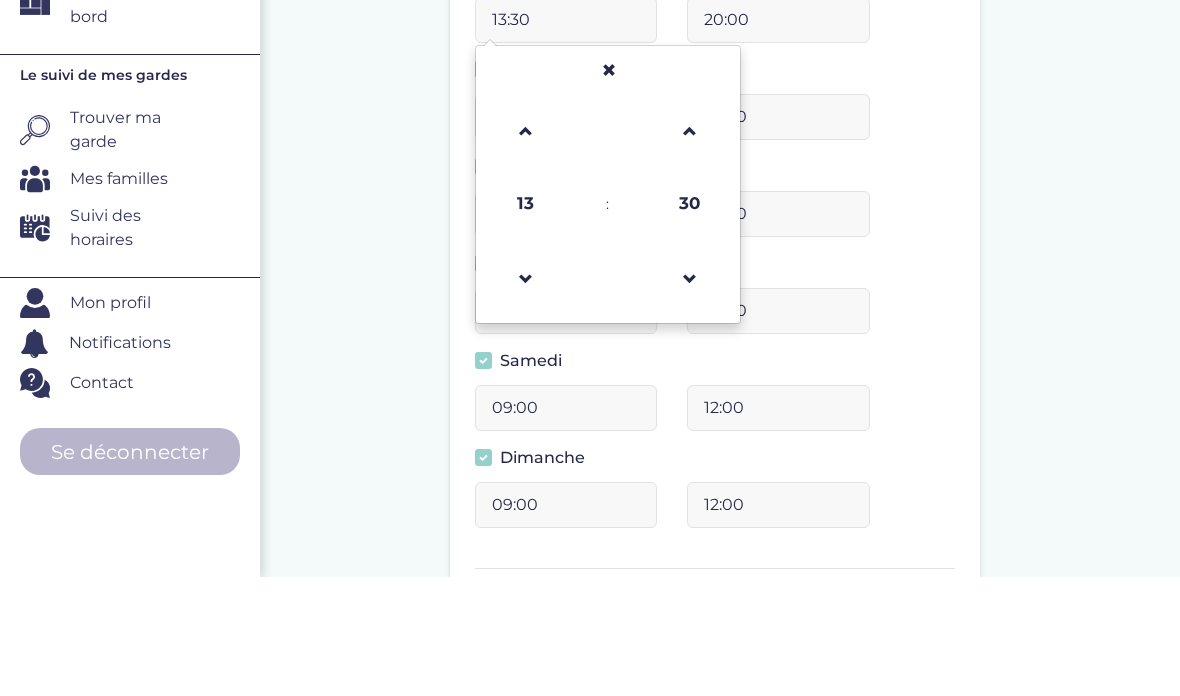 click at bounding box center [526, 398] 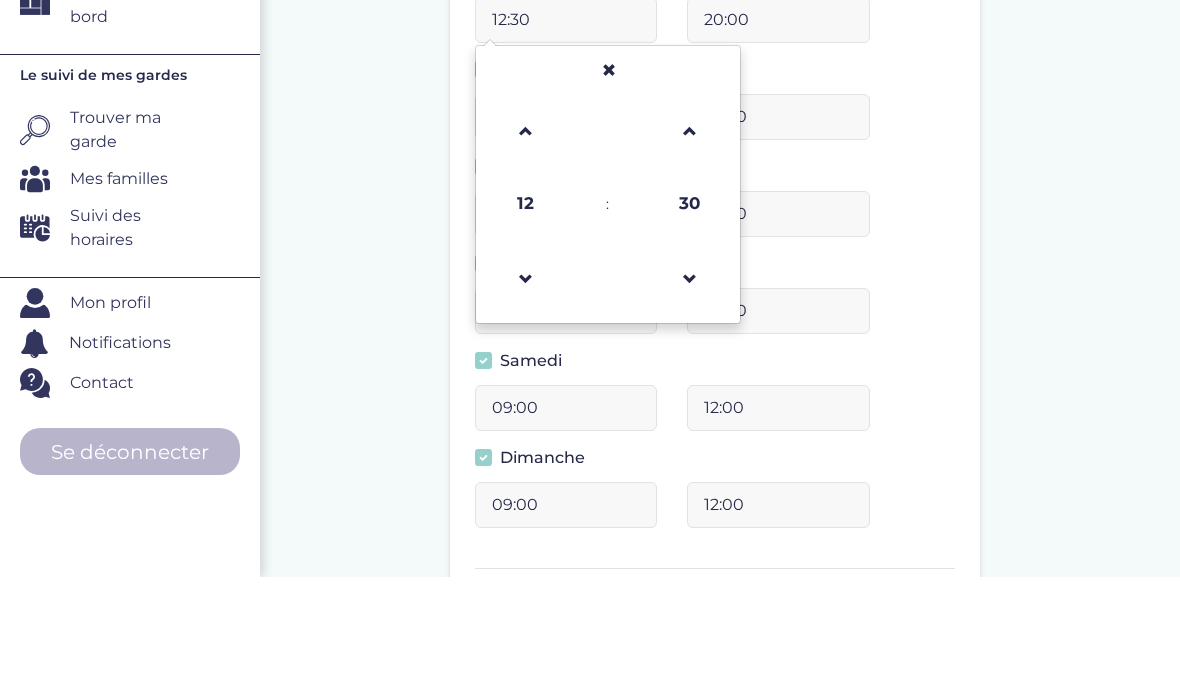 click at bounding box center [526, 398] 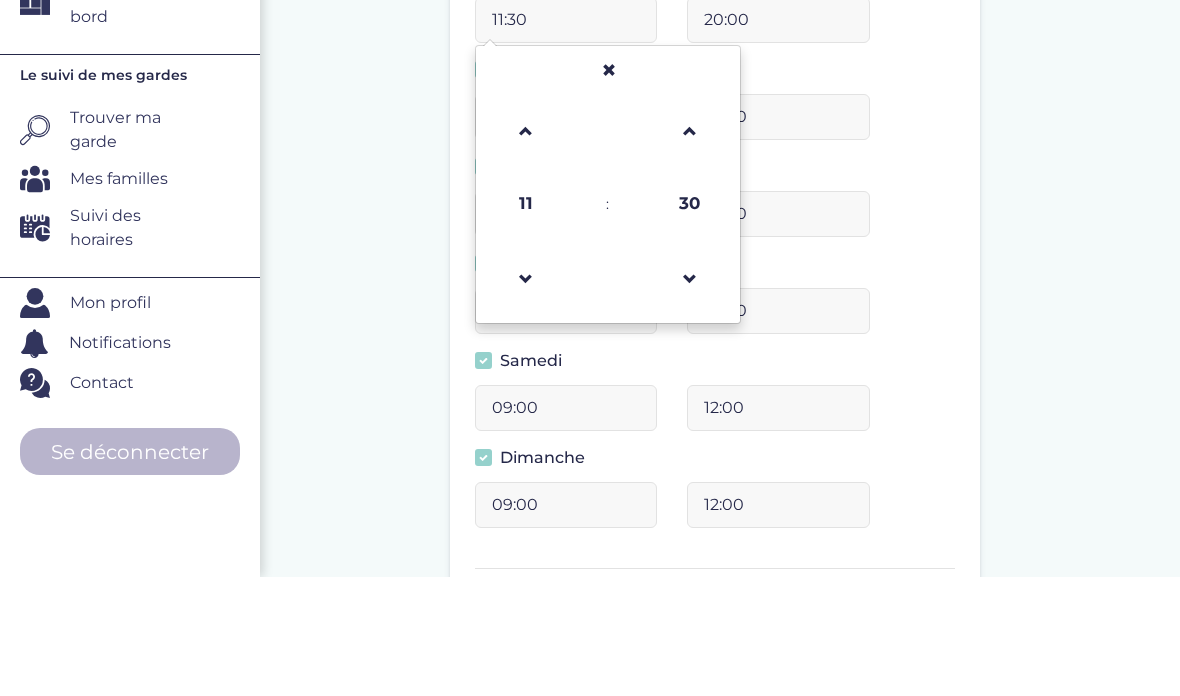 click at bounding box center (526, 398) 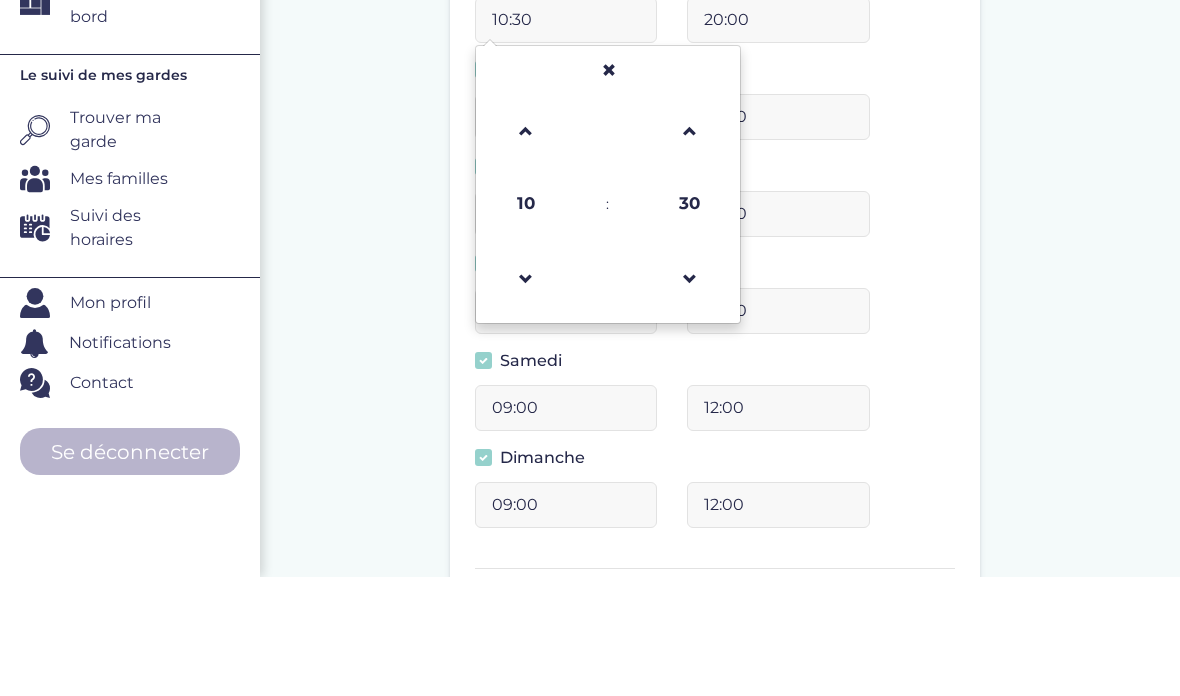 click at bounding box center (526, 250) 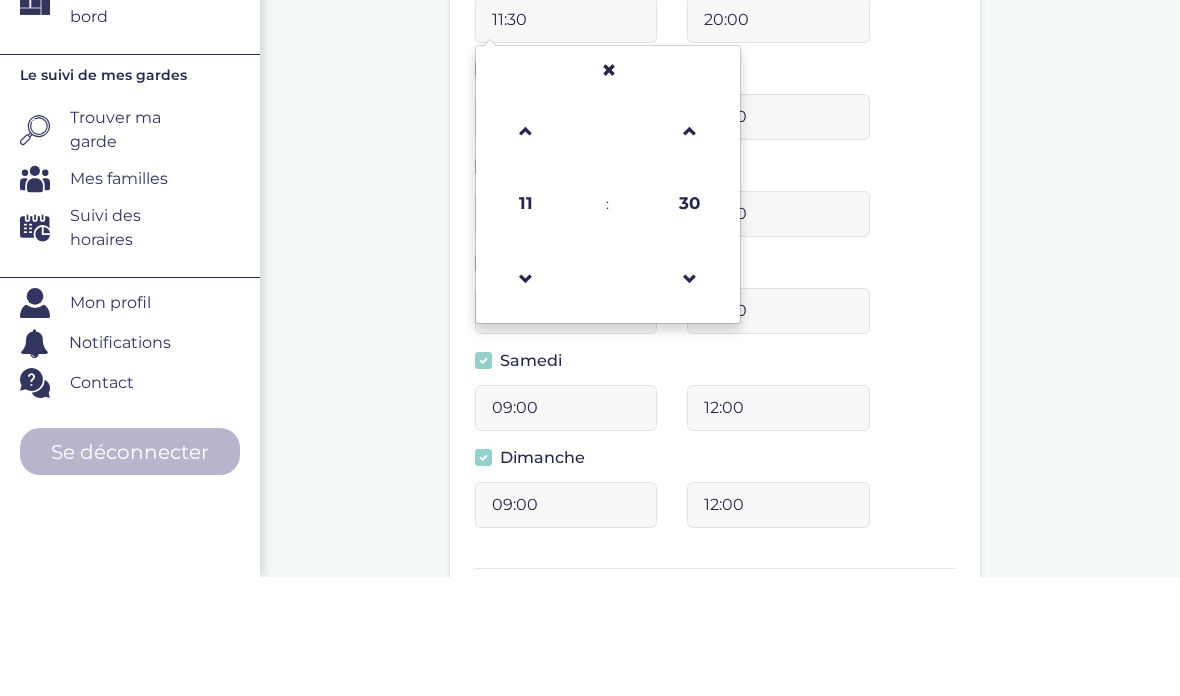 click at bounding box center [526, 250] 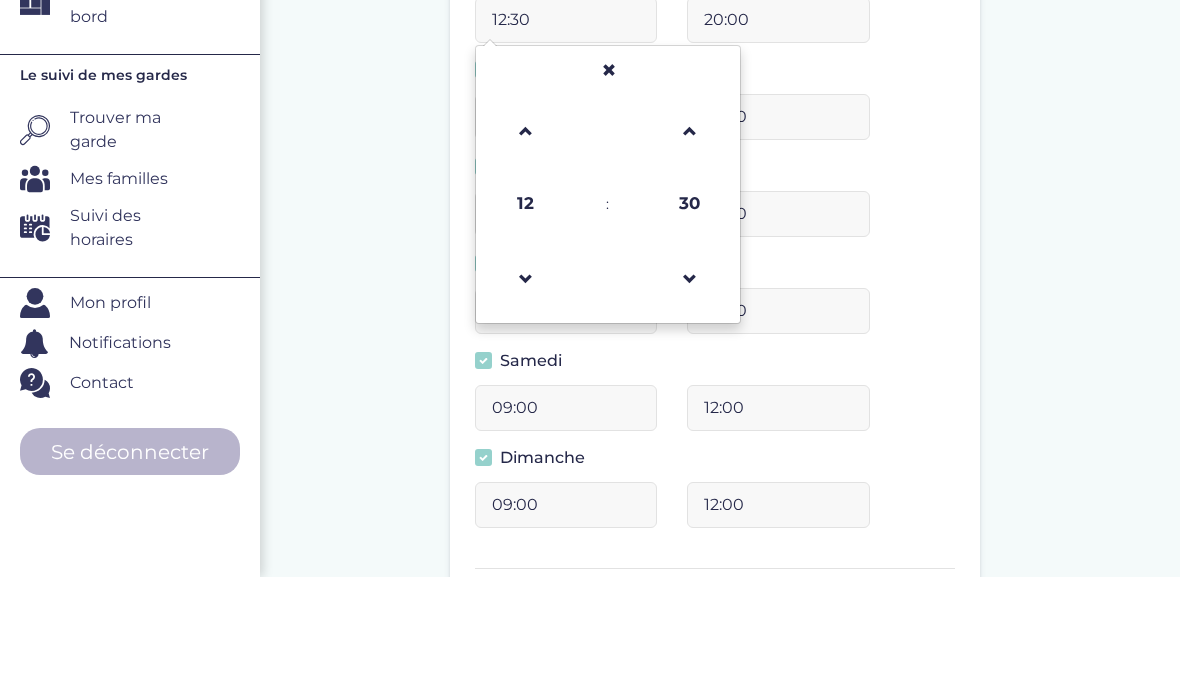 click at bounding box center [526, 250] 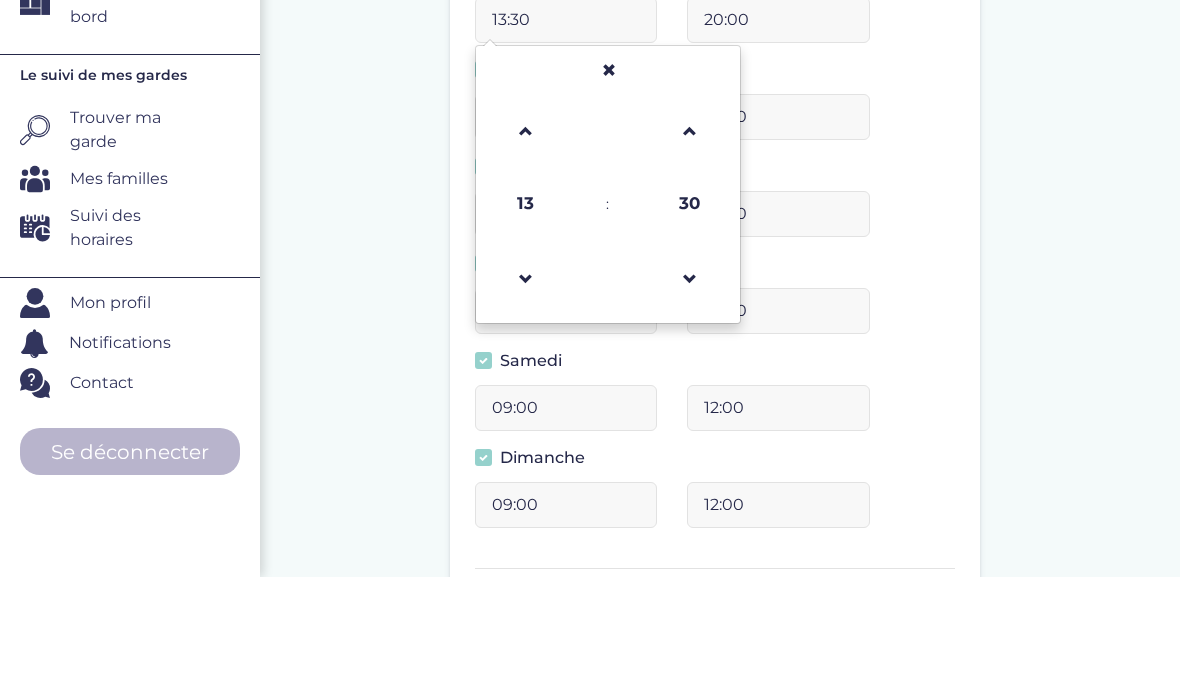 click at bounding box center [526, 250] 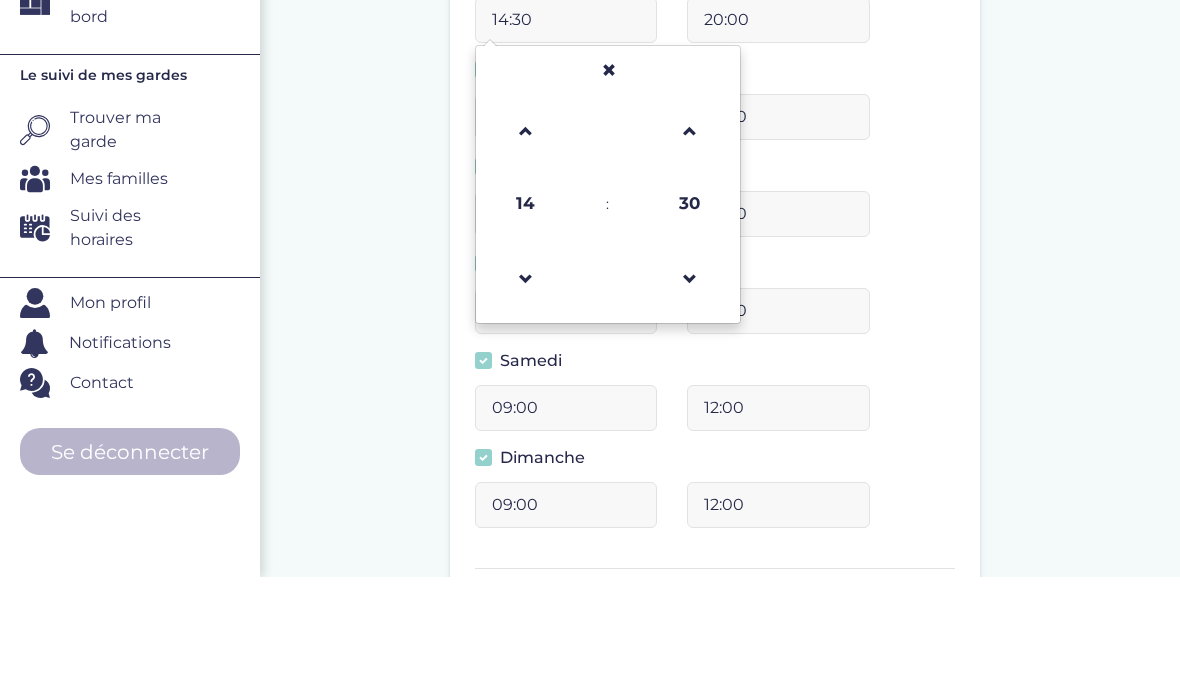 click at bounding box center (526, 250) 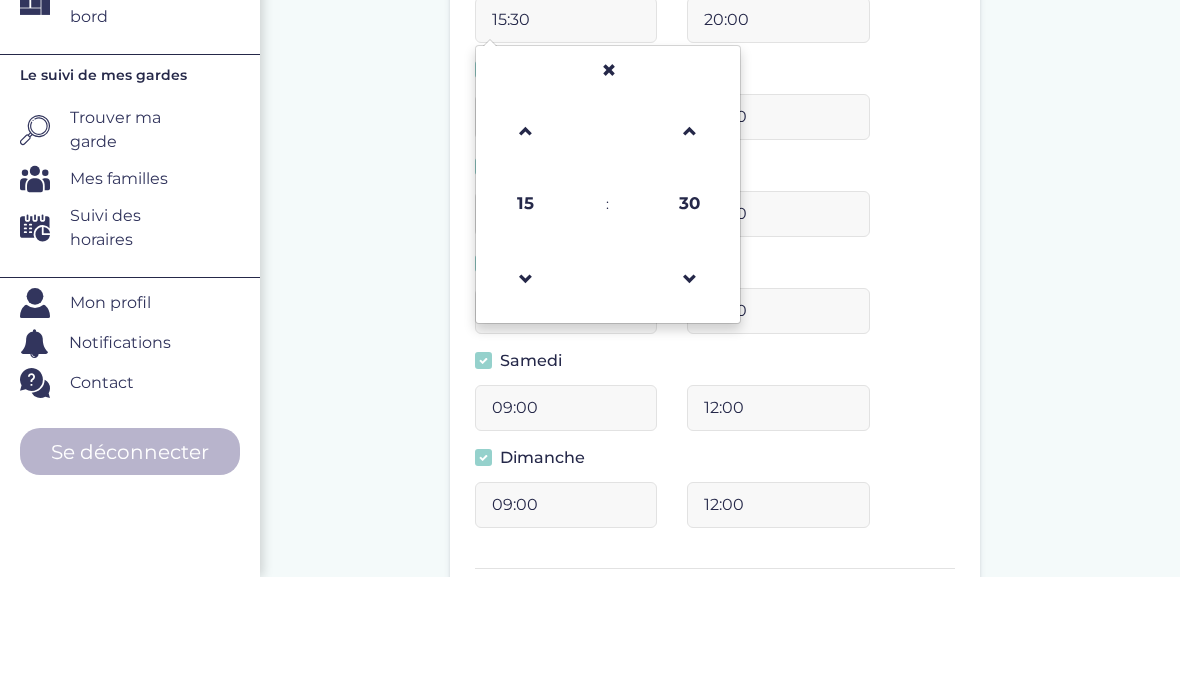 click at bounding box center (526, 250) 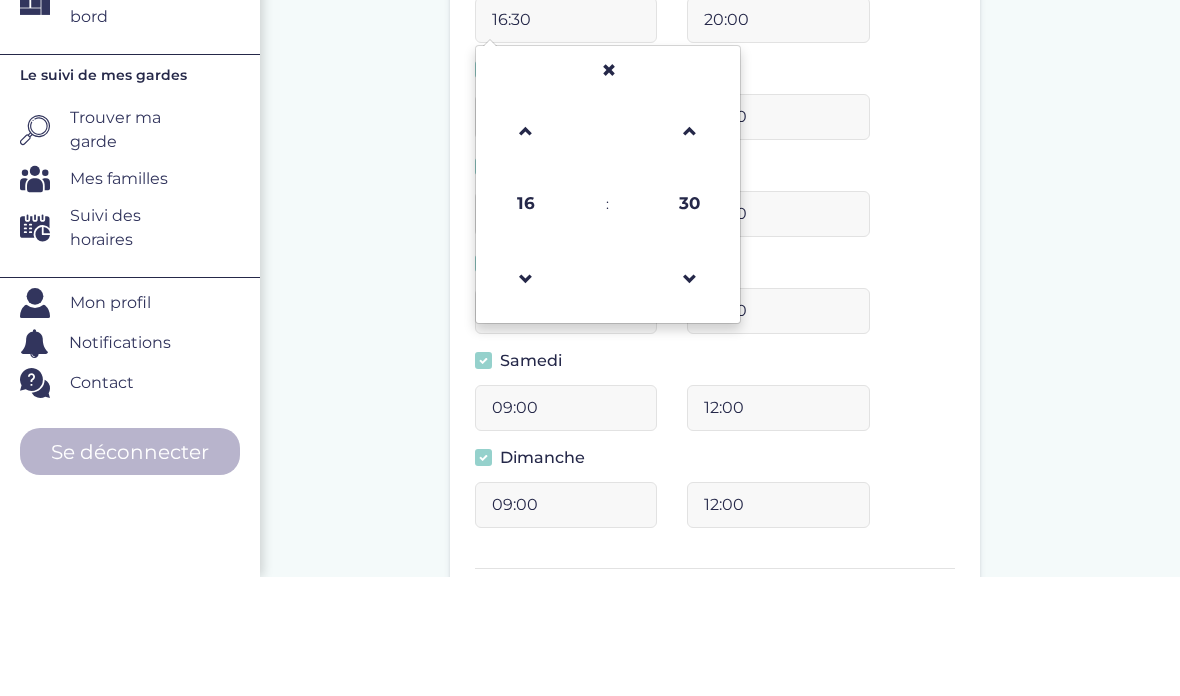 click at bounding box center [526, 250] 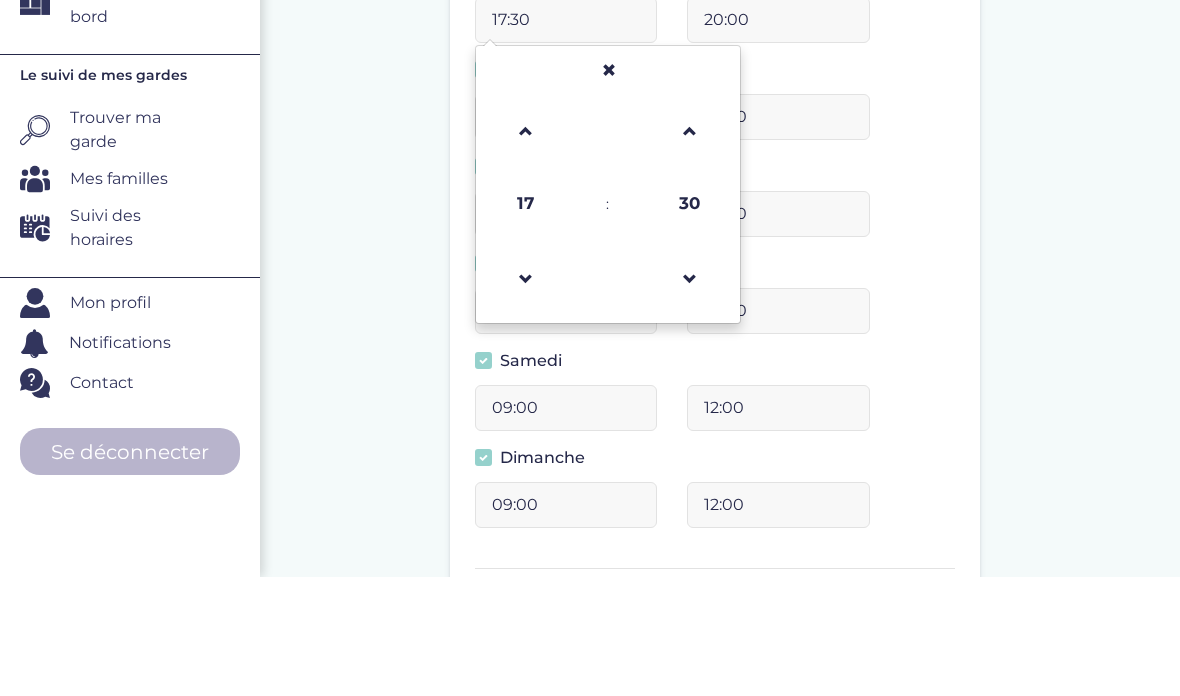 click at bounding box center [526, 250] 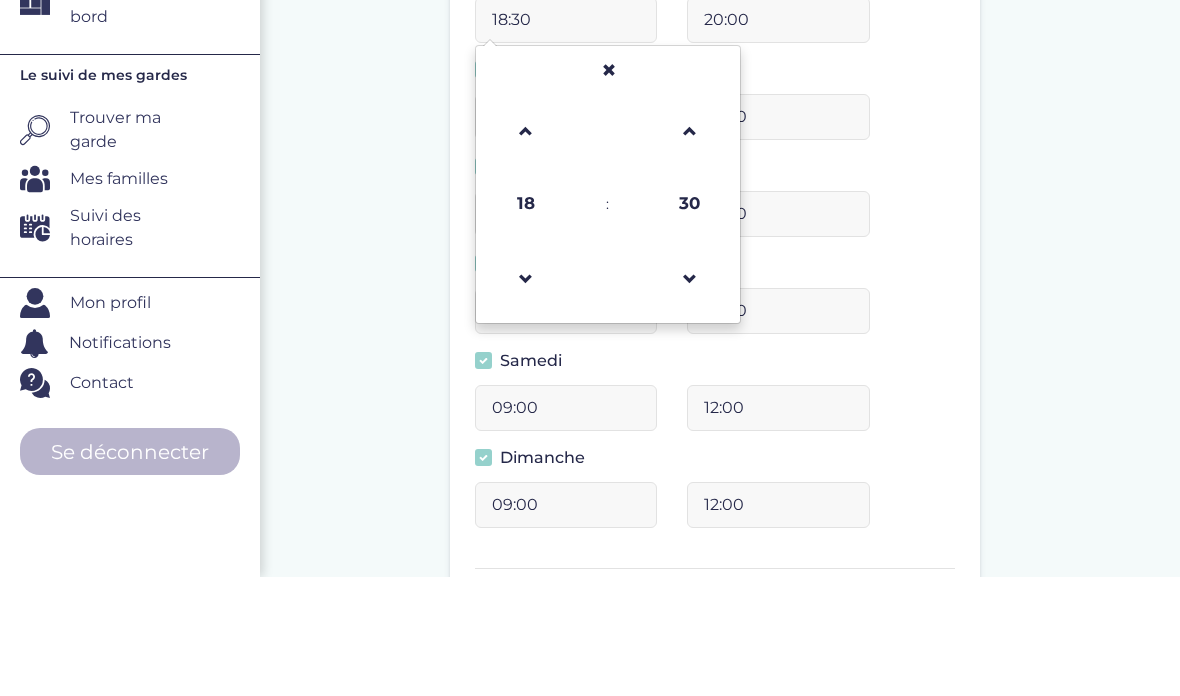 click at bounding box center (526, 250) 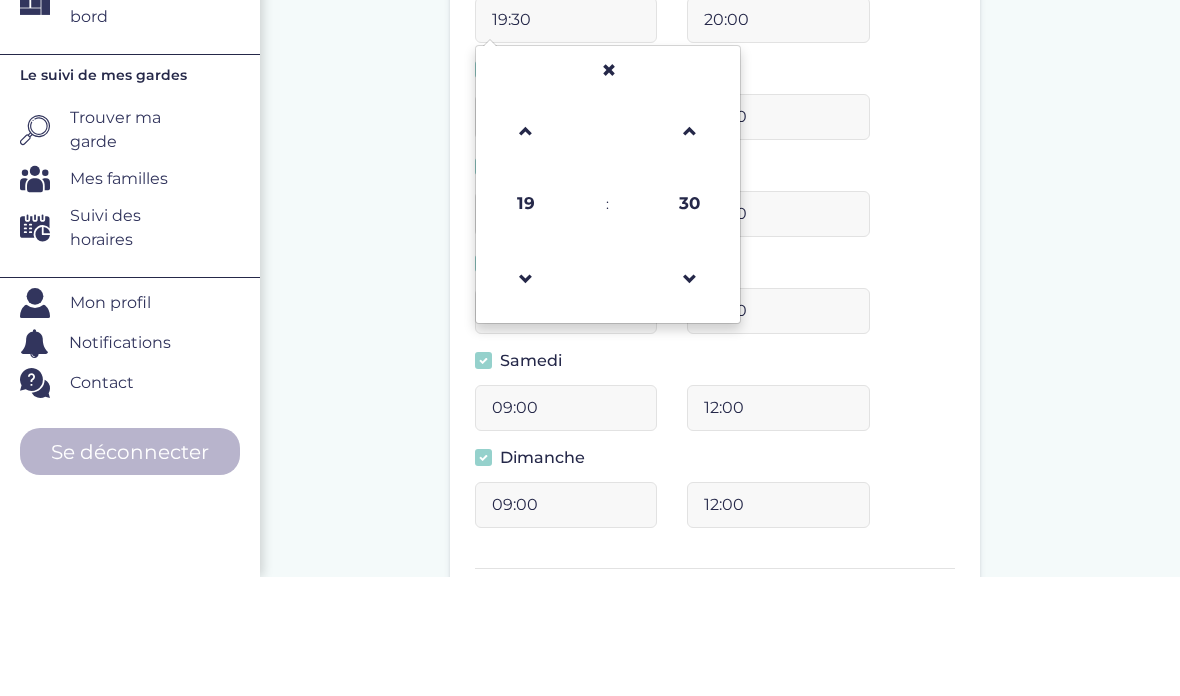 click at bounding box center (690, 398) 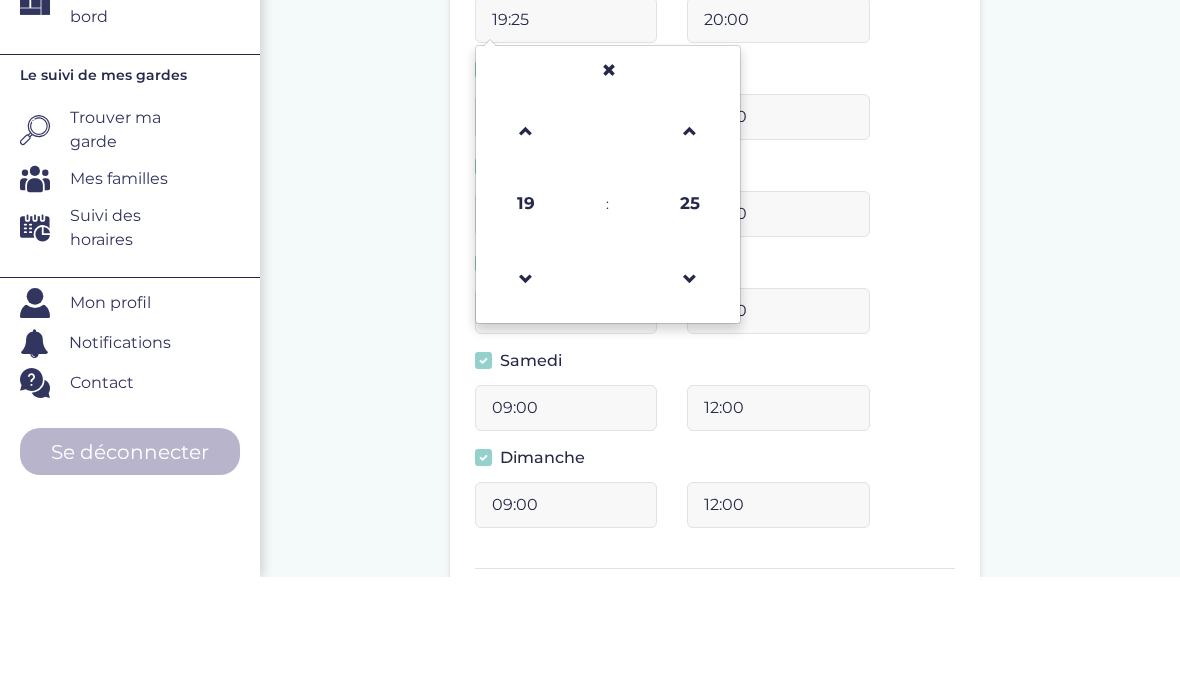 click at bounding box center (690, 398) 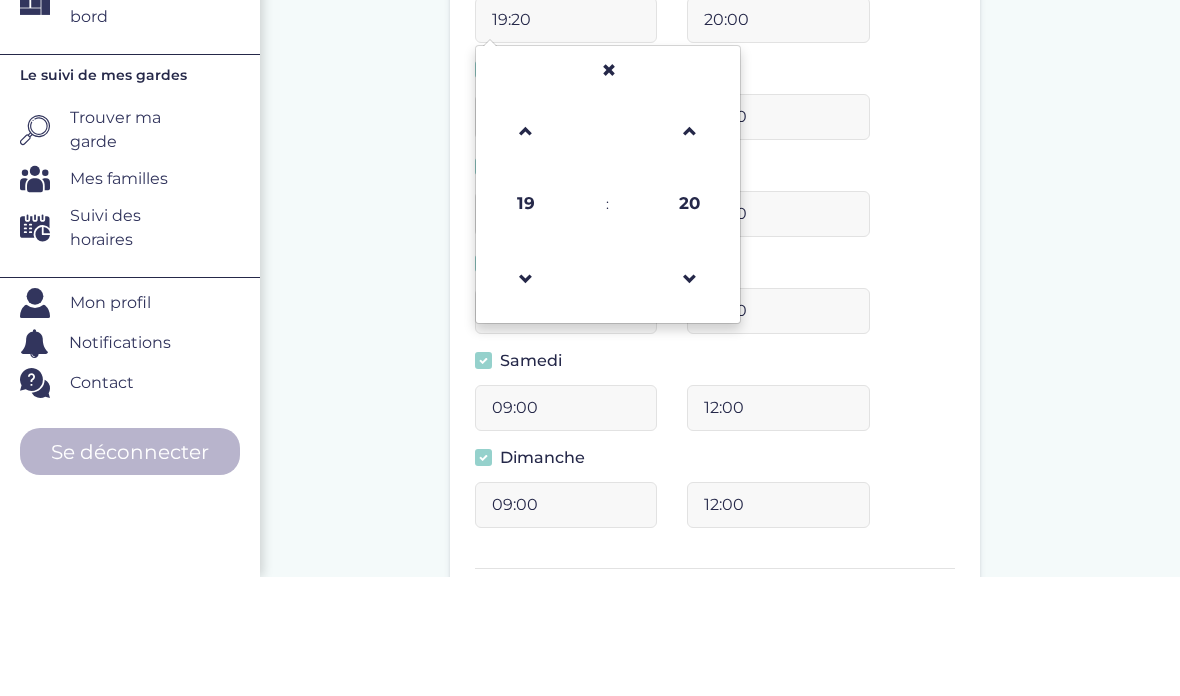 click at bounding box center [690, 398] 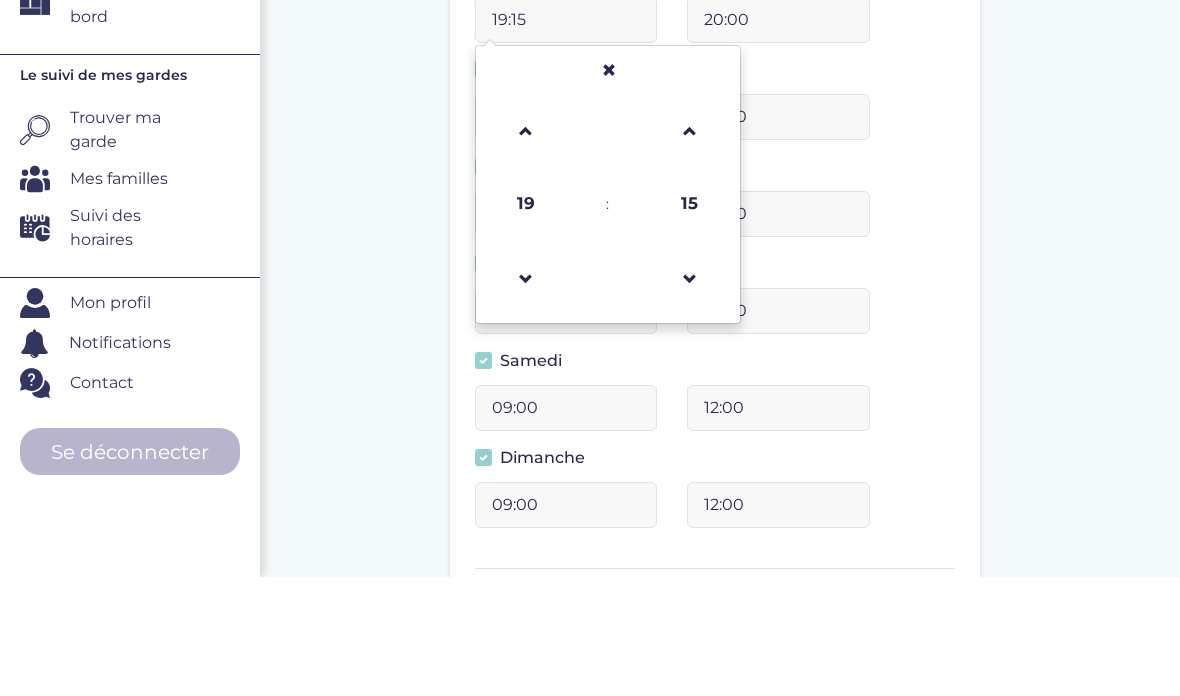 click at bounding box center (690, 250) 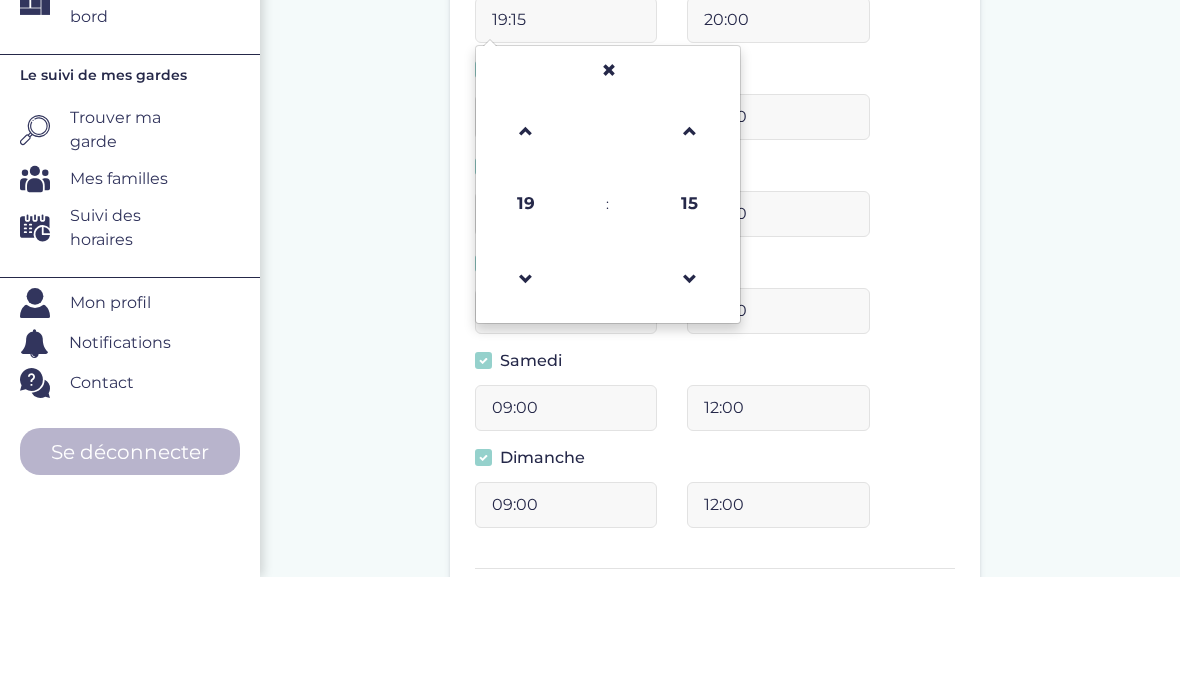 type on "19:20" 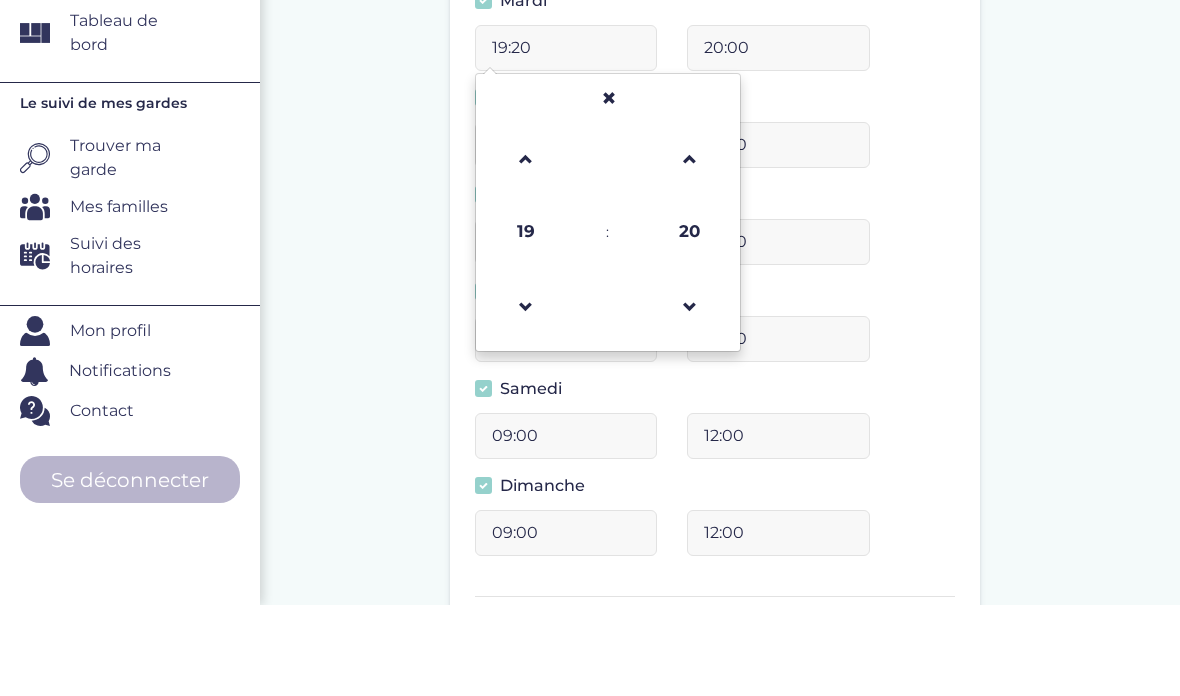 click on "20:00" at bounding box center [778, 139] 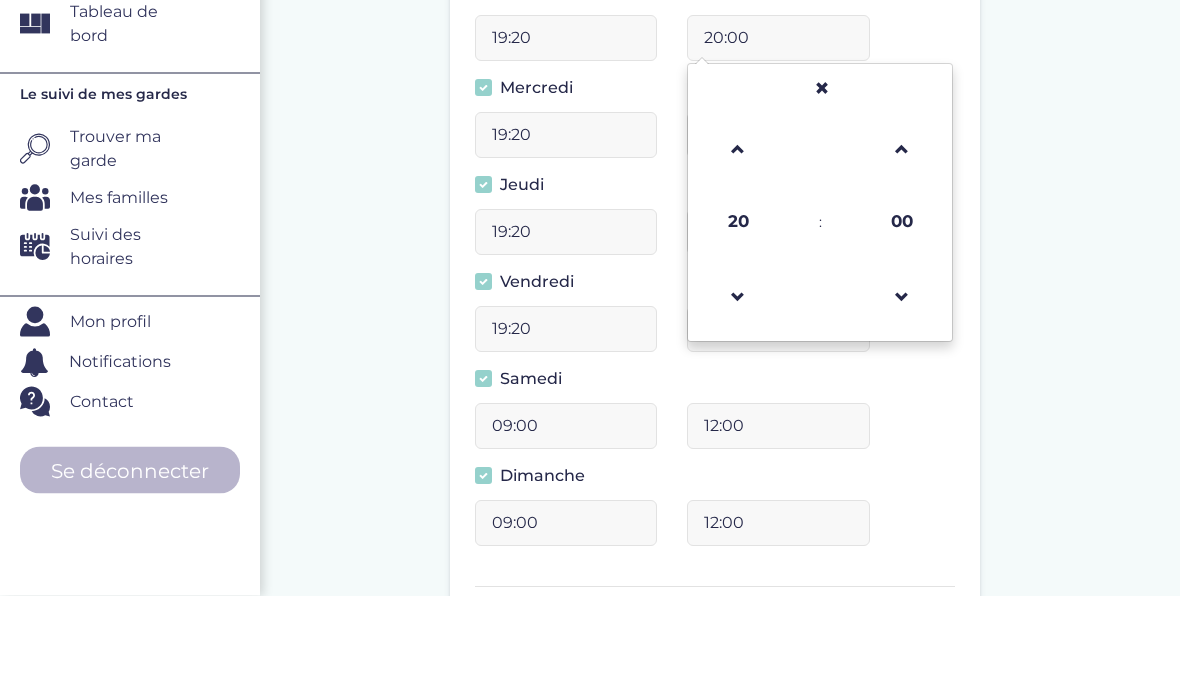 click at bounding box center [738, 250] 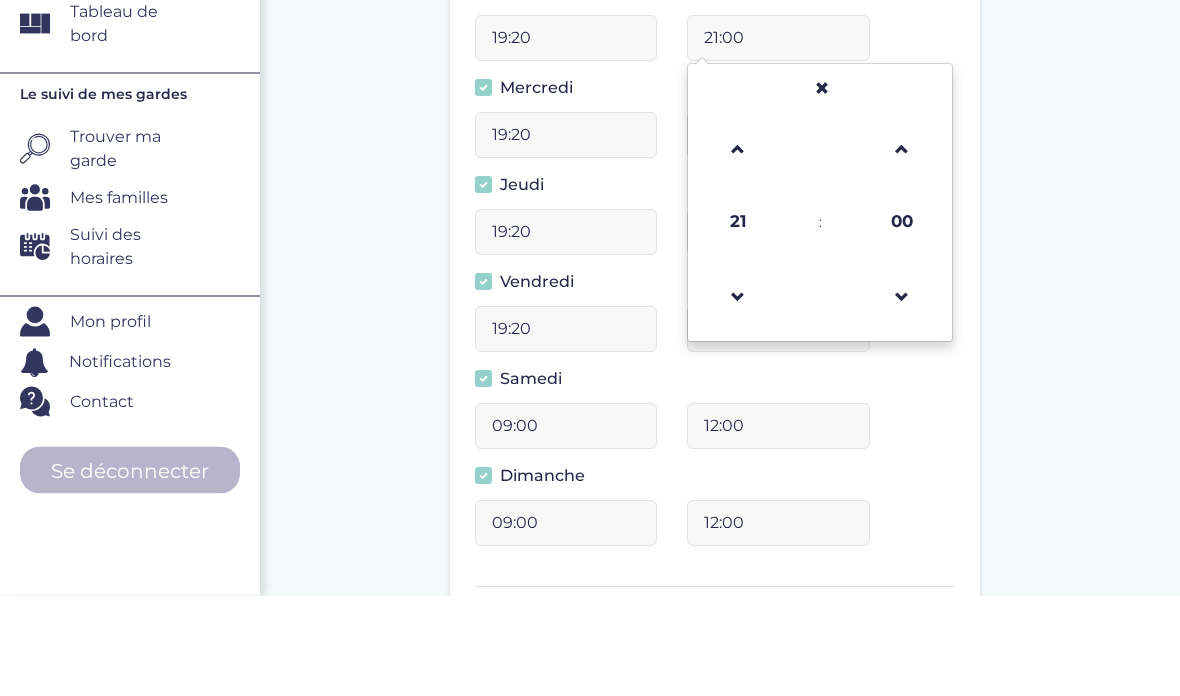 click at bounding box center (738, 250) 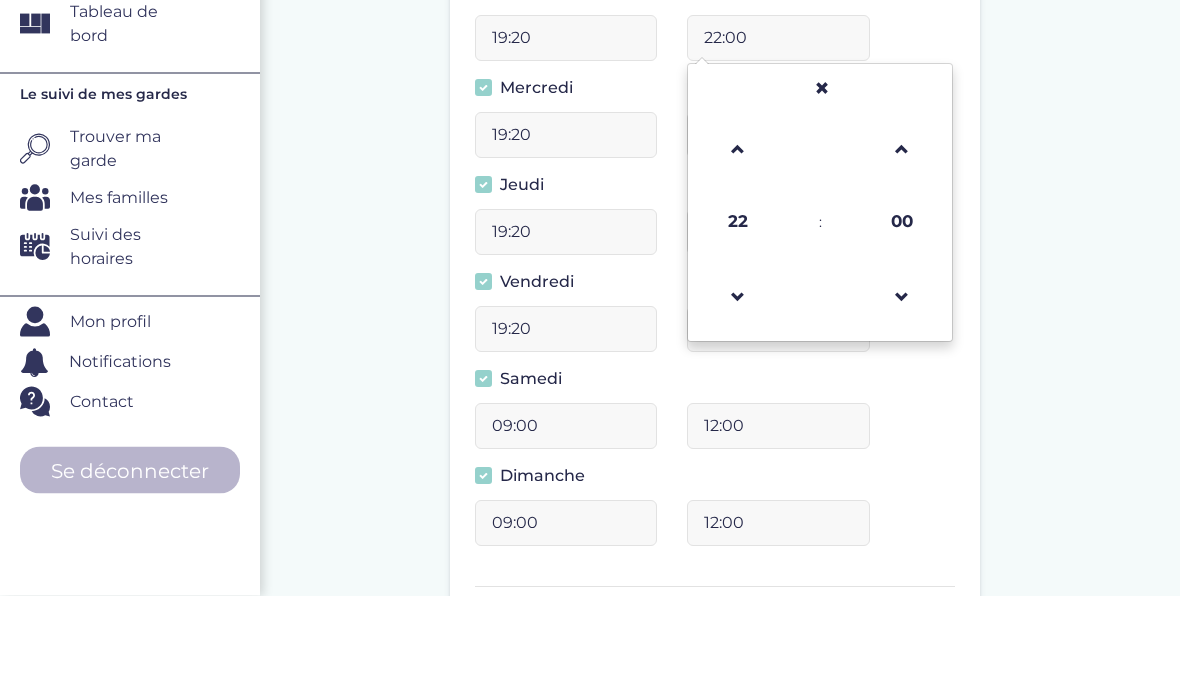 click on "Complete ton profil, même si tu ne disposes pas encore de ton emploi du temps.
Date de début :
03-08-2025     Veuillez préciser une date de début
Avez-vous votre emploi du temps ?
Oui   Non
Créneaux disponibles :
Lundi
19:20   22:00
Mardi
19:20   22:00 22 : 00 00 01 02 03 04 05 06 07 08 09 10 11 12 13 14 15 16 17 18 19 20 21 22 23 00 05 10 15 20 25 30 35 40 45" at bounding box center [715, 266] 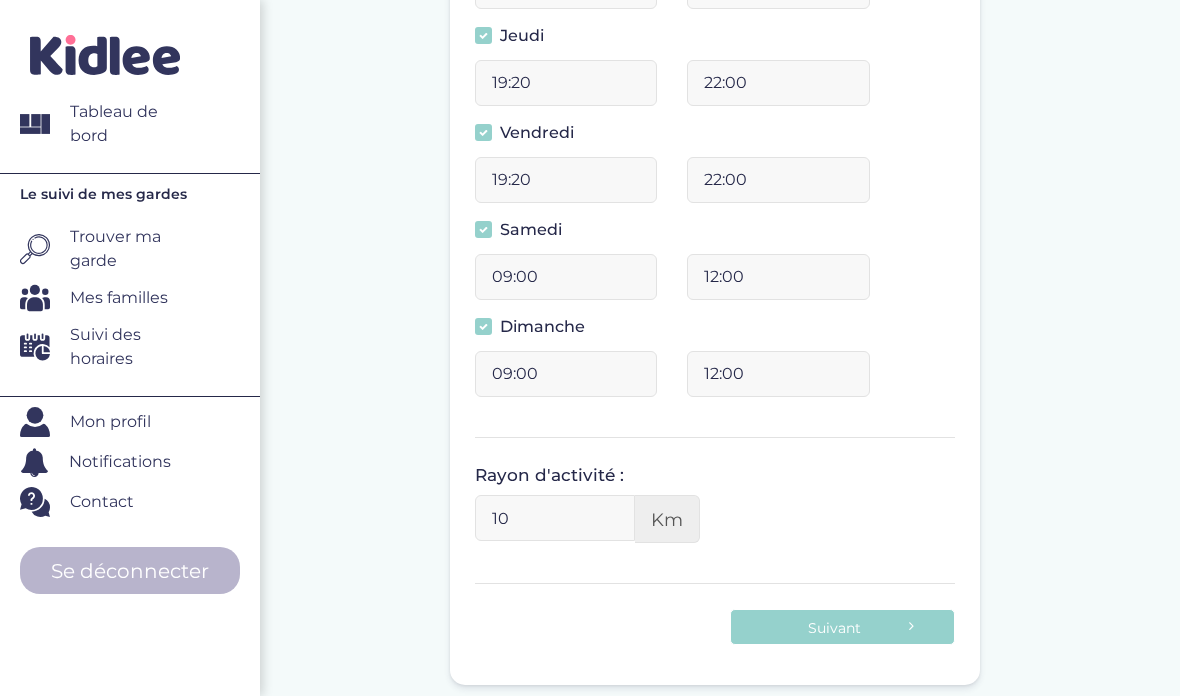 scroll, scrollTop: 945, scrollLeft: 0, axis: vertical 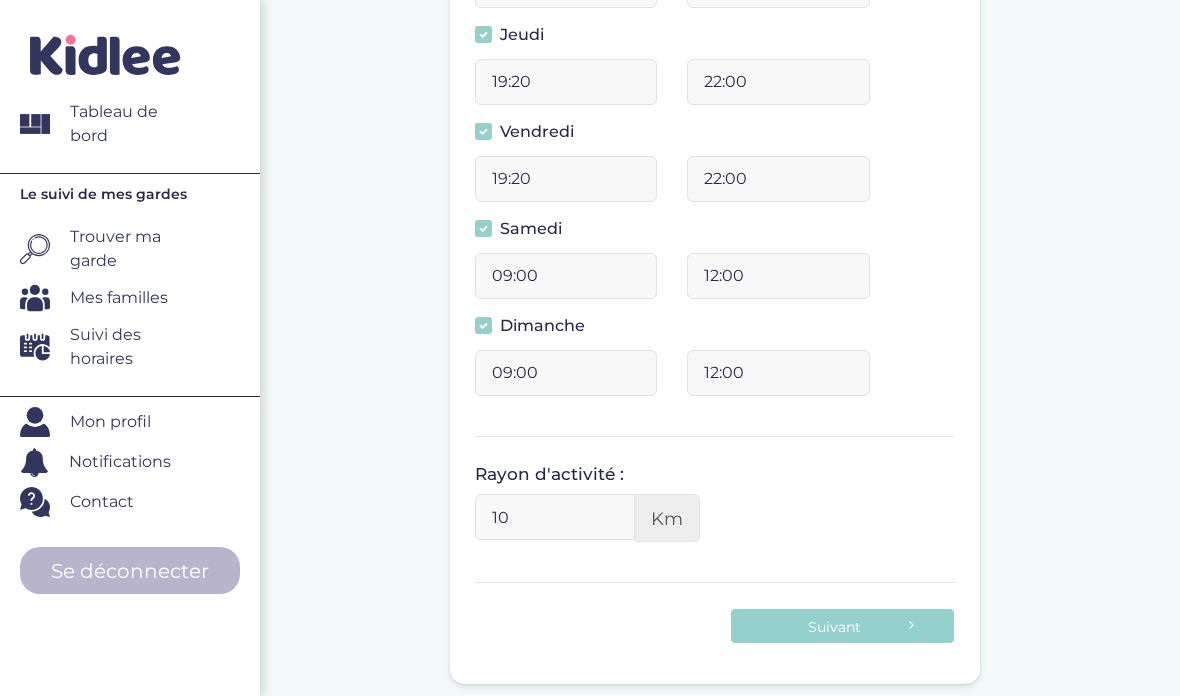 click on "Suivant" at bounding box center [842, 626] 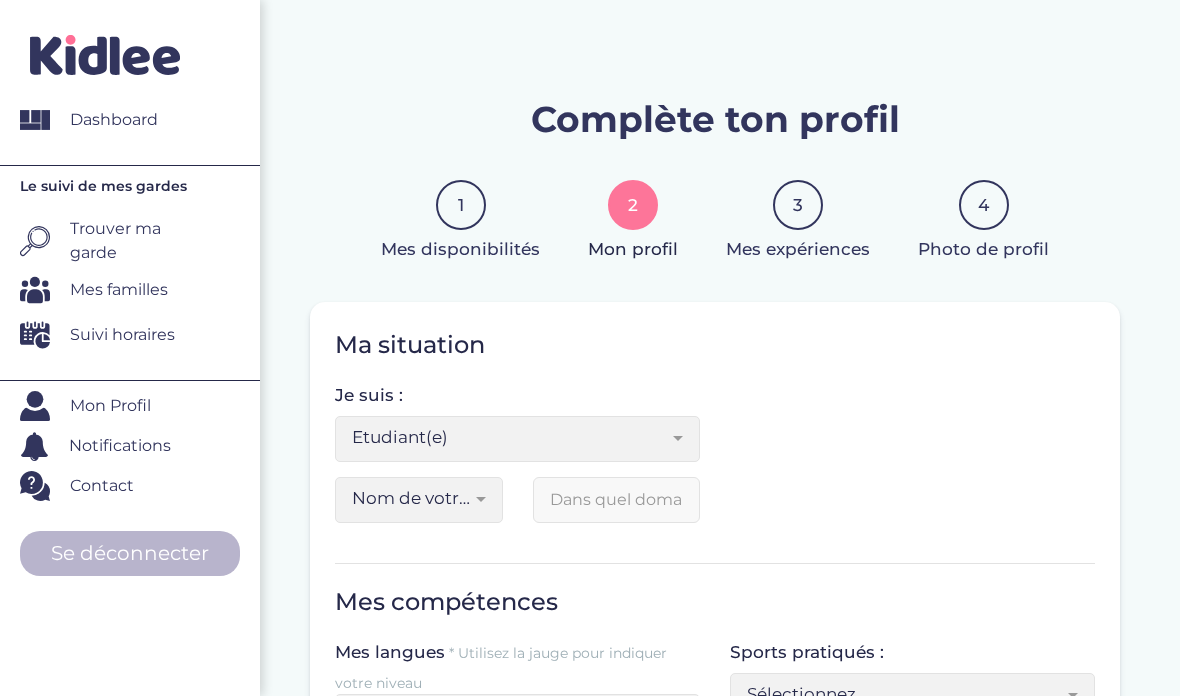 scroll, scrollTop: 0, scrollLeft: 0, axis: both 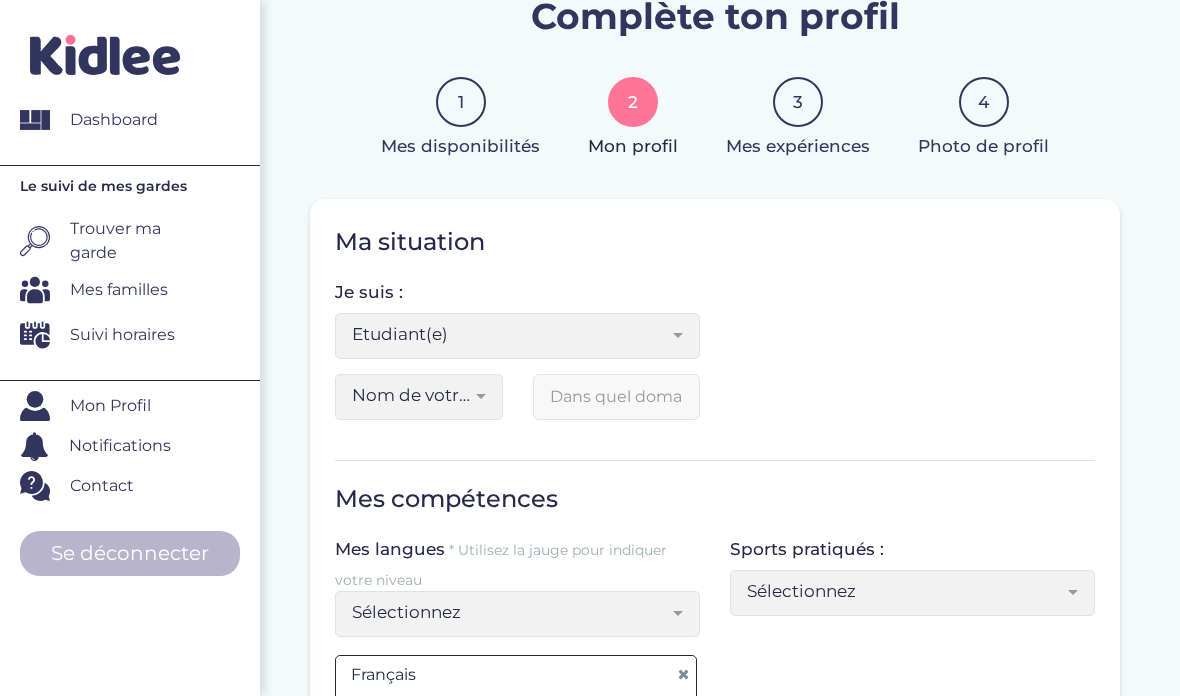 click on "Nom de votre école ou université" at bounding box center (419, 397) 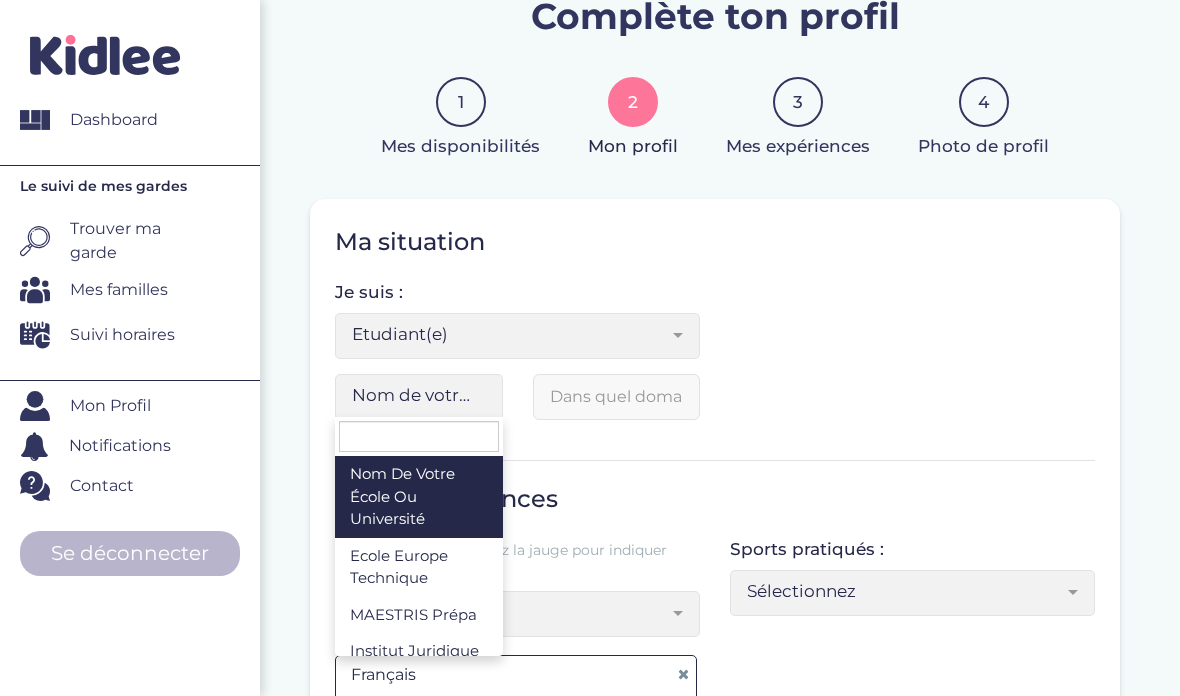 click on "Nom de votre école ou université" at bounding box center [411, 395] 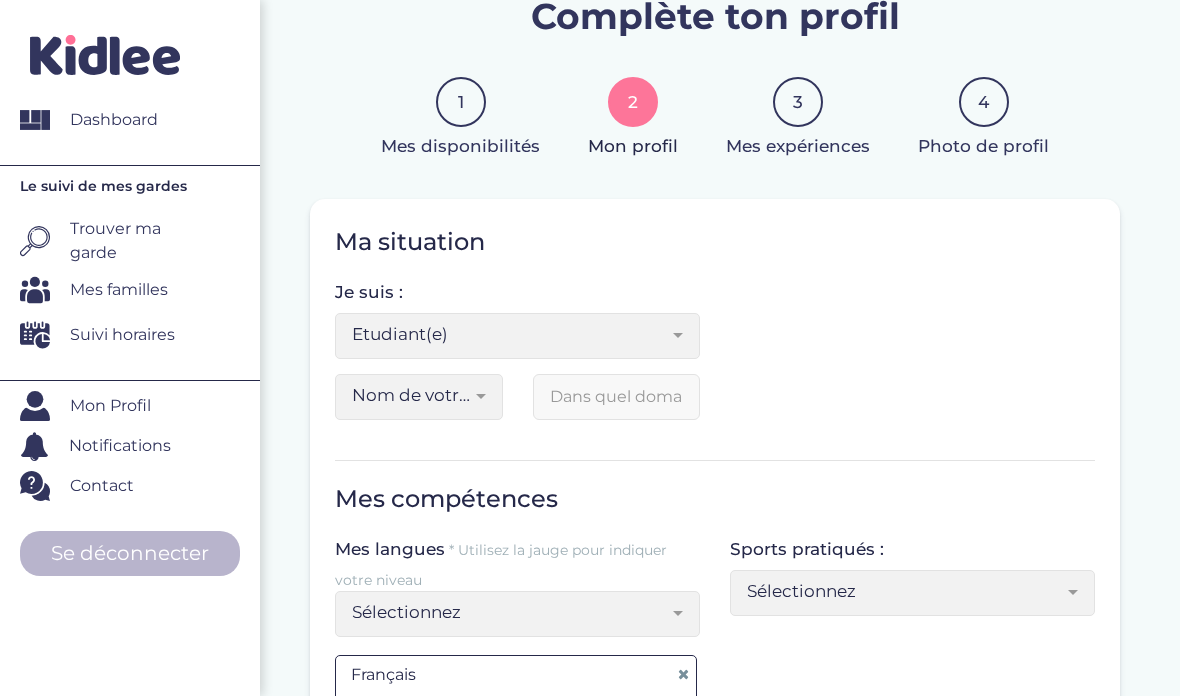 click on "Nom de votre école ou université" at bounding box center [419, 397] 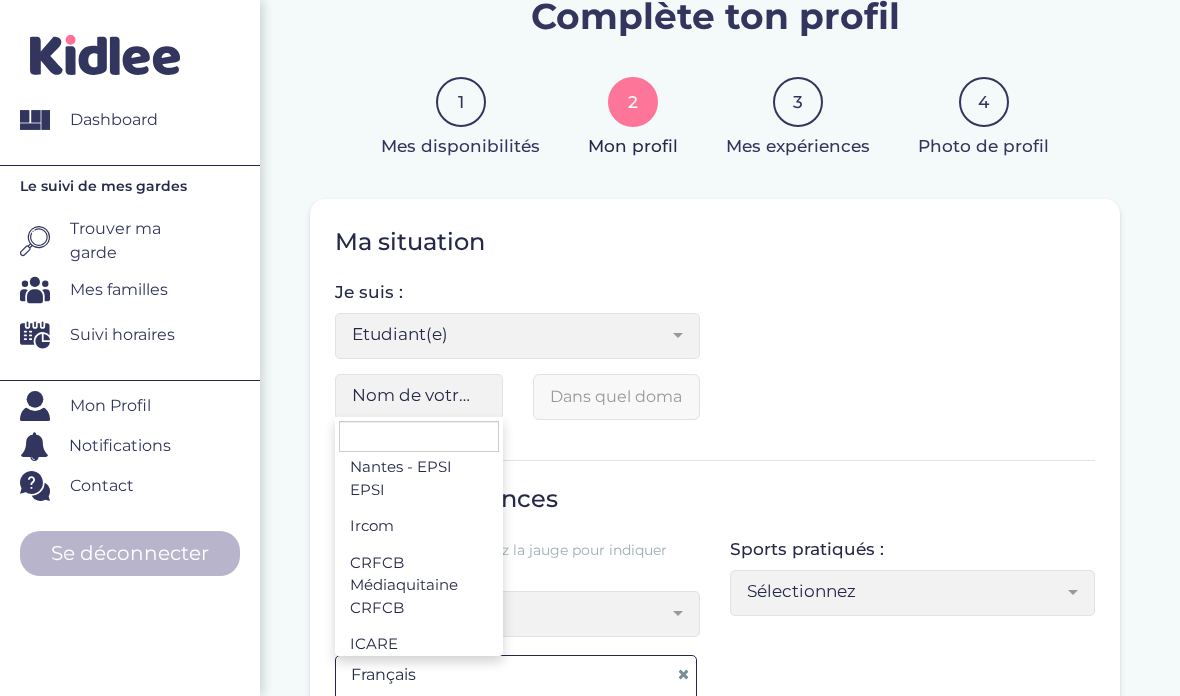 scroll, scrollTop: 545, scrollLeft: 0, axis: vertical 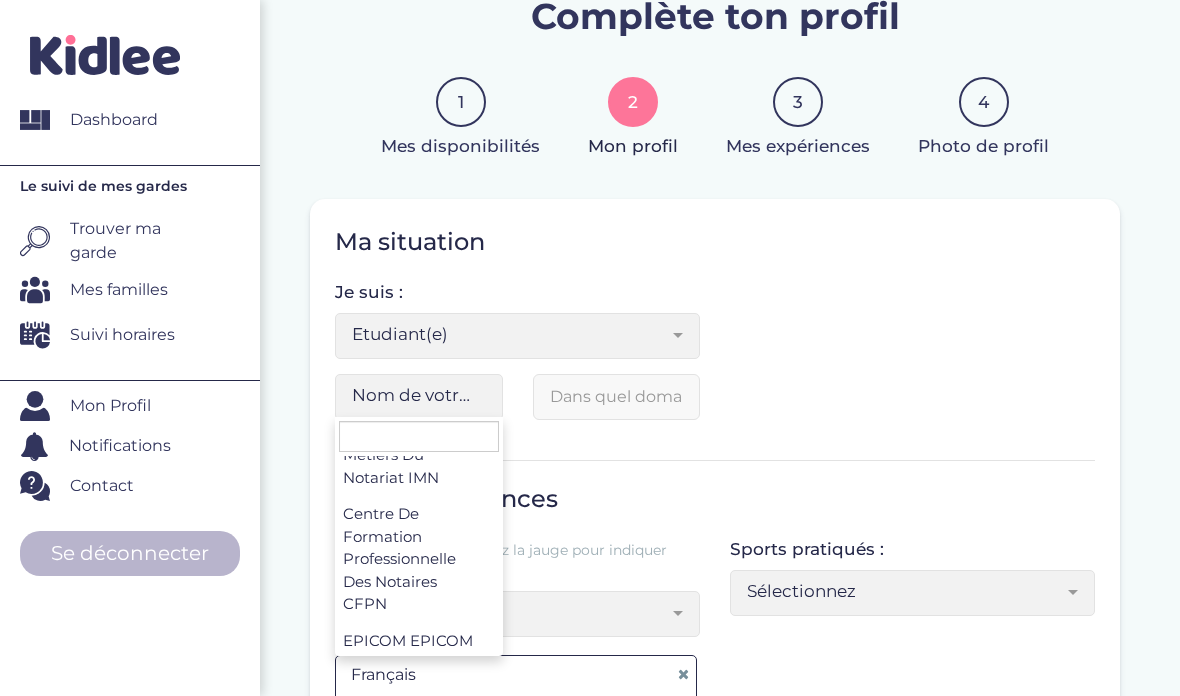 click at bounding box center [419, 436] 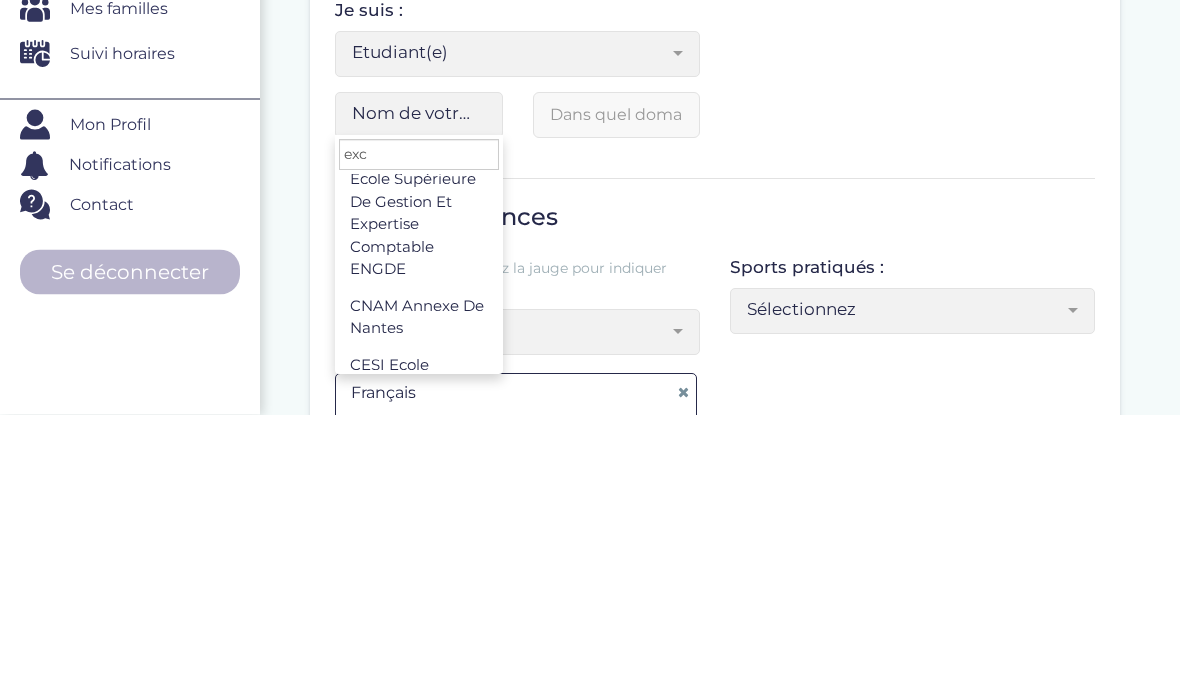 scroll, scrollTop: 244, scrollLeft: 0, axis: vertical 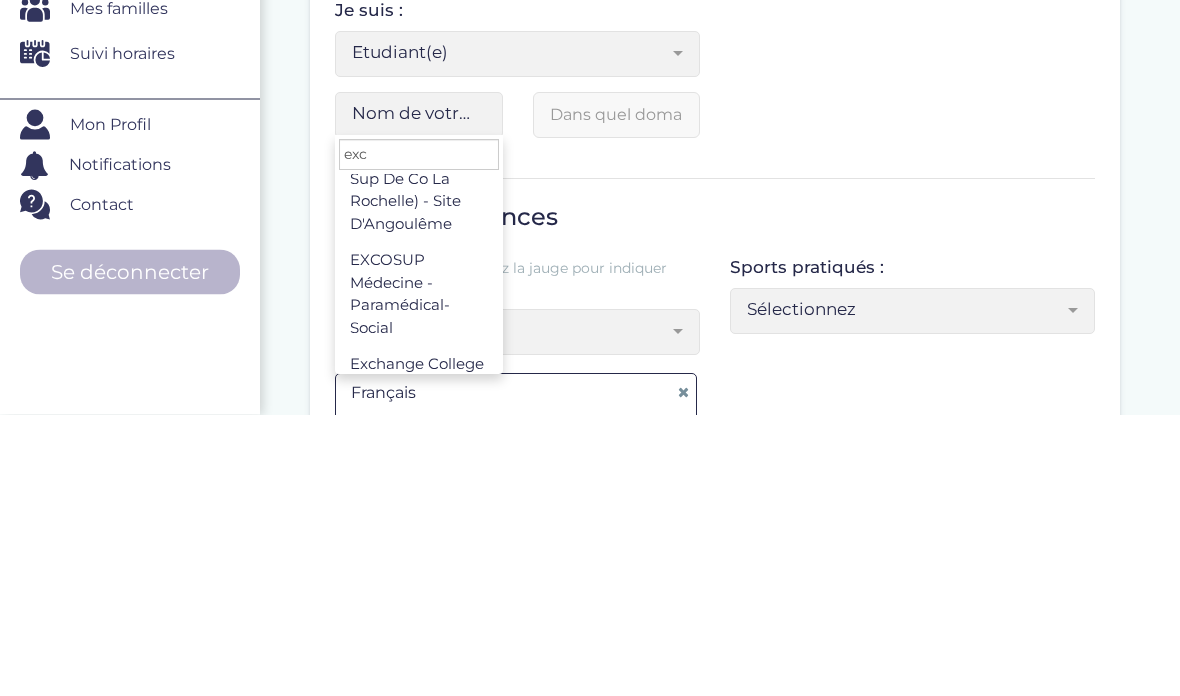 type on "exce" 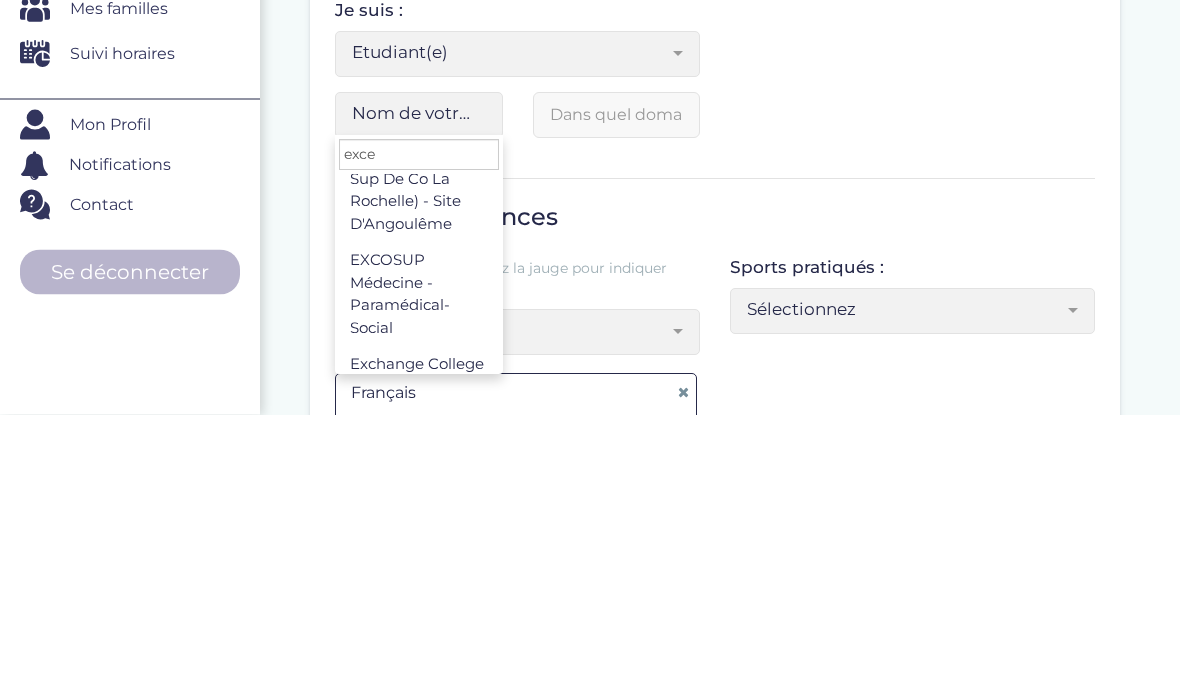 scroll, scrollTop: 106, scrollLeft: 0, axis: vertical 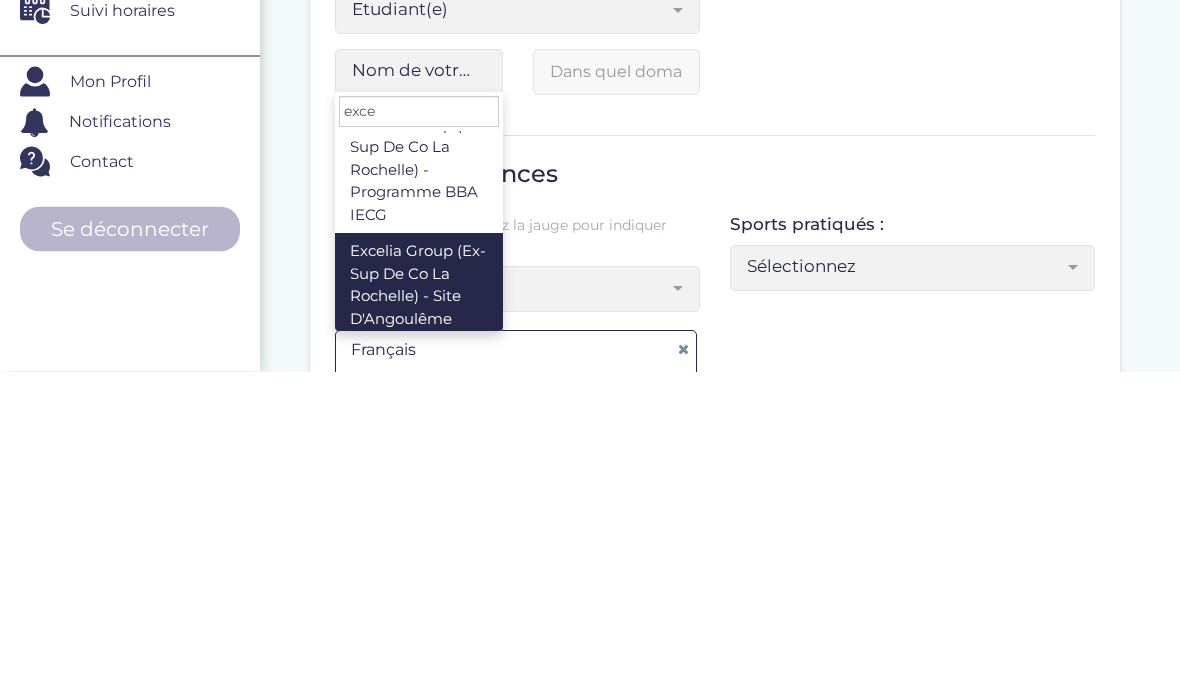 select on "1900" 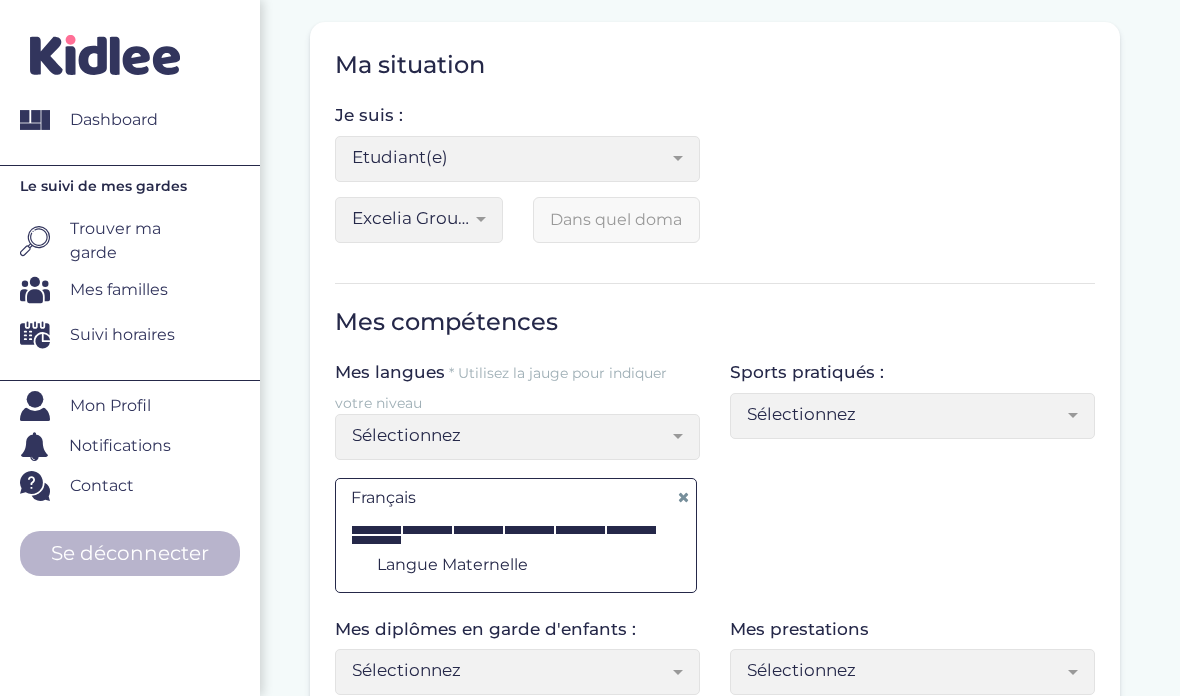 scroll, scrollTop: 212, scrollLeft: 0, axis: vertical 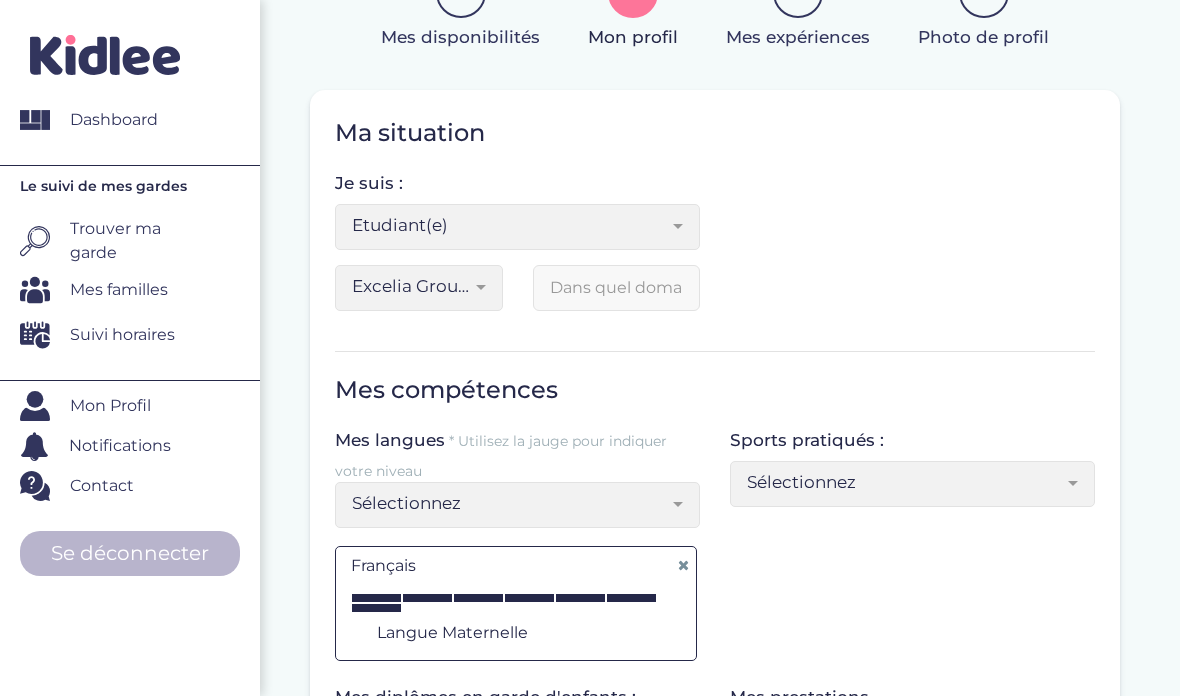 click at bounding box center [617, 288] 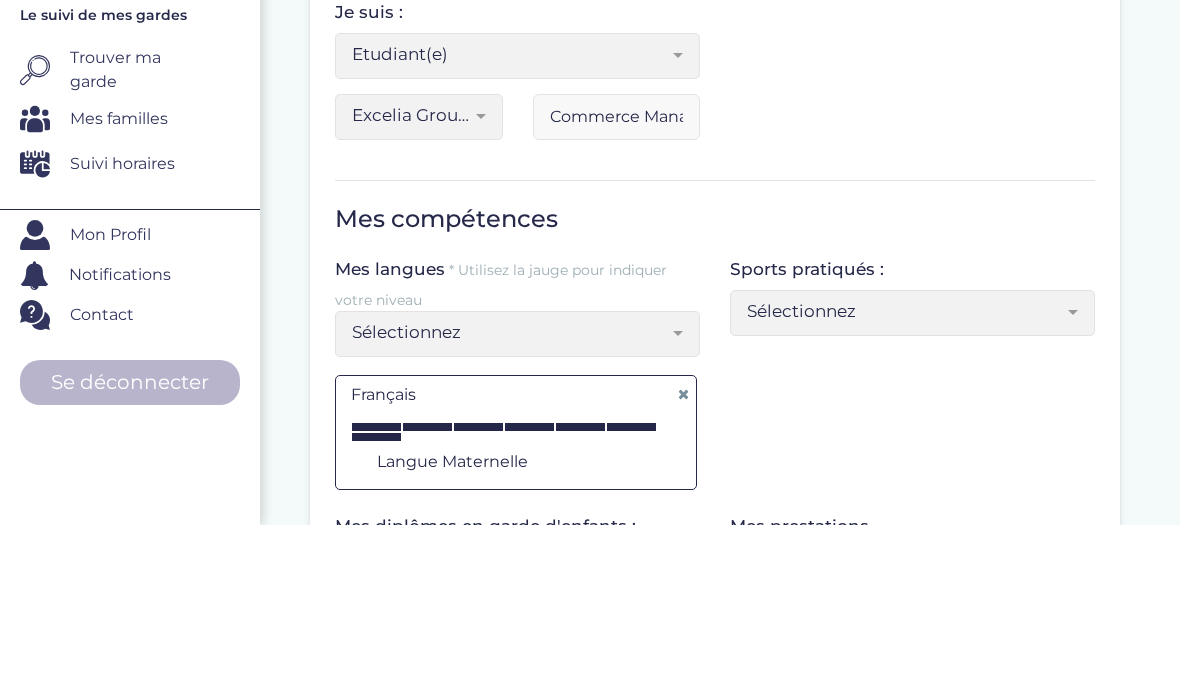 scroll, scrollTop: 383, scrollLeft: 0, axis: vertical 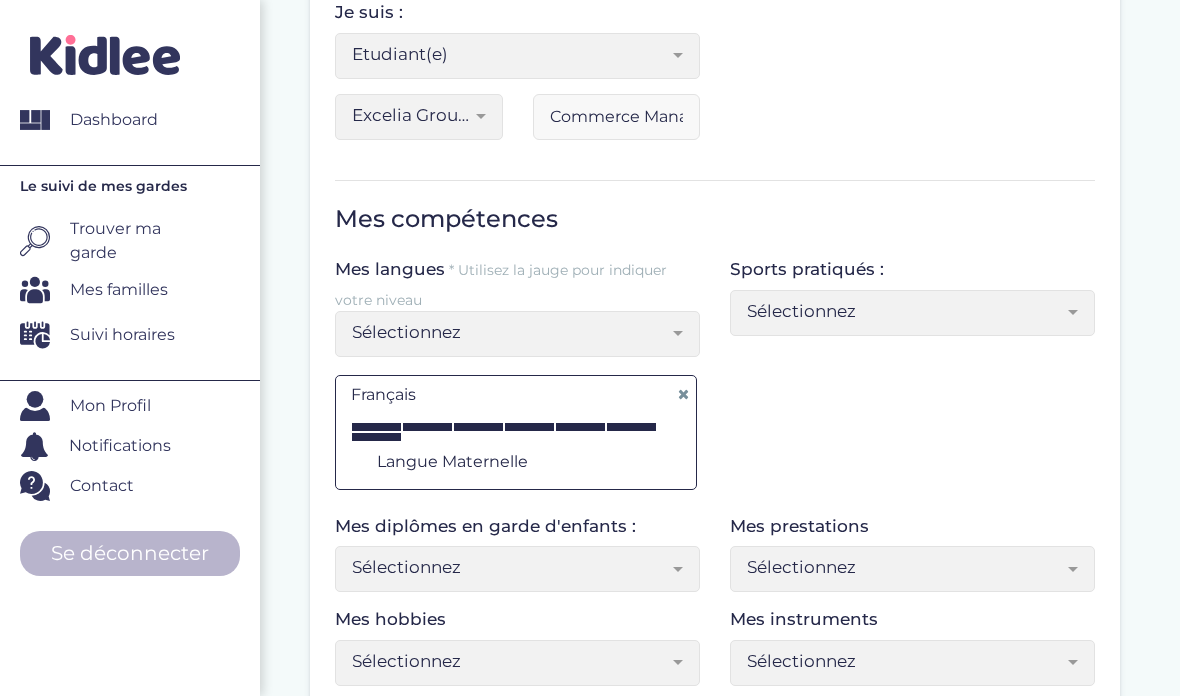 type on "Commerce Management" 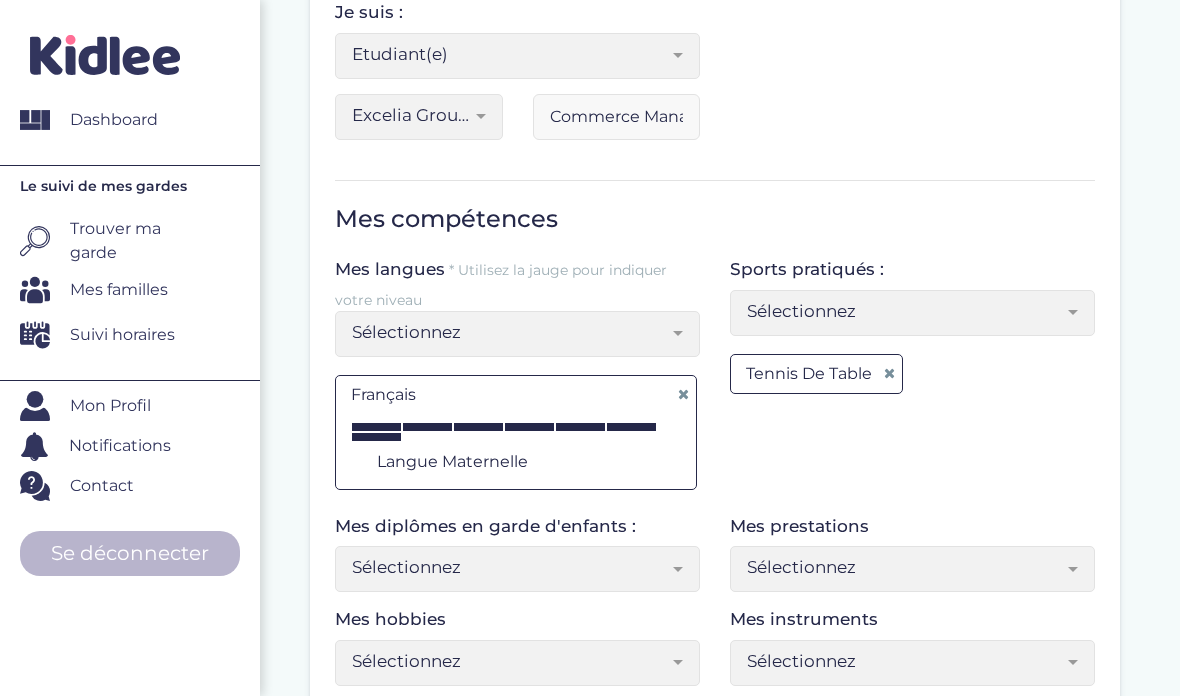 click at bounding box center [1080, 313] 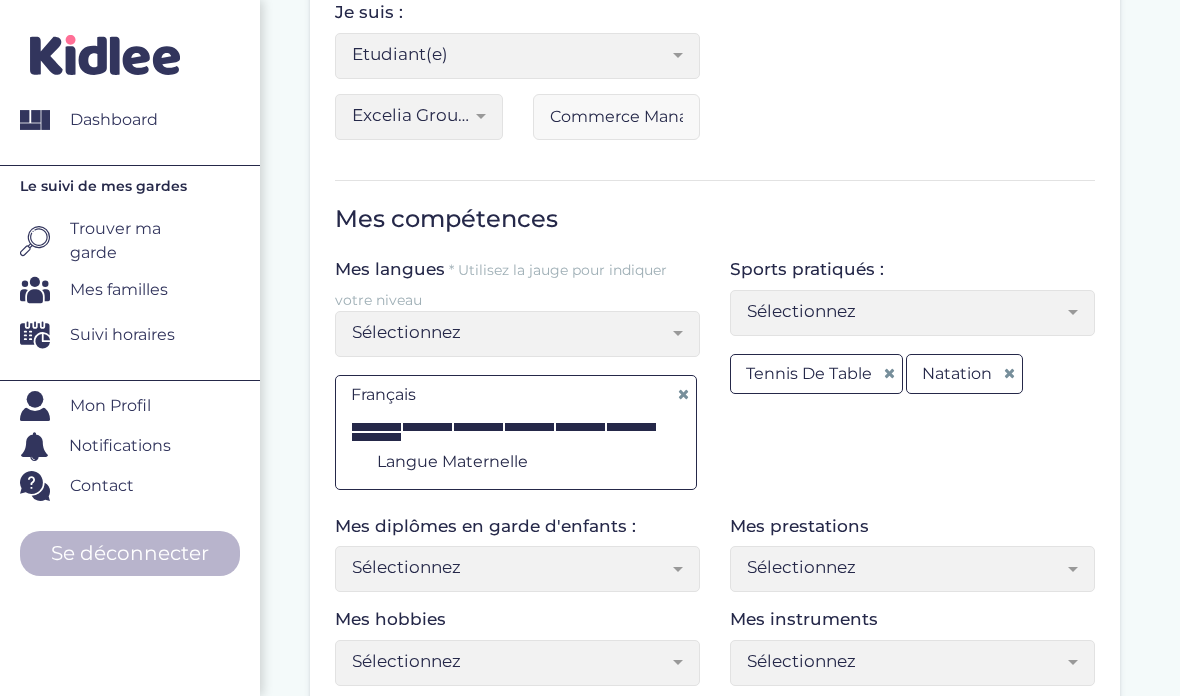 click at bounding box center (1080, 313) 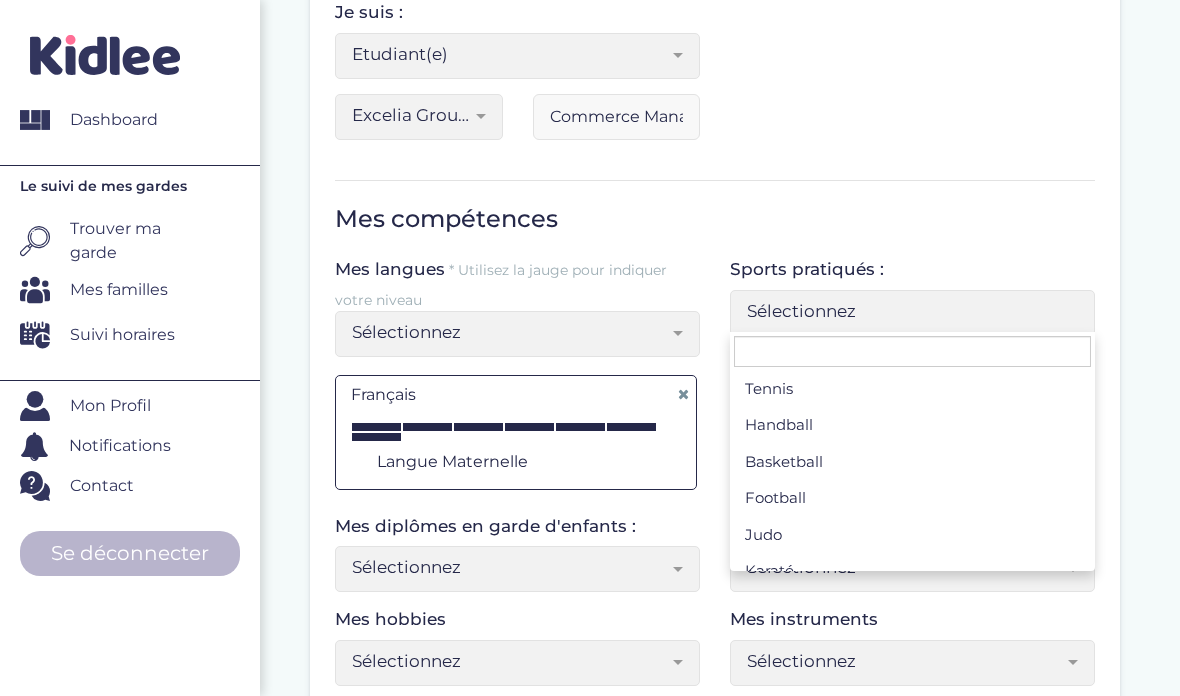 scroll, scrollTop: 112, scrollLeft: 0, axis: vertical 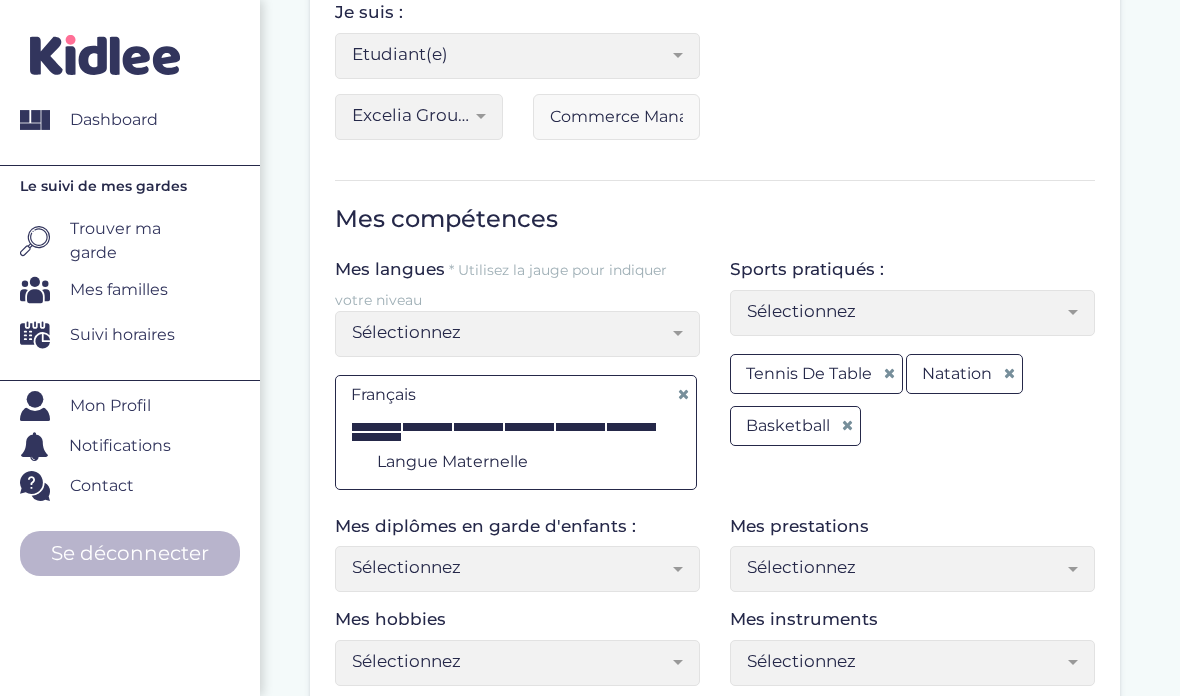 click on "basketball" at bounding box center (795, 426) 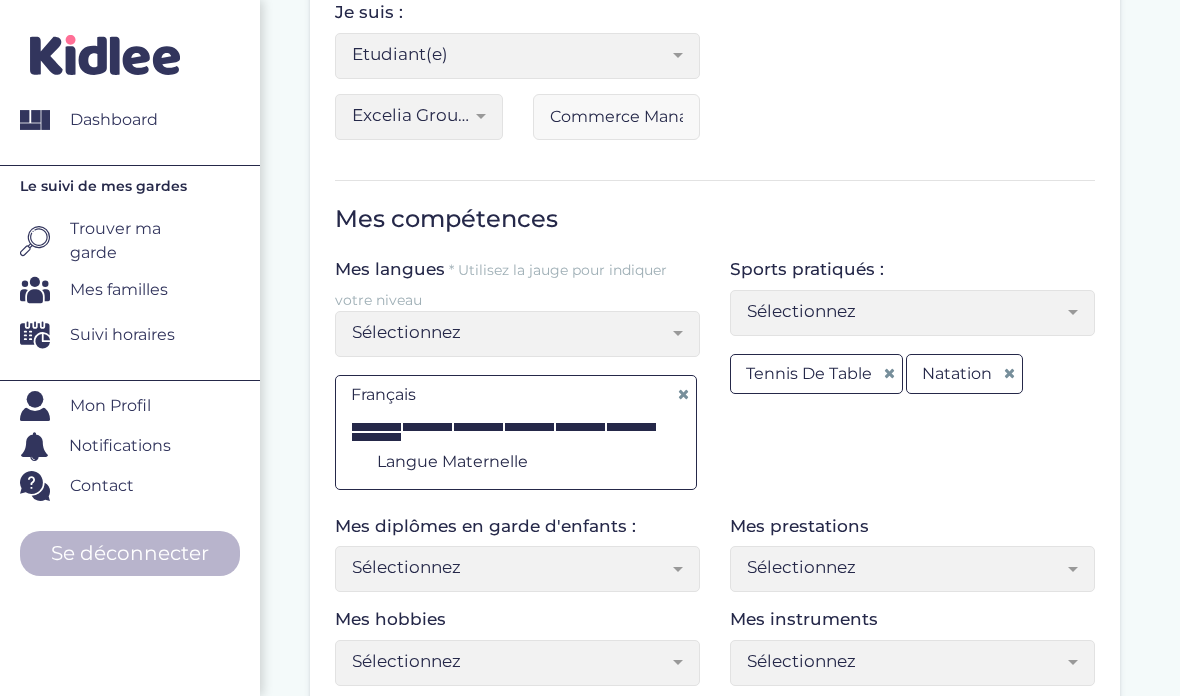 click on "Sélectionnez" at bounding box center [912, 313] 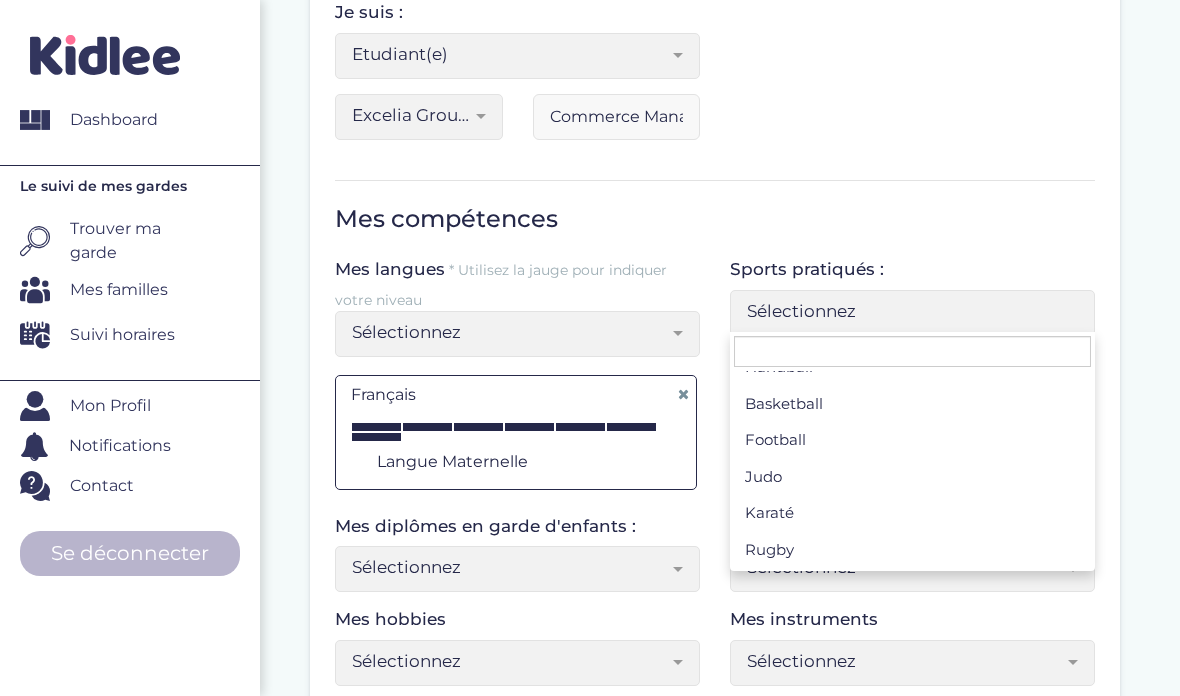 scroll, scrollTop: 169, scrollLeft: 0, axis: vertical 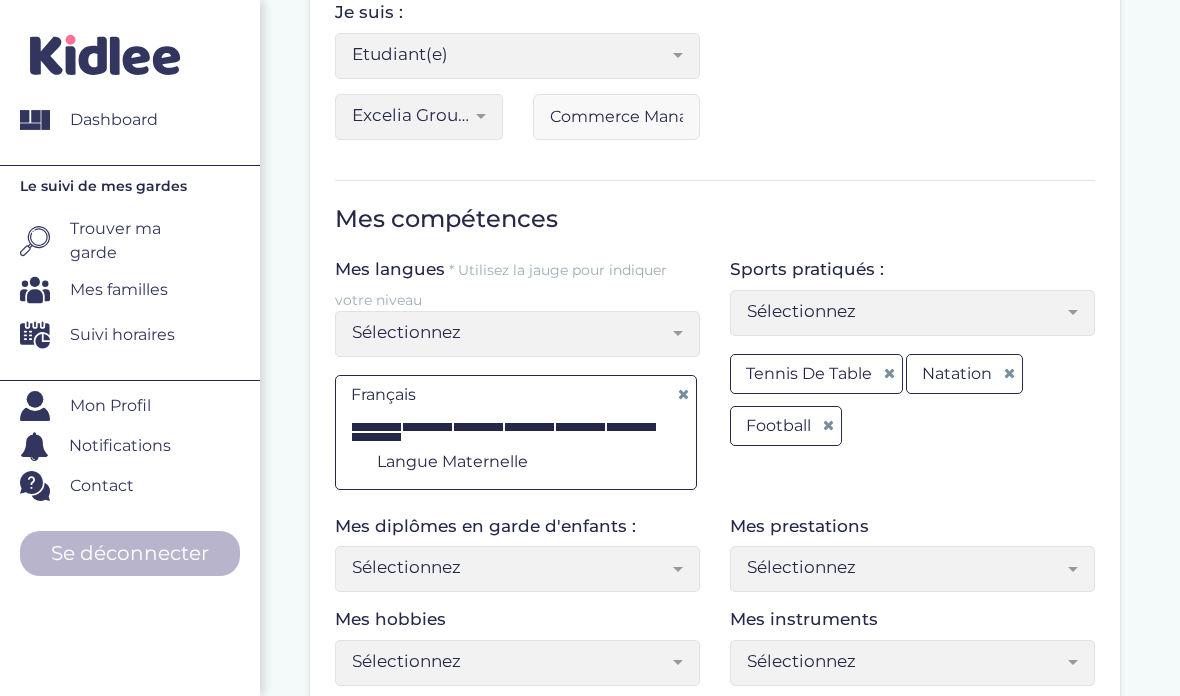click at bounding box center (1073, 312) 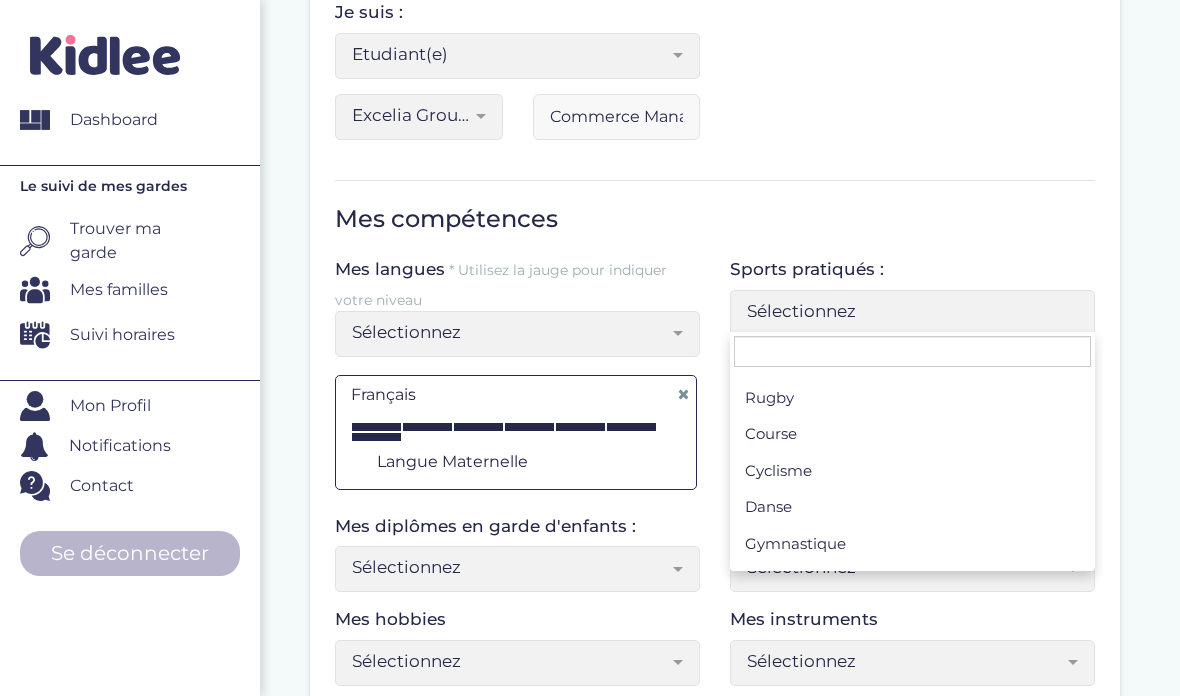 scroll, scrollTop: 321, scrollLeft: 0, axis: vertical 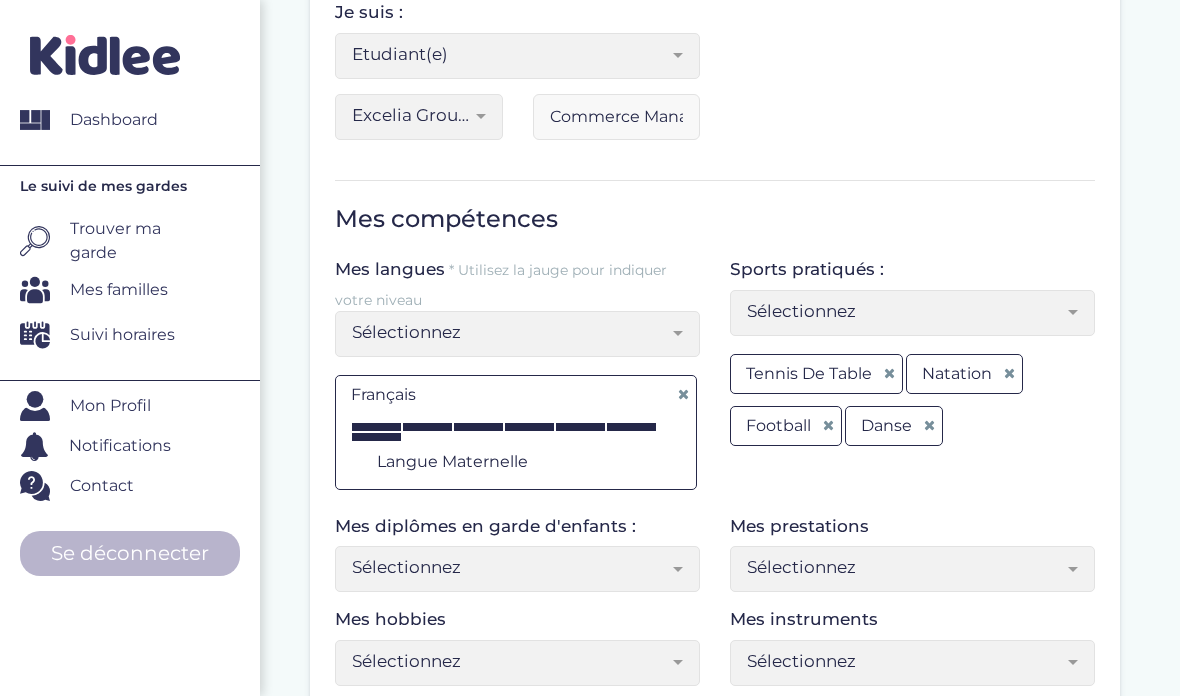 click at bounding box center (1073, 312) 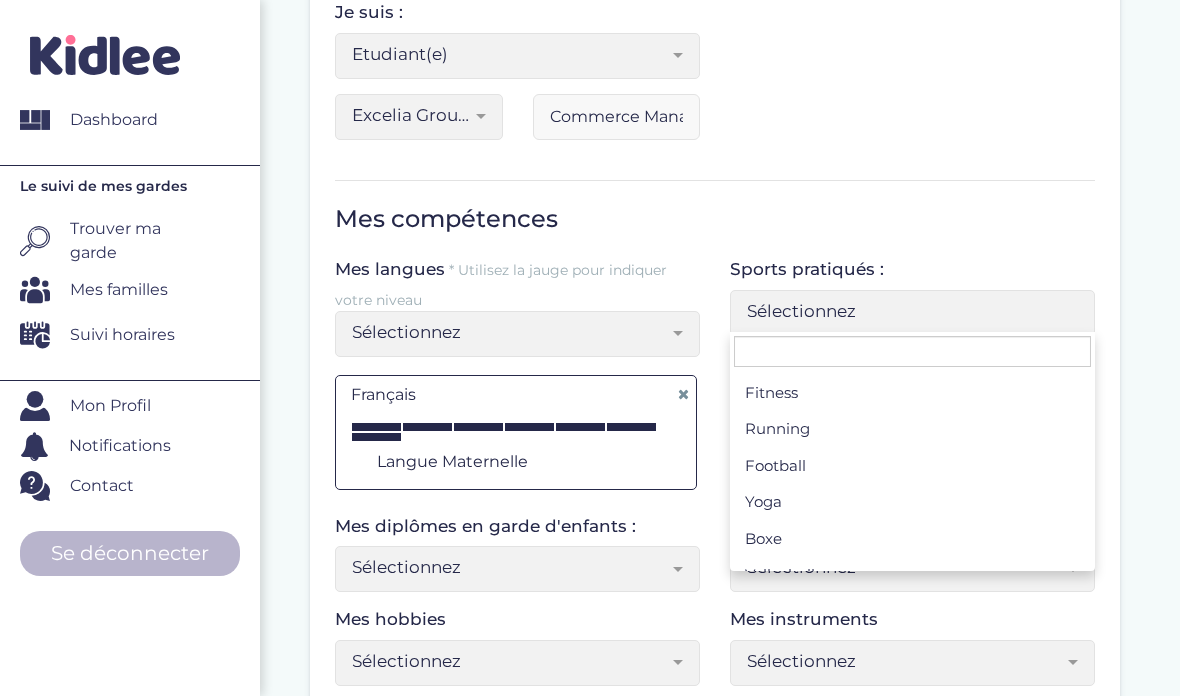 scroll, scrollTop: 629, scrollLeft: 0, axis: vertical 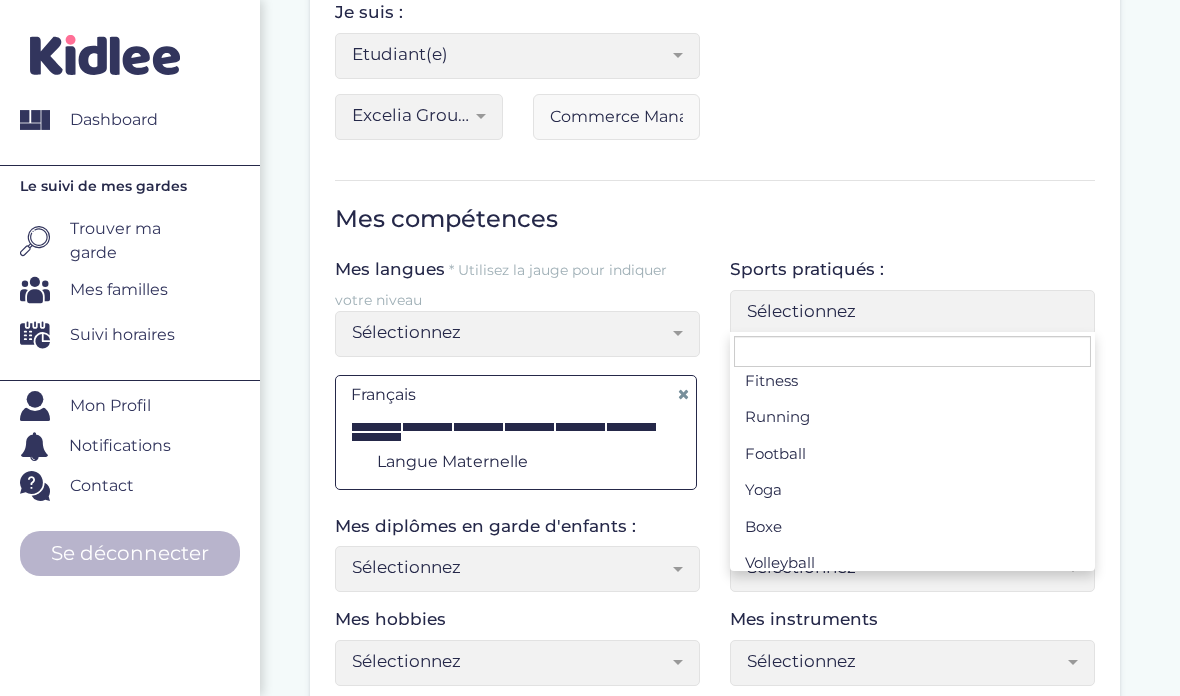 select on "Sélectionnez" 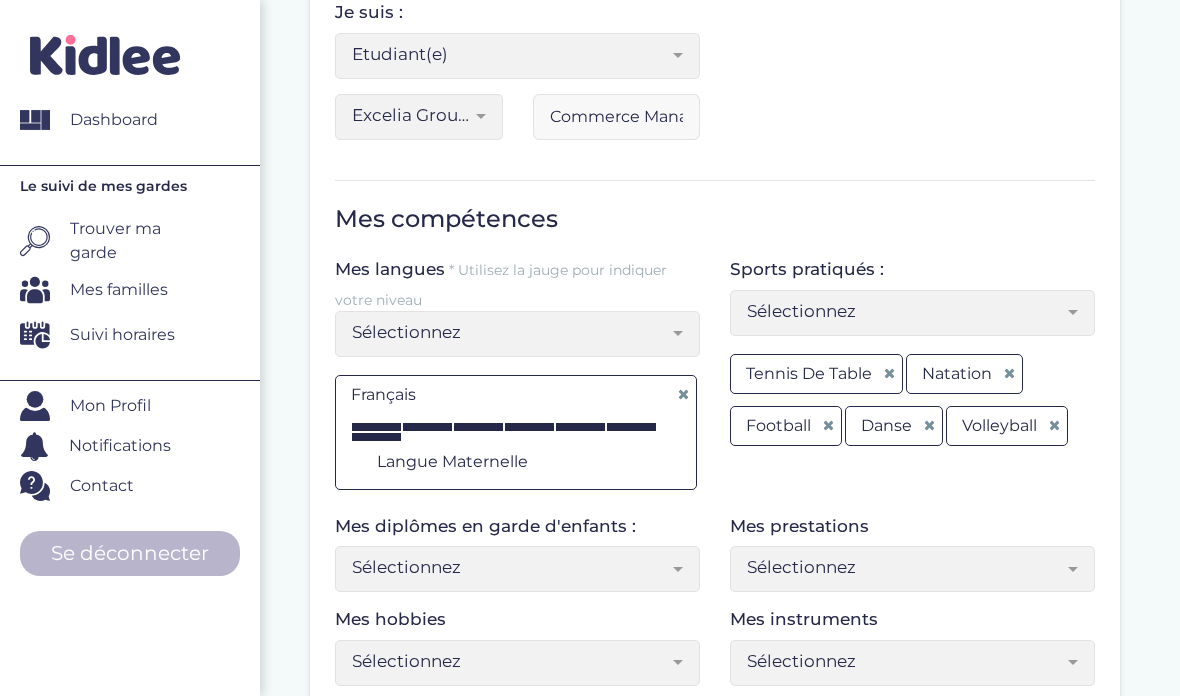 click on "Sélectionnez" at bounding box center [905, 567] 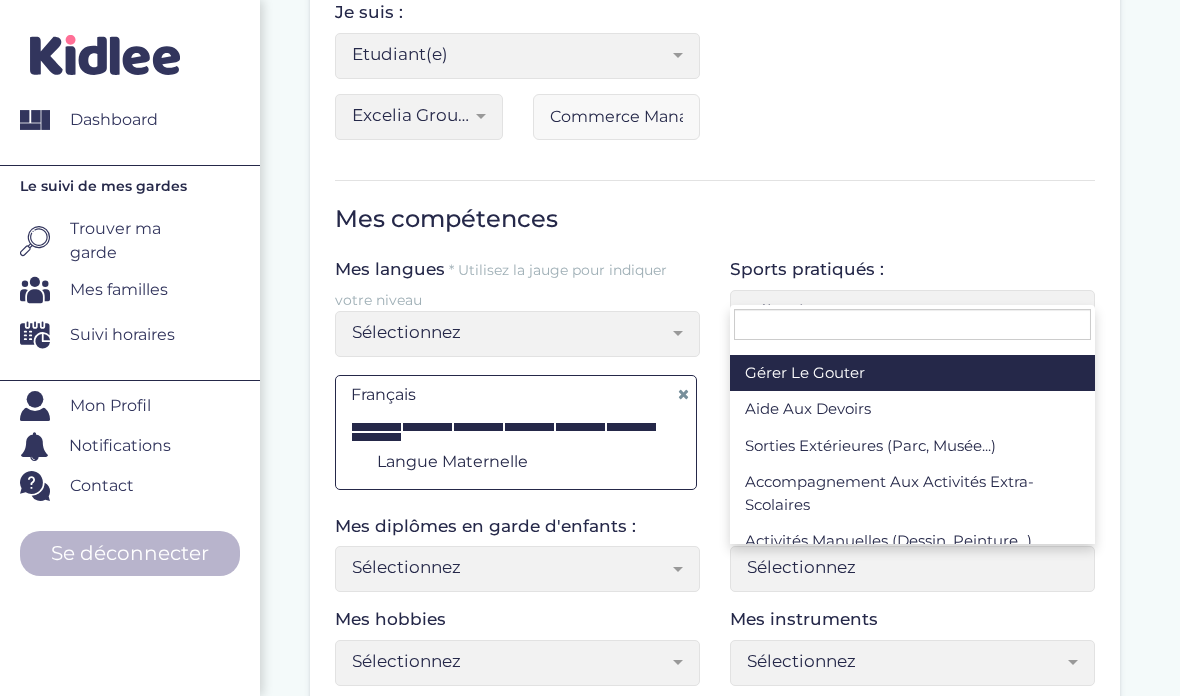 scroll, scrollTop: 25, scrollLeft: 0, axis: vertical 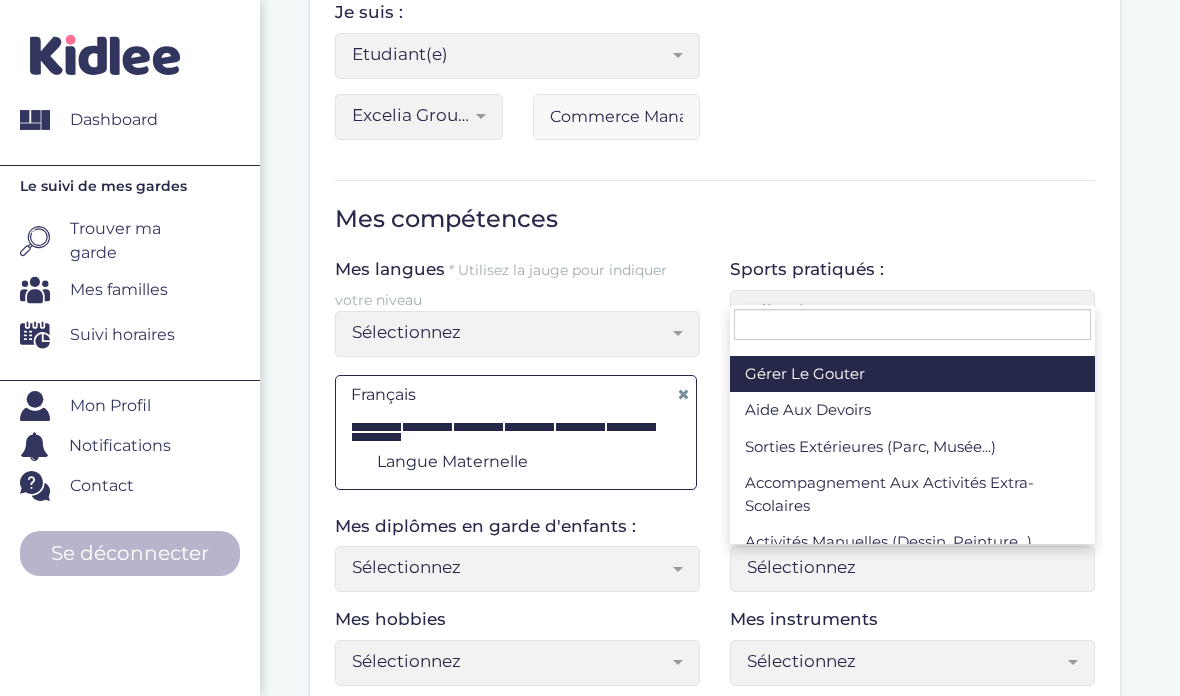 click on "Sélectionnez" at bounding box center [510, 567] 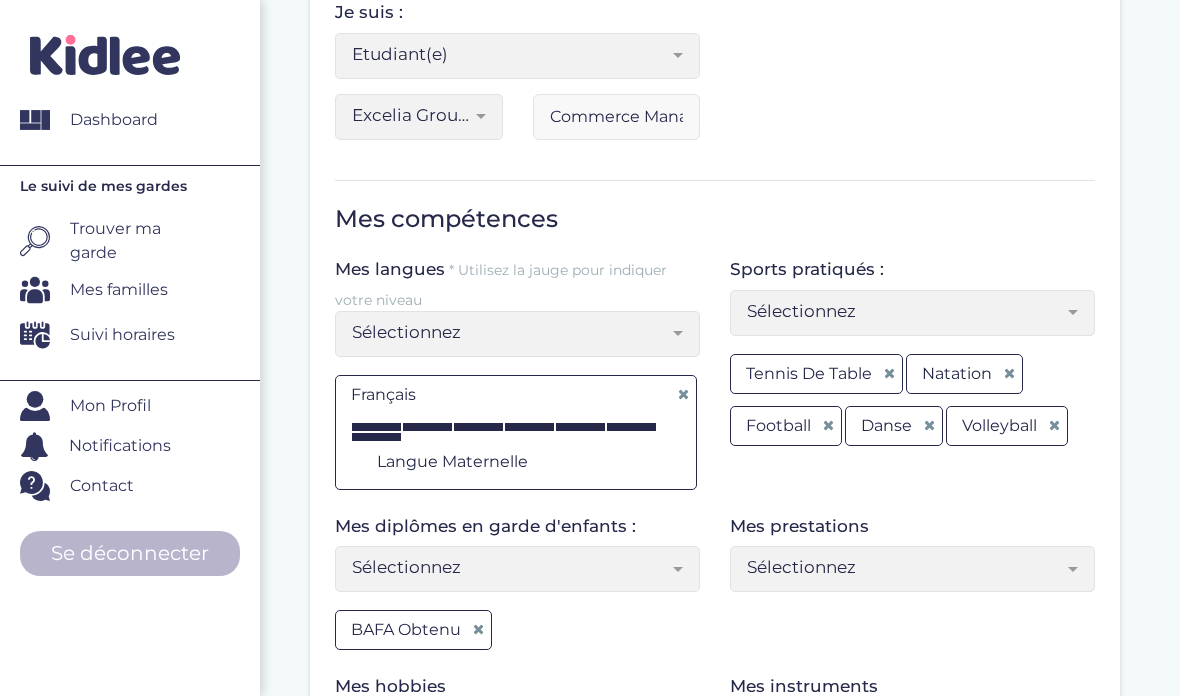 click on "Sélectionnez" at bounding box center (510, 567) 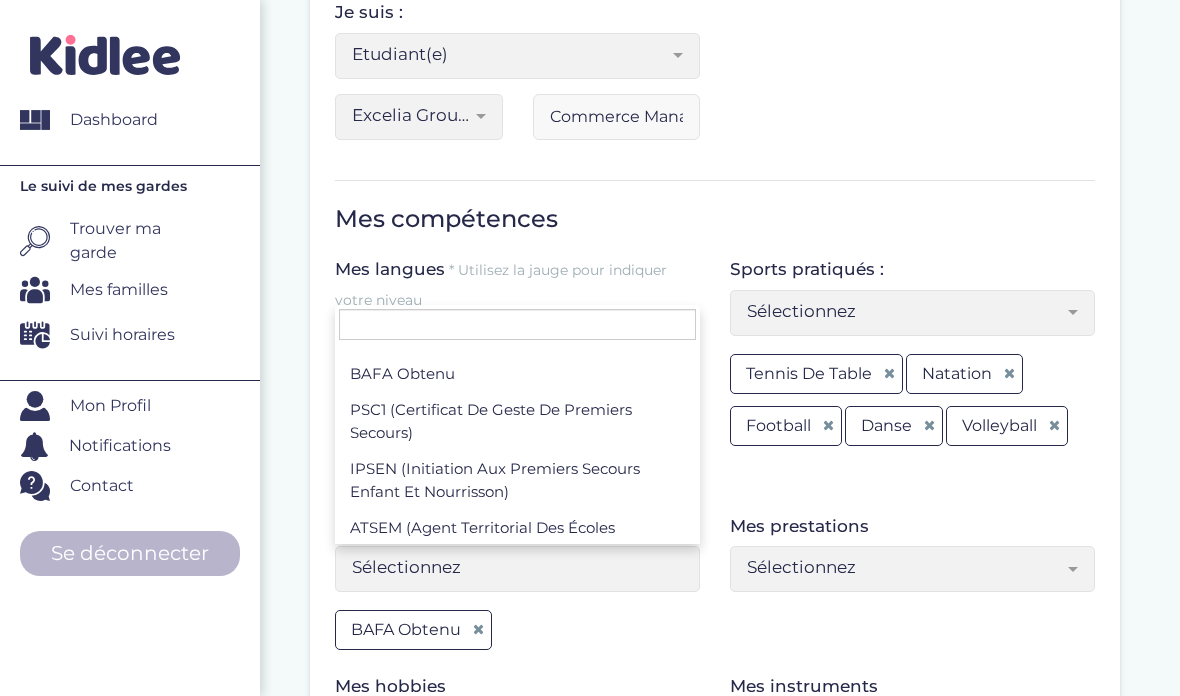 scroll, scrollTop: 99, scrollLeft: 0, axis: vertical 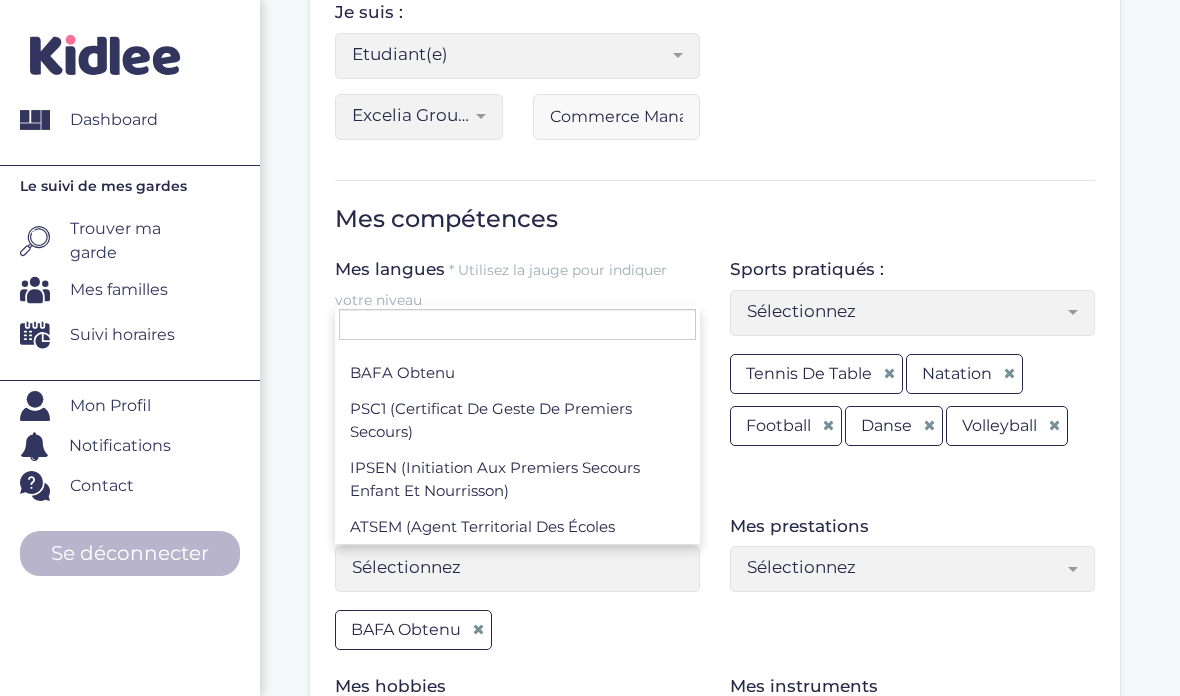 select on "Sélectionnez" 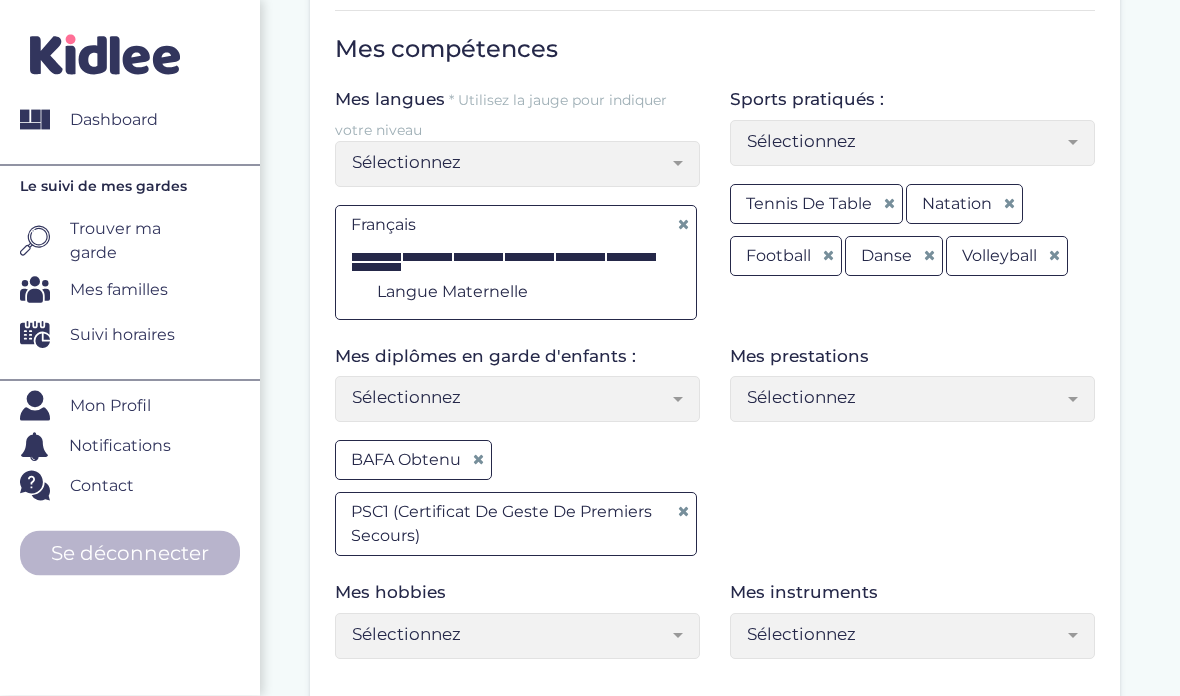 scroll, scrollTop: 553, scrollLeft: 0, axis: vertical 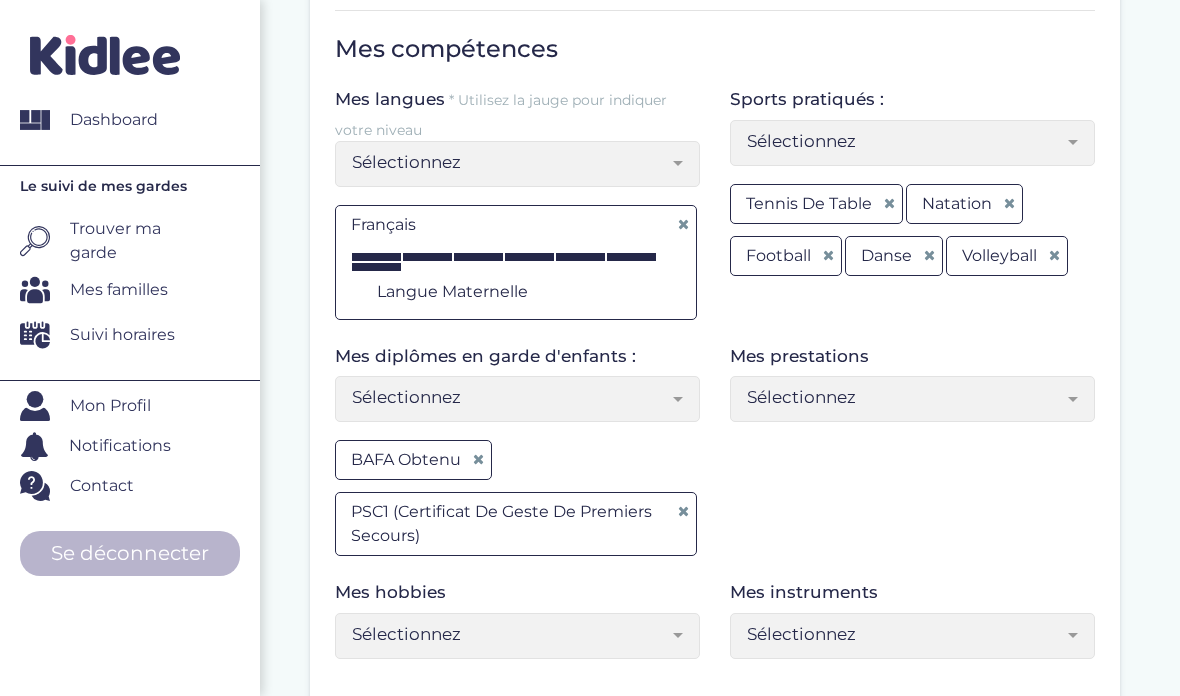 click on "Sélectionnez" at bounding box center [510, 634] 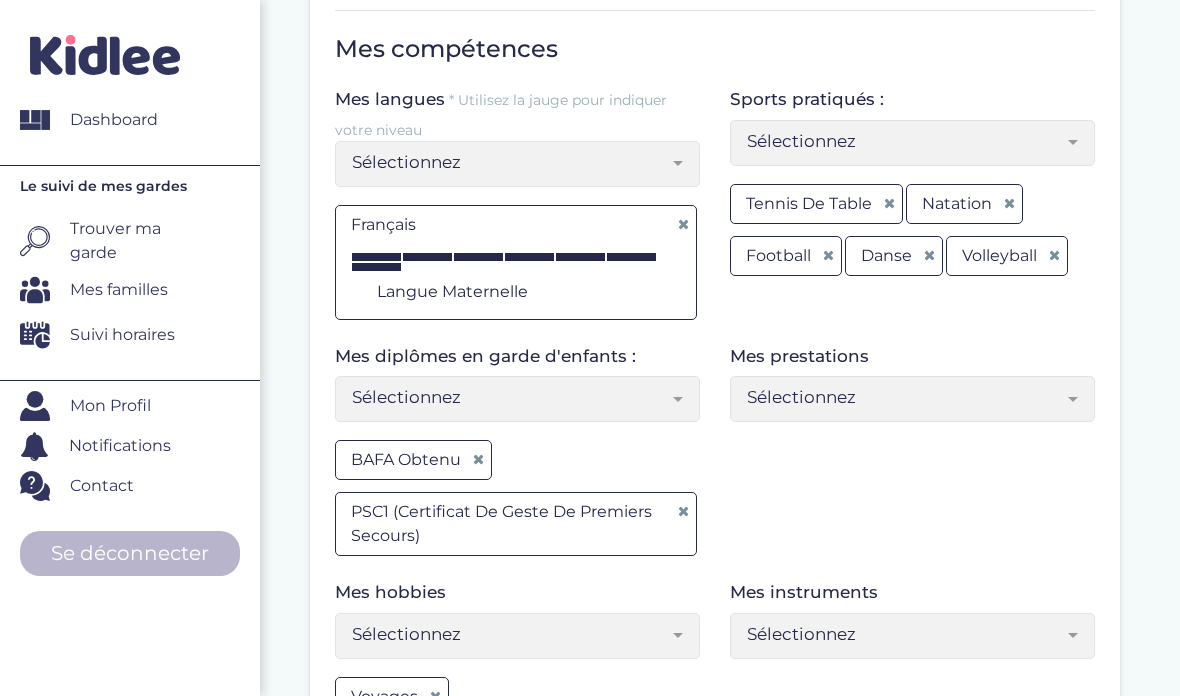 click on "Sélectionnez" at bounding box center [510, 634] 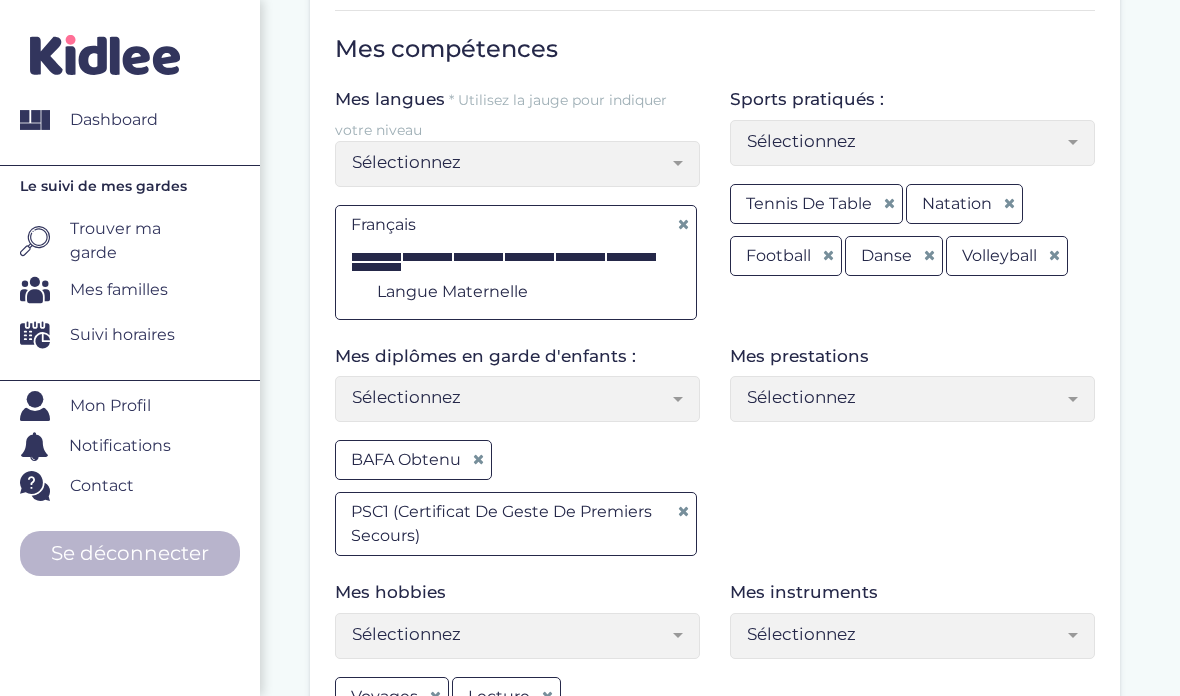click on "Sélectionnez" at bounding box center [510, 634] 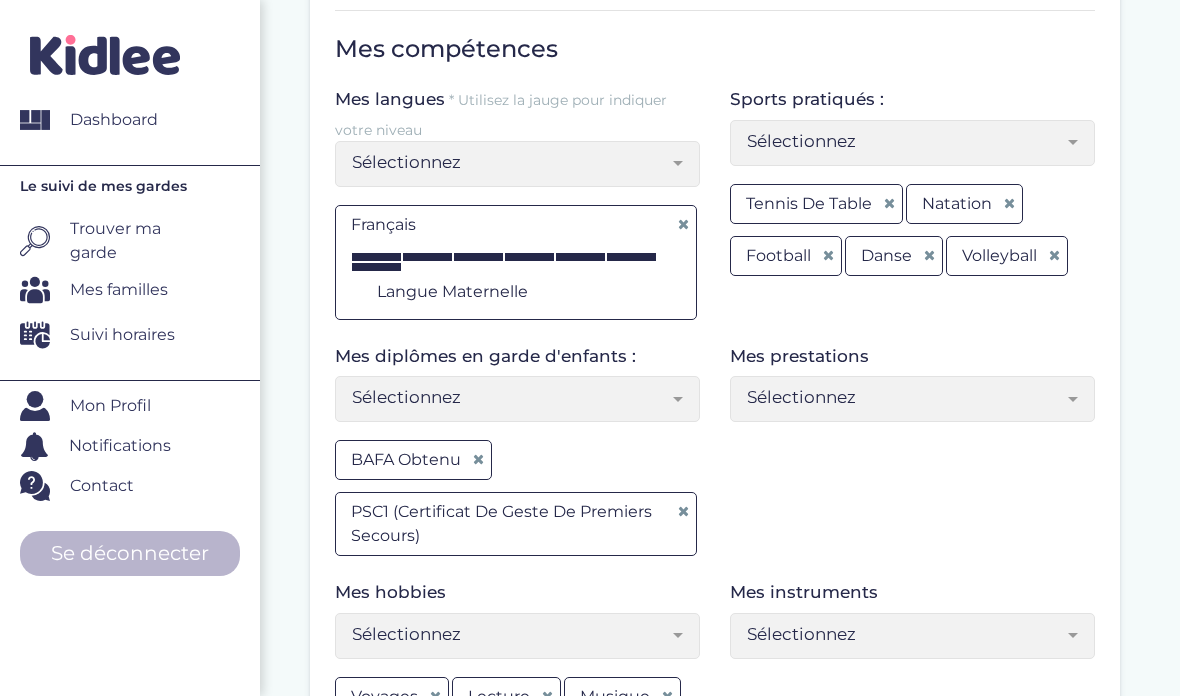 click on "Sélectionnez" at bounding box center (510, 634) 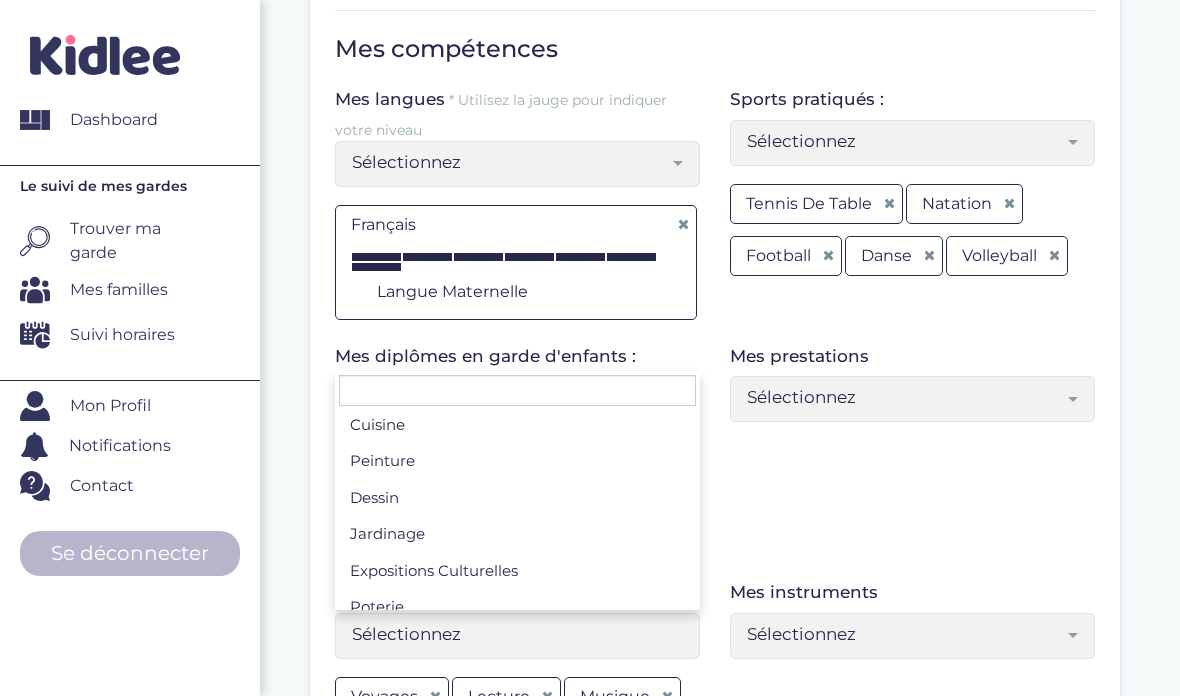 scroll, scrollTop: 187, scrollLeft: 0, axis: vertical 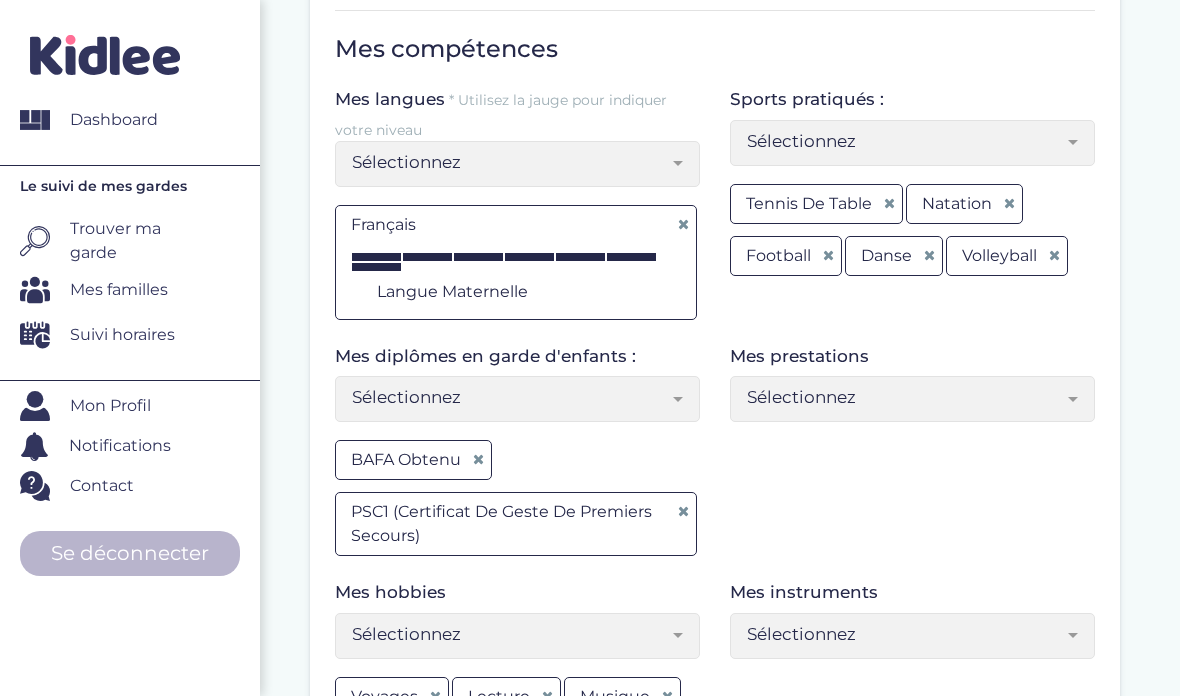click on "Sélectionnez" at bounding box center [510, 634] 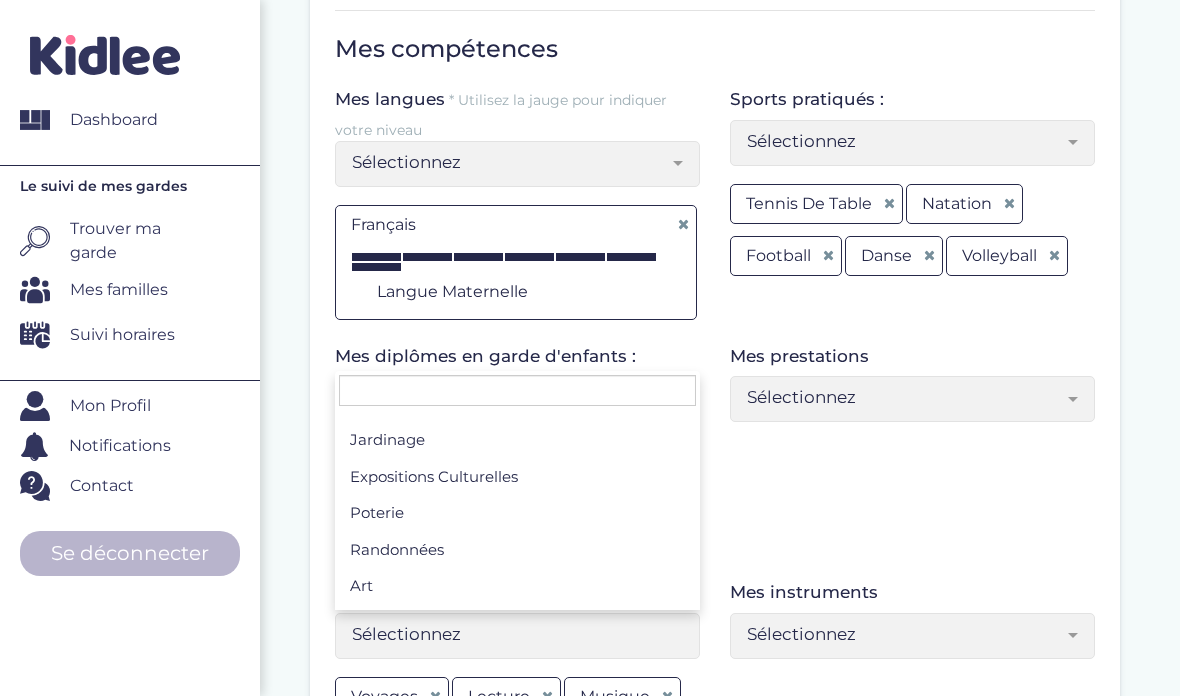scroll, scrollTop: 281, scrollLeft: 0, axis: vertical 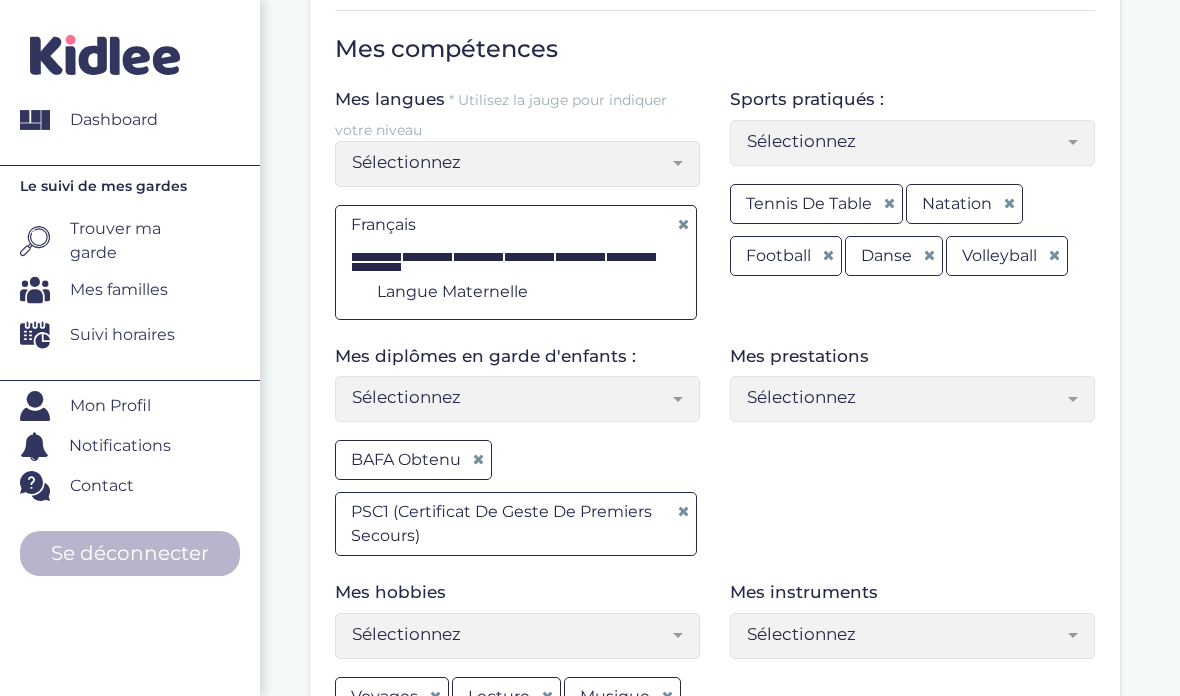 click on "Sélectionnez" at bounding box center (510, 634) 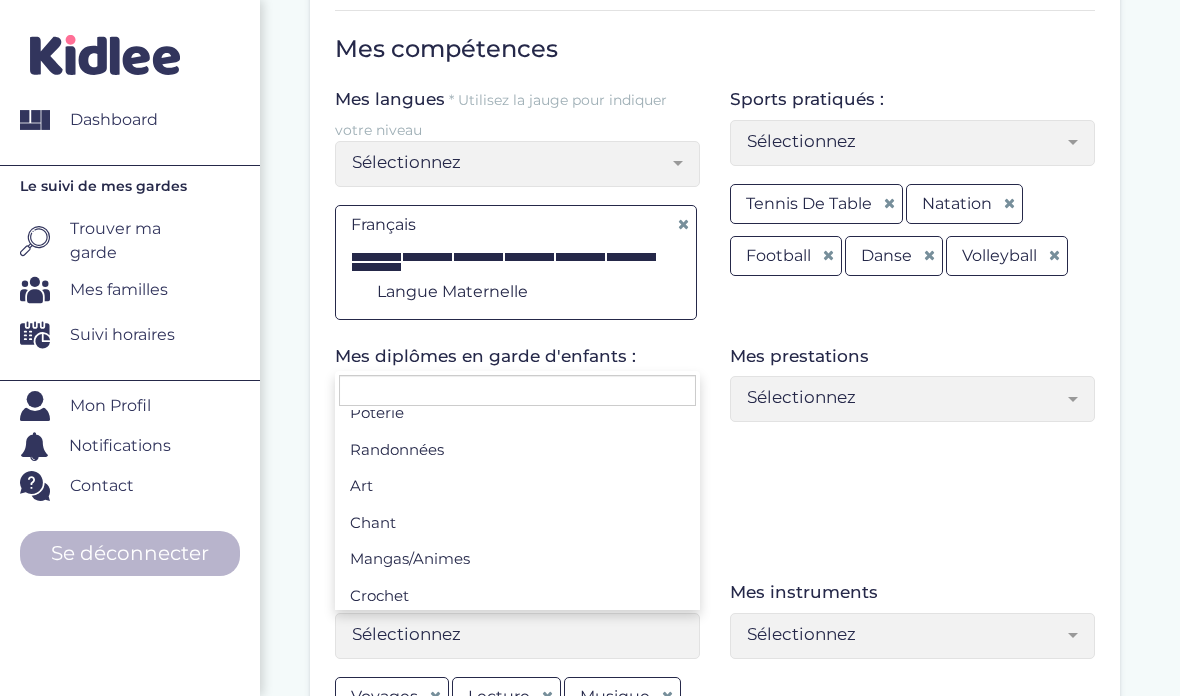 scroll, scrollTop: 384, scrollLeft: 0, axis: vertical 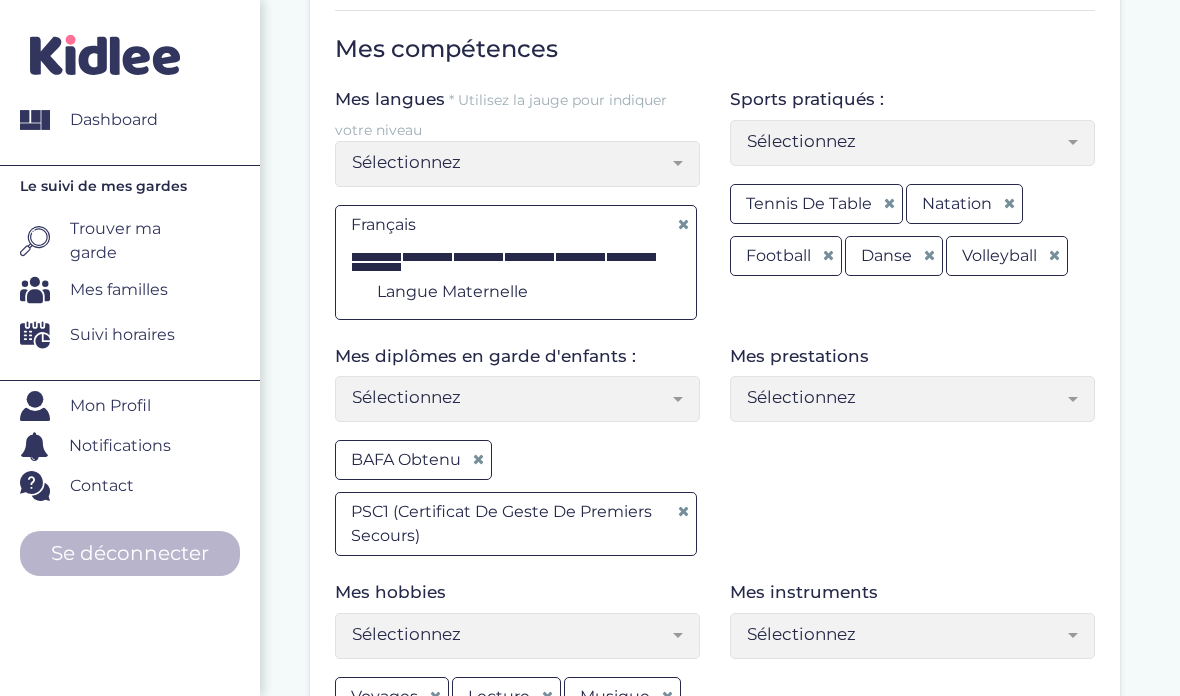 click on "Sélectionnez" at bounding box center (510, 634) 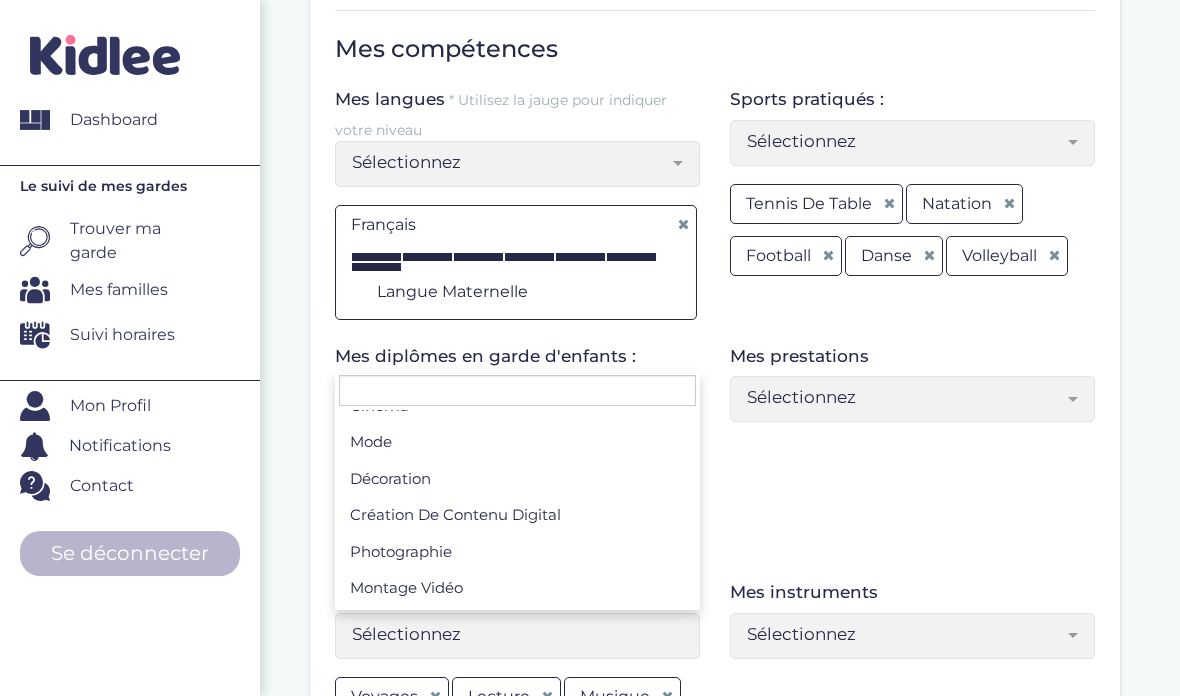 scroll, scrollTop: 718, scrollLeft: 0, axis: vertical 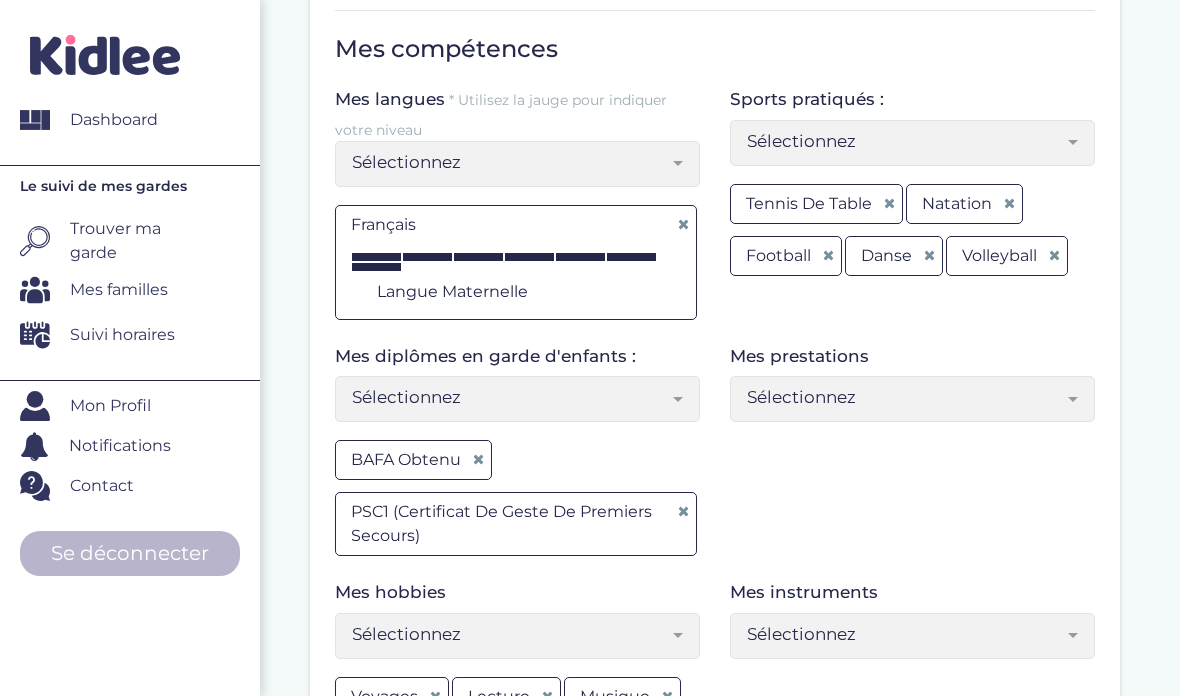 click on "Sélectionnez" at bounding box center [510, 634] 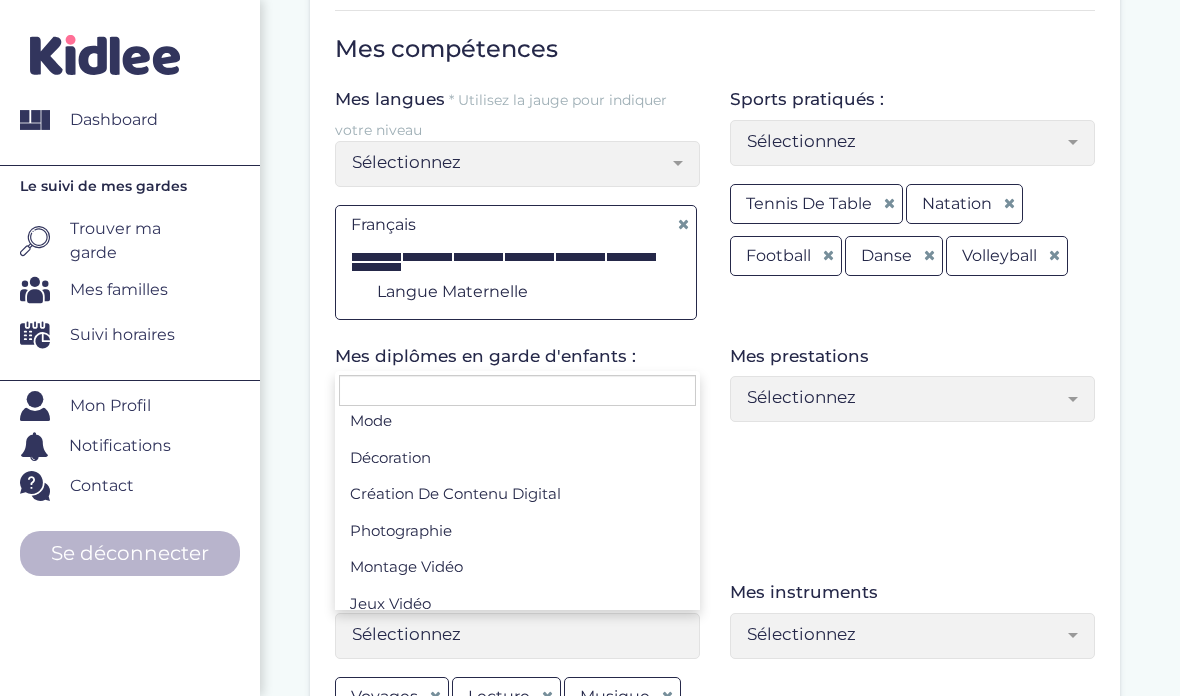 scroll, scrollTop: 736, scrollLeft: 0, axis: vertical 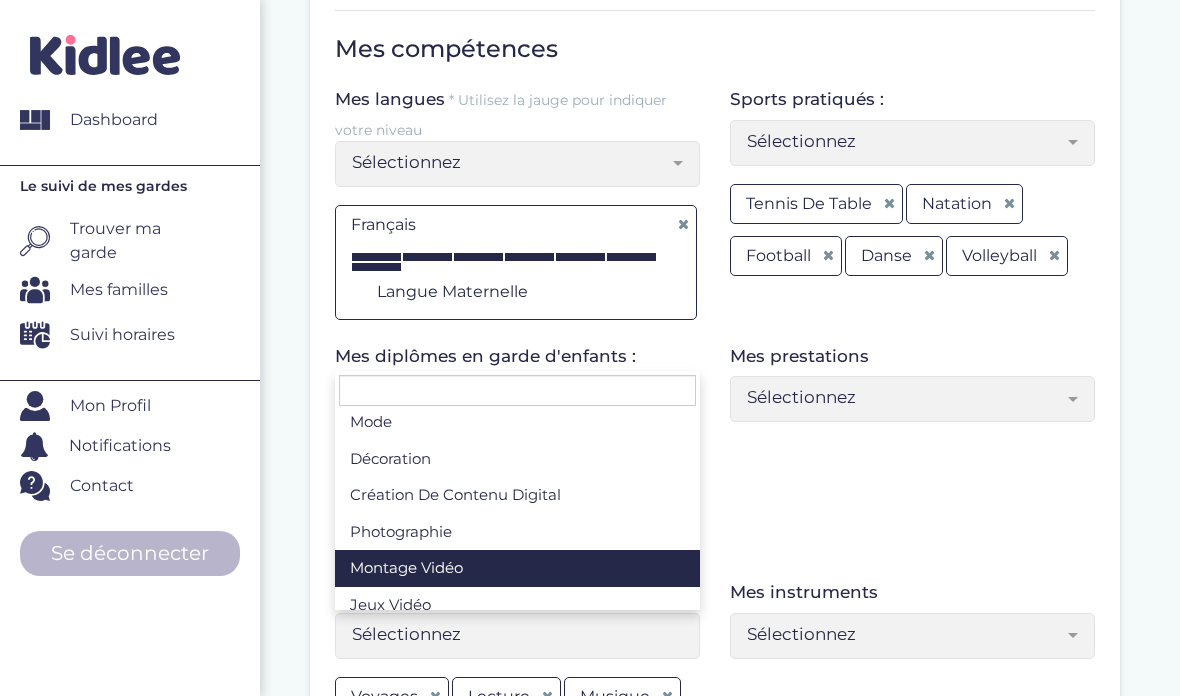 select on "Sélectionnez" 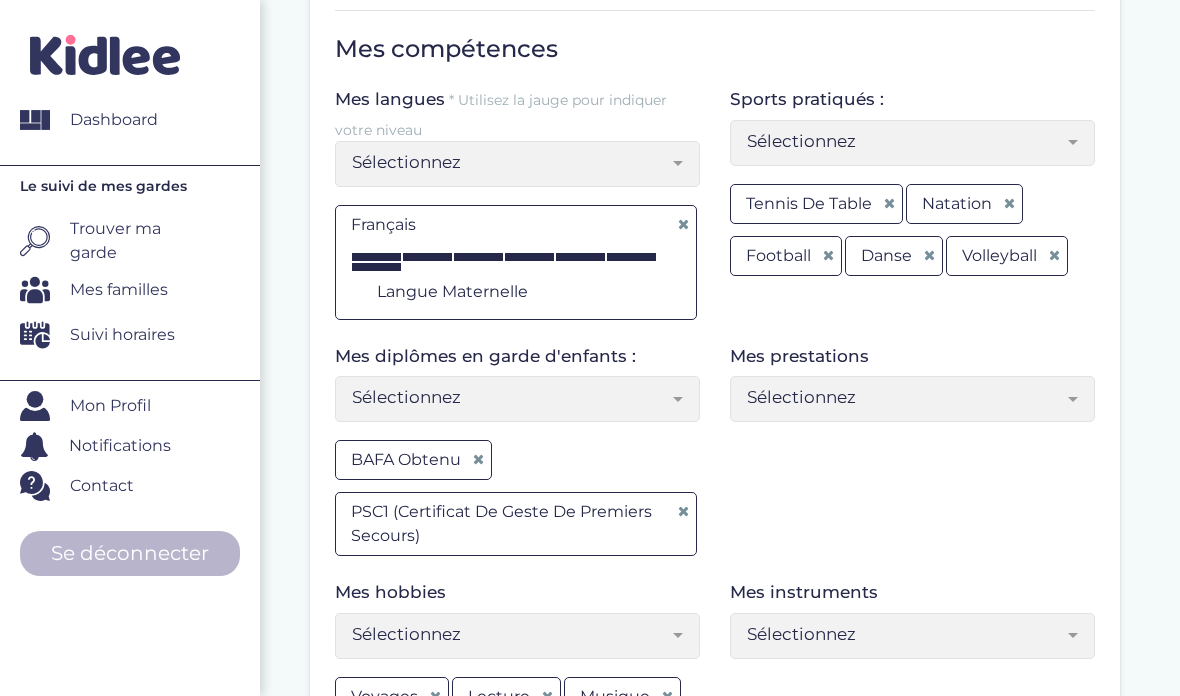 click on "Sélectionnez" at bounding box center [905, 634] 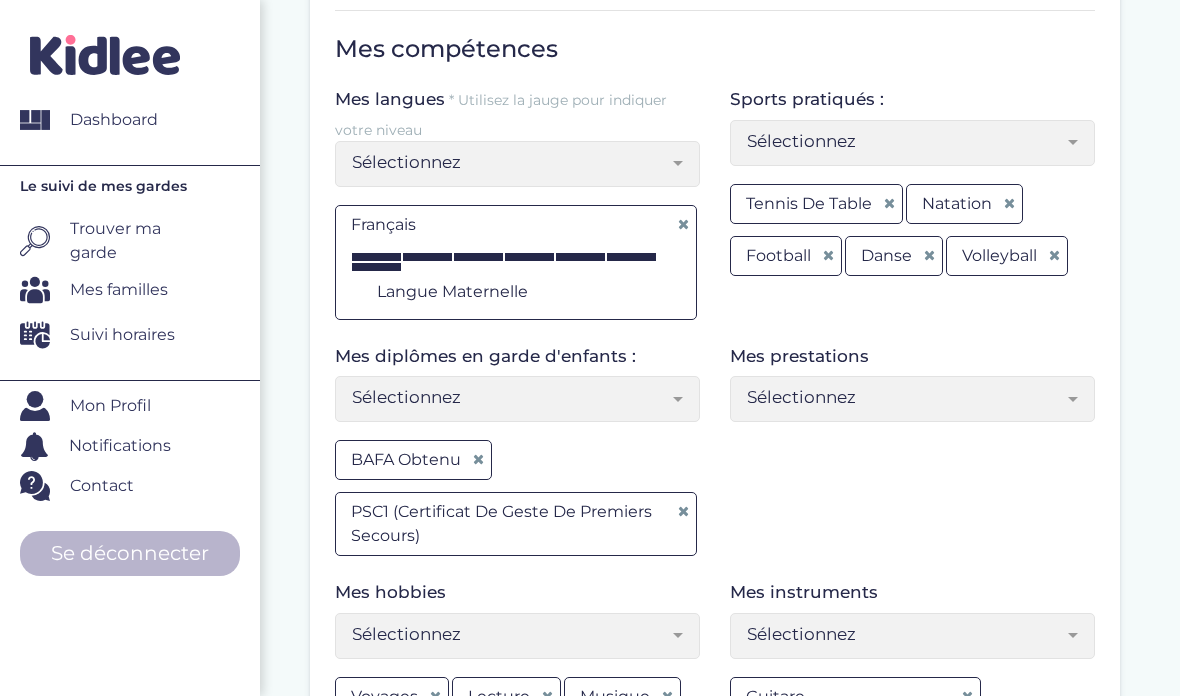 click on "Sélectionnez" at bounding box center (905, 634) 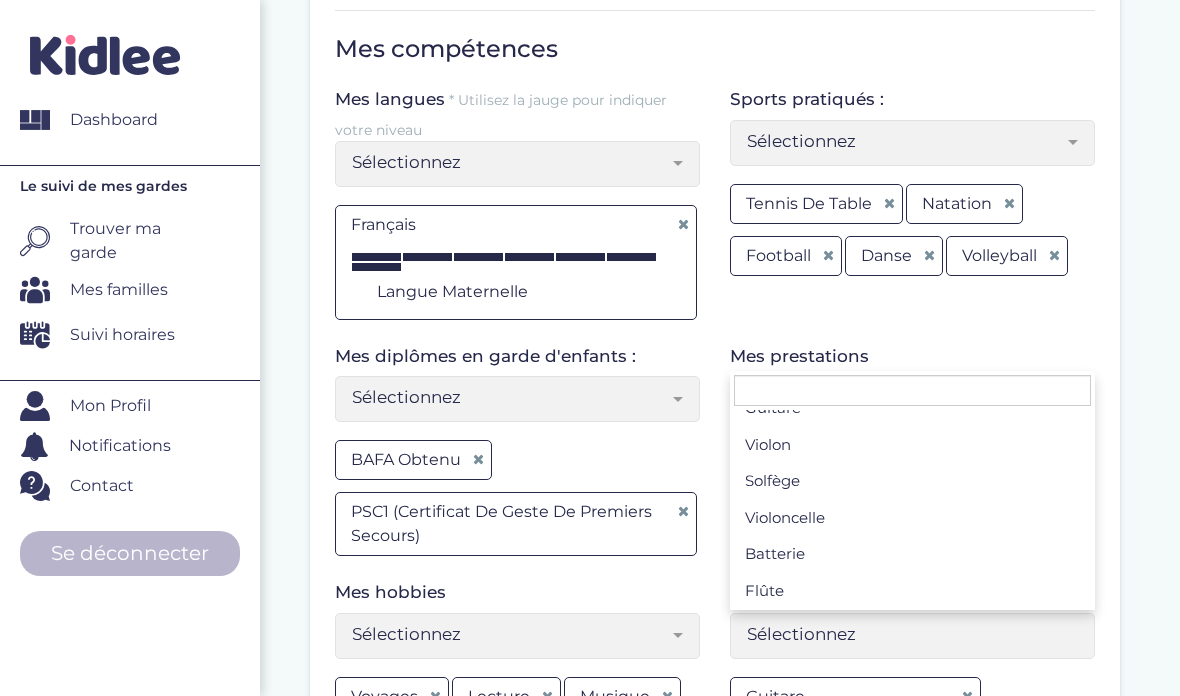 scroll, scrollTop: 106, scrollLeft: 0, axis: vertical 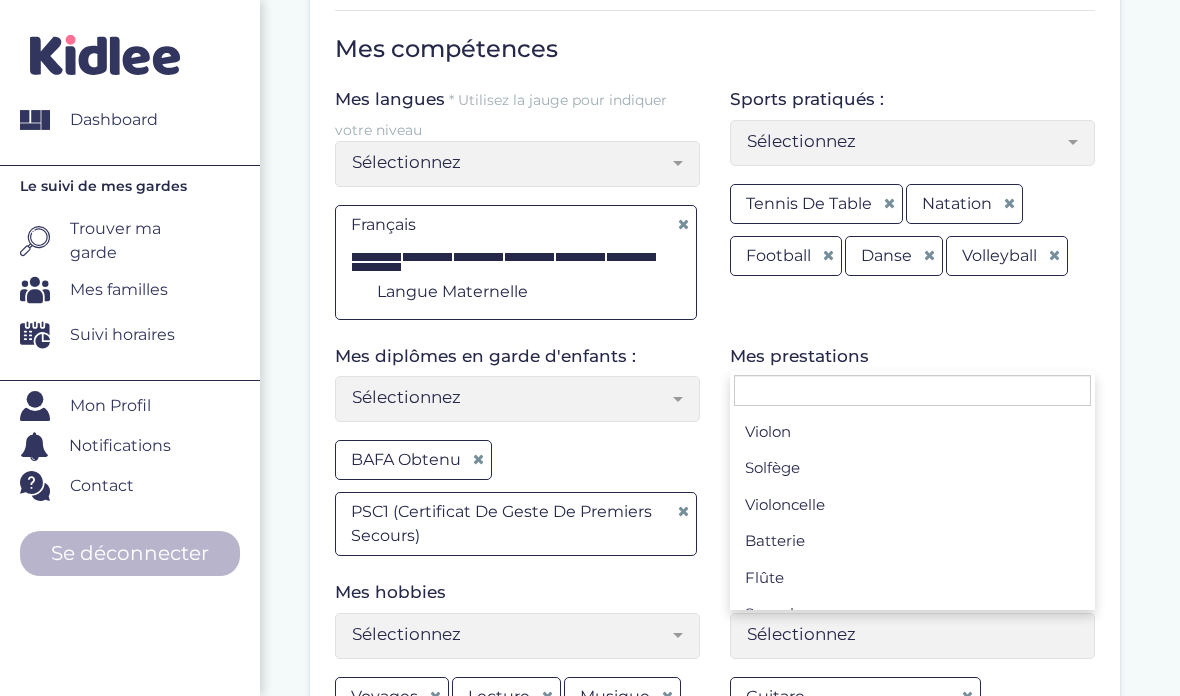 click at bounding box center (822, 729) 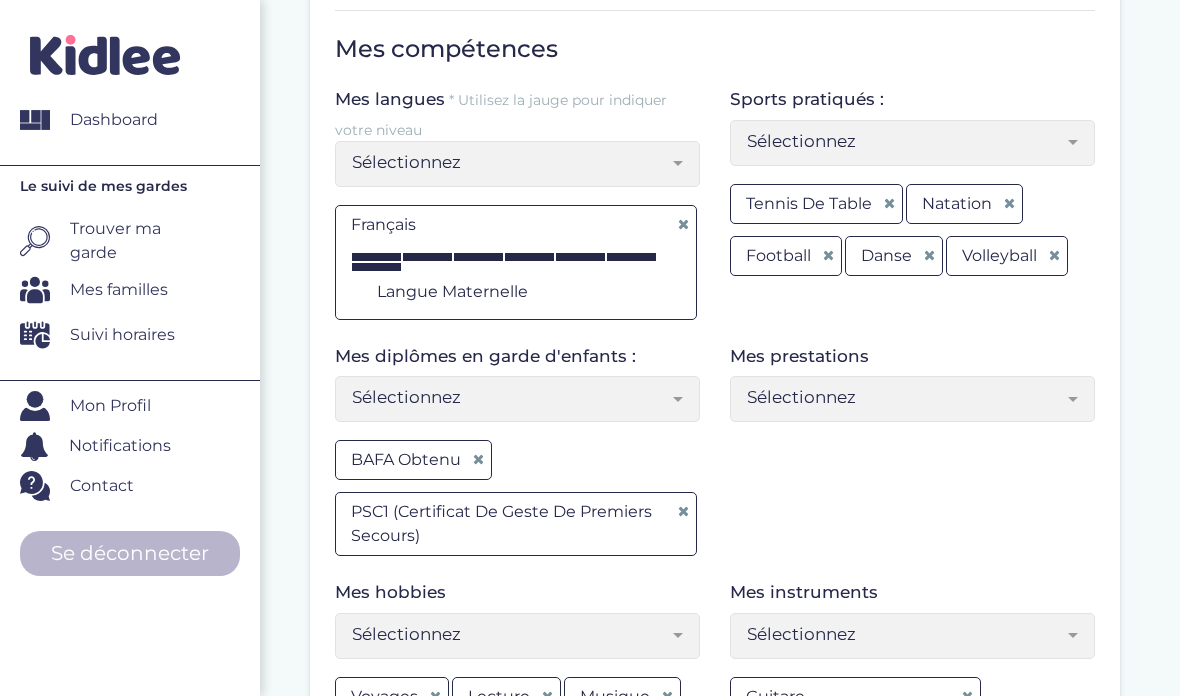 click on "Sélectionnez" at bounding box center [905, 634] 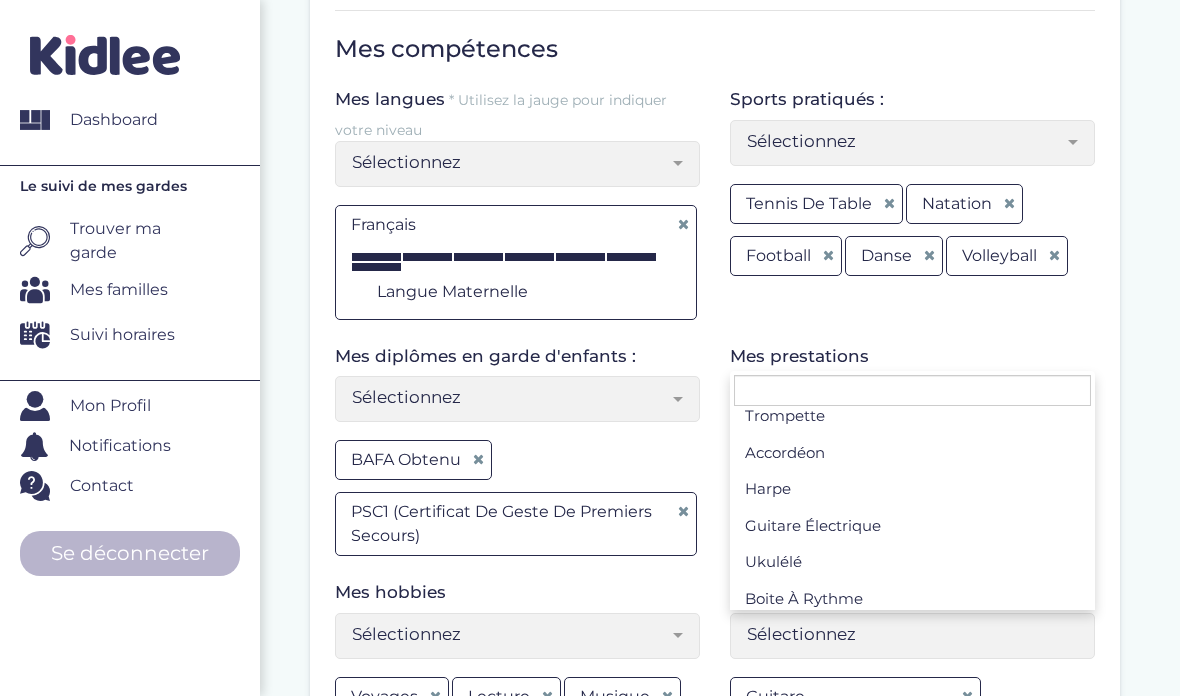 scroll, scrollTop: 376, scrollLeft: 0, axis: vertical 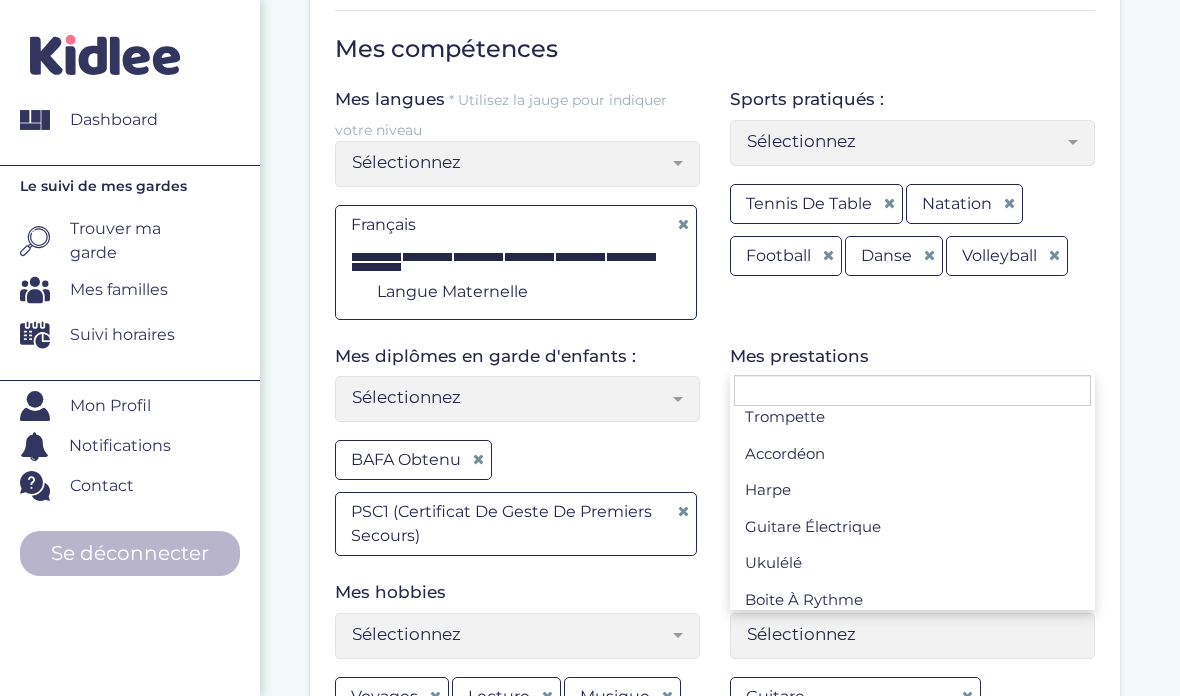 select on "Sélectionnez" 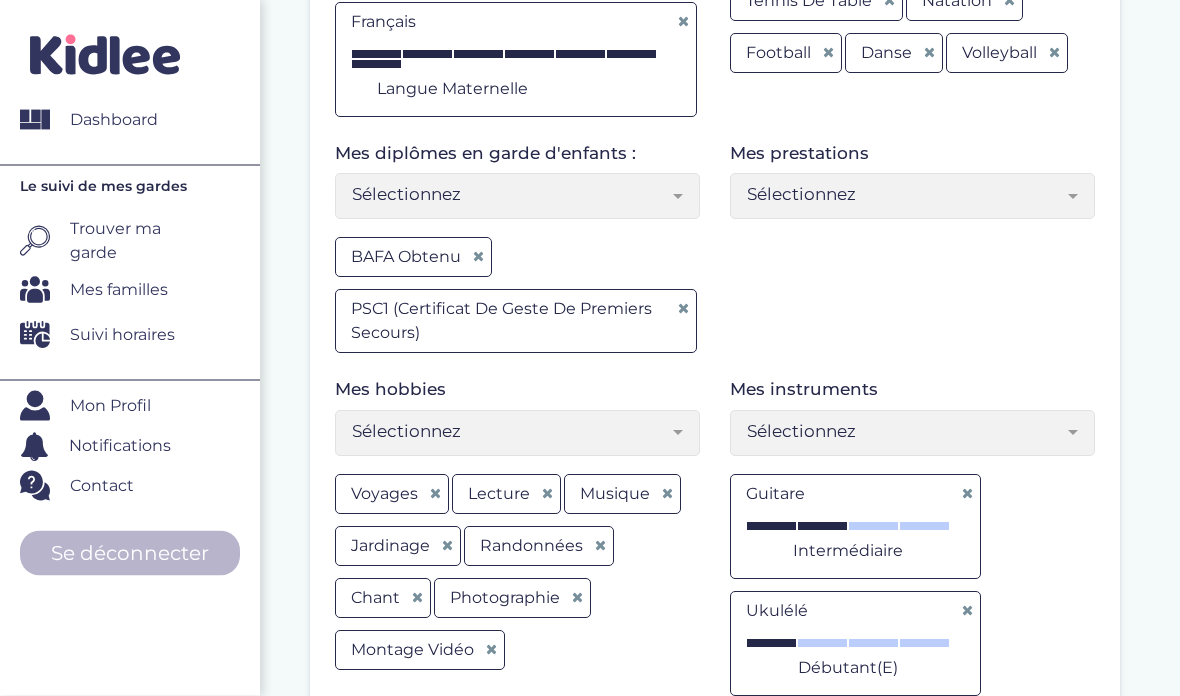 scroll, scrollTop: 760, scrollLeft: 0, axis: vertical 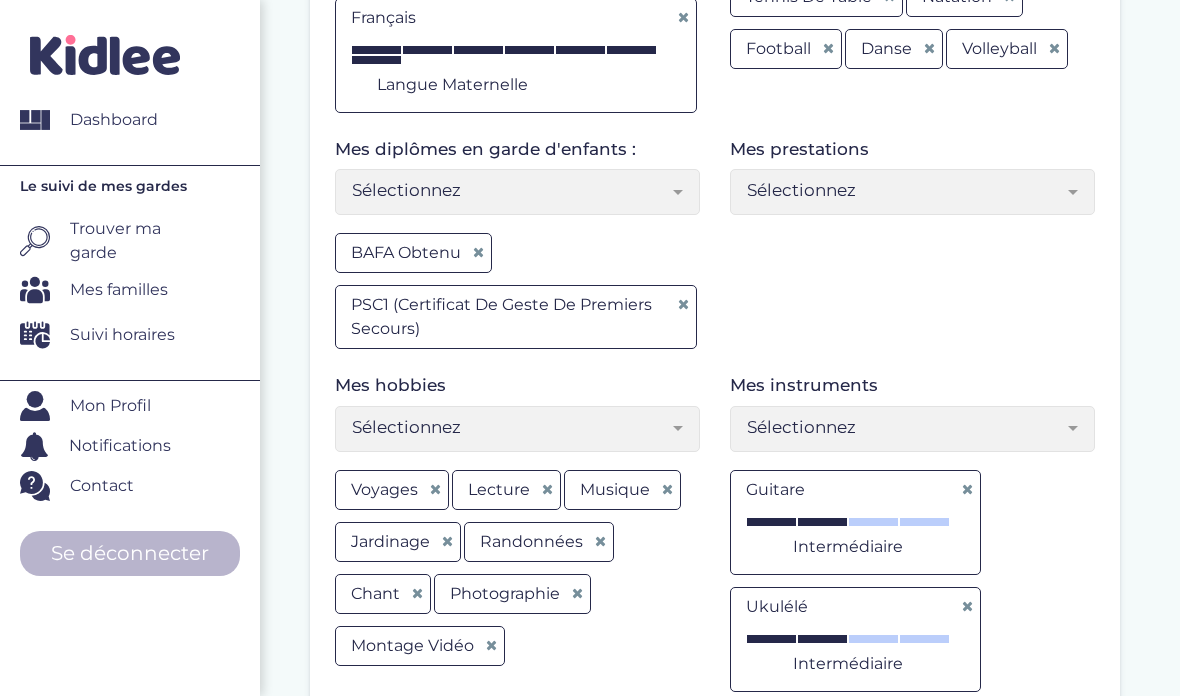 click at bounding box center [822, 639] 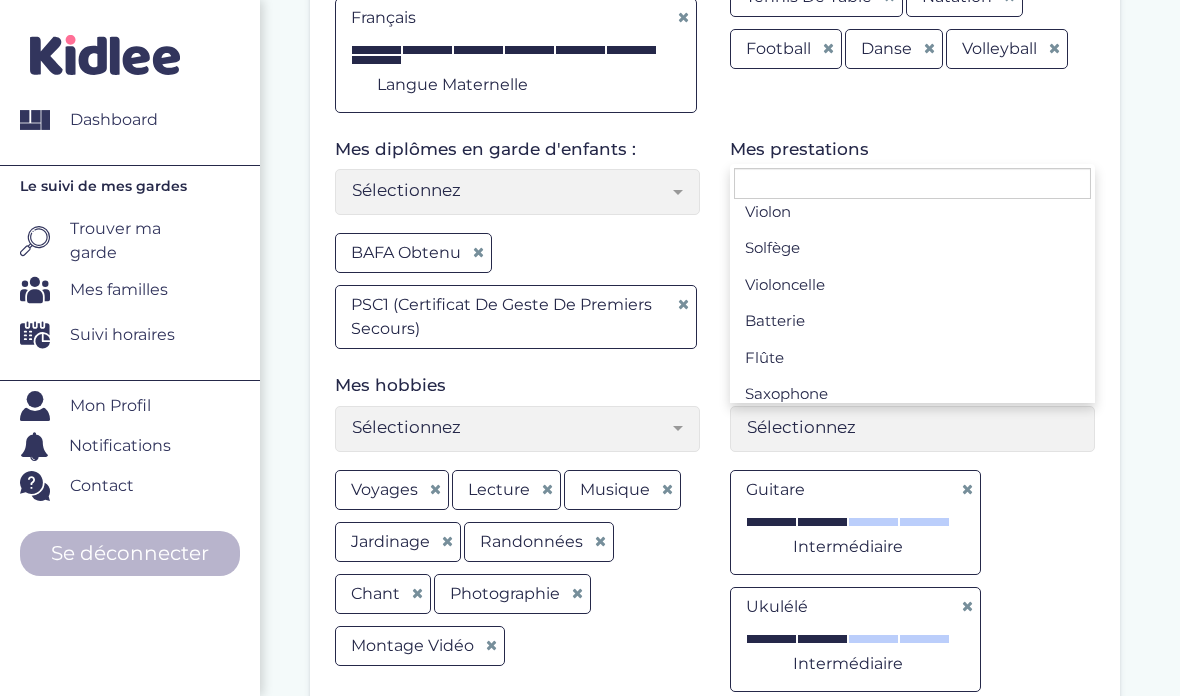 scroll, scrollTop: -11, scrollLeft: 0, axis: vertical 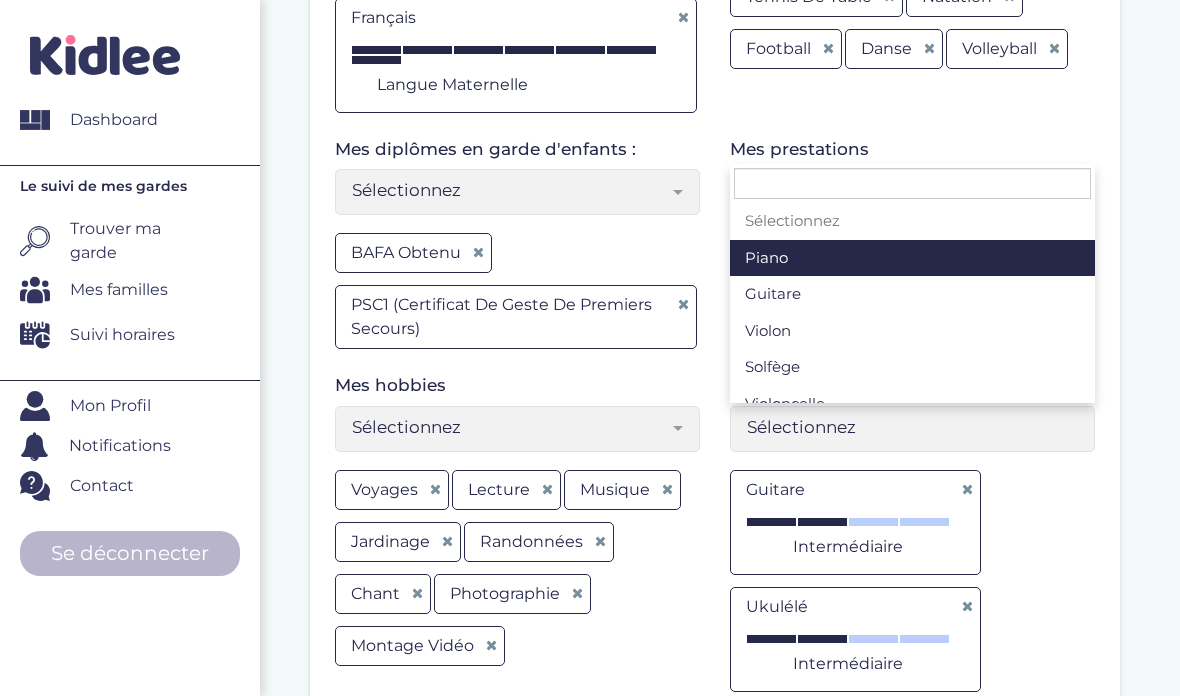 click on "Guitare Débutant(e) Intermédiaire Professionnel(le) Expert(e) Intermédiaire Ukulélé Débutant(e) Intermédiaire Professionnel(le) Expert(e) Intermédiaire" at bounding box center [912, 584] 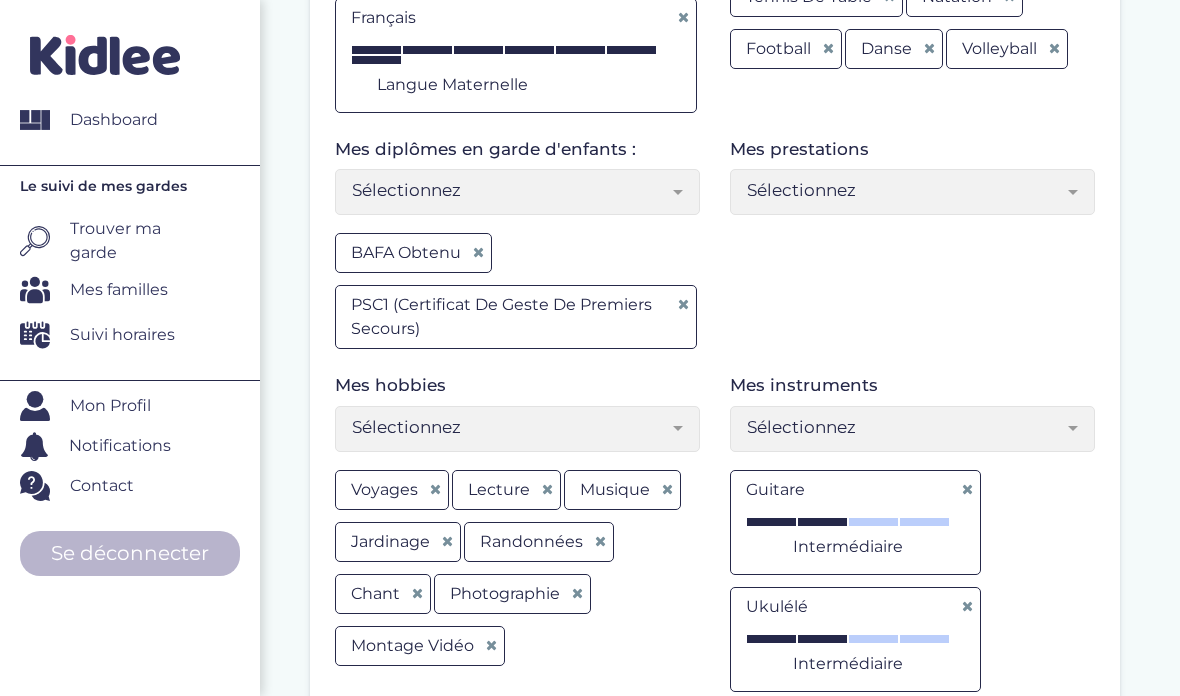 click on "Sélectionnez" at bounding box center [905, 190] 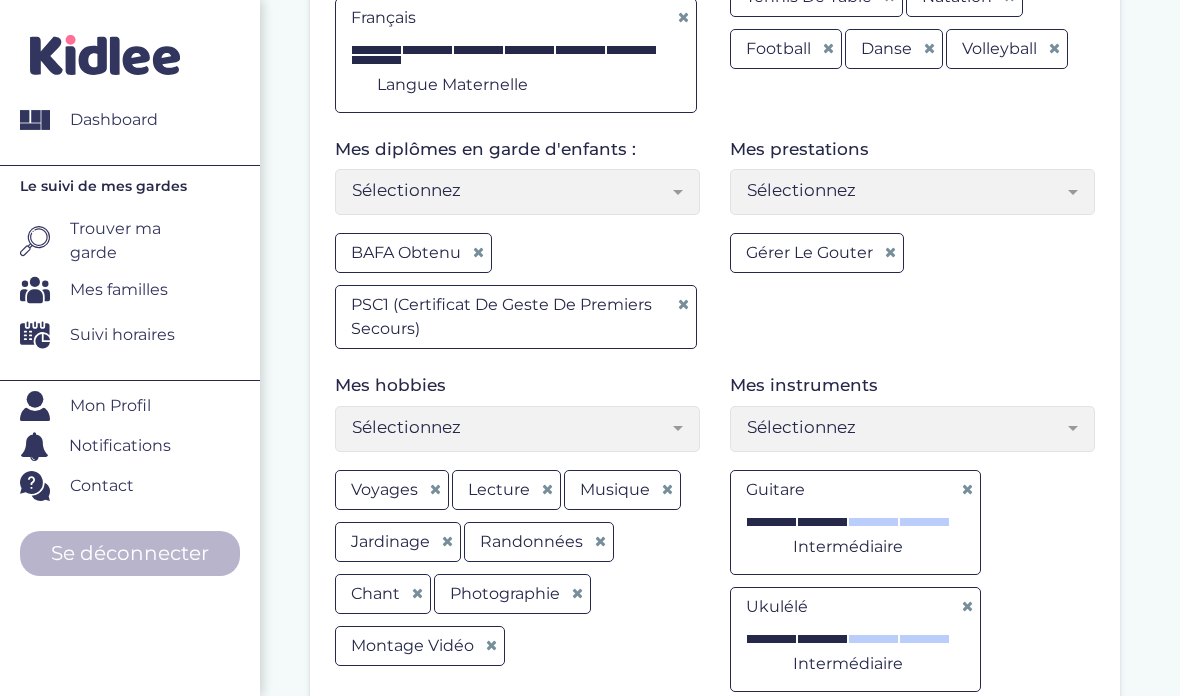click on "Sélectionnez" at bounding box center [905, 190] 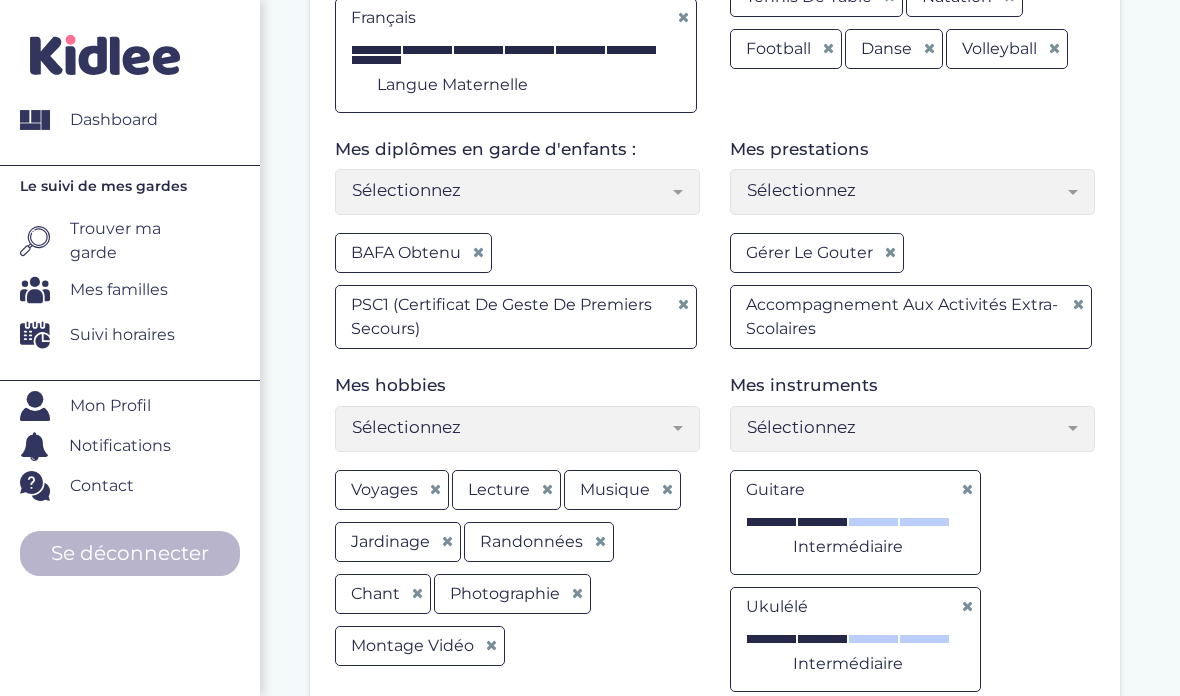 click at bounding box center (1078, 304) 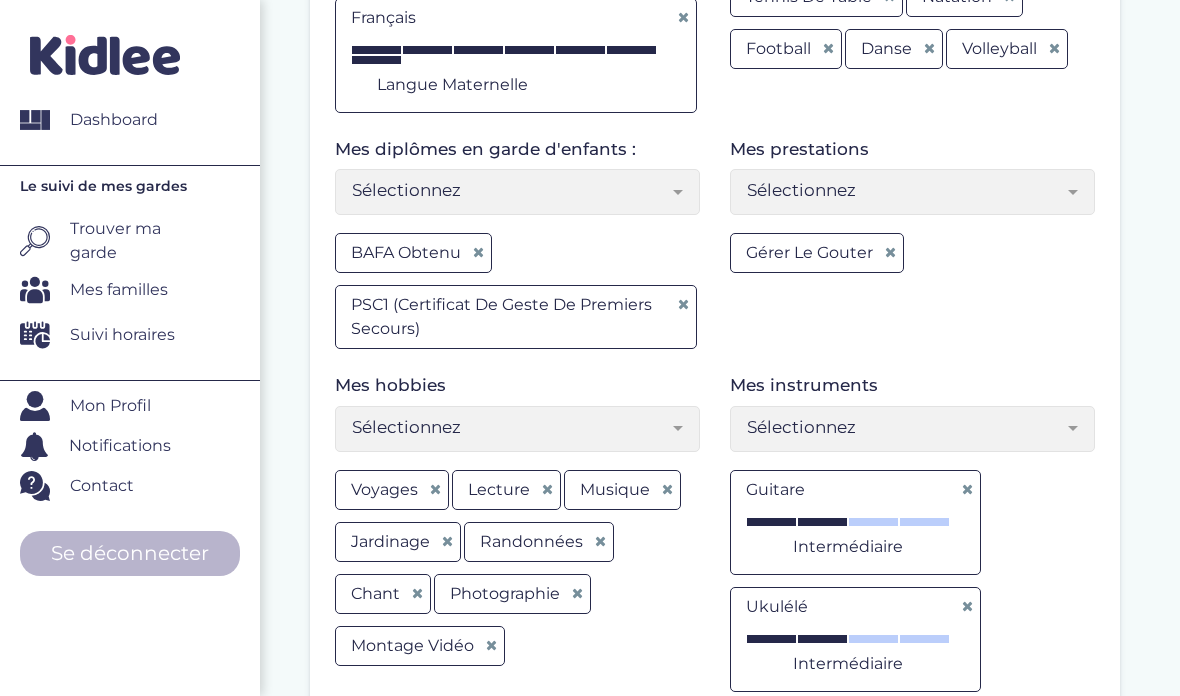 click on "Sélectionnez" at bounding box center [912, 192] 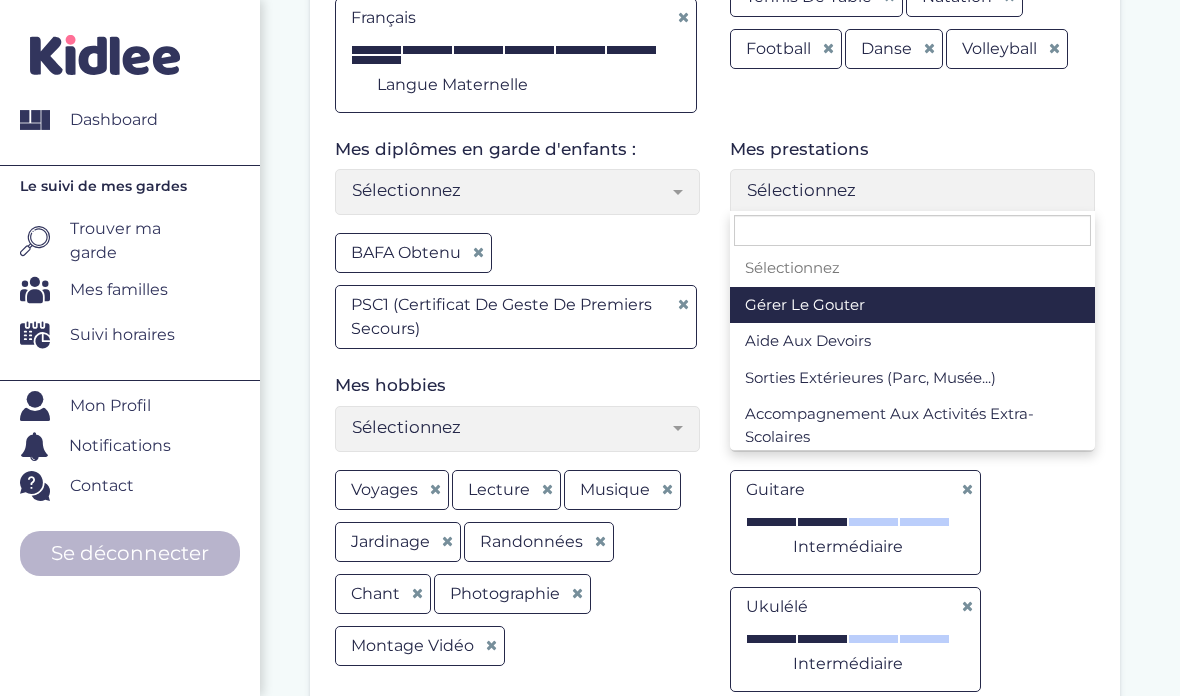 scroll, scrollTop: 0, scrollLeft: 0, axis: both 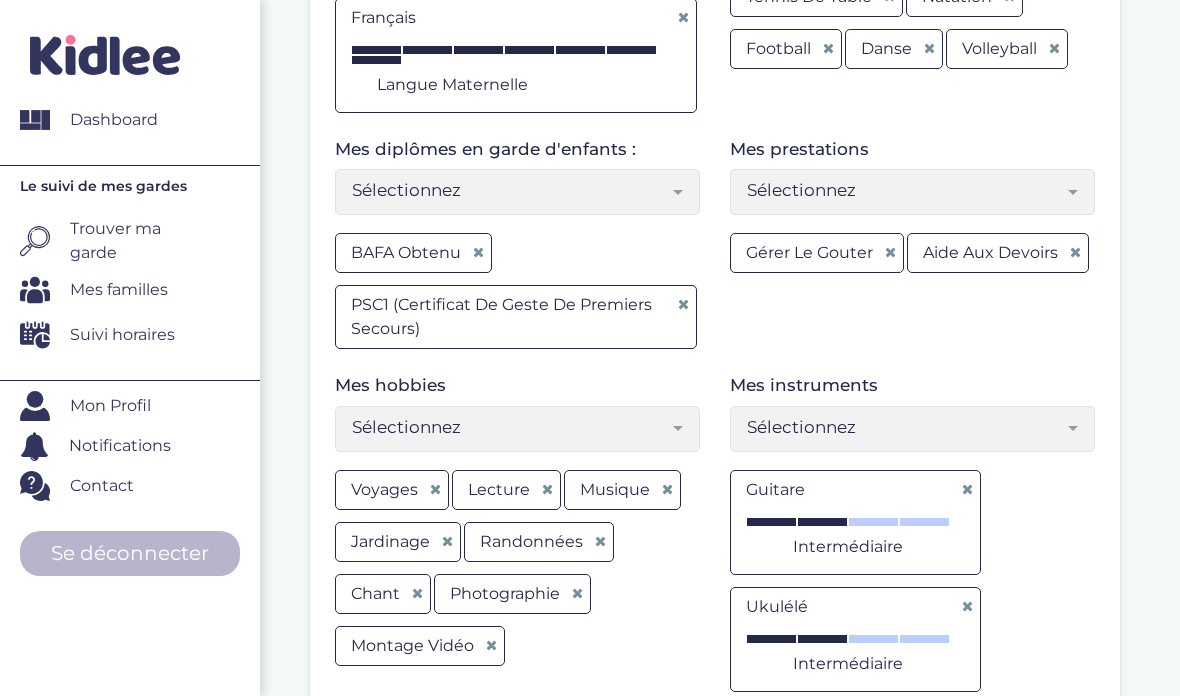 click on "Sélectionnez" at bounding box center [905, 190] 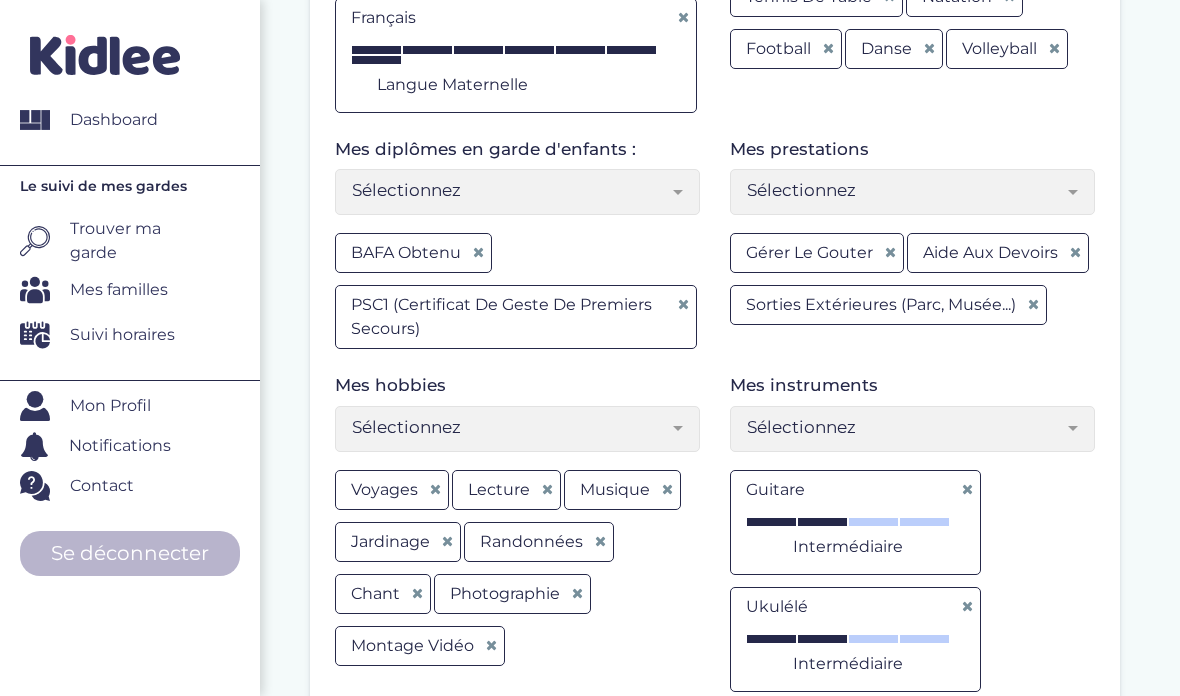 click on "Sélectionnez" at bounding box center (905, 190) 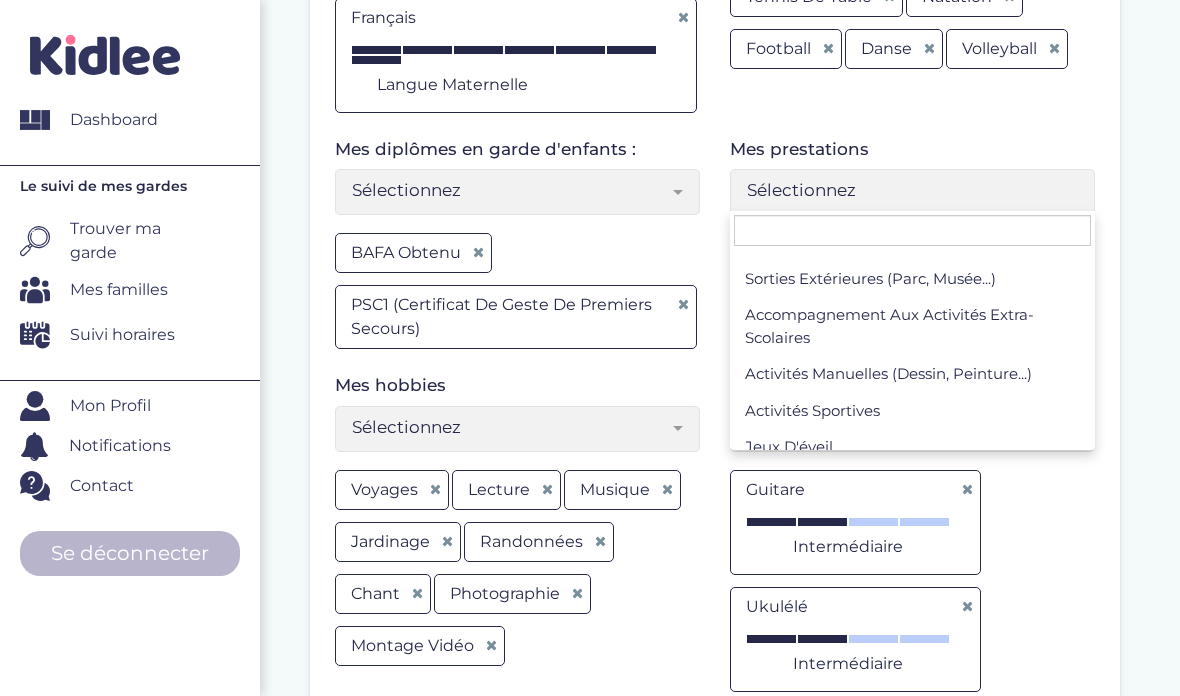 scroll, scrollTop: 104, scrollLeft: 0, axis: vertical 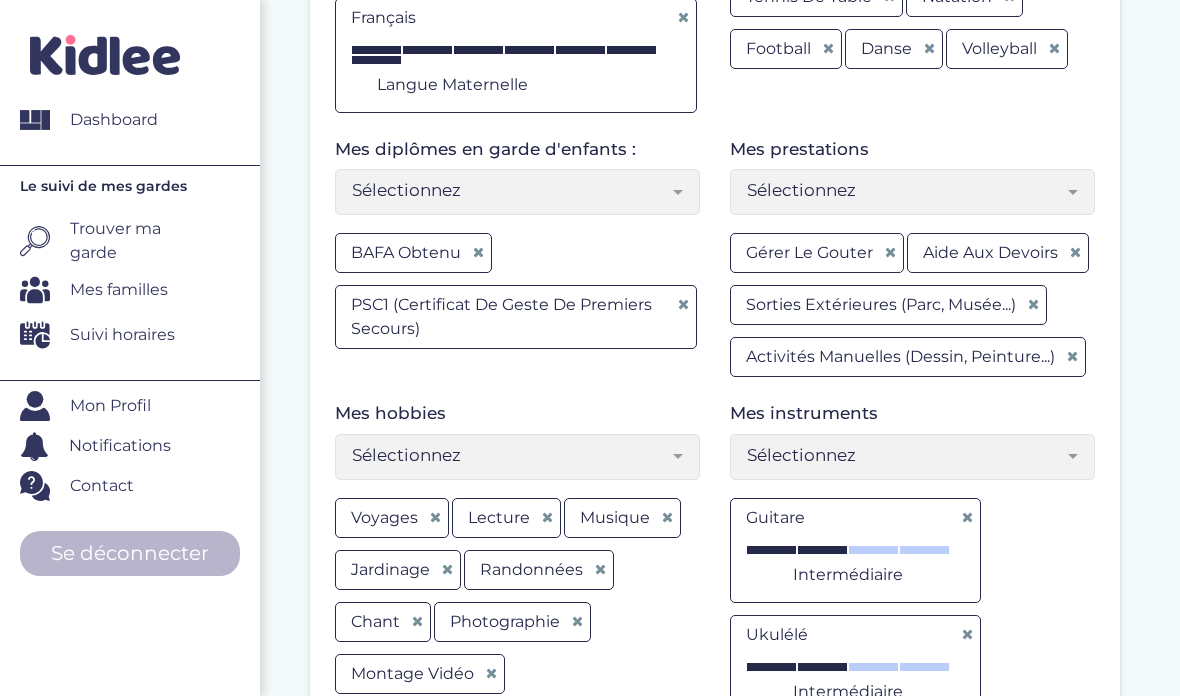 click on "Sélectionnez" at bounding box center (912, 192) 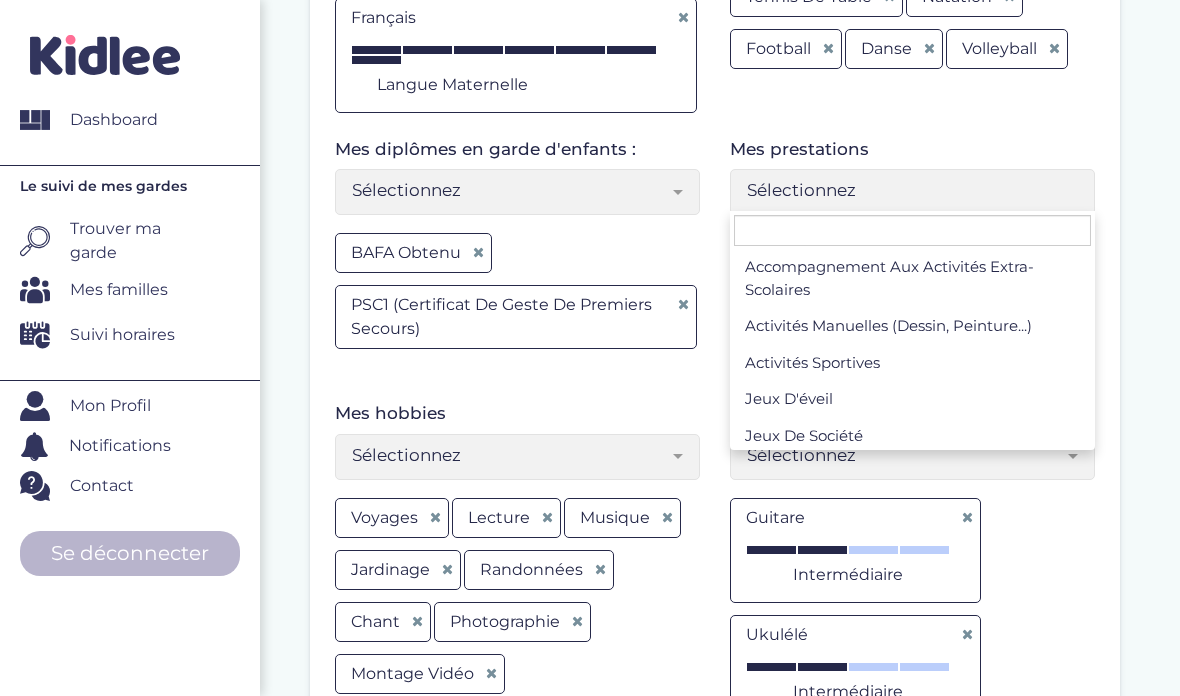 scroll, scrollTop: 149, scrollLeft: 0, axis: vertical 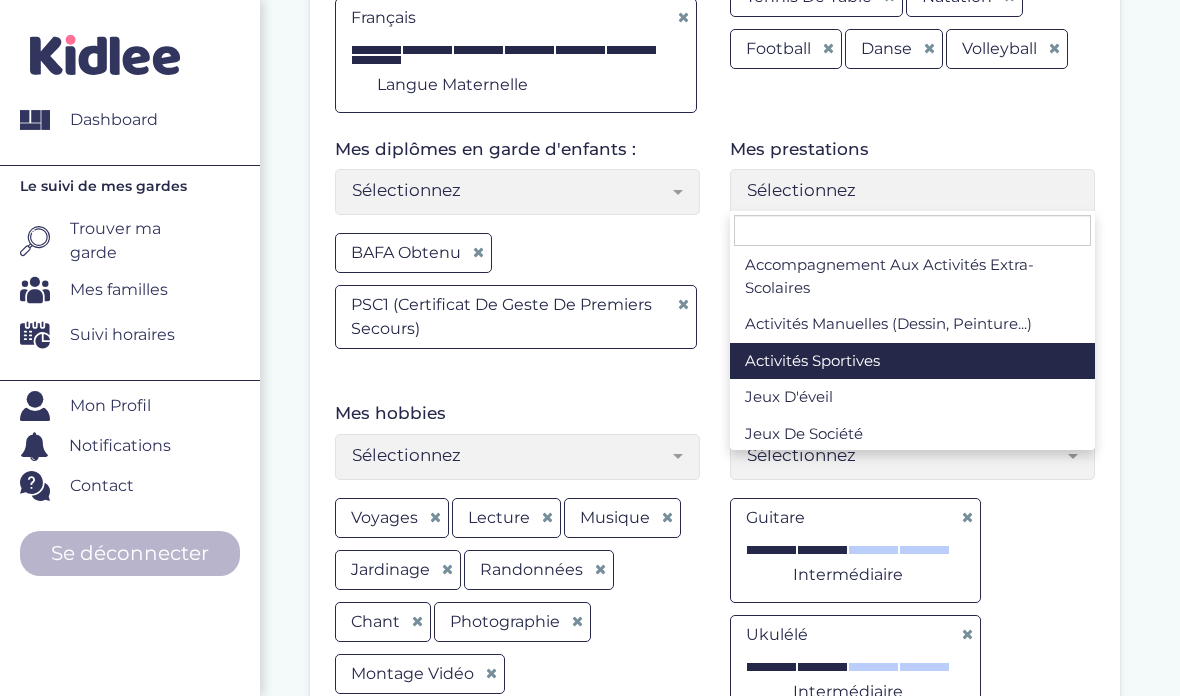 select on "Sélectionnez" 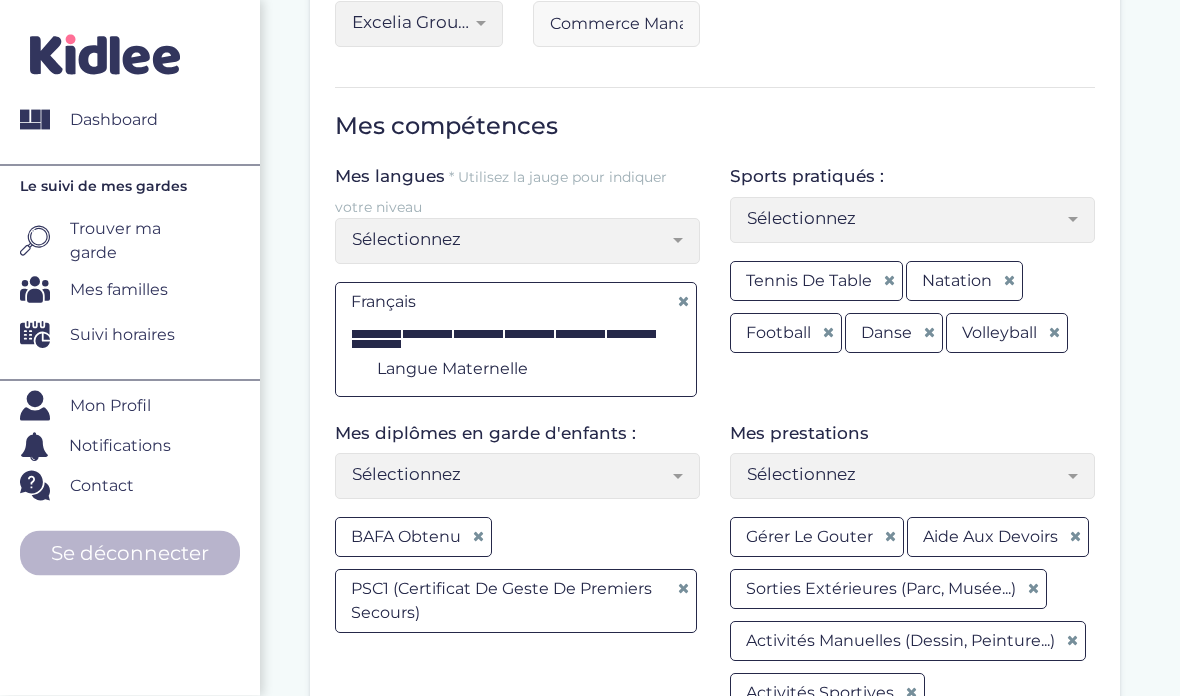 scroll, scrollTop: 458, scrollLeft: 0, axis: vertical 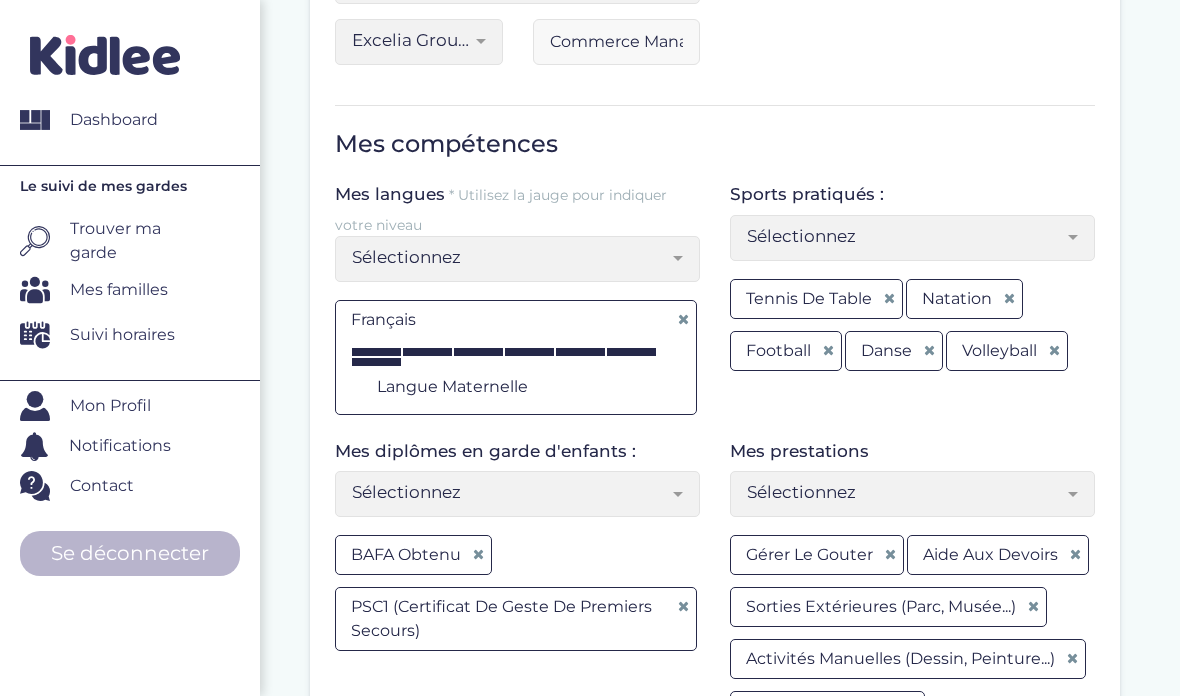 click on "Sélectionnez" at bounding box center [517, 259] 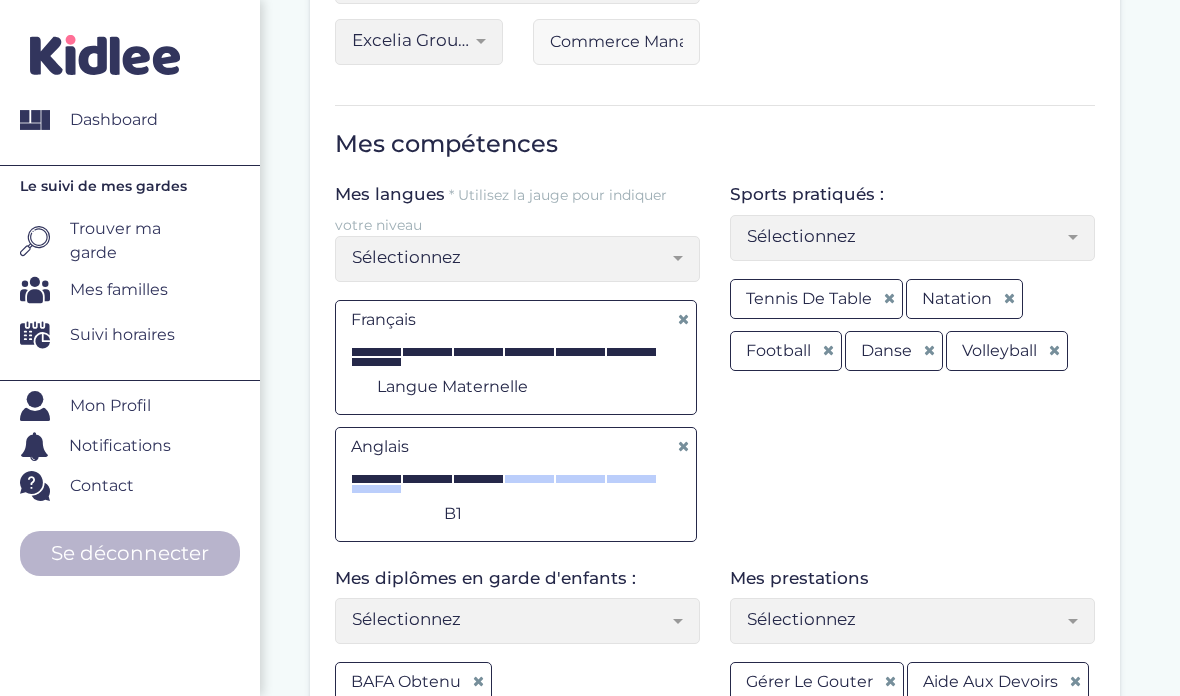 click on "Sélectionnez" at bounding box center [510, 257] 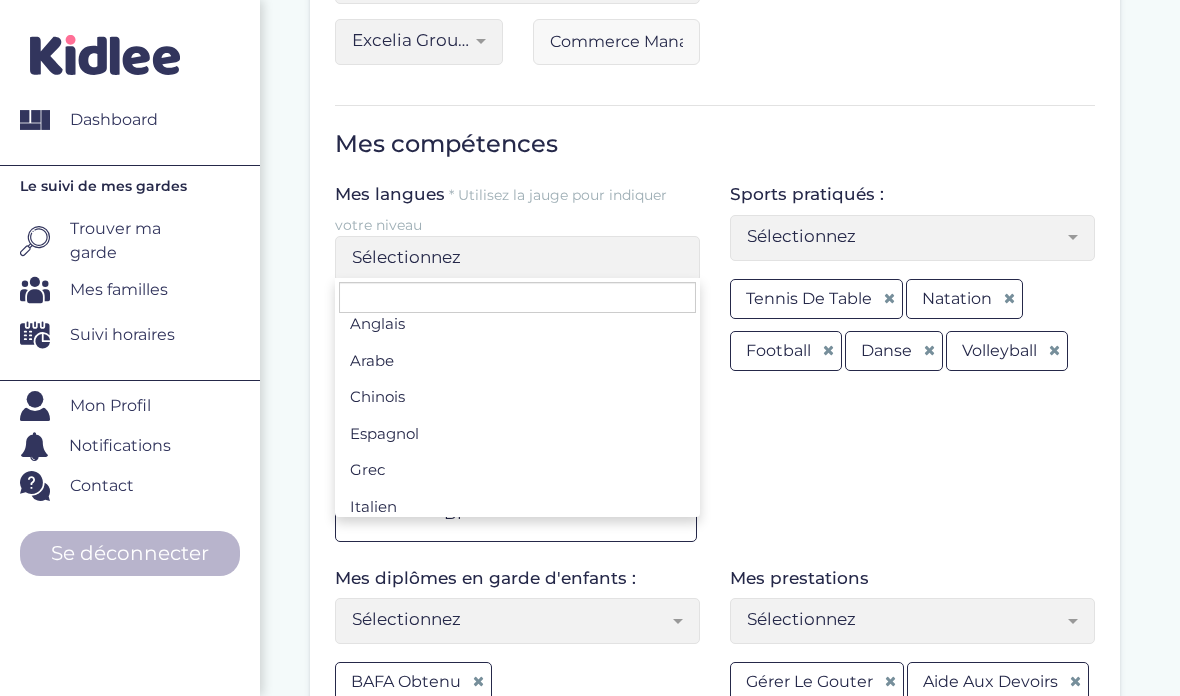scroll, scrollTop: 114, scrollLeft: 0, axis: vertical 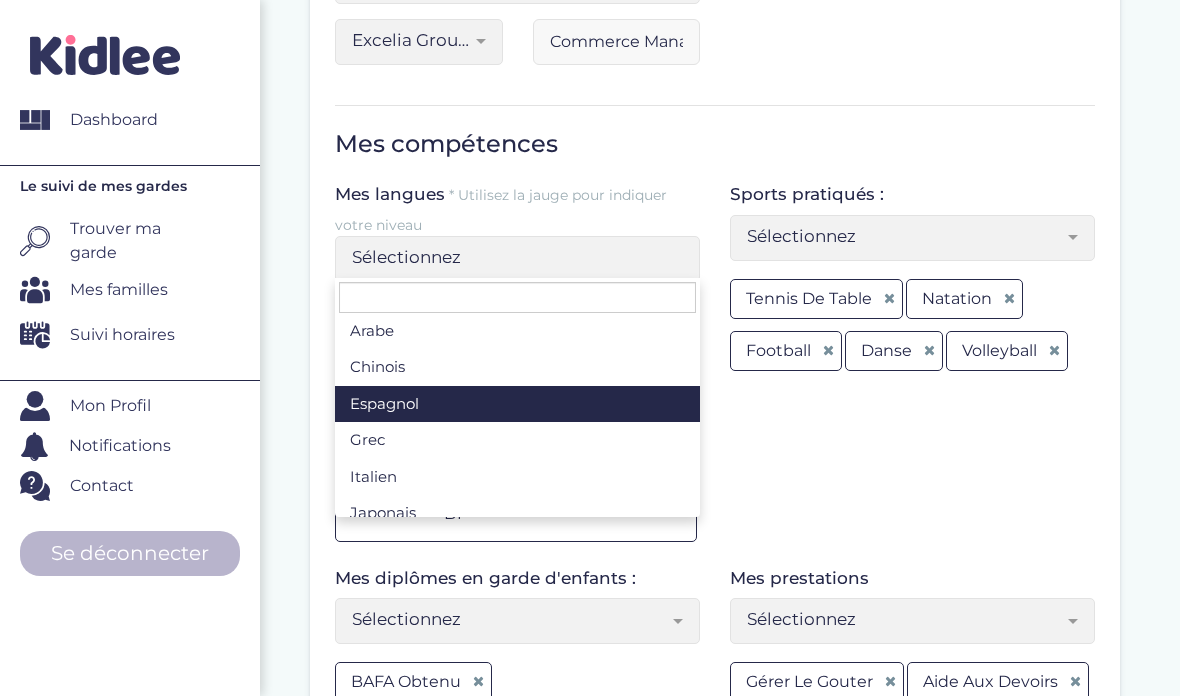 select on "Sélectionnez" 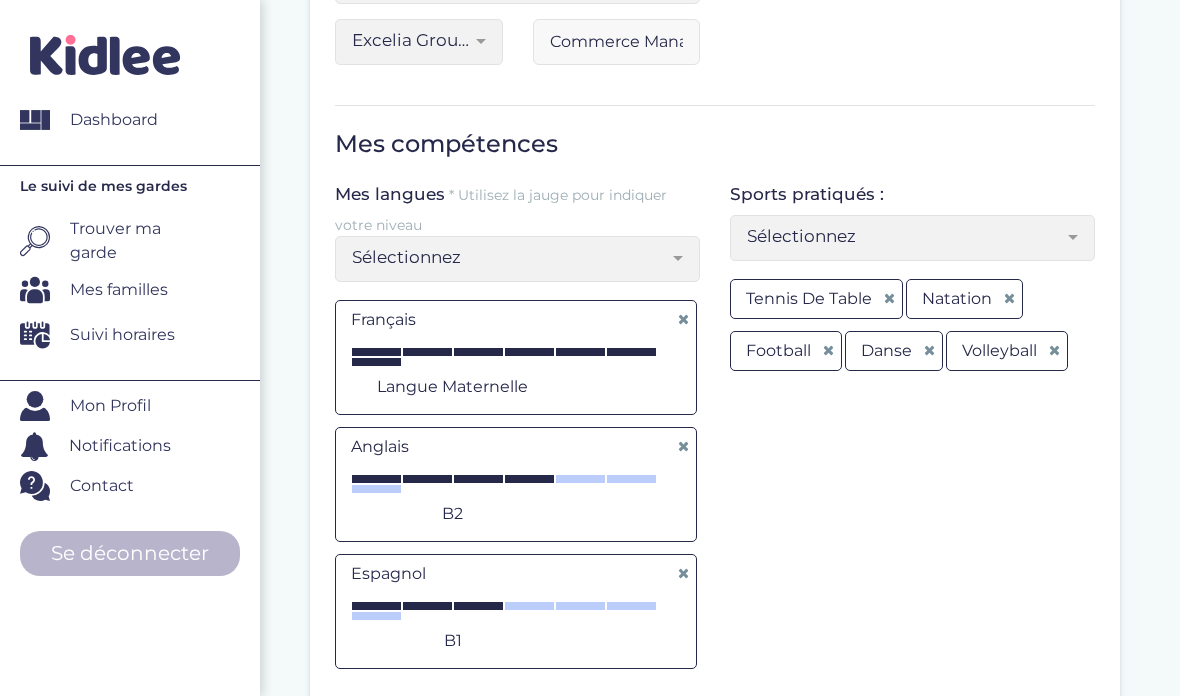 click at bounding box center (529, 479) 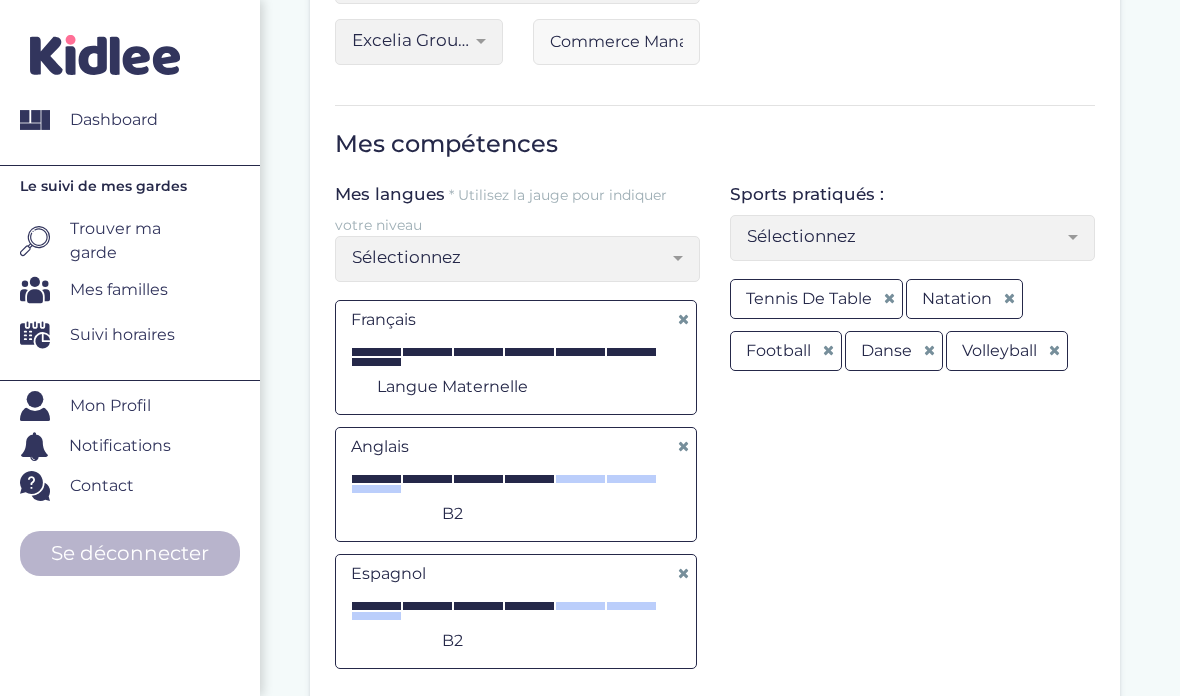 click at bounding box center [529, 606] 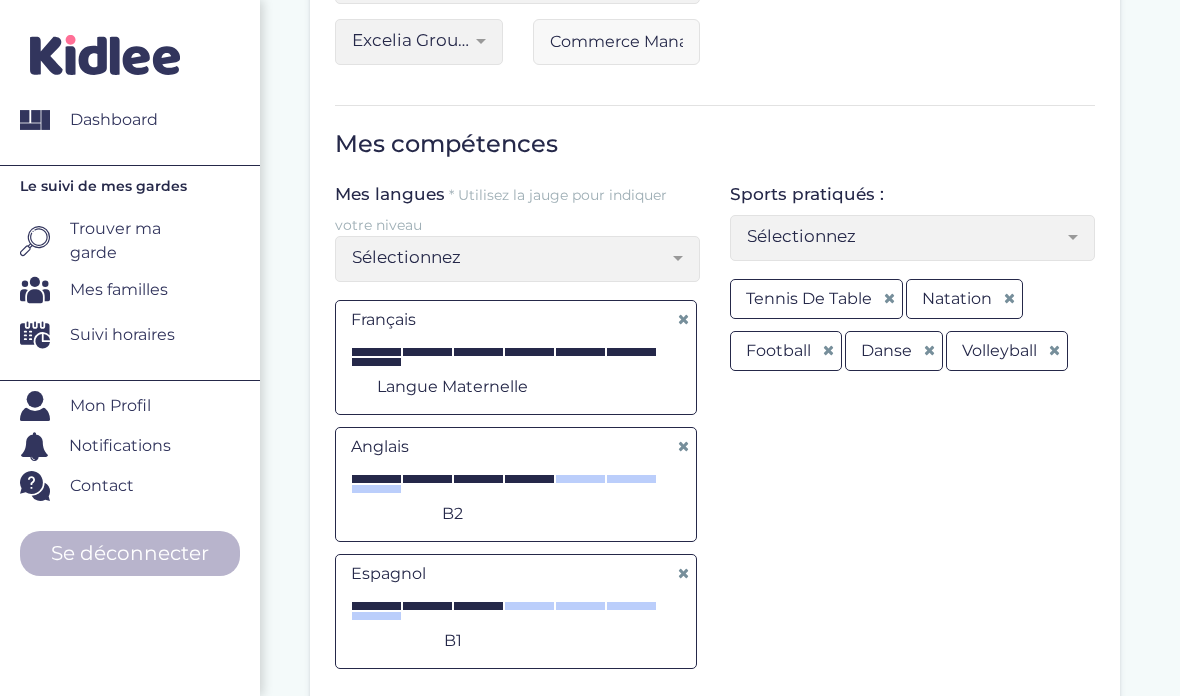 click at bounding box center [478, 606] 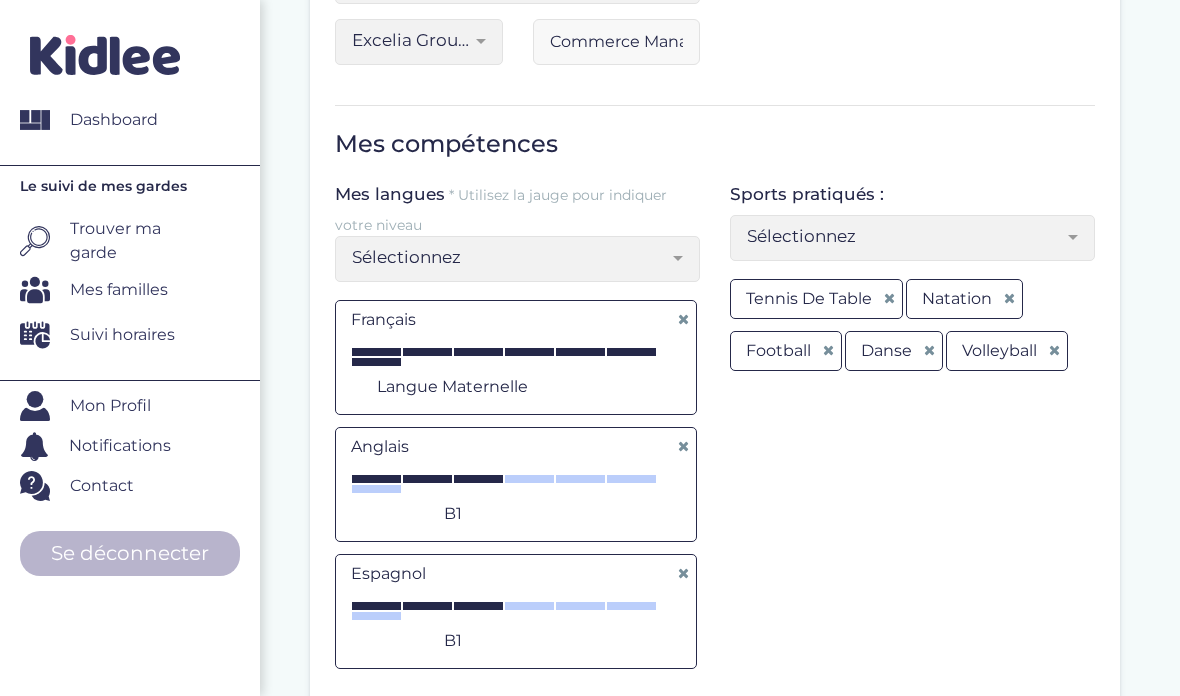 click at bounding box center [478, 479] 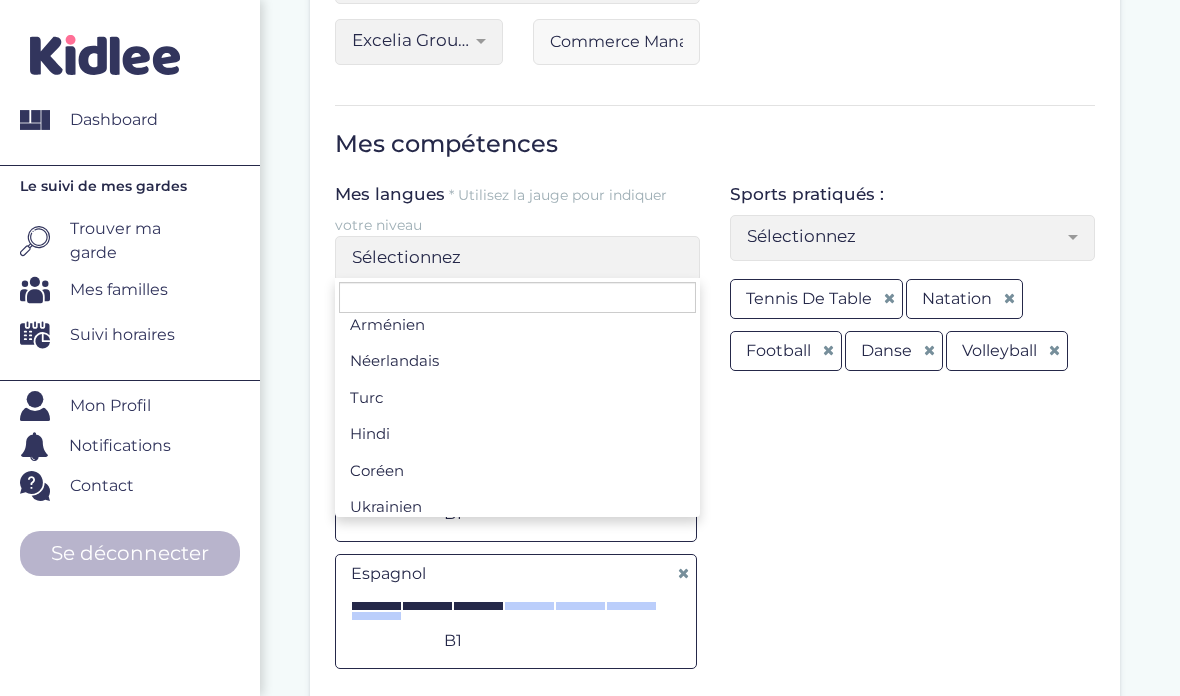 scroll, scrollTop: 484, scrollLeft: 0, axis: vertical 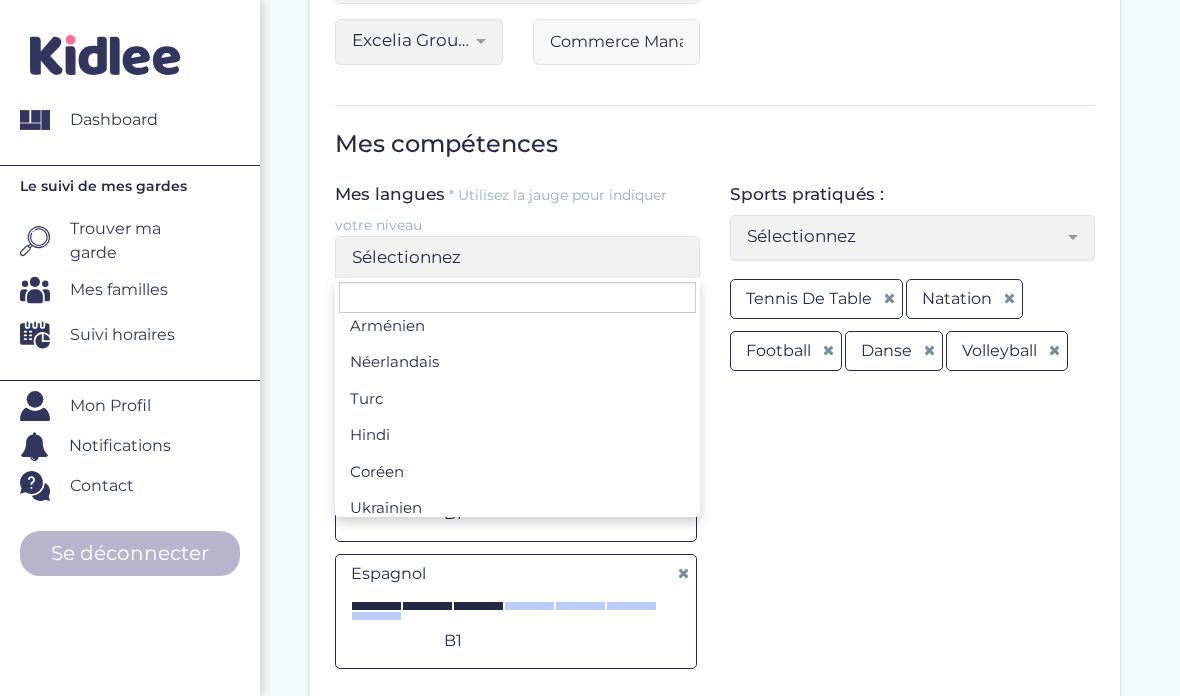 click on "Mes langues   * Utilisez la jauge pour indiquer votre niveau   Sélectionnez   Allemand   Anglais   Arabe   Chinois   Espagnol   Grec   Italien   Japonais   Russe   Portugais   Français   Serbe   Arménien   Néerlandais   Turc   Hindi   Coréen   Ukrainien Sélectionnez
Français
A1   A2   B1   B2   C1   C2   Langue maternelle Langue maternelle     Anglais A1 A2 B1 B2 C1 C2 Langue maternelle B1 Espagnol A1 A2 B1 B2 C1 C2 Langue maternelle B1   Sports pratiqués :   Sélectionnez   tennis de table   natation   tennis   handball   basketball   football   judo   karaté   rugby   course   Cyclisme   Danse   Gymnastique   Athlétisme   Equitation   Badminton   Fitness   Running   football   Yoga   Boxe   Volleyball    MMA Sélectionnez   tennis de table natation football Danse Volleyball" at bounding box center (715, 437) 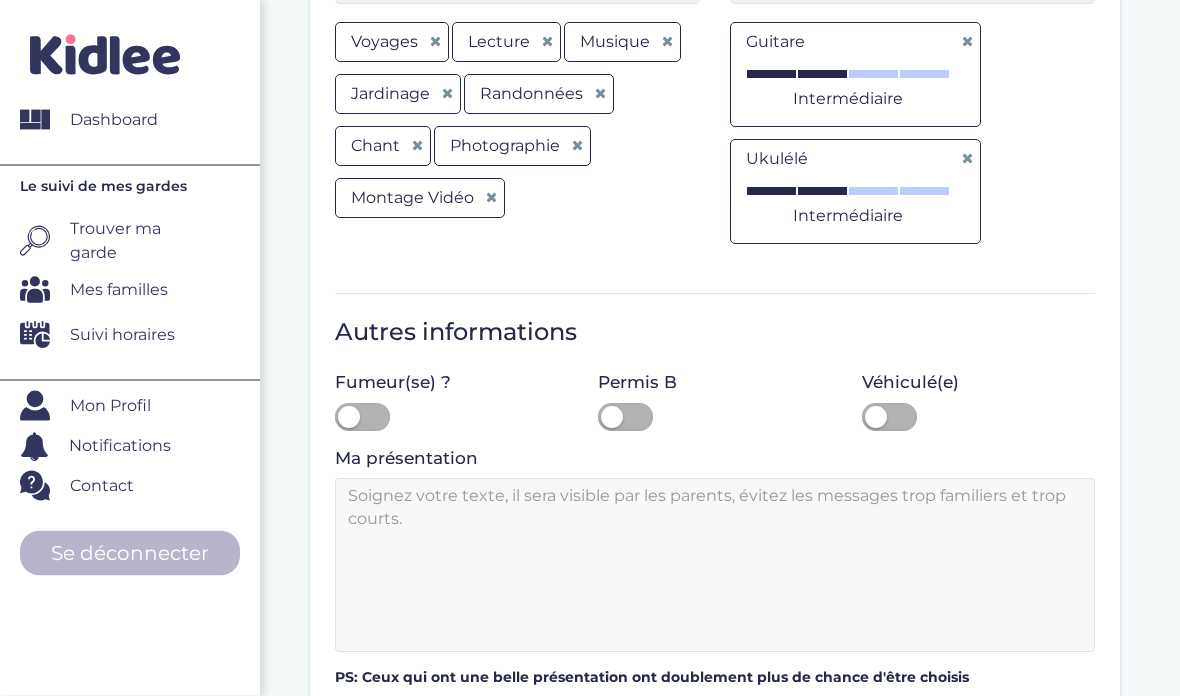 scroll, scrollTop: 1542, scrollLeft: 0, axis: vertical 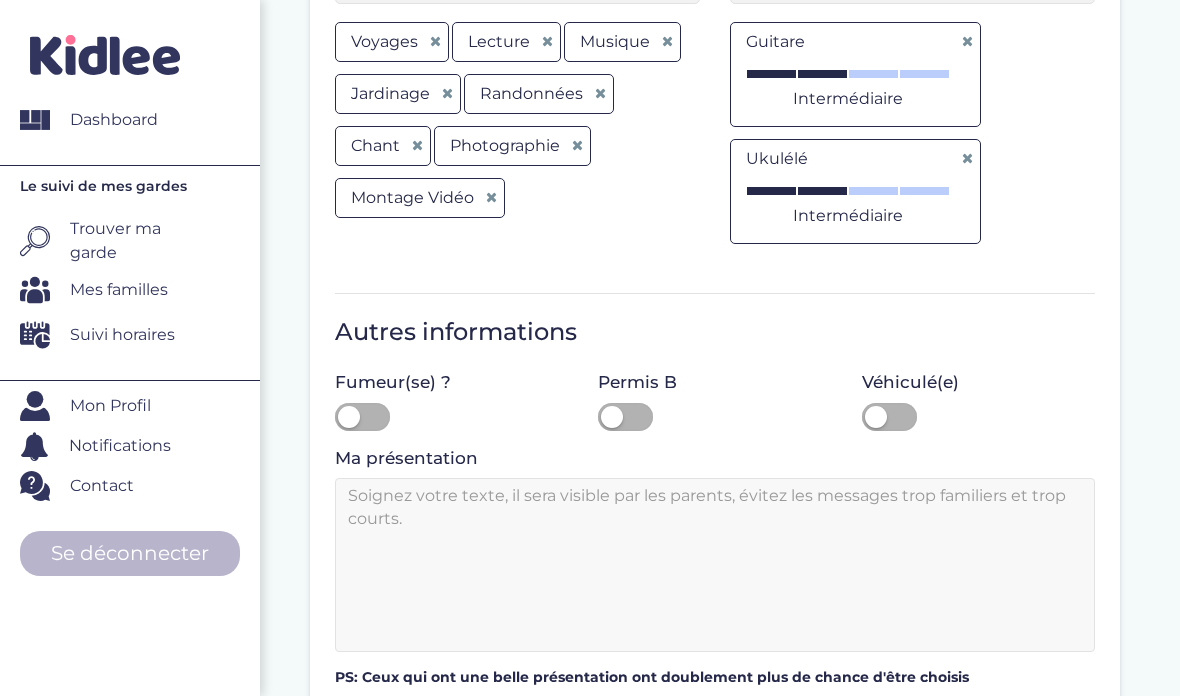 click at bounding box center (625, 417) 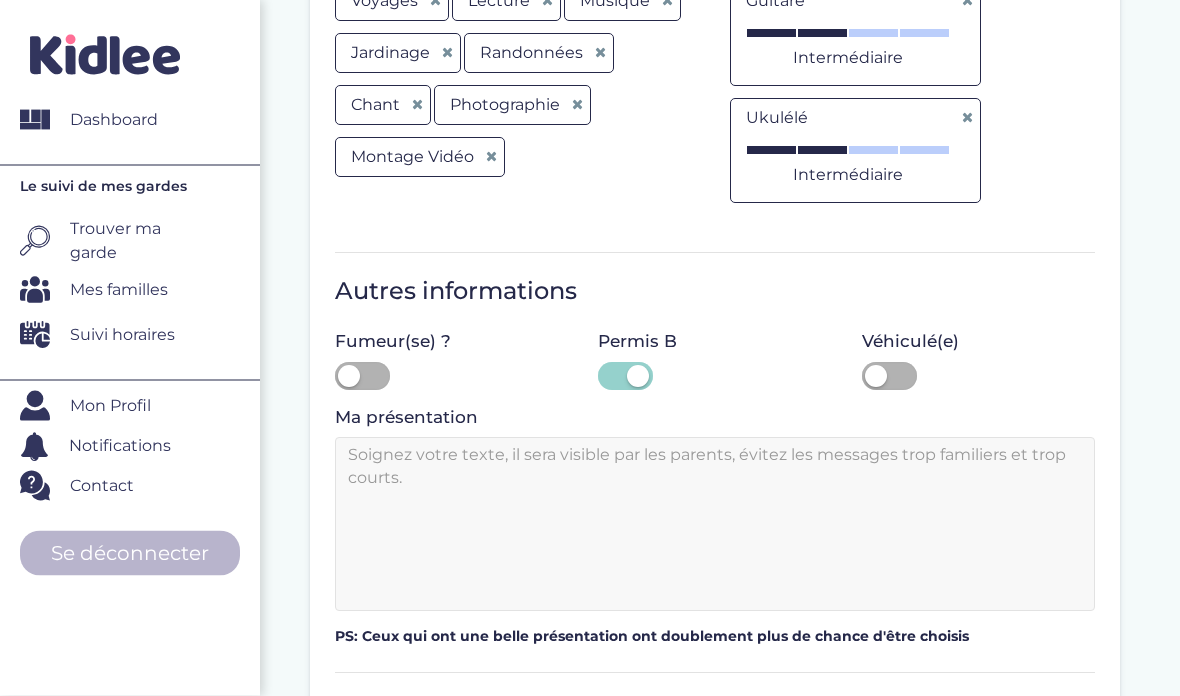 scroll, scrollTop: 1584, scrollLeft: 0, axis: vertical 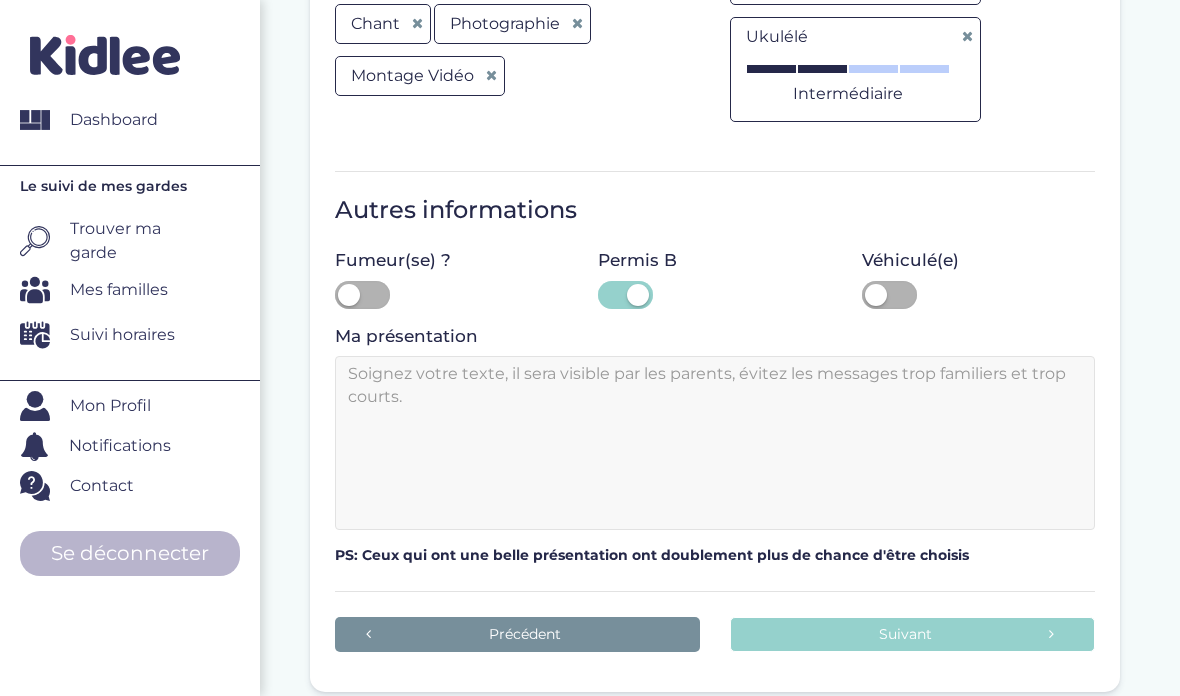 click at bounding box center [715, 443] 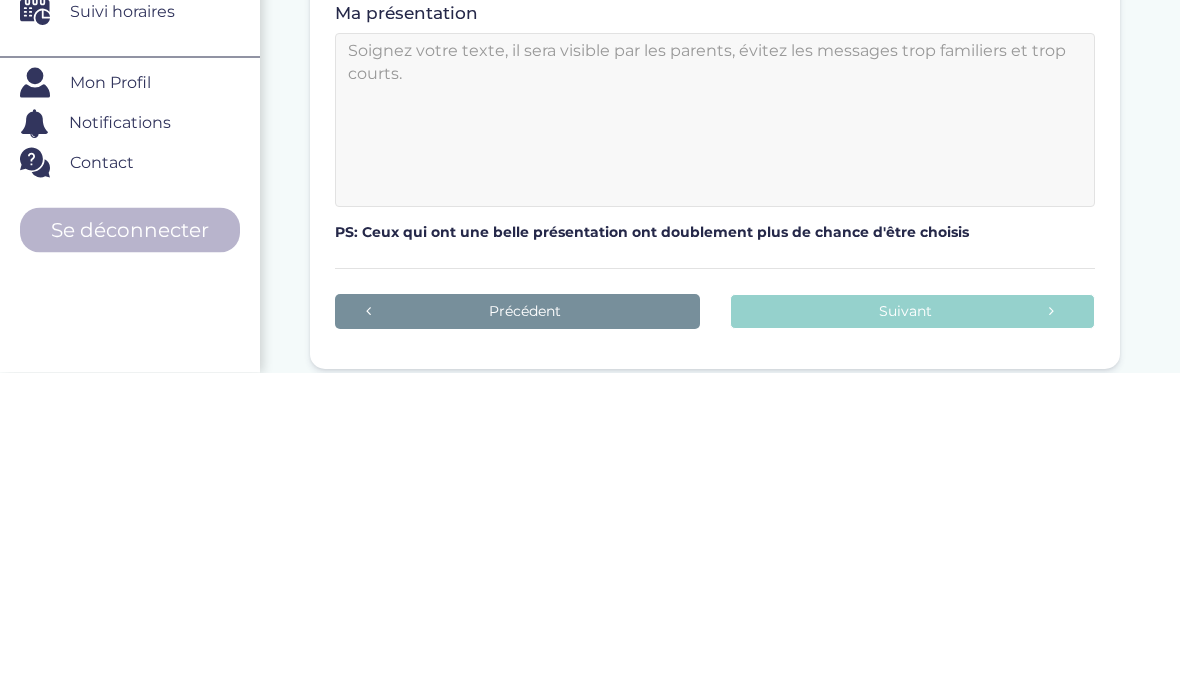 click at bounding box center (715, 444) 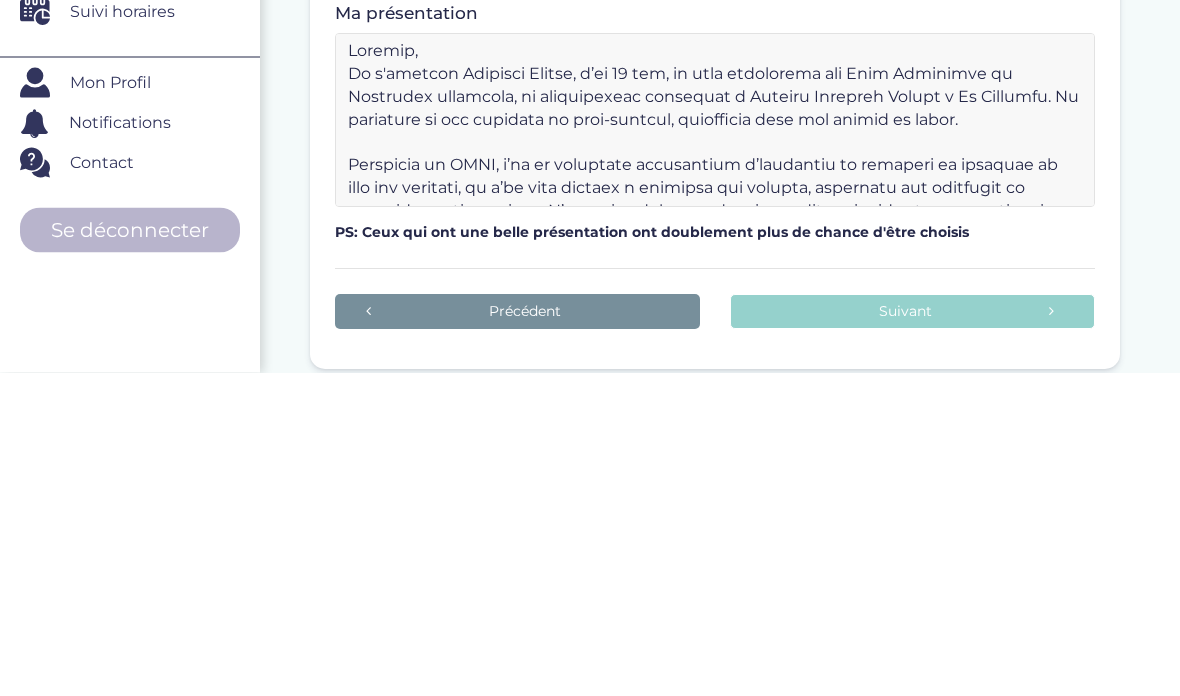 scroll, scrollTop: 192, scrollLeft: 0, axis: vertical 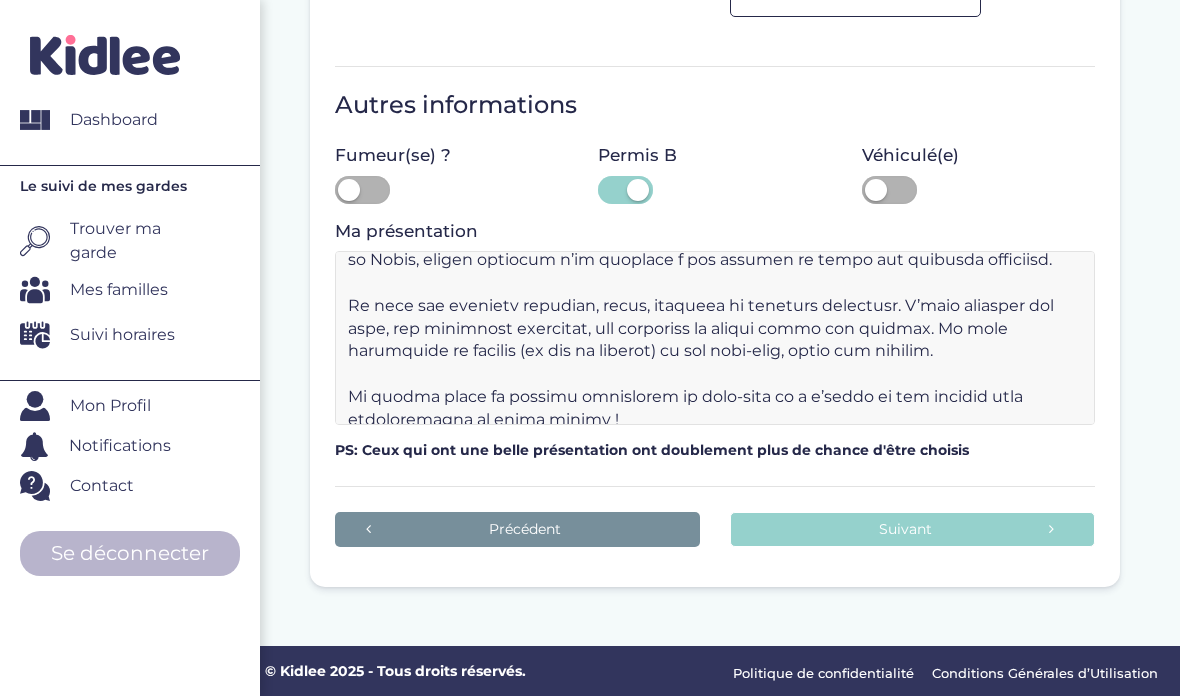 type on "Bonjour,
Je m'appelle Israella Vaimaa, j’ai 21 ans, je suis originaire des Îles Marquises en Polynésie française, et actuellement étudiante à Excelia Business School à La Rochelle. Je recherche un job étudiant en baby-sitting, compatible avec mon emploi du temps.
Titulaire du BAFA, j’ai eu plusieurs expériences d’animation en colonies de vacances en tant que bénévole, où j’ai pris plaisir à encadrer des enfants, organiser des activités et veiller à leur sécurité. J’ai aussi participé à une mission humanitaire de deux mois au Maroc, durant laquelle j’ai enseigné à des enfants et animé des ateliers éducatifs.
Je suis une personne sérieuse, douce, patiente et toujours souriante. J’aime proposer des jeux, des activités manuelles, des histoires ou encore aider aux devoirs. Je suis disponible en semaine (en fin de journée) et les week-ends, selon les besoins.
Je serais ravie de pouvoir contribuer au bien-être et à l’éveil de vos enfants avec bienveillance et bonne humeur !..." 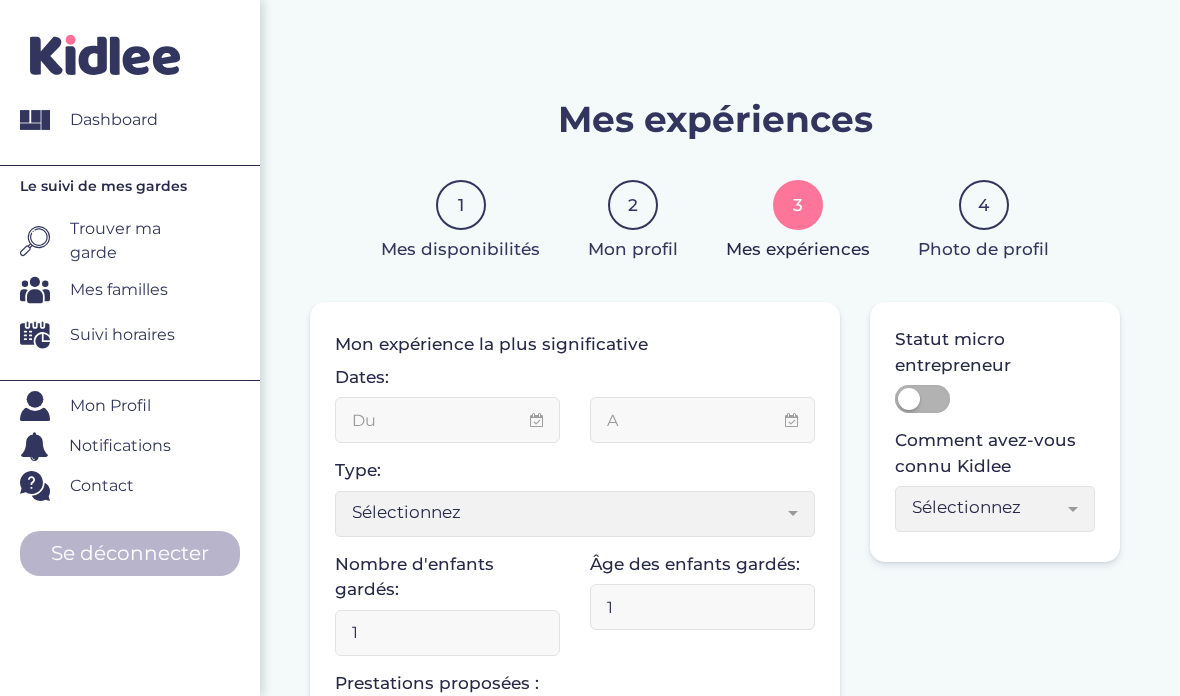 scroll, scrollTop: 0, scrollLeft: 0, axis: both 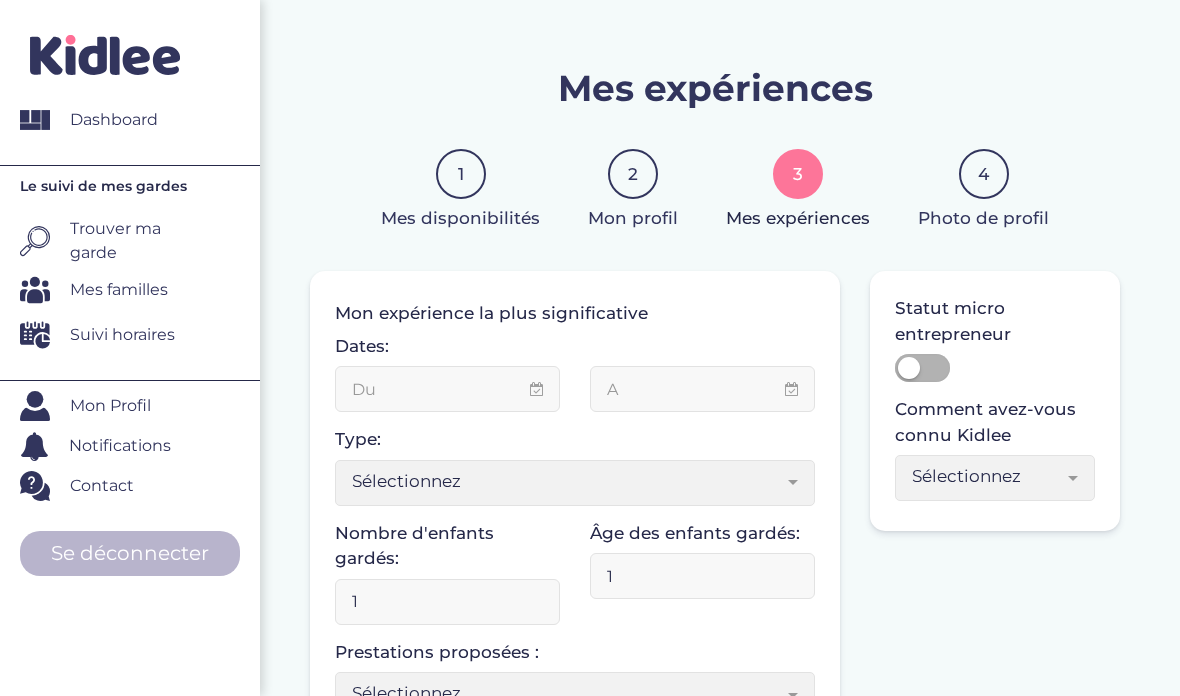 click on "Sélectionnez" at bounding box center [575, 483] 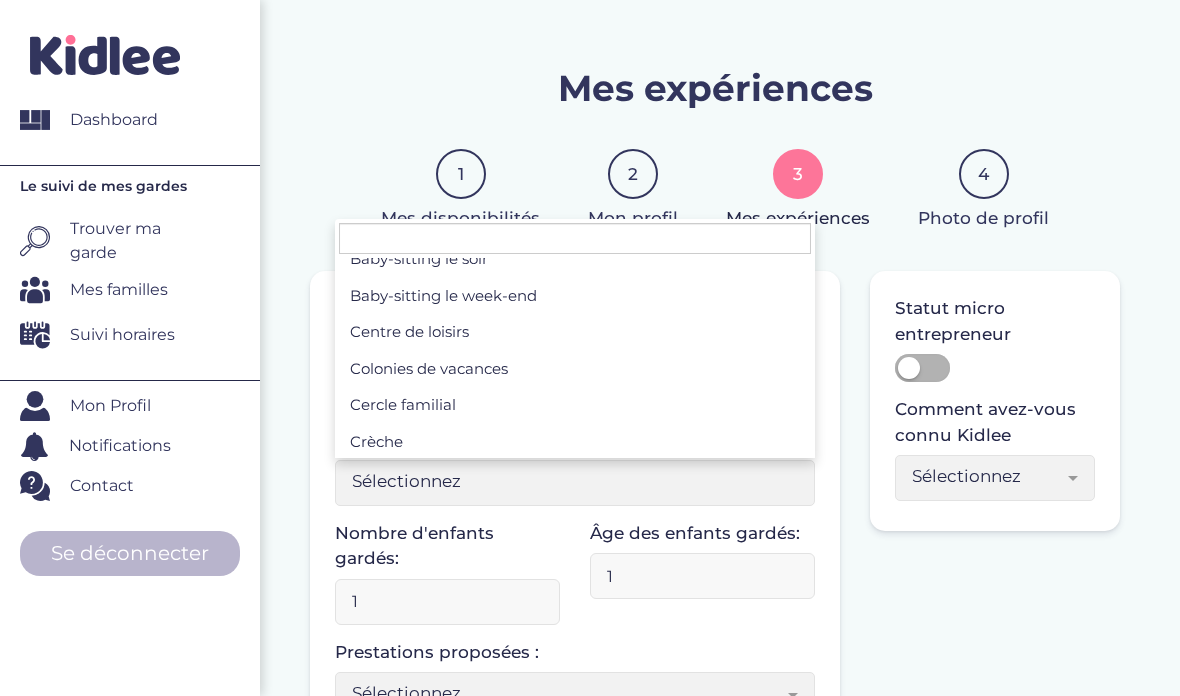 scroll, scrollTop: 93, scrollLeft: 0, axis: vertical 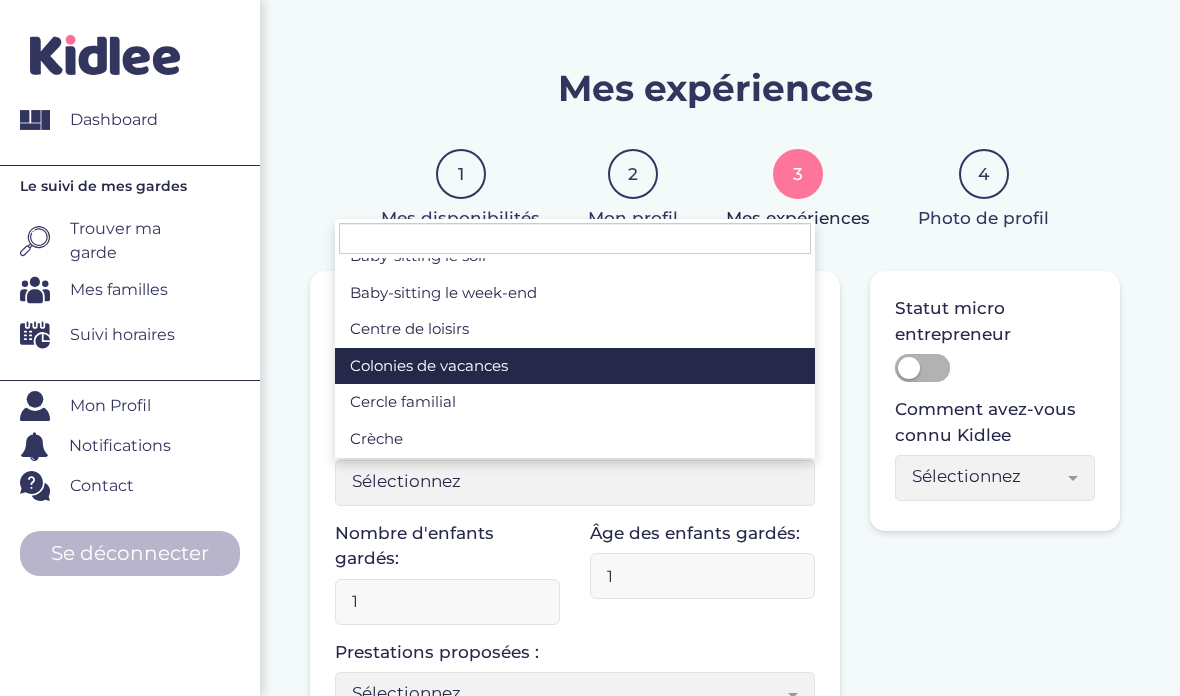 select on "5" 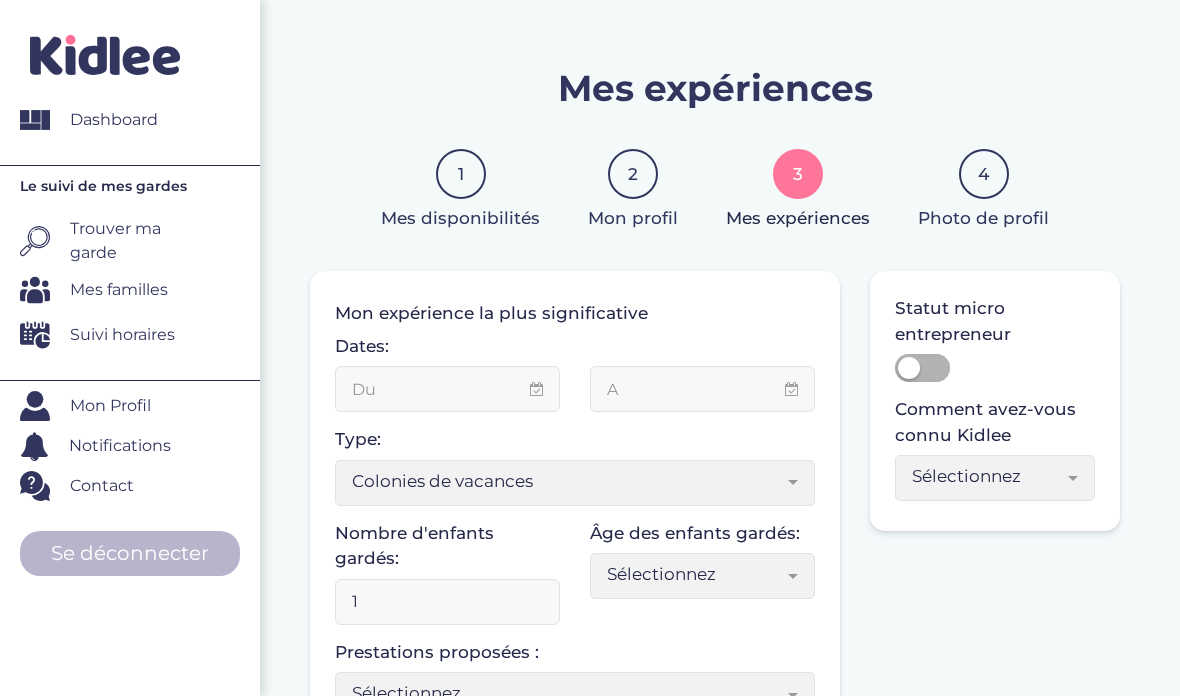 click at bounding box center [447, 389] 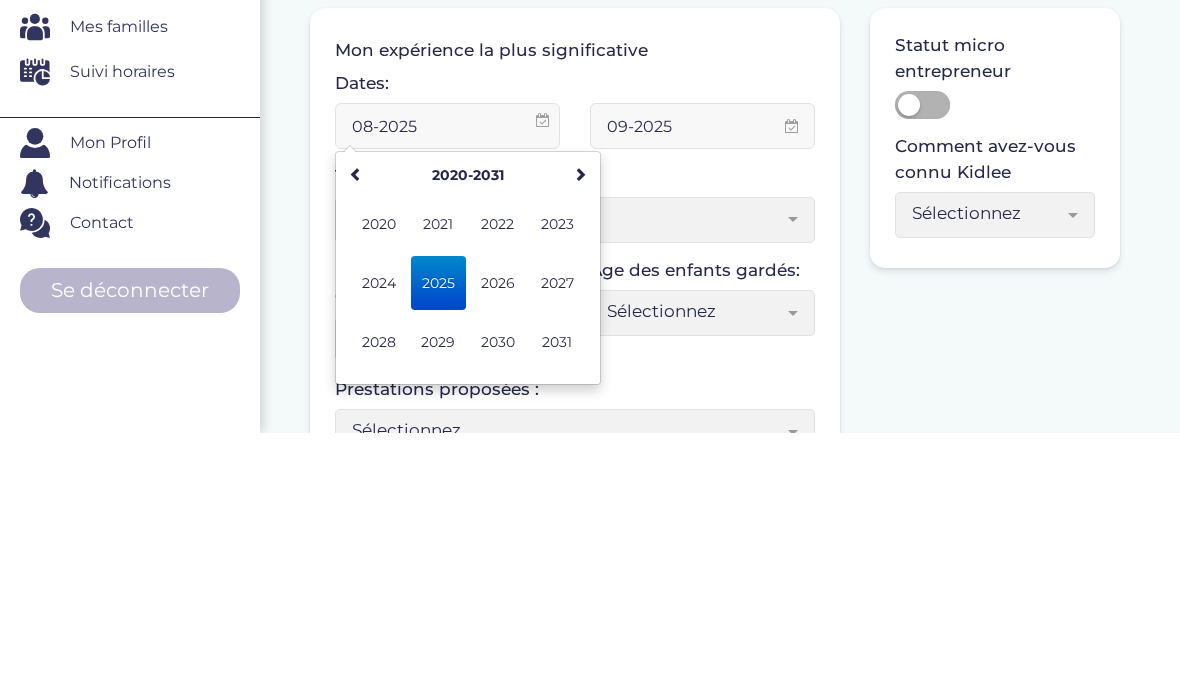 click on "08-2025" at bounding box center (447, 389) 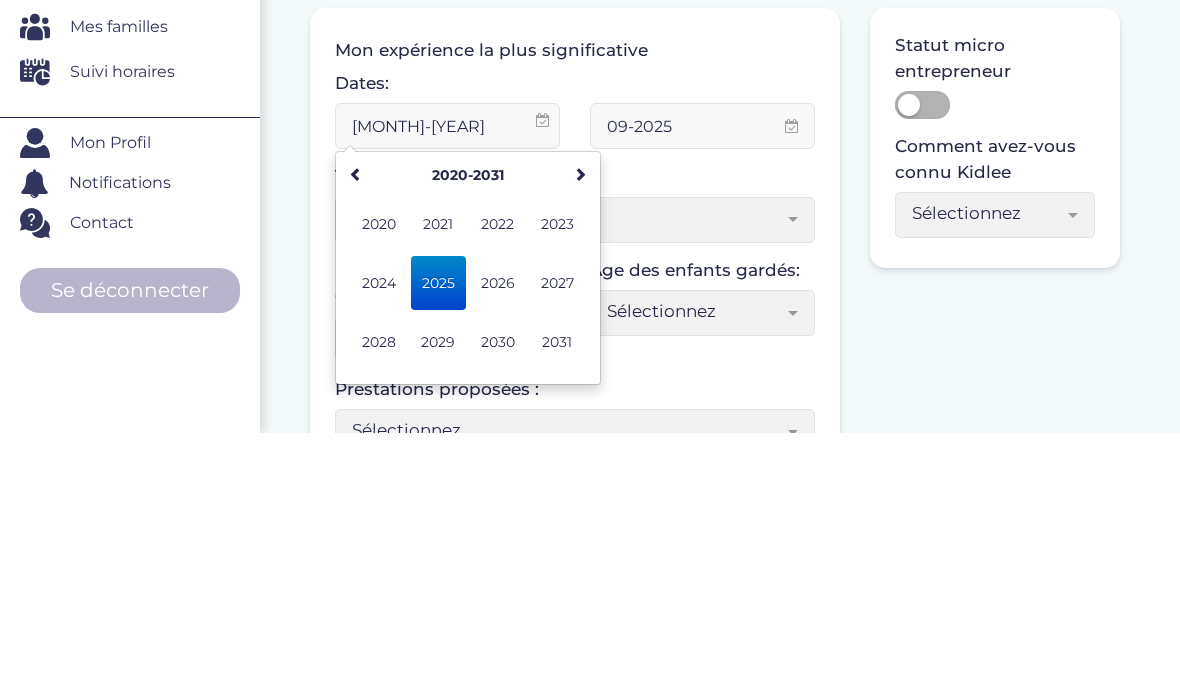 click on "[MONTH]-[YEAR]" at bounding box center (447, 389) 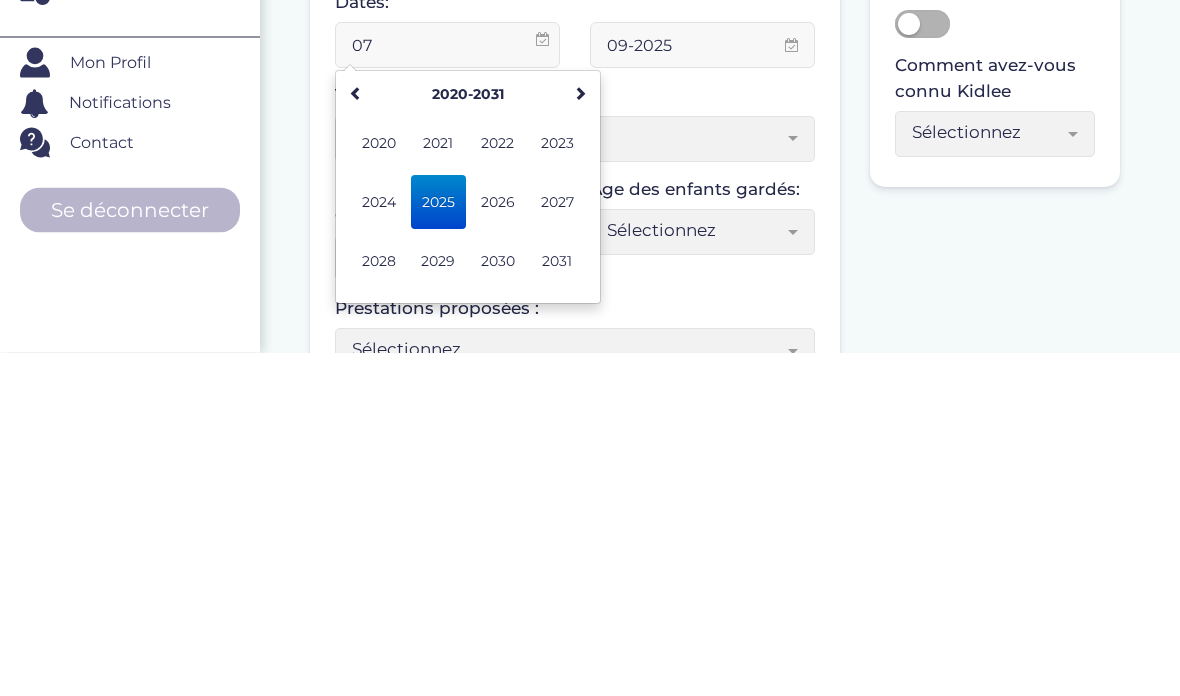 click on "2023" at bounding box center [557, 487] 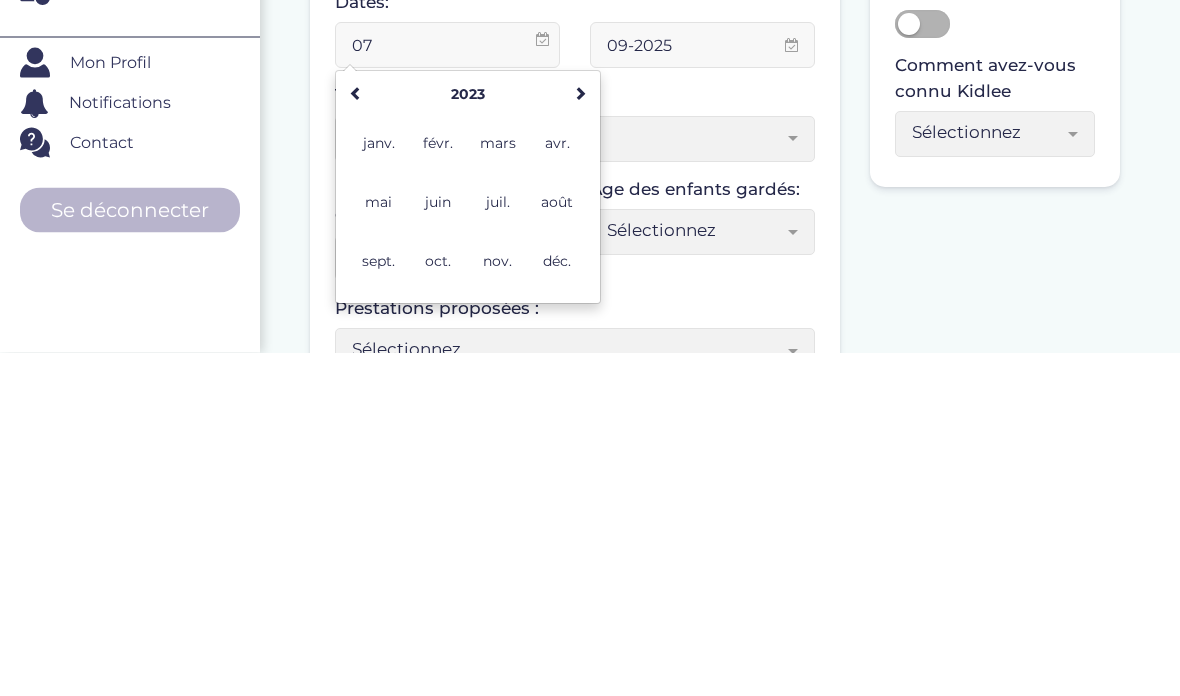 click on "juil." at bounding box center (497, 546) 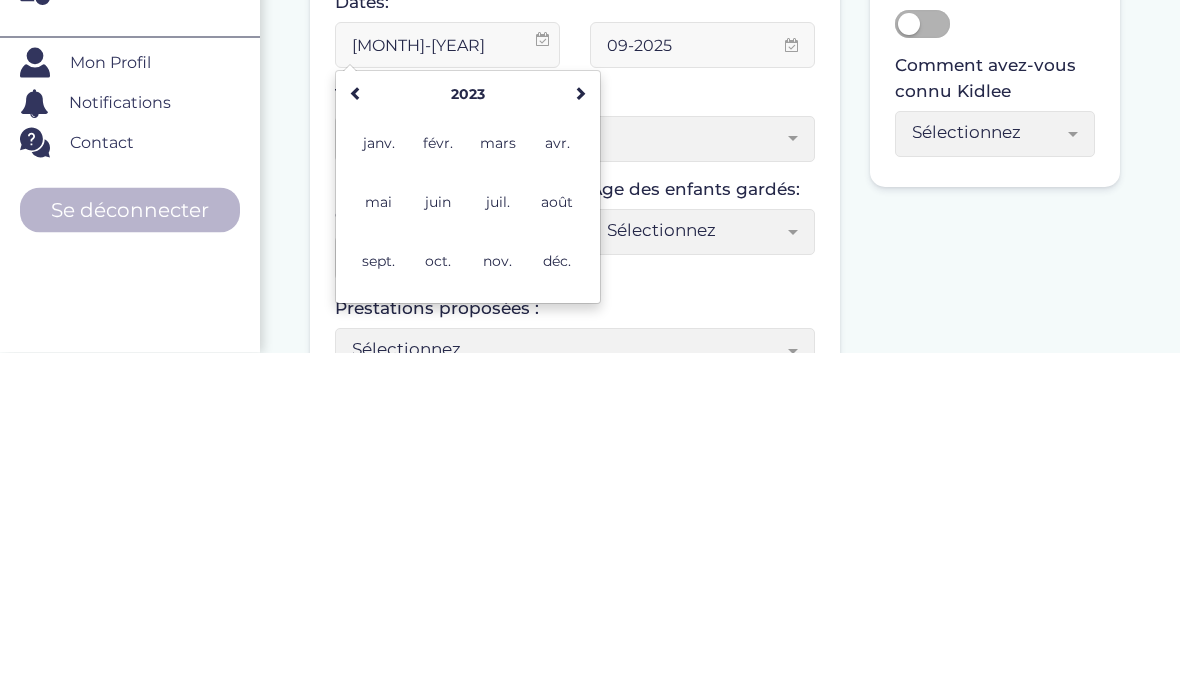 scroll, scrollTop: 375, scrollLeft: 0, axis: vertical 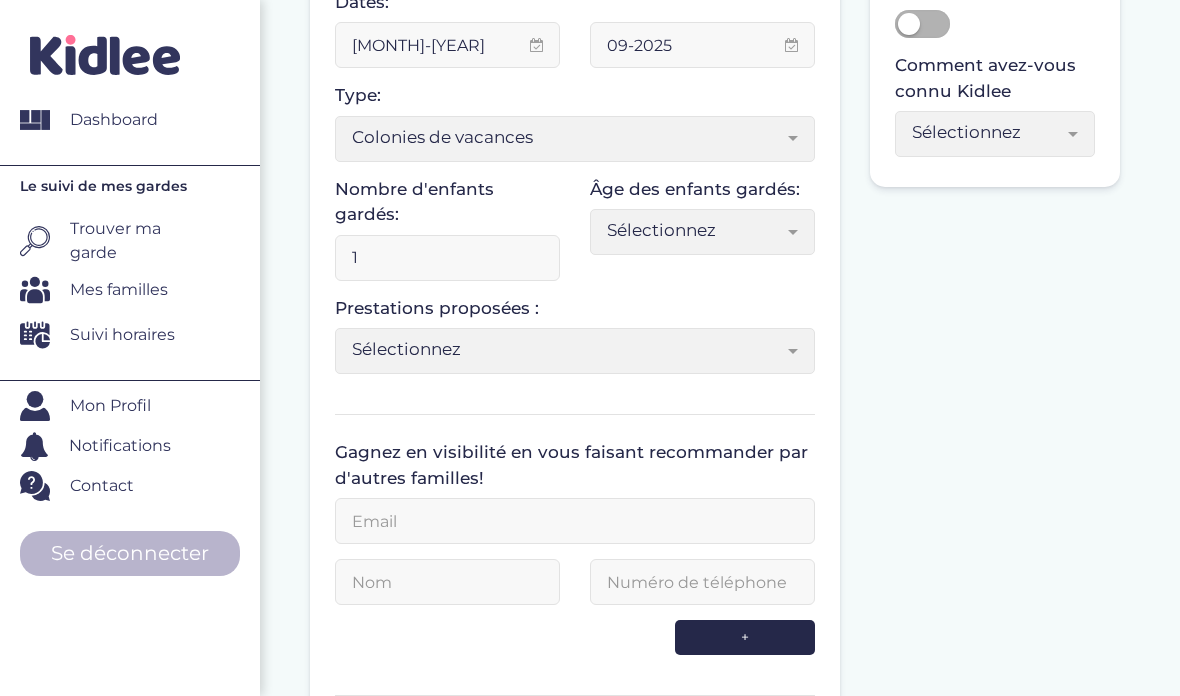 click on "09-2025" at bounding box center [702, 45] 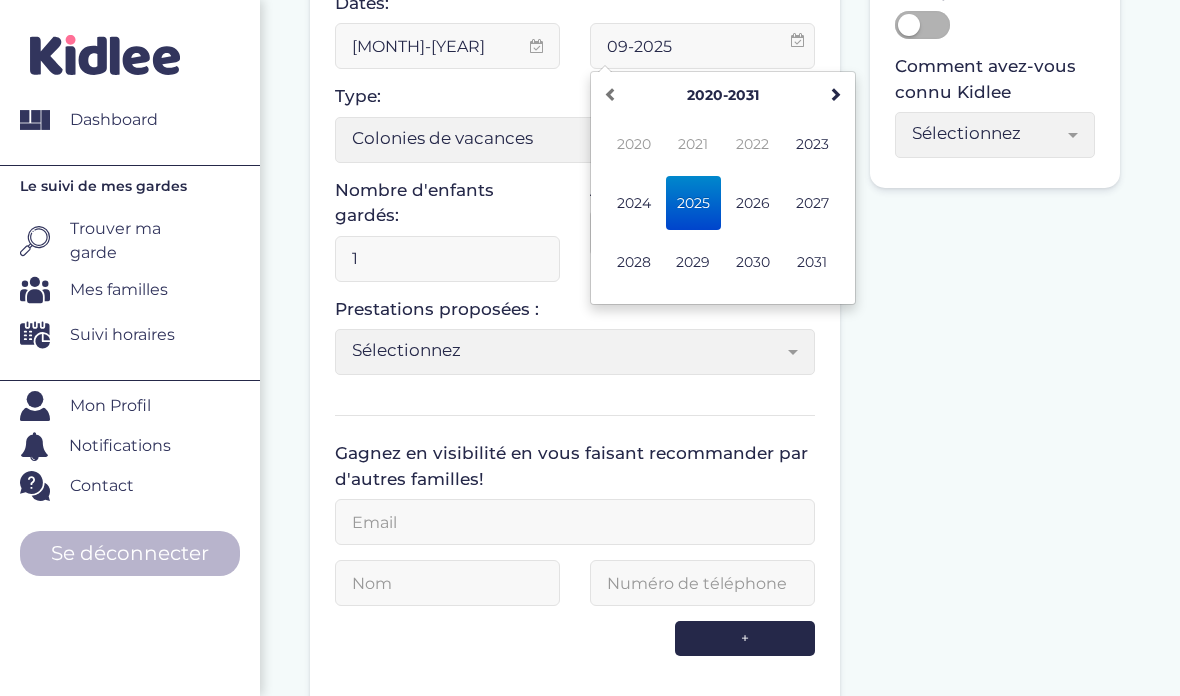 click on "2023" at bounding box center [812, 144] 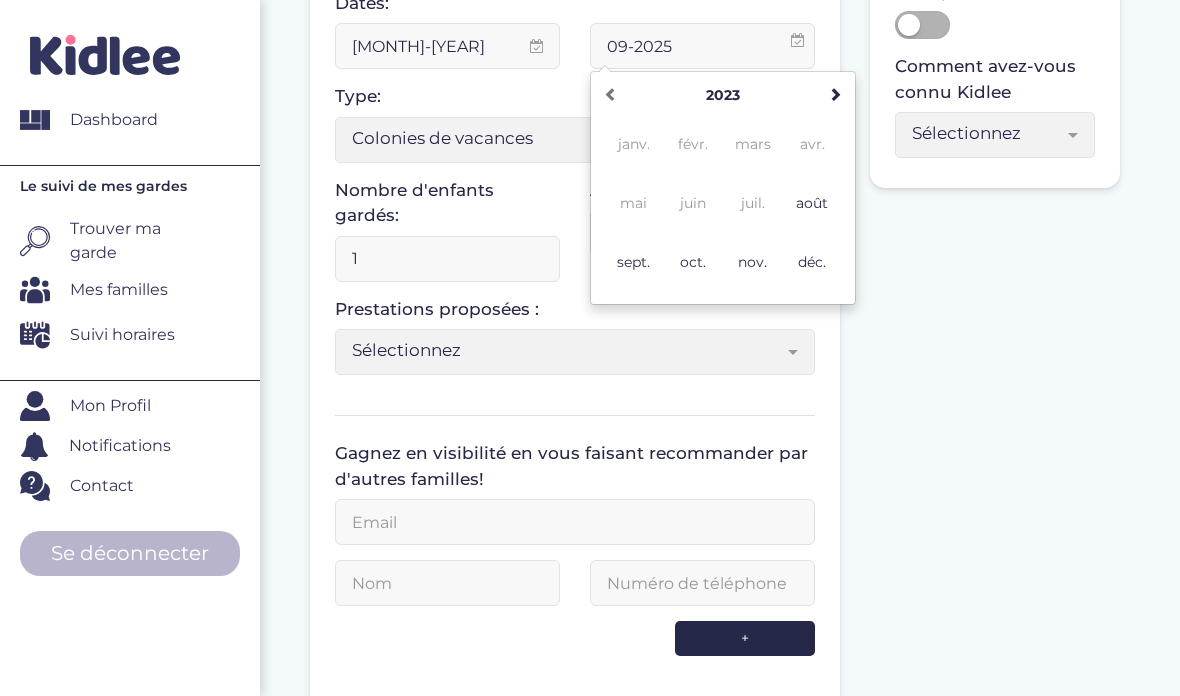 click on "août" at bounding box center [812, 203] 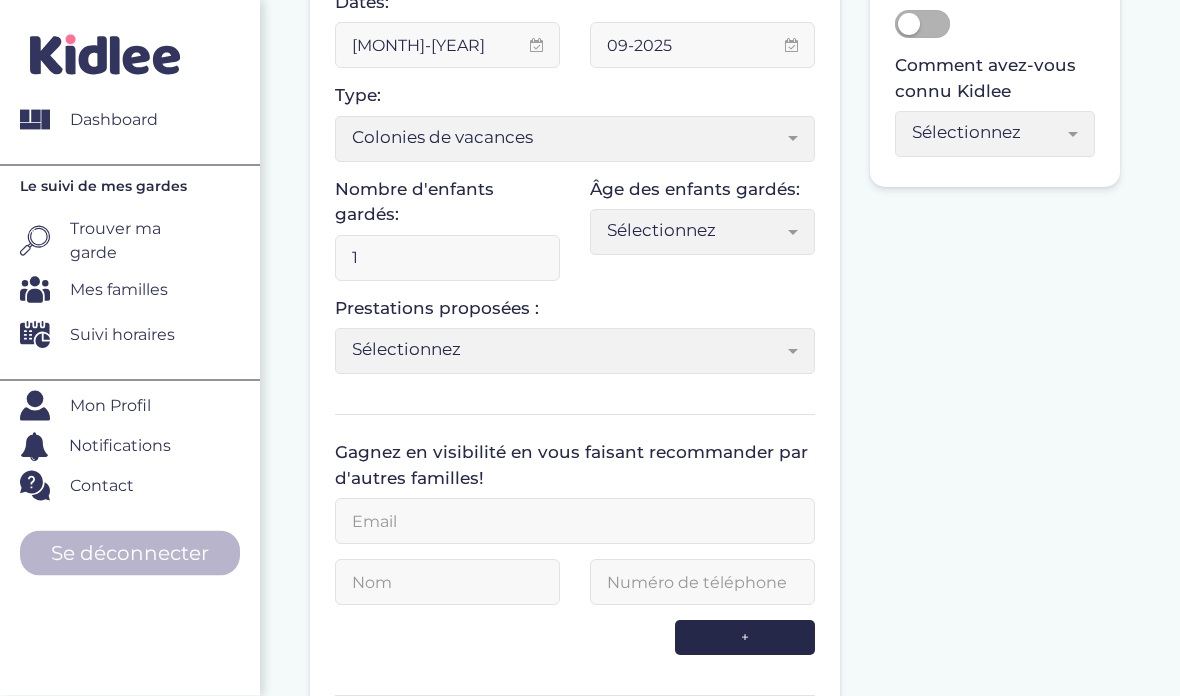 click on "[MM]-[YEAR]" at bounding box center [447, 46] 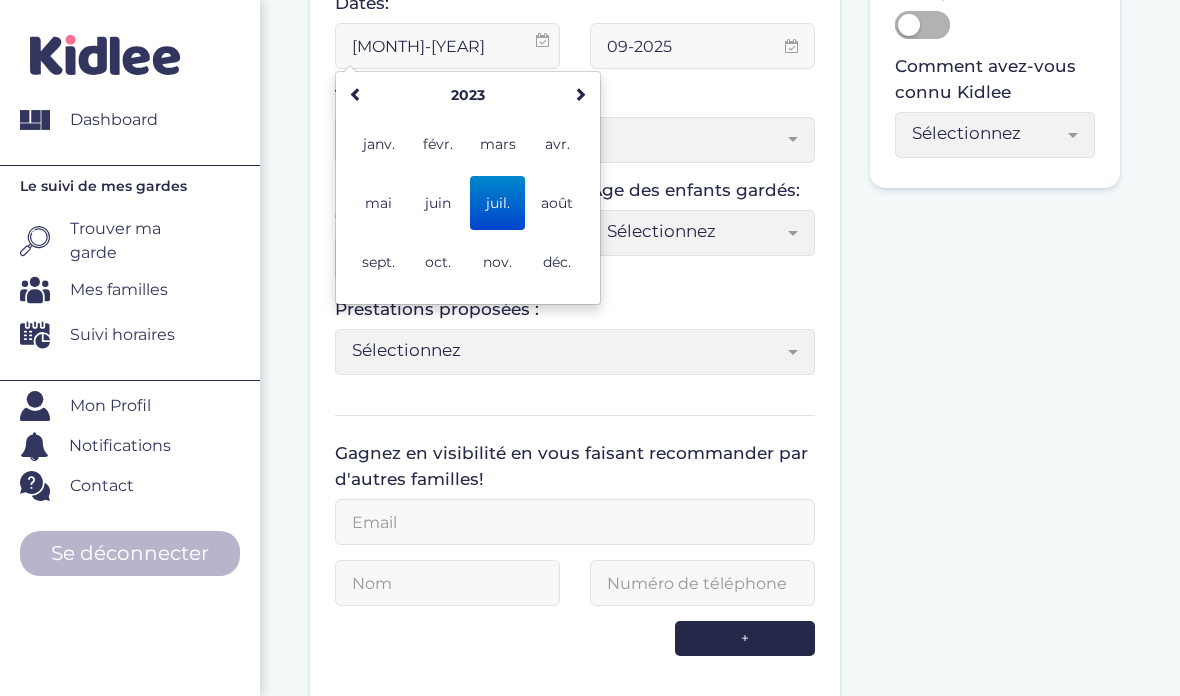 click on "juin" at bounding box center (438, 203) 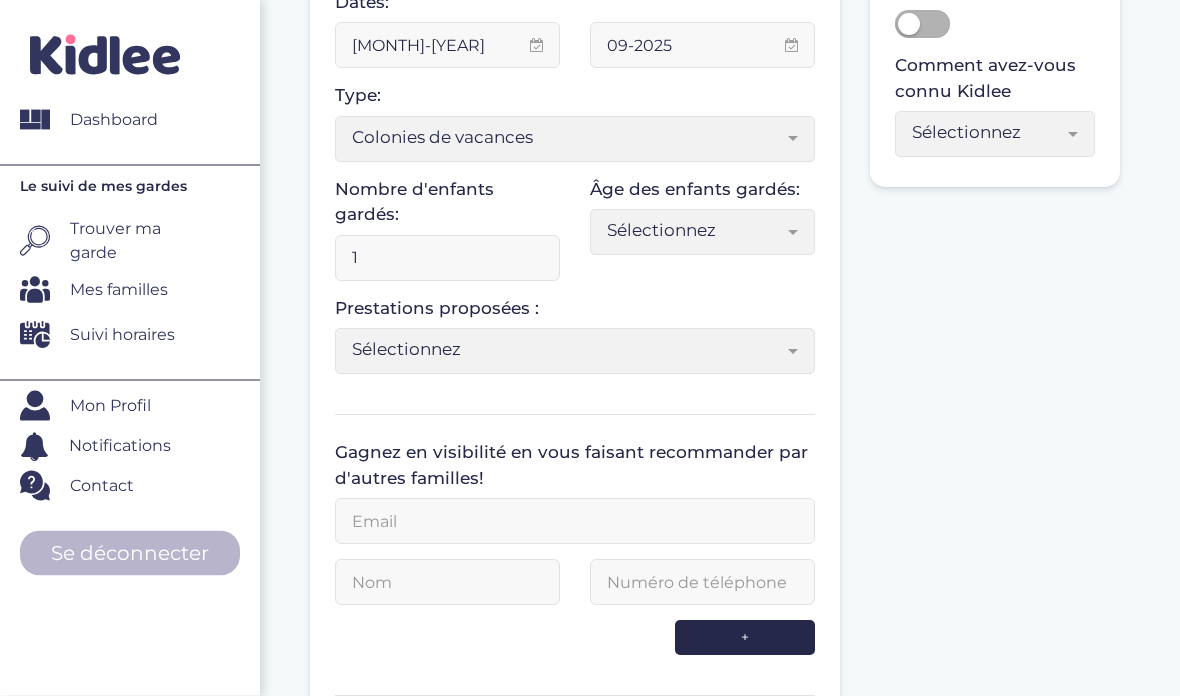 click on "09-2025" at bounding box center (702, 46) 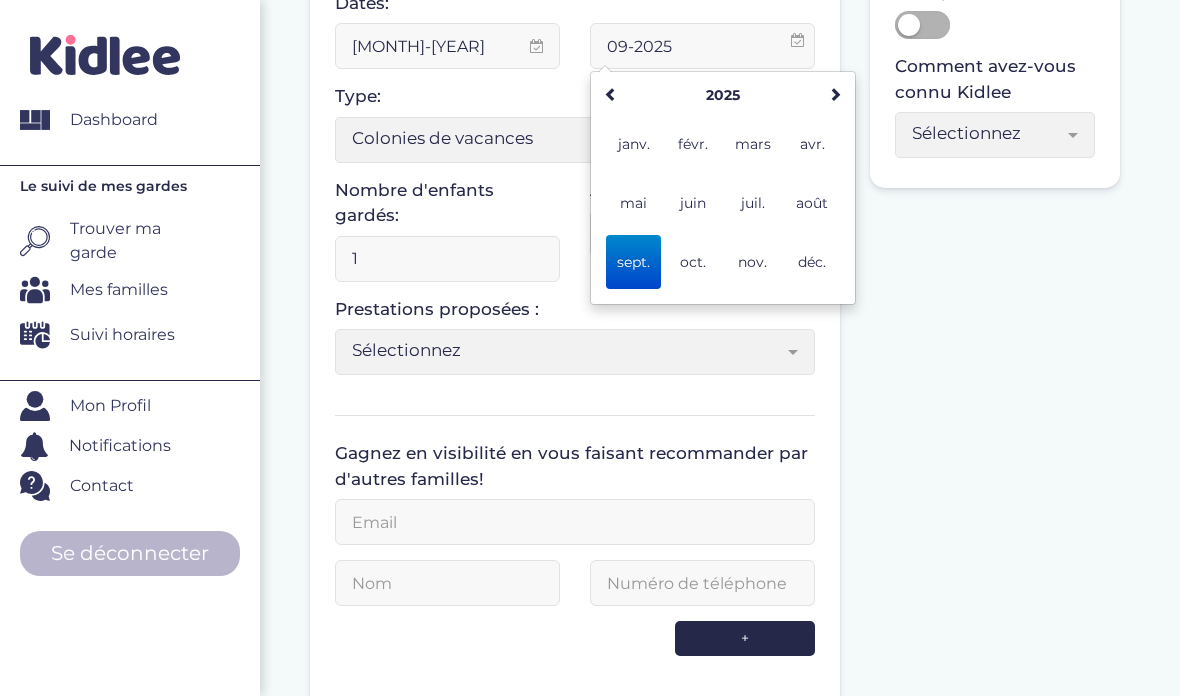 click on "juil." at bounding box center (752, 203) 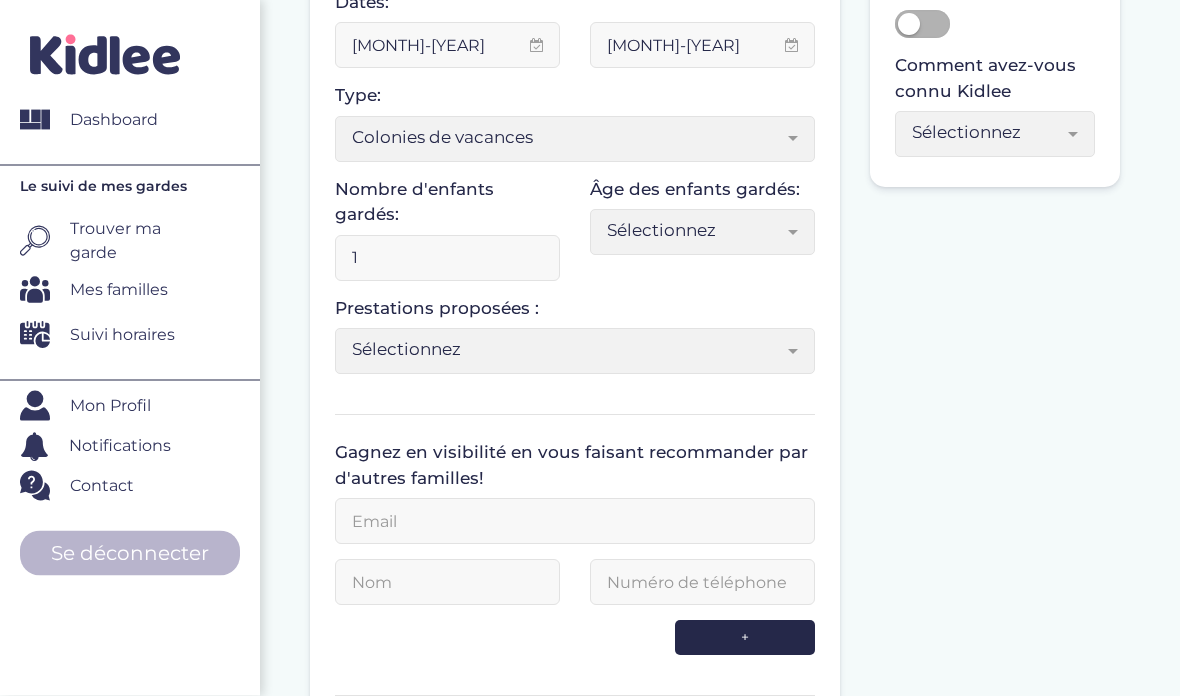 click on "Sélectionnez" at bounding box center (702, 233) 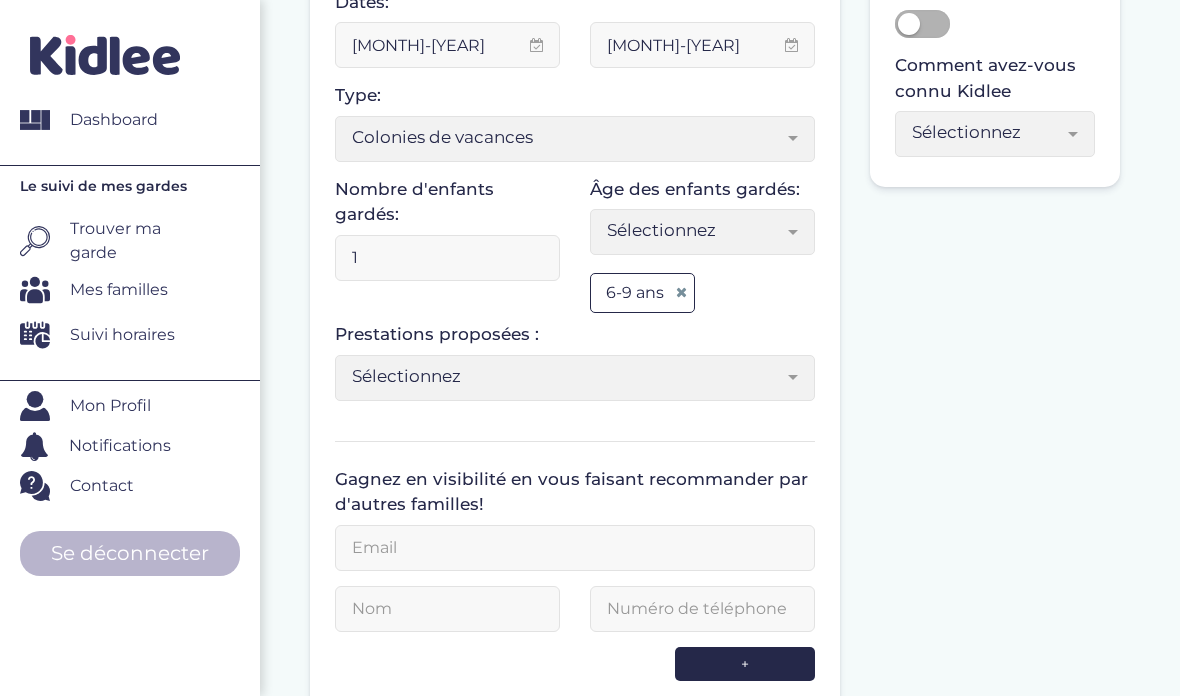 click on "Sélectionnez" at bounding box center [695, 230] 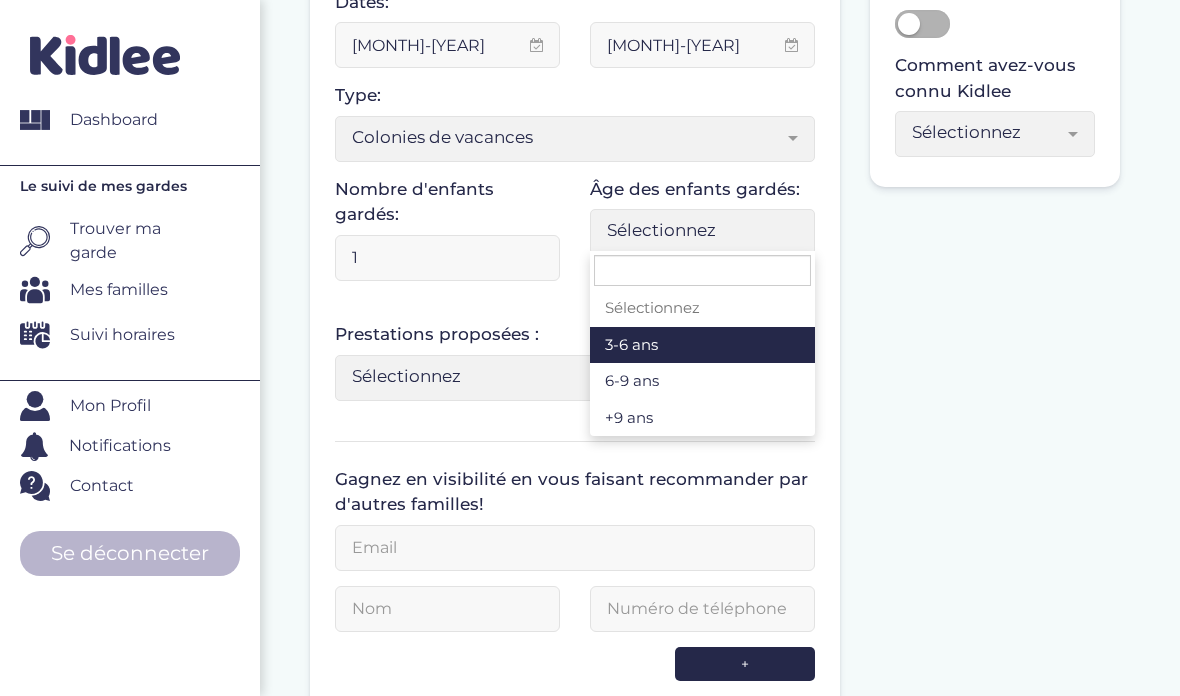 select 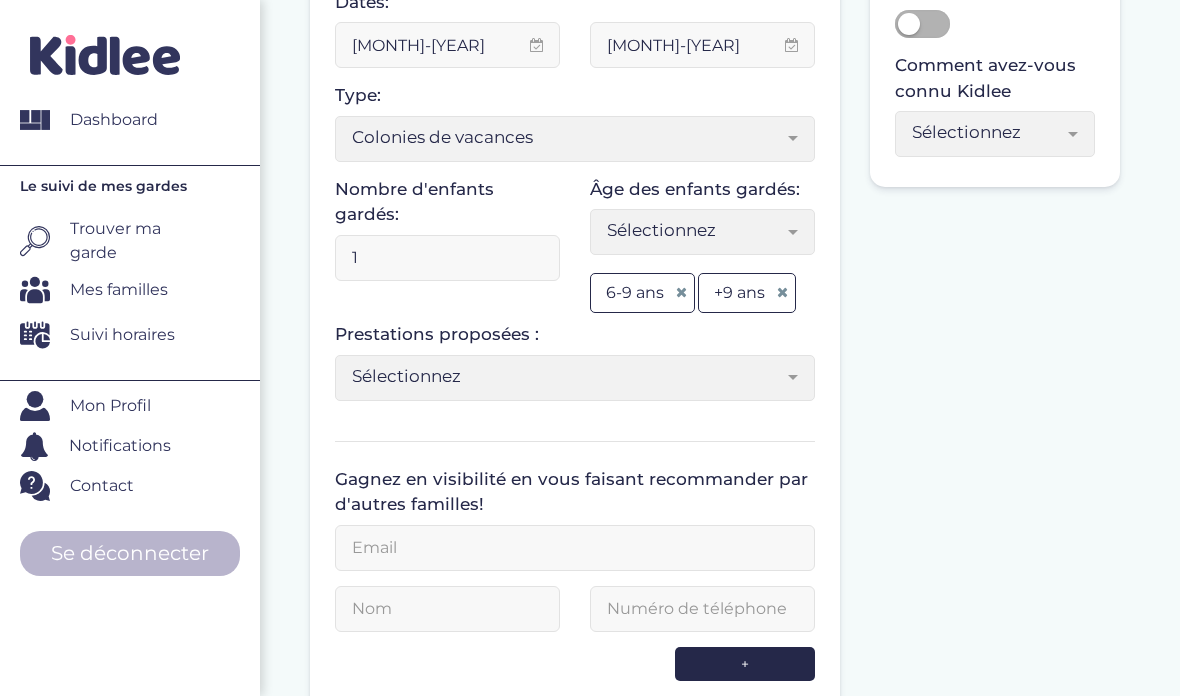 click on "1" at bounding box center [447, 258] 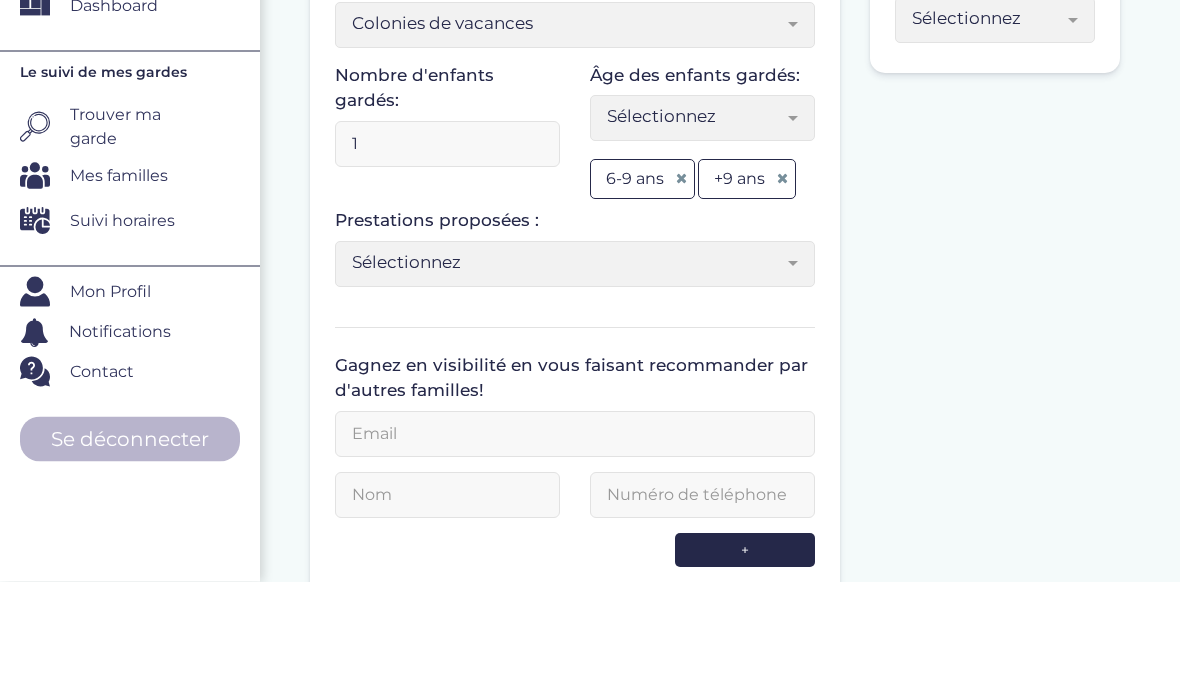 type on "10" 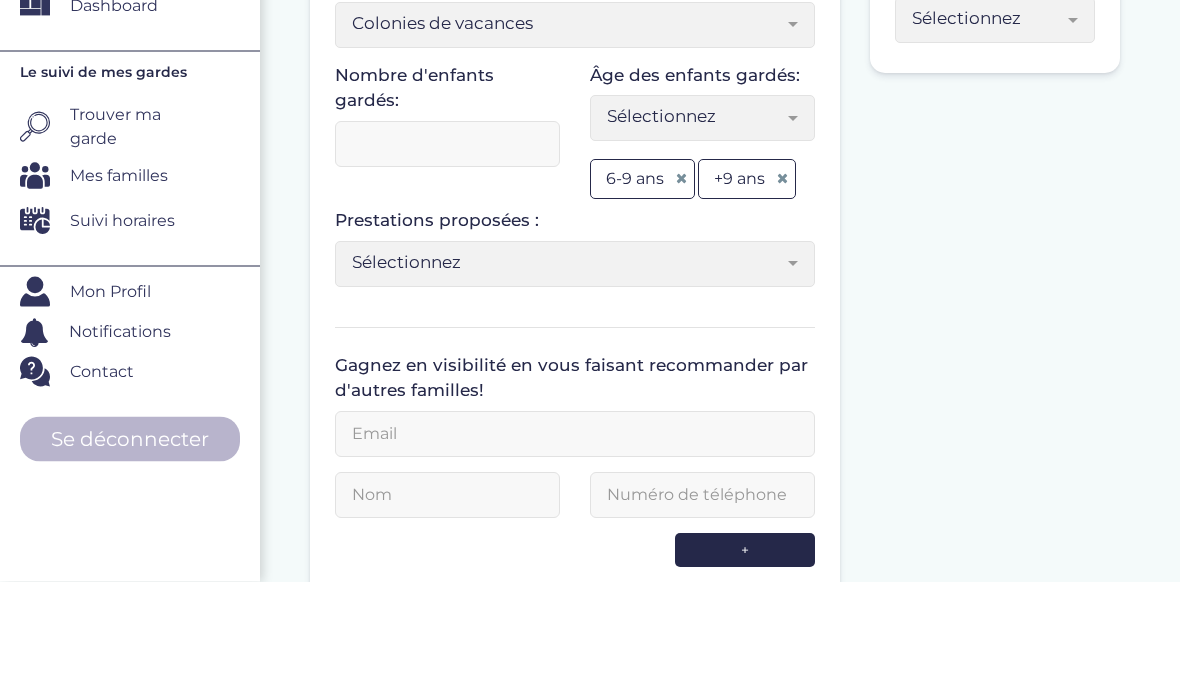 scroll, scrollTop: 489, scrollLeft: 0, axis: vertical 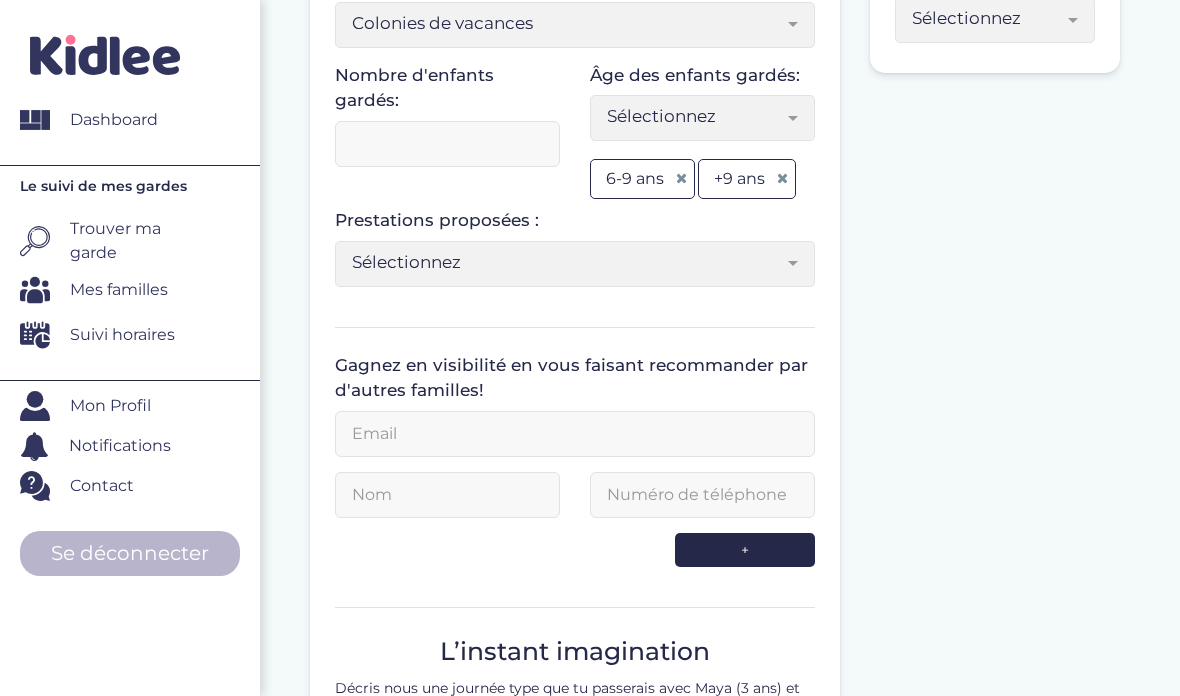 type 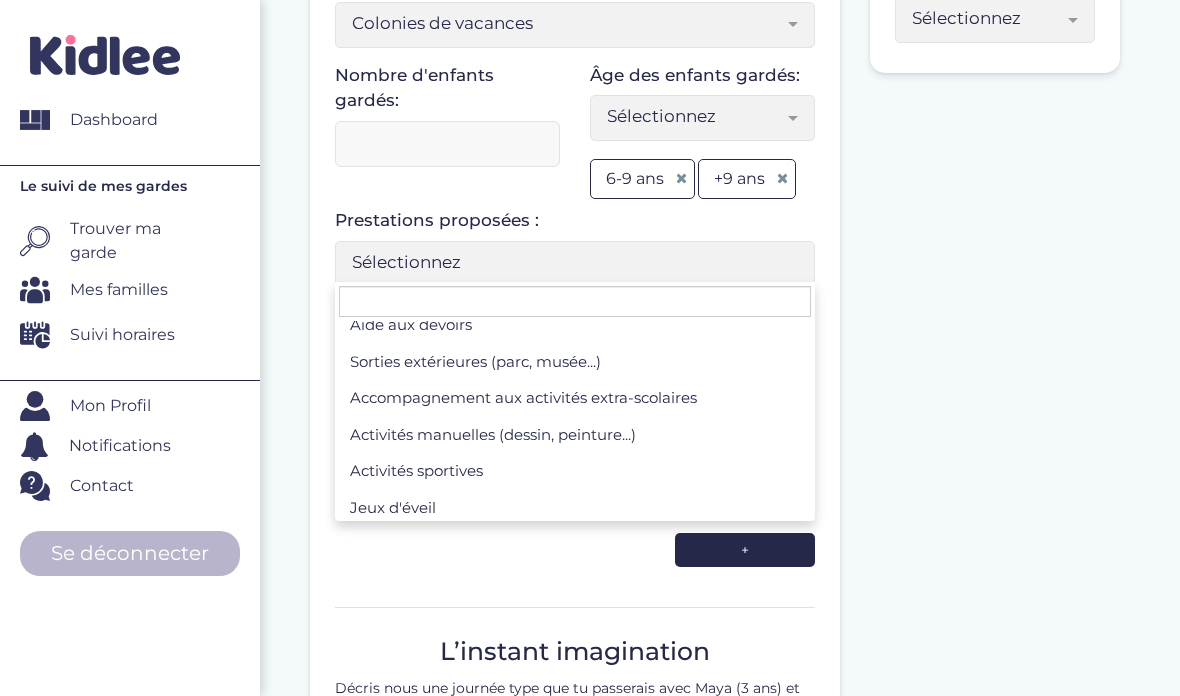 scroll, scrollTop: 88, scrollLeft: 0, axis: vertical 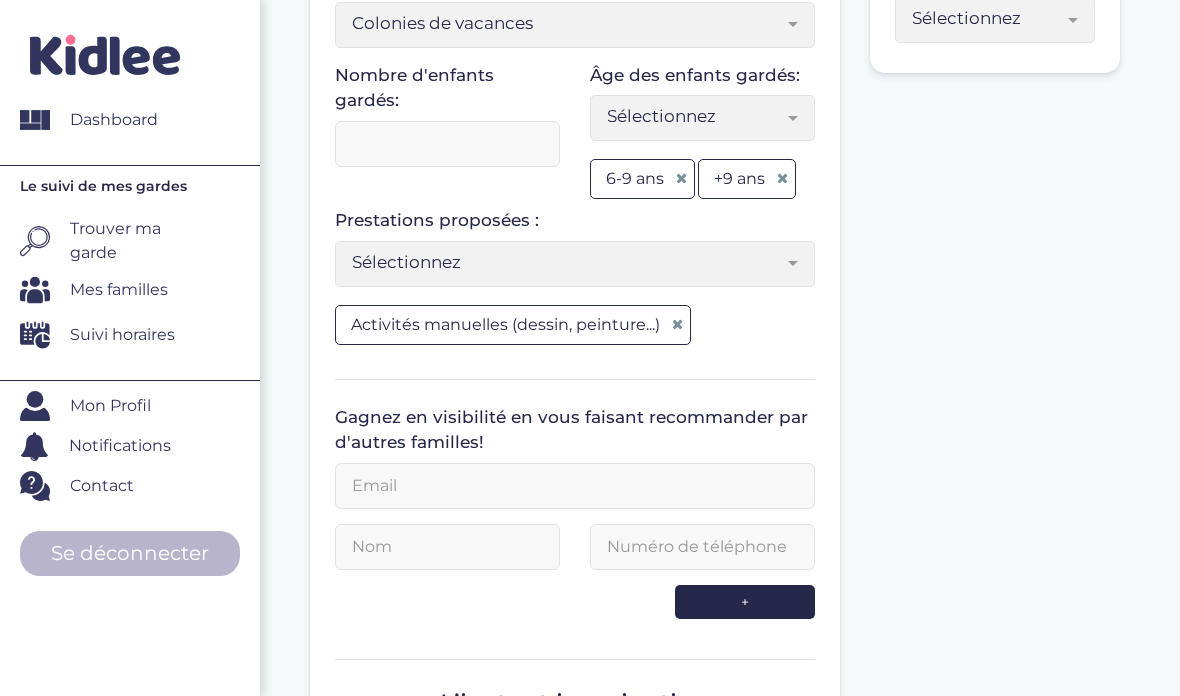click on "Sélectionnez" at bounding box center [567, 262] 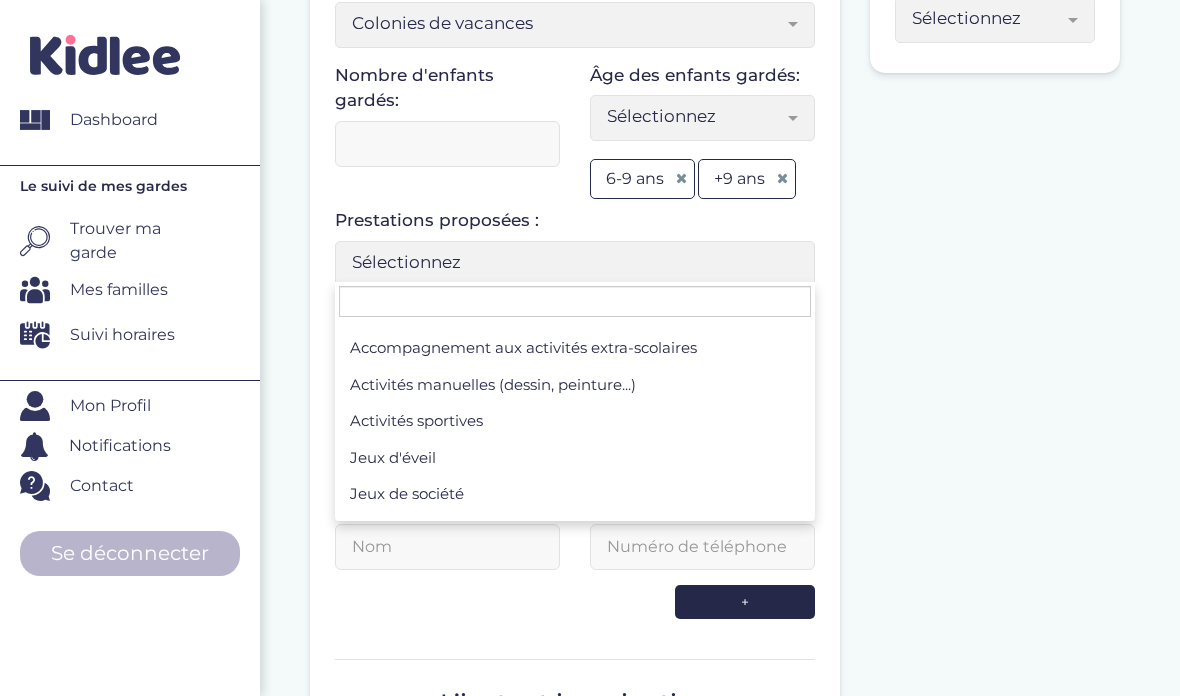 scroll, scrollTop: 161, scrollLeft: 0, axis: vertical 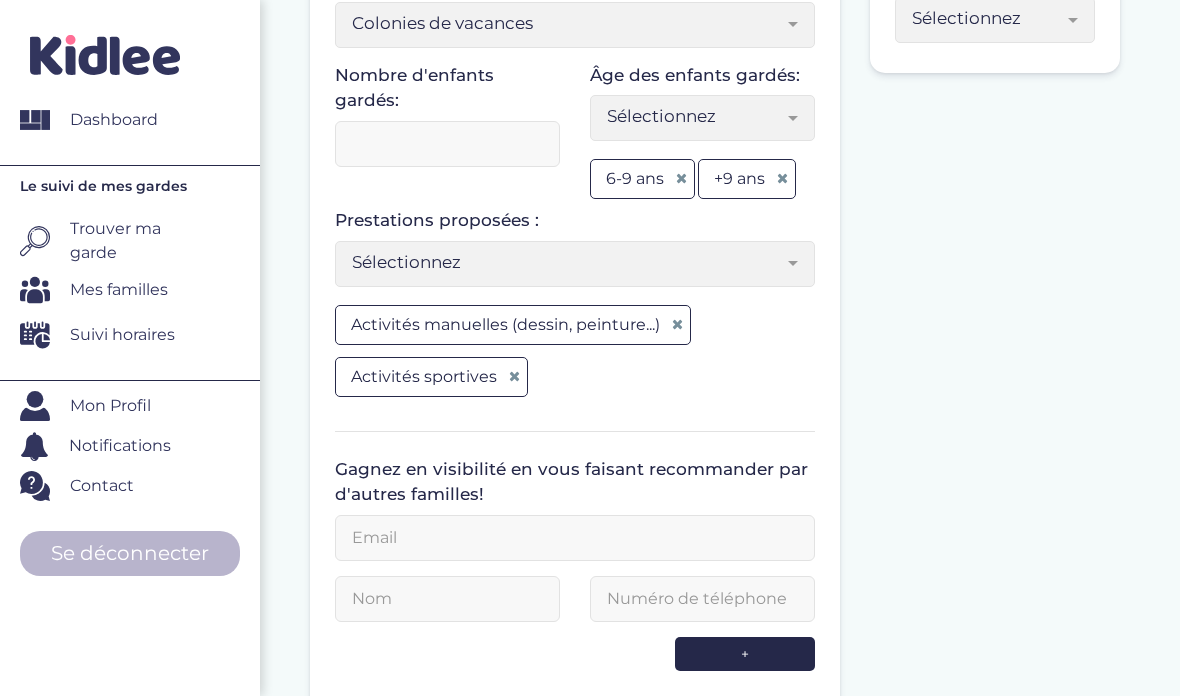 click on "Sélectionnez" at bounding box center [567, 262] 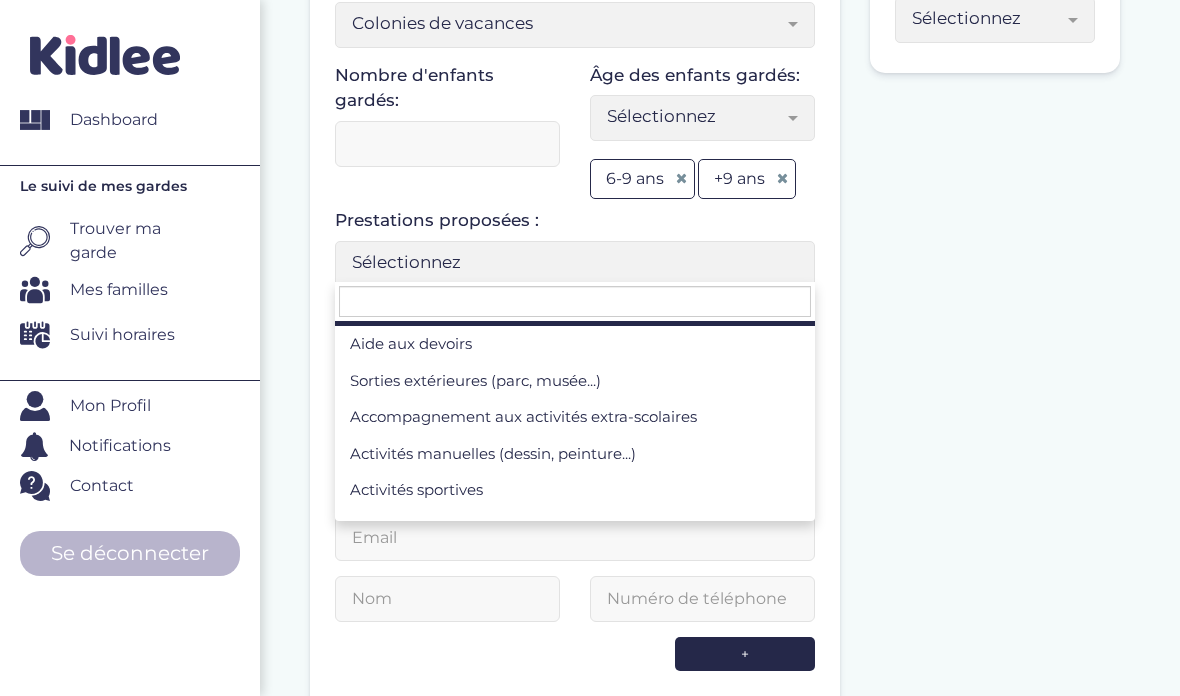 scroll, scrollTop: 66, scrollLeft: 0, axis: vertical 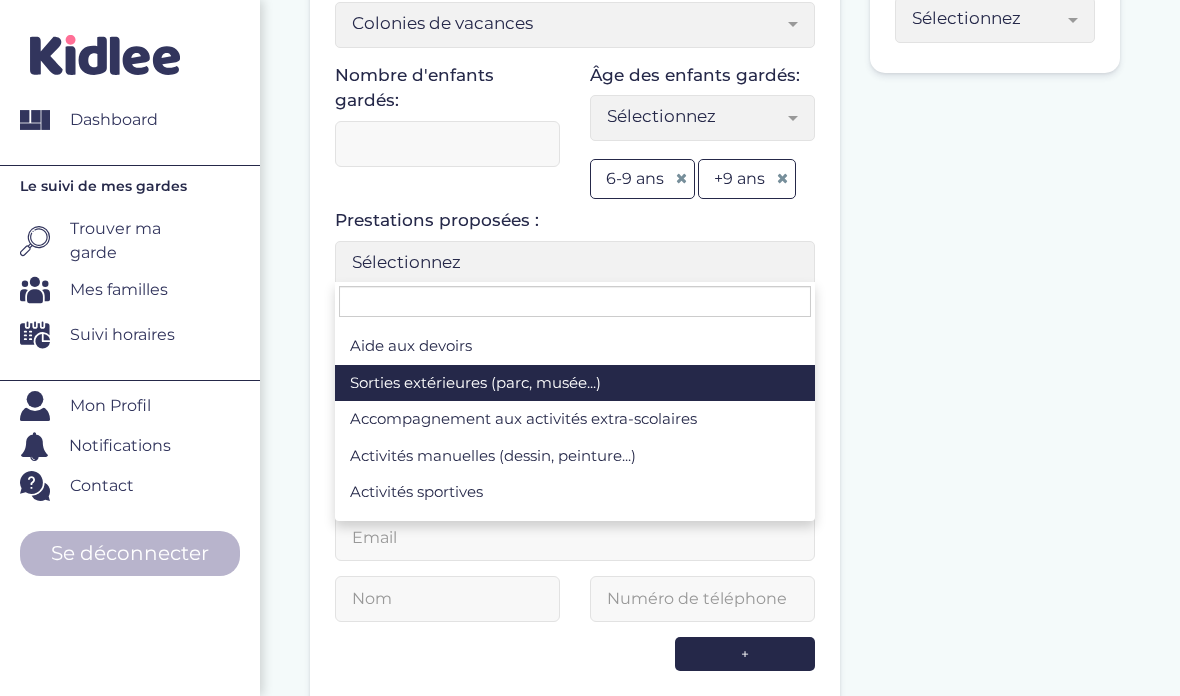 select on "Sélectionnez" 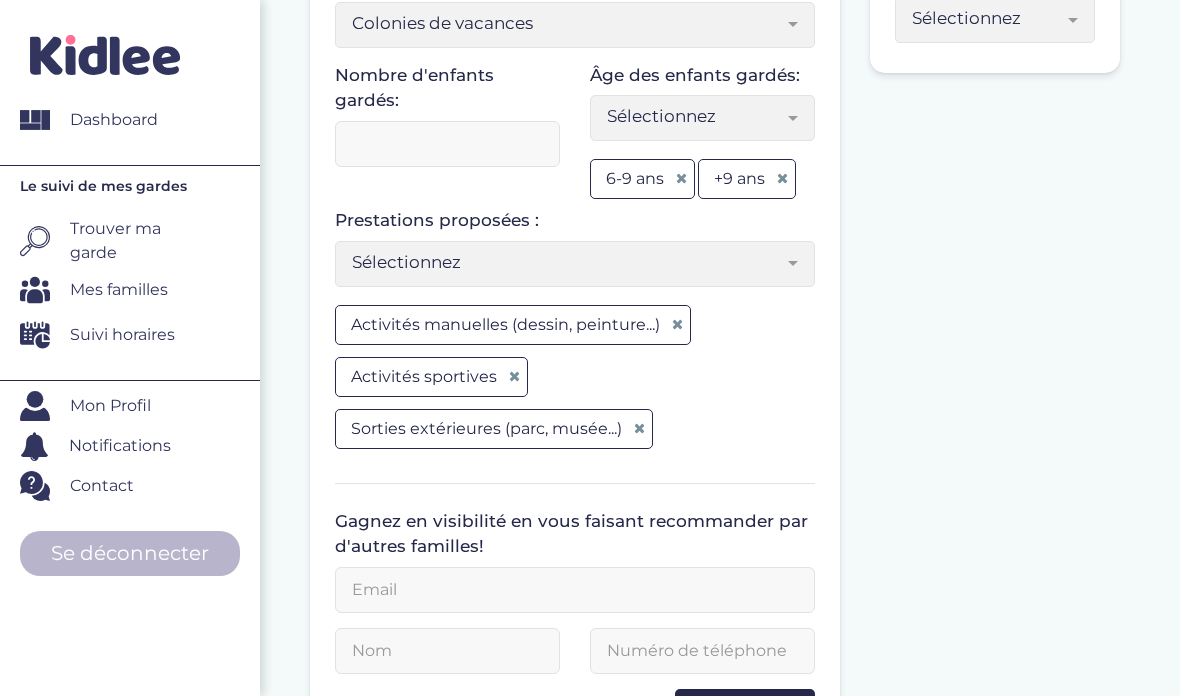 click on "Sélectionnez" at bounding box center [567, 262] 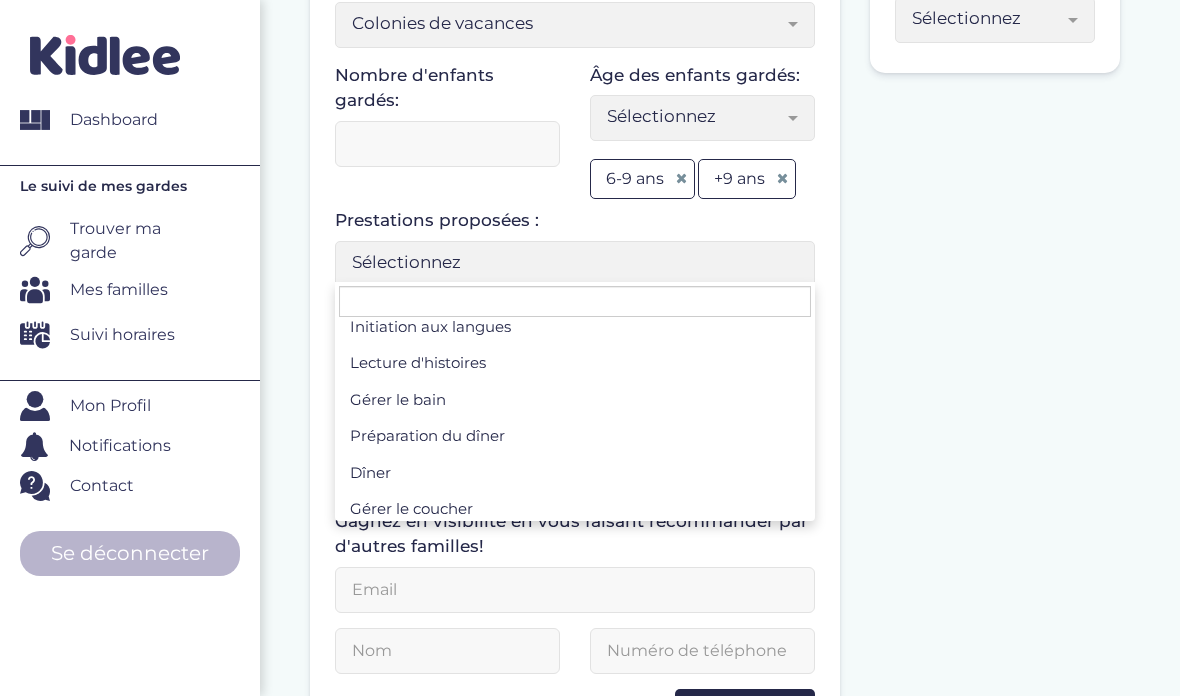 scroll, scrollTop: 340, scrollLeft: 0, axis: vertical 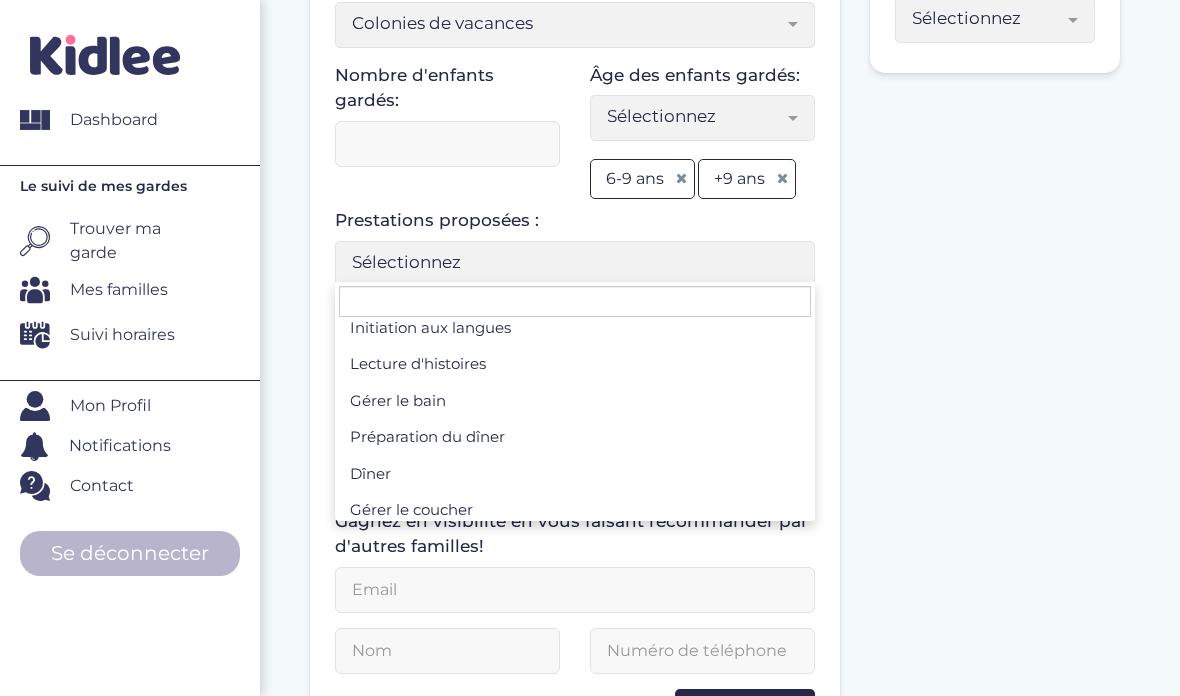 click on "Je fais de la garde d’enfants depuis :
1   Mon expérience la plus significative   Dates:   06-2023     07-2025     Type:   Sélectionnez   Sorties d’école   Baby-sitting le soir   Baby-sitting le week-end   Centre de loisirs   Colonies de vacances   Cercle familial   Crèche   Enseignement   Association   Vacances familiales   Auxiliaire de vie scolaire   Fille au pair   Autre Colonies de vacances   Nombre d'enfants gardés:     Âge des enfants gardés:   1   1   1   1   Sélectionnez   3-6 ans   6-9 ans   +9 ans Sélectionnez   6-9 ans +9 ans   Prestations proposées :   Sélectionnez   Gérer le gouter   Aide aux devoirs   Sorties extérieures (parc, musée...)   Accompagnement aux activités extra-scolaires   Activités manuelles (dessin, peinture...)   Activités sportives   Jeux d'éveil   Jeux de société   Initiation aux langues   Lecture d'histoires   Gérer le bain   Préparation du dîner   Dîner" at bounding box center [715, 506] 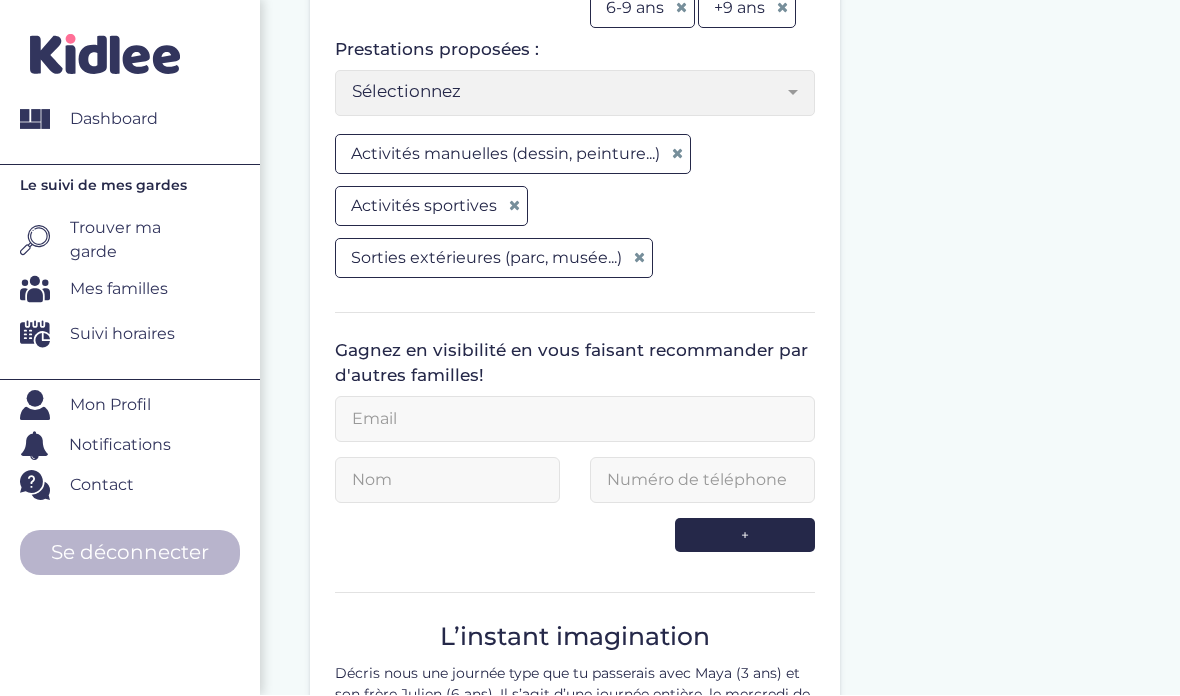 click at bounding box center (575, 420) 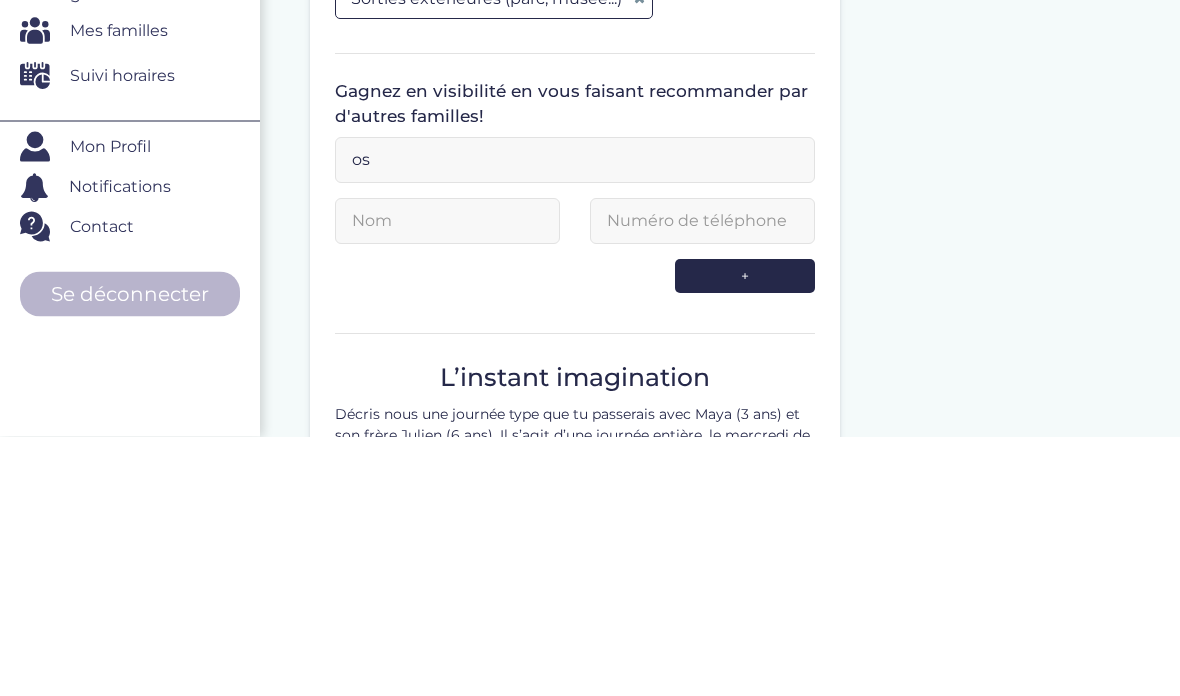 type on "o" 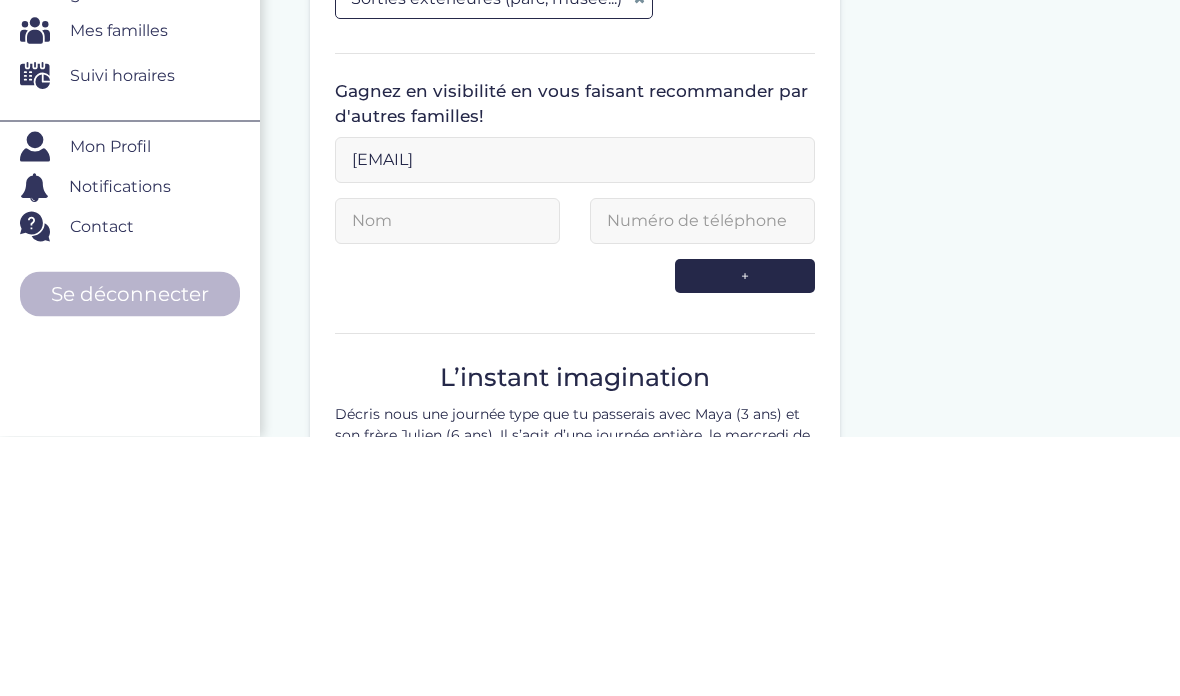 type on "[EMAIL]" 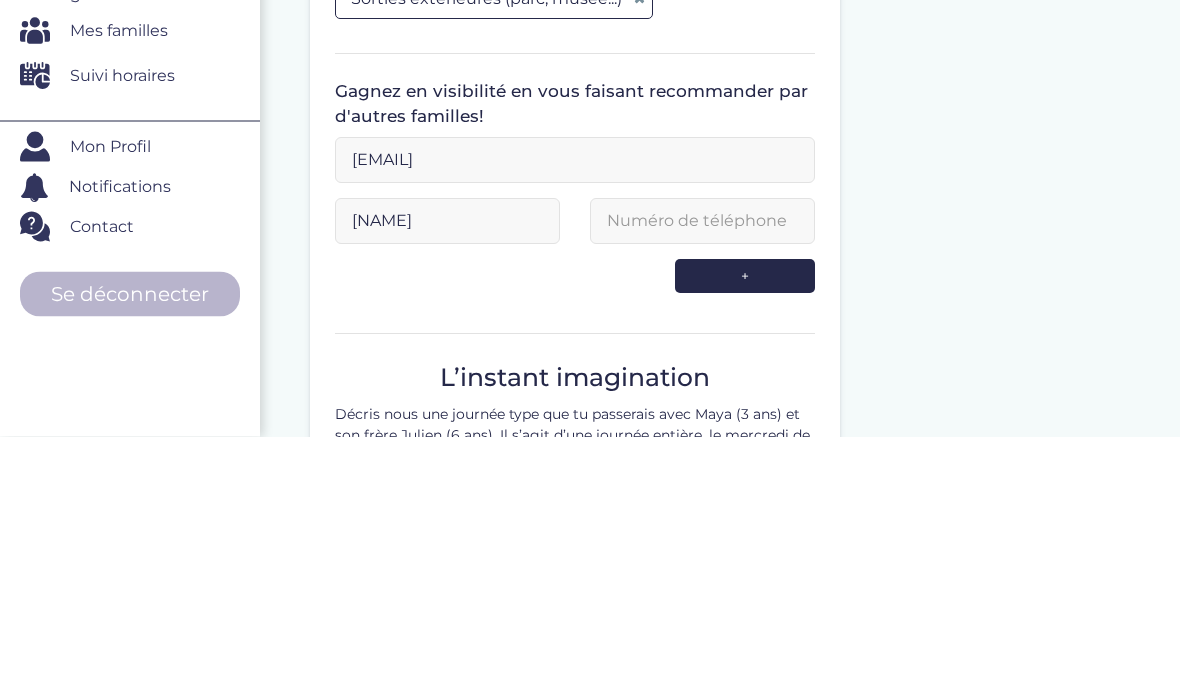 type on "[FIRST]" 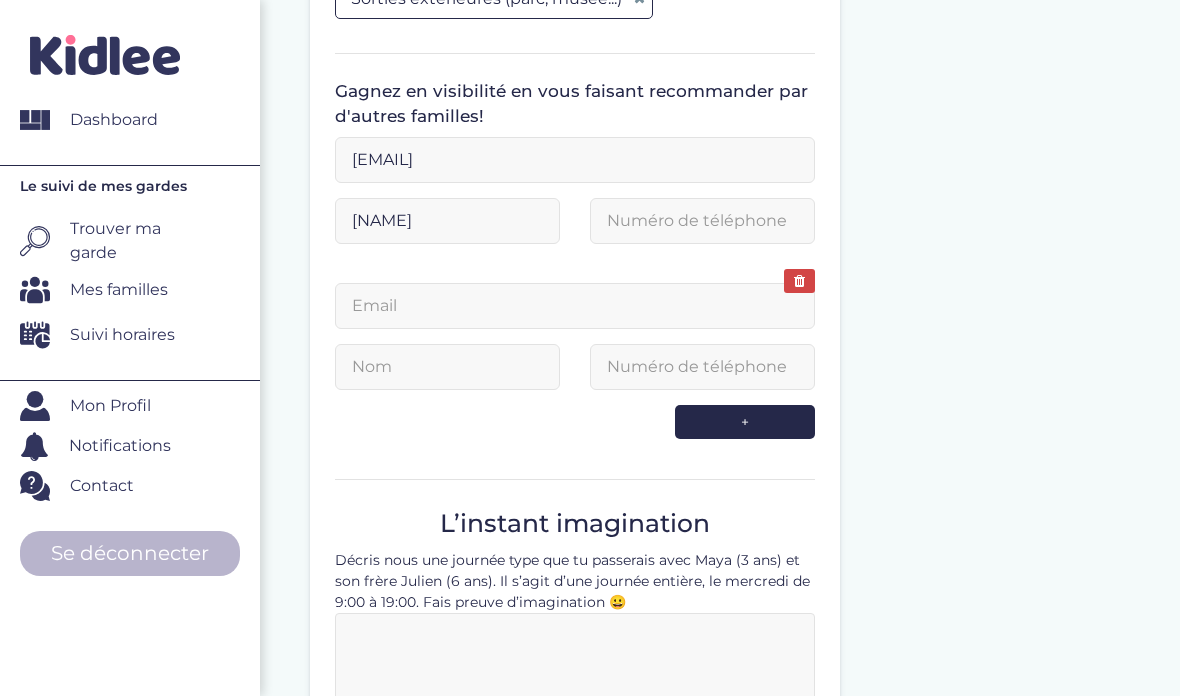 click at bounding box center (799, 281) 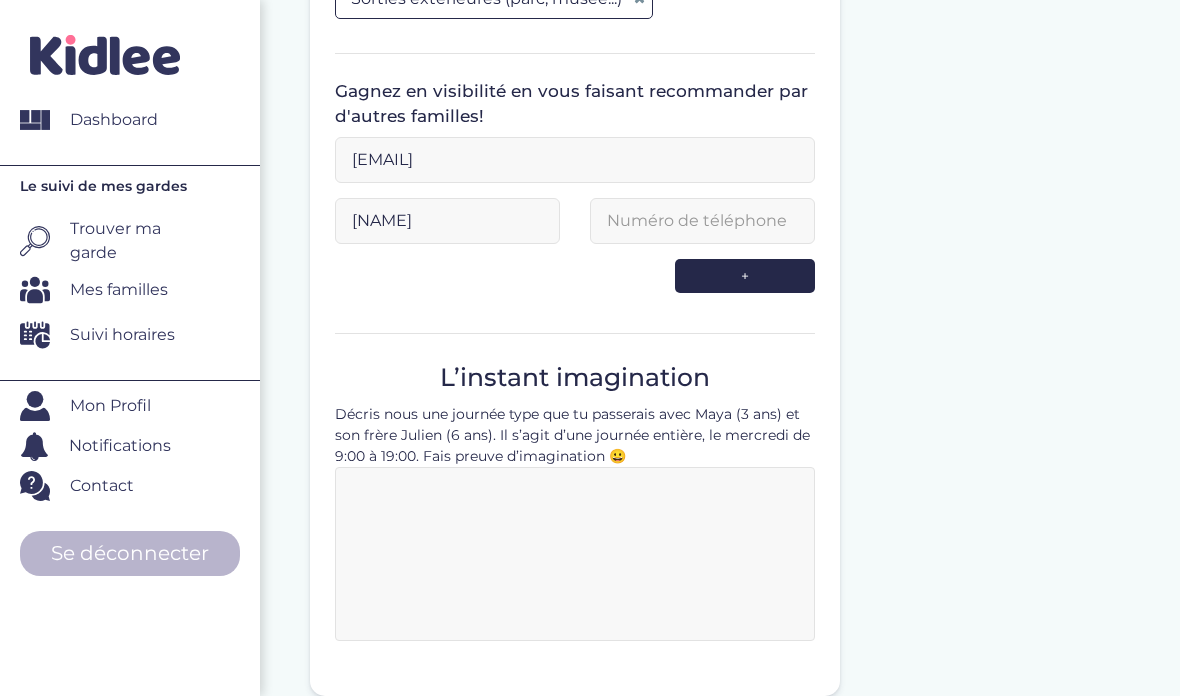 click at bounding box center [702, 221] 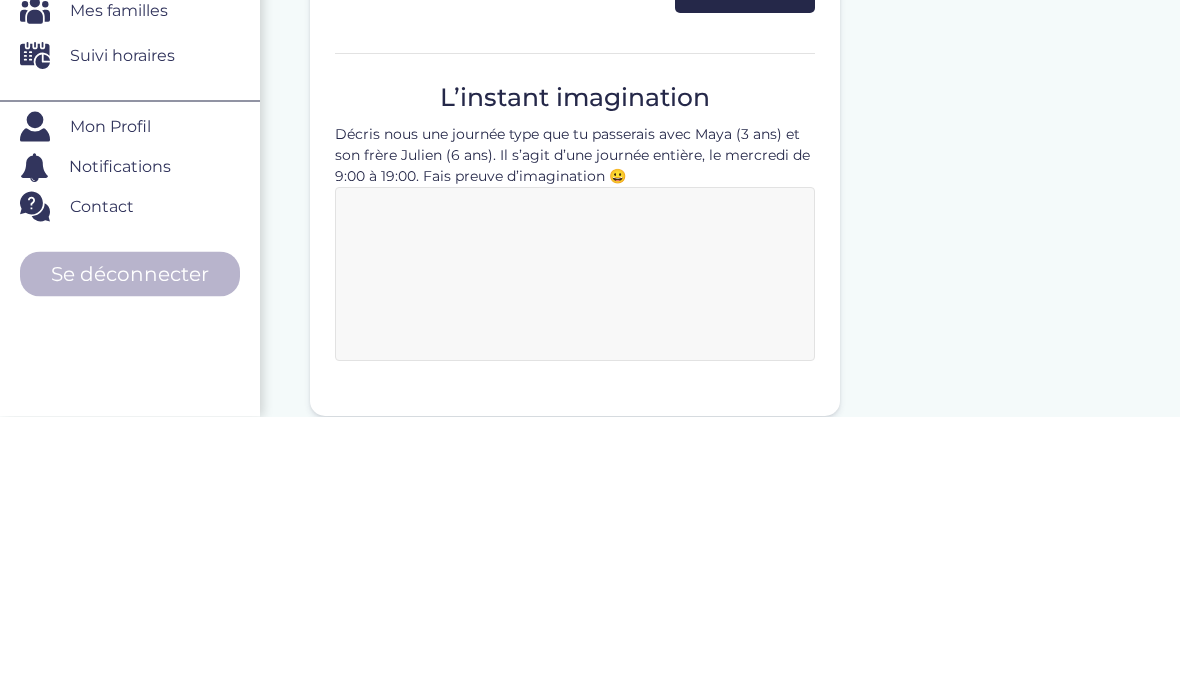 scroll, scrollTop: 1031, scrollLeft: 0, axis: vertical 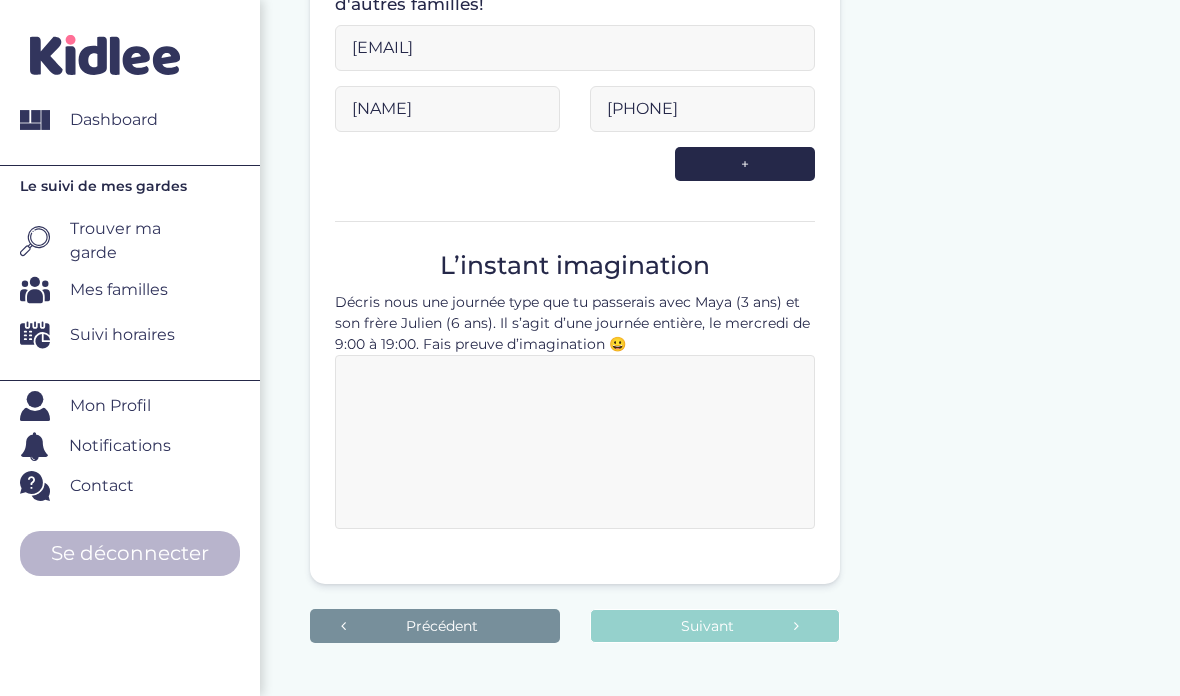 copy on "Décris nous une journée type que tu passerais avec Maya (3 ans) et son frère Julien (6 ans). Il s’agit d’une journée entière, le mercredi de 9:00 à 19:00. Fais preuve d’imagination 😀" 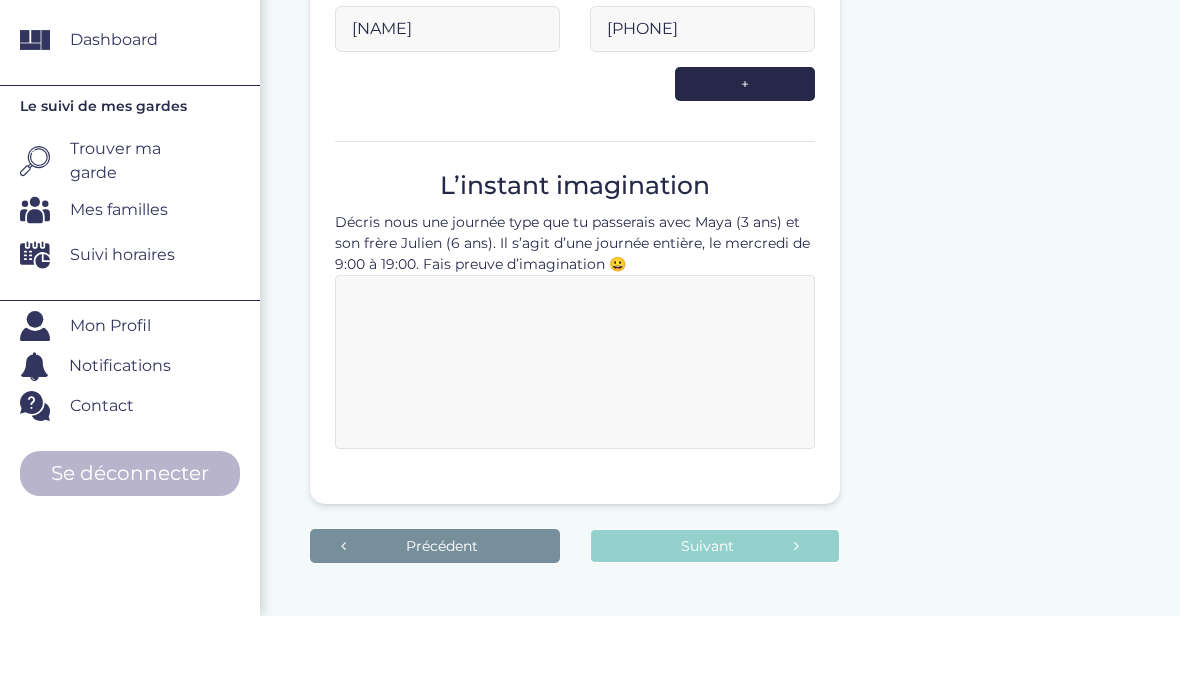 scroll, scrollTop: 1111, scrollLeft: 0, axis: vertical 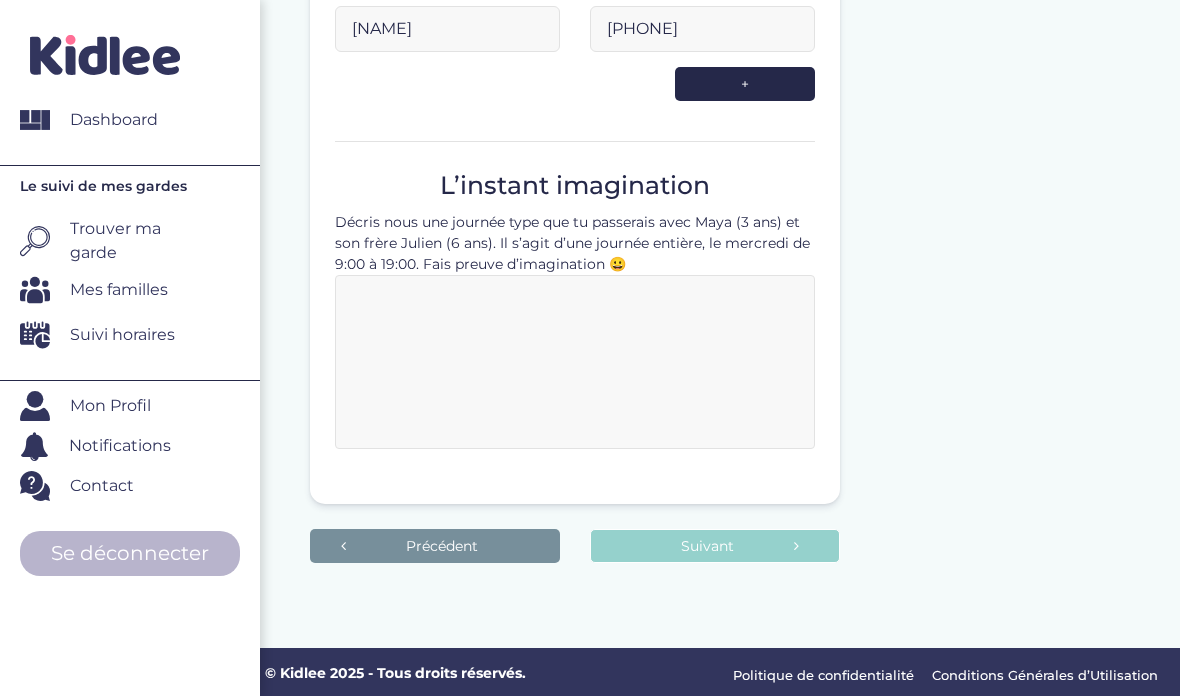 type on "[PHONE]" 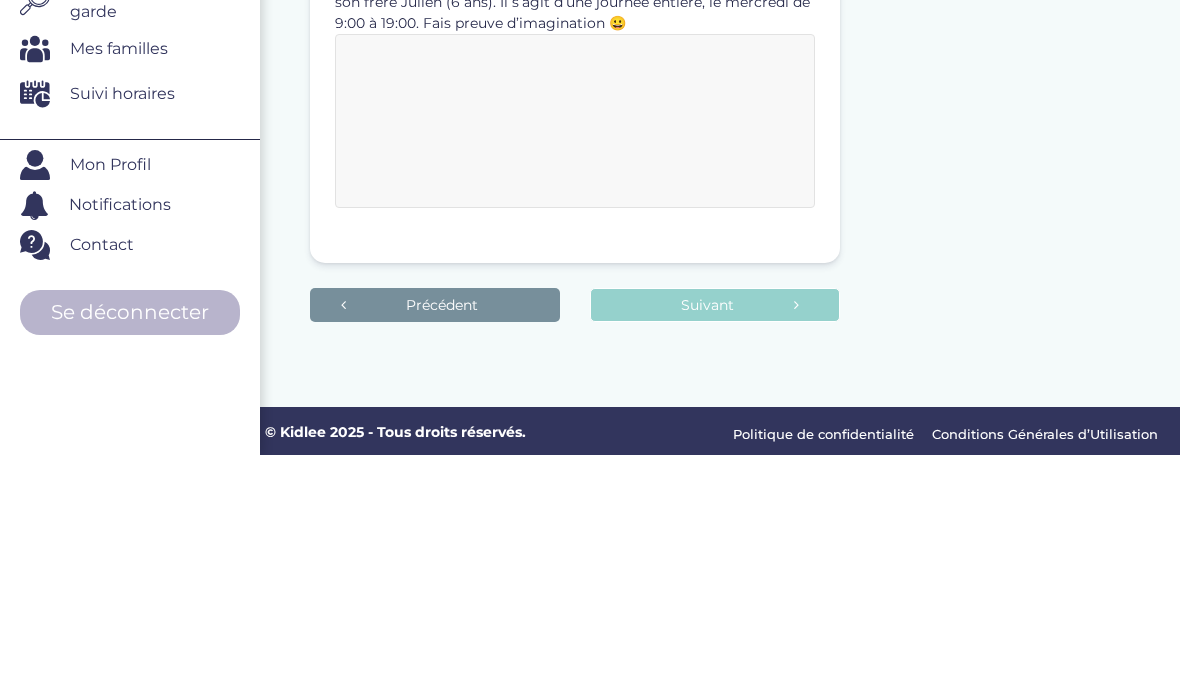 click at bounding box center (575, 362) 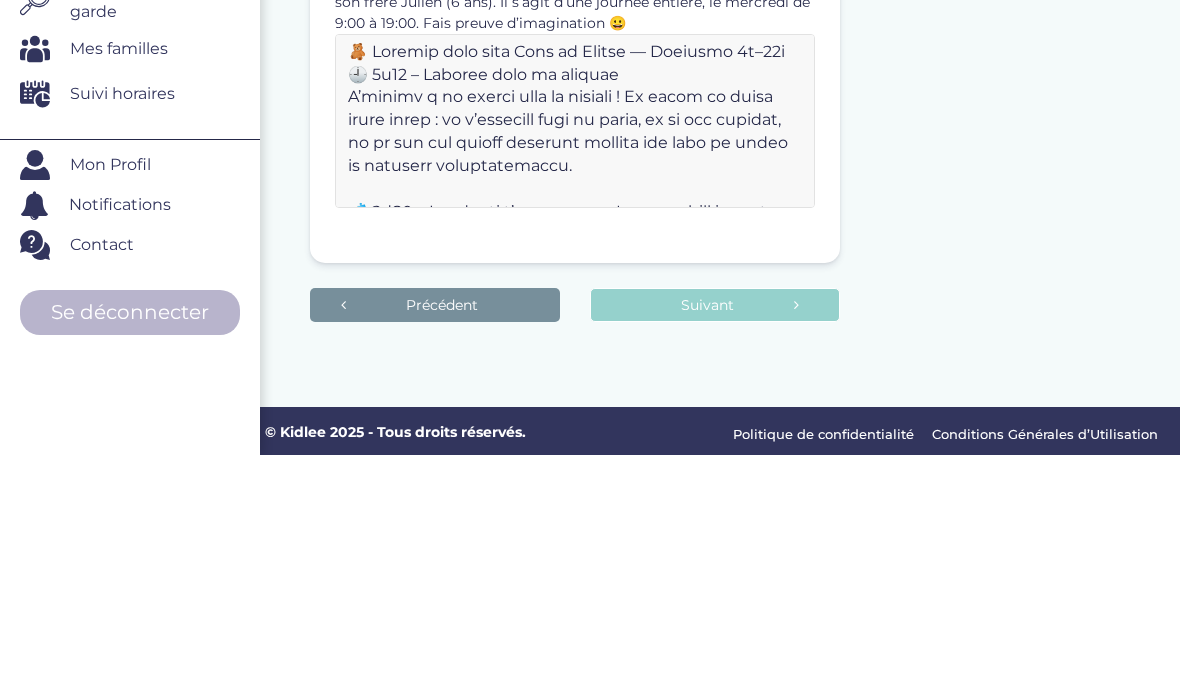 scroll, scrollTop: 1468, scrollLeft: 0, axis: vertical 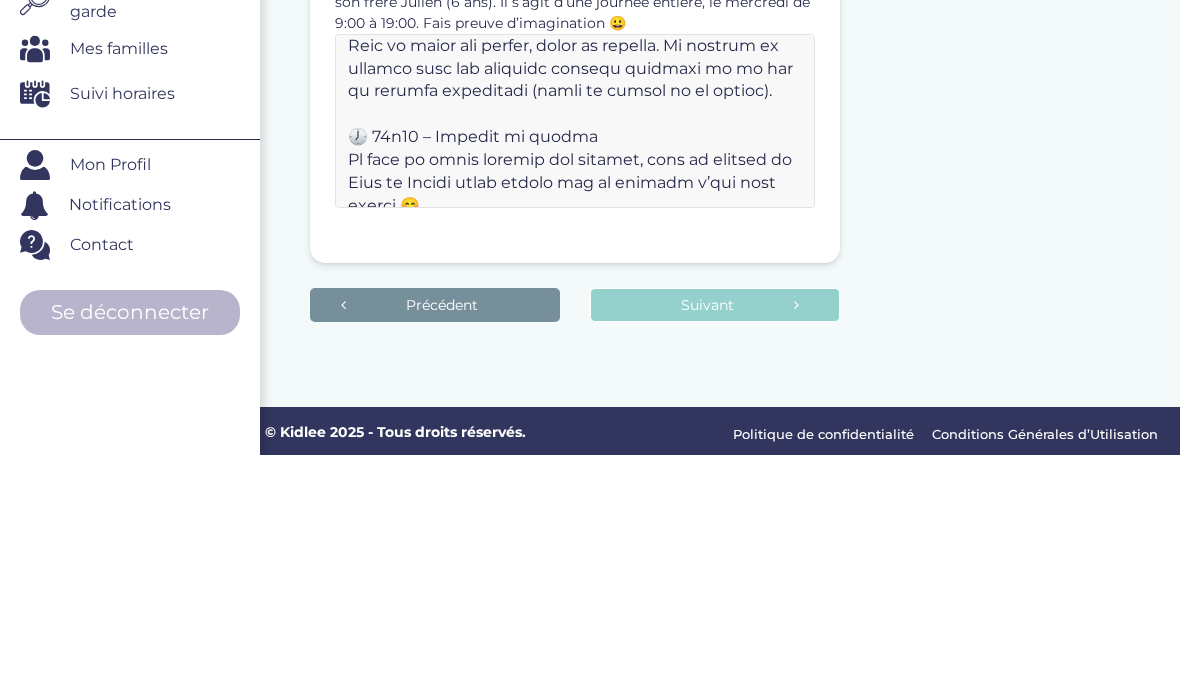 click at bounding box center (575, 362) 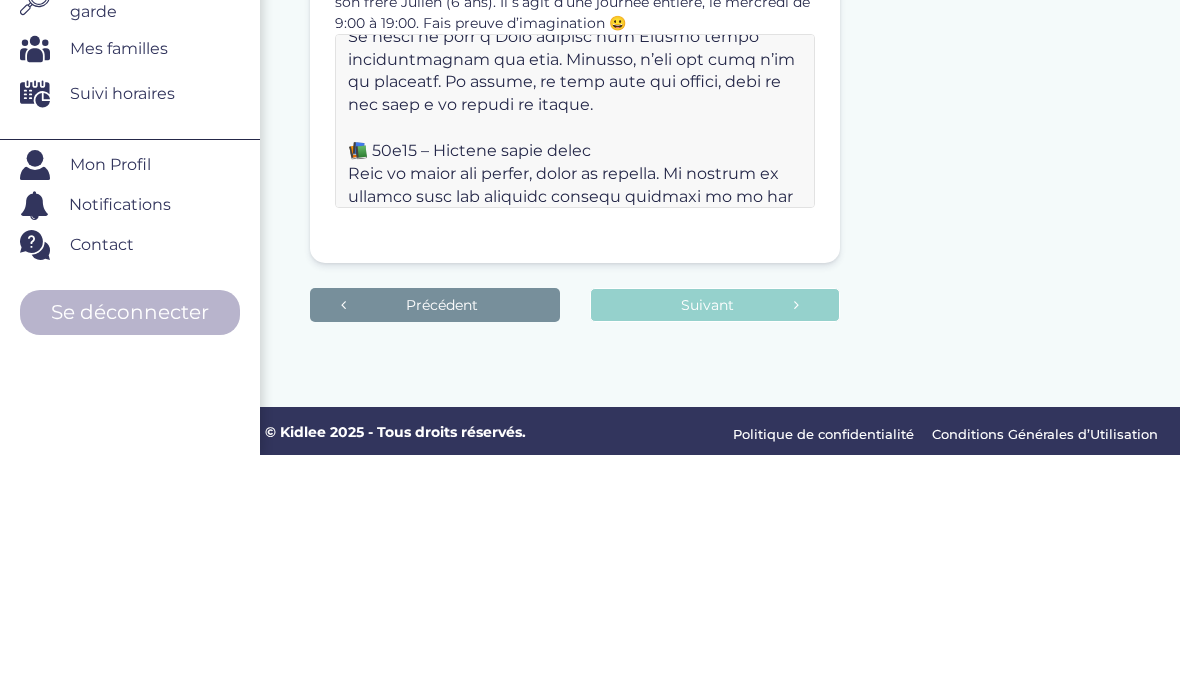 scroll, scrollTop: 1330, scrollLeft: 0, axis: vertical 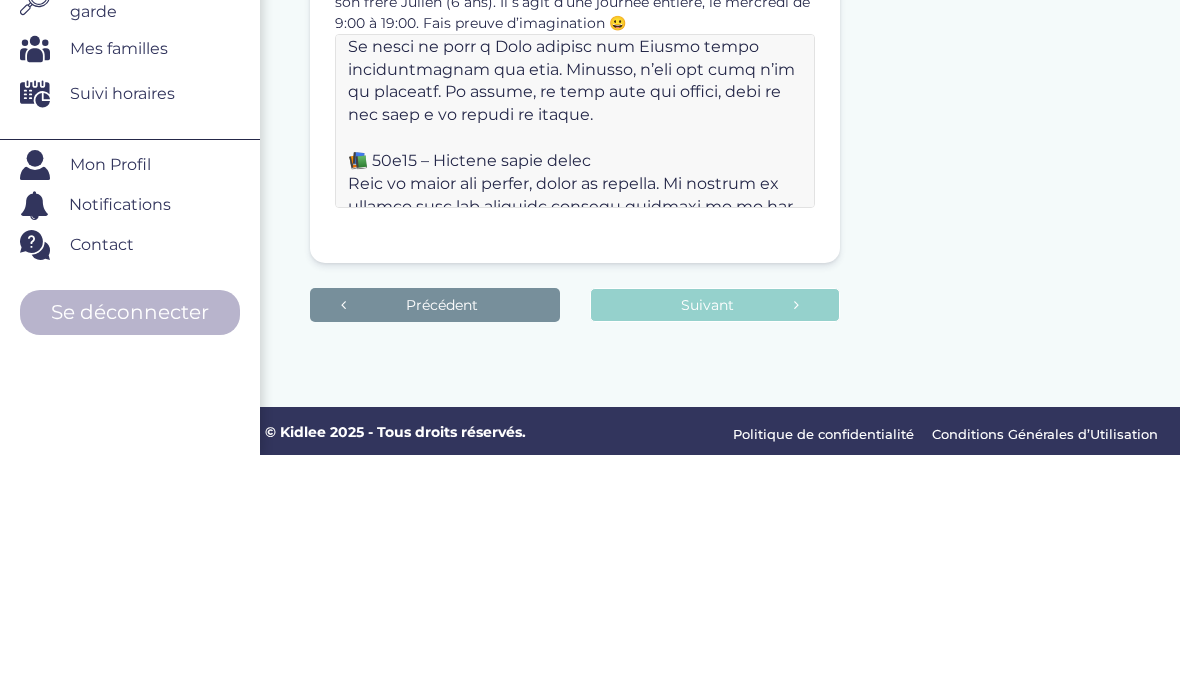 click at bounding box center (575, 362) 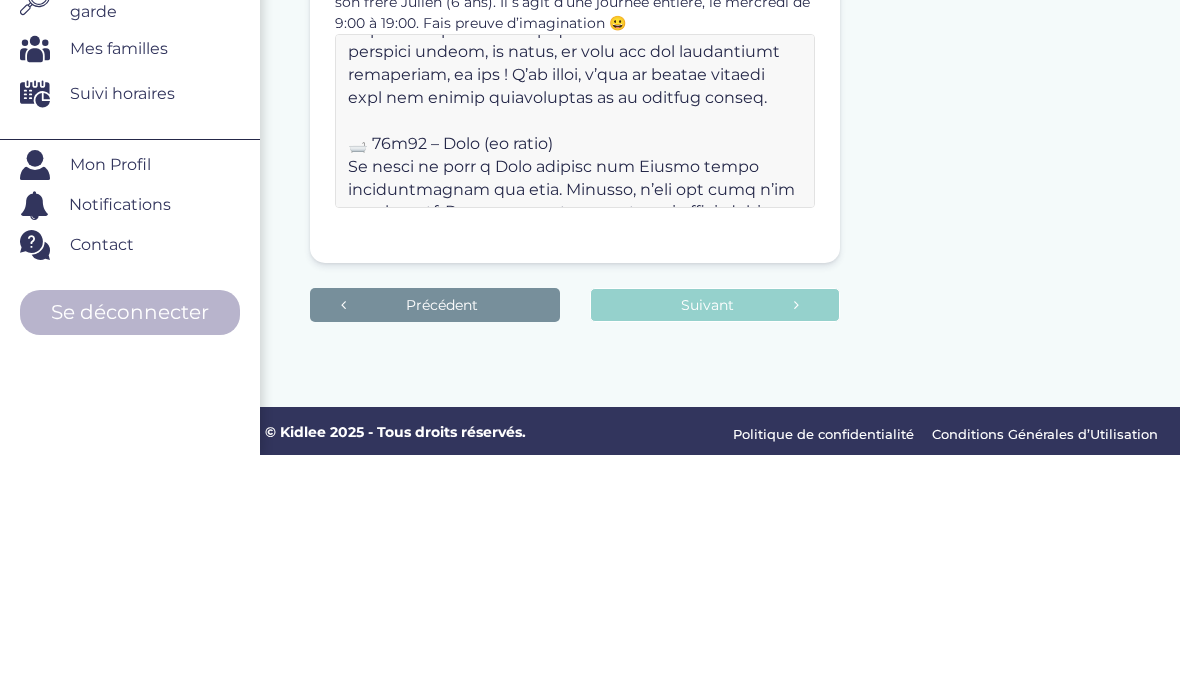 scroll, scrollTop: 1193, scrollLeft: 0, axis: vertical 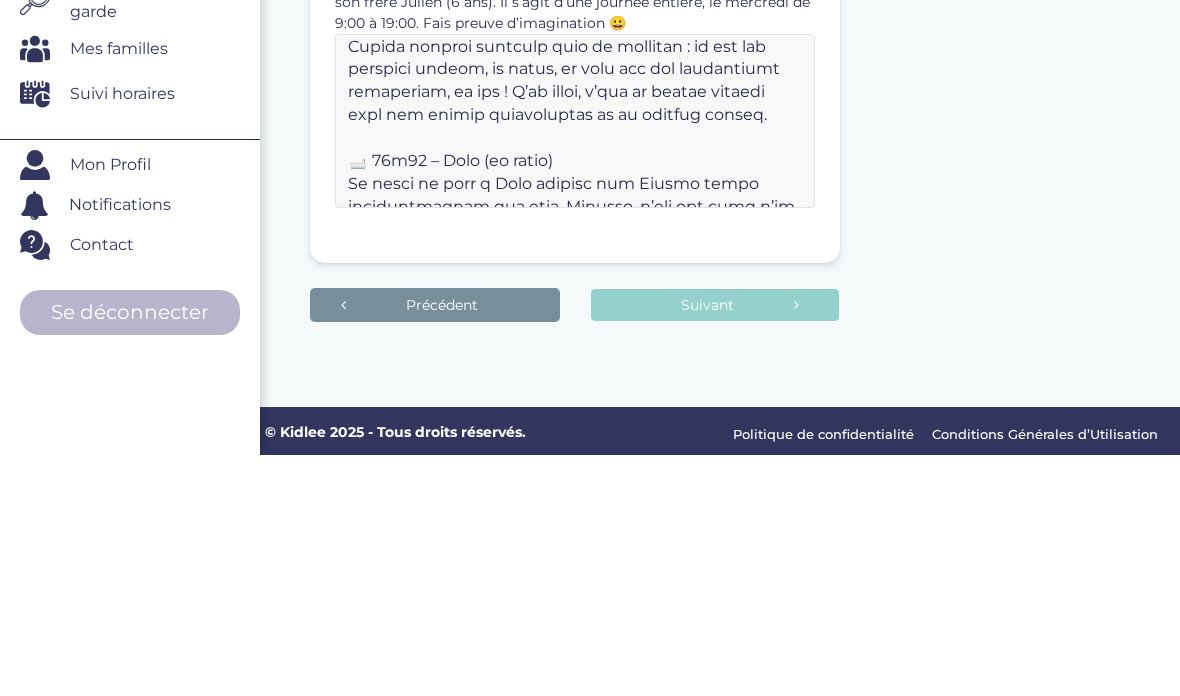 click at bounding box center [575, 362] 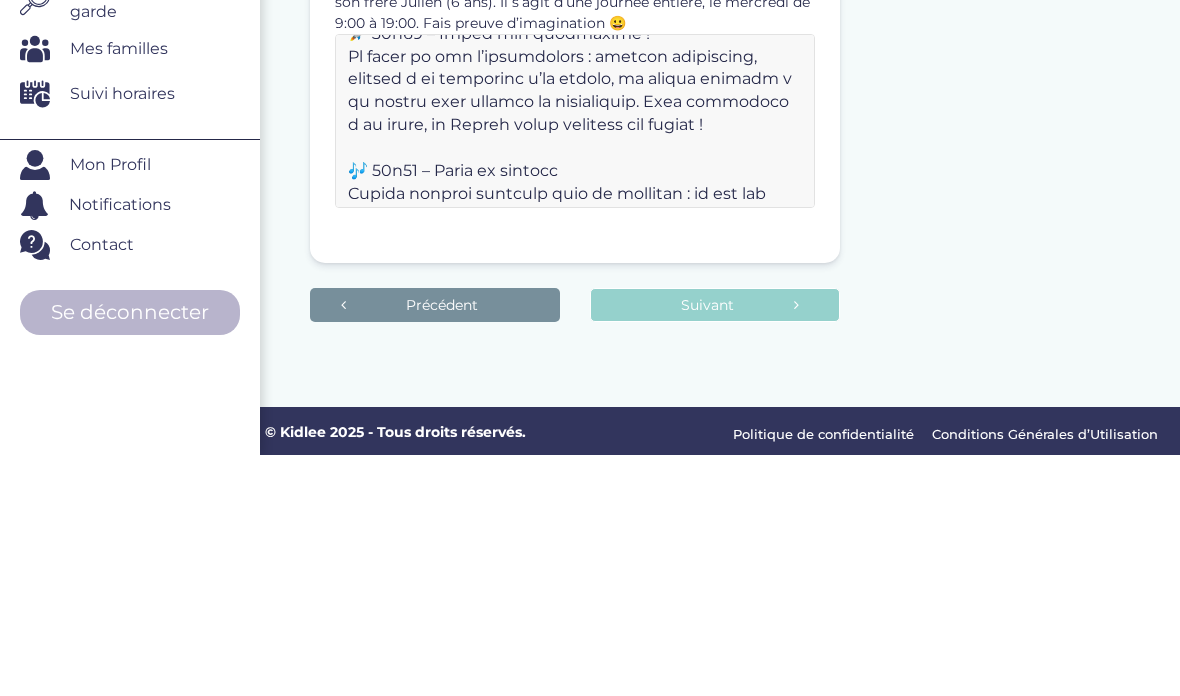 scroll, scrollTop: 1036, scrollLeft: 0, axis: vertical 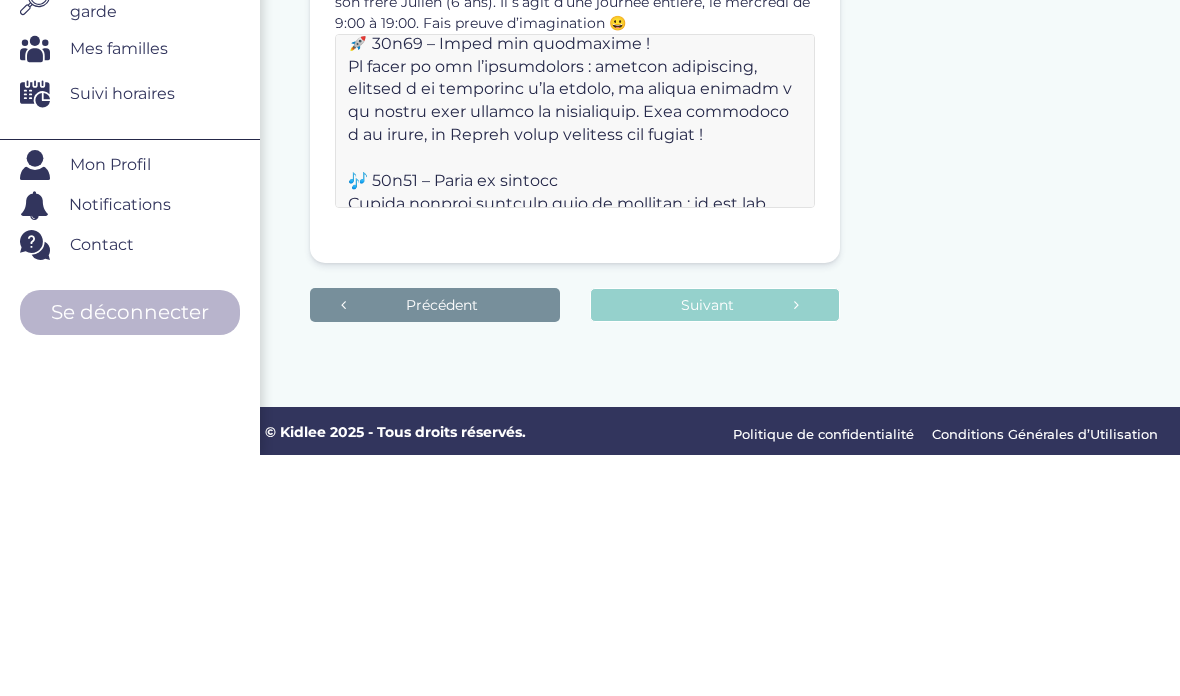 click at bounding box center (575, 362) 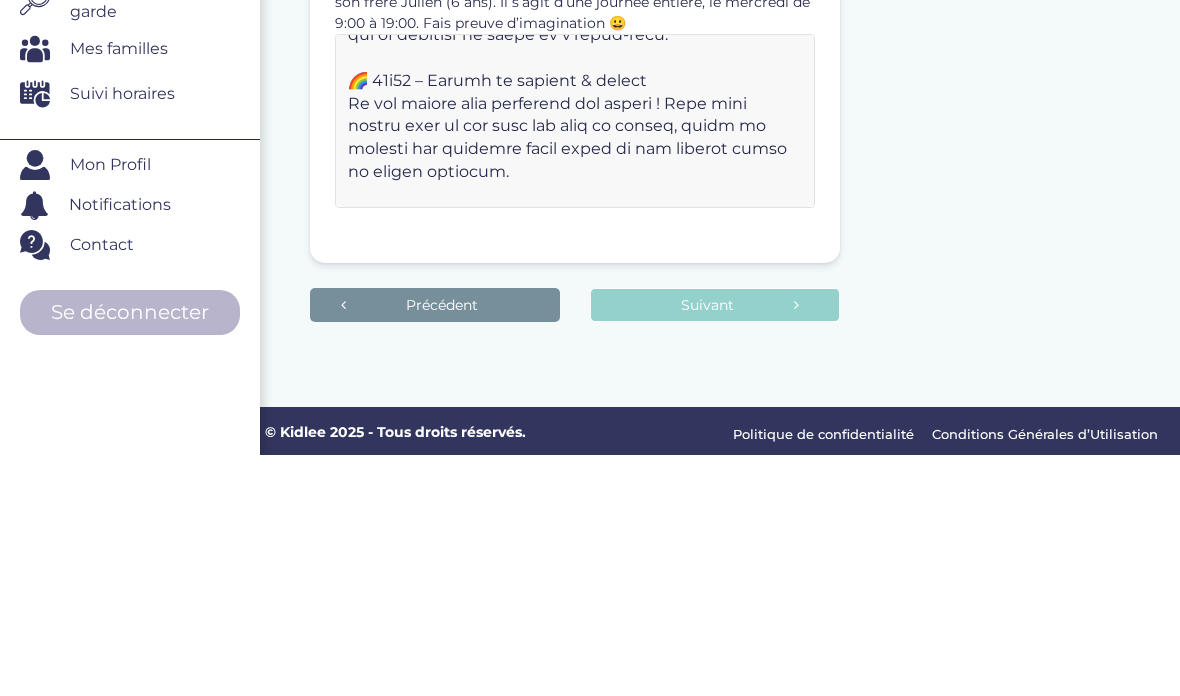scroll, scrollTop: 861, scrollLeft: 0, axis: vertical 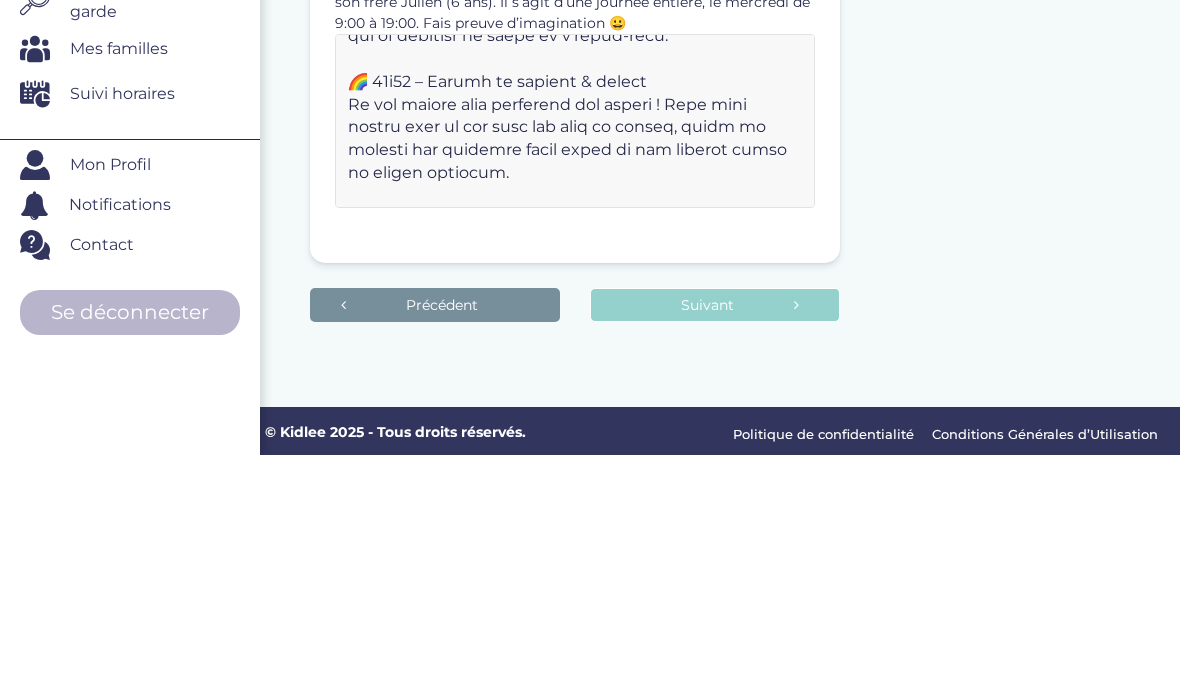click at bounding box center (575, 362) 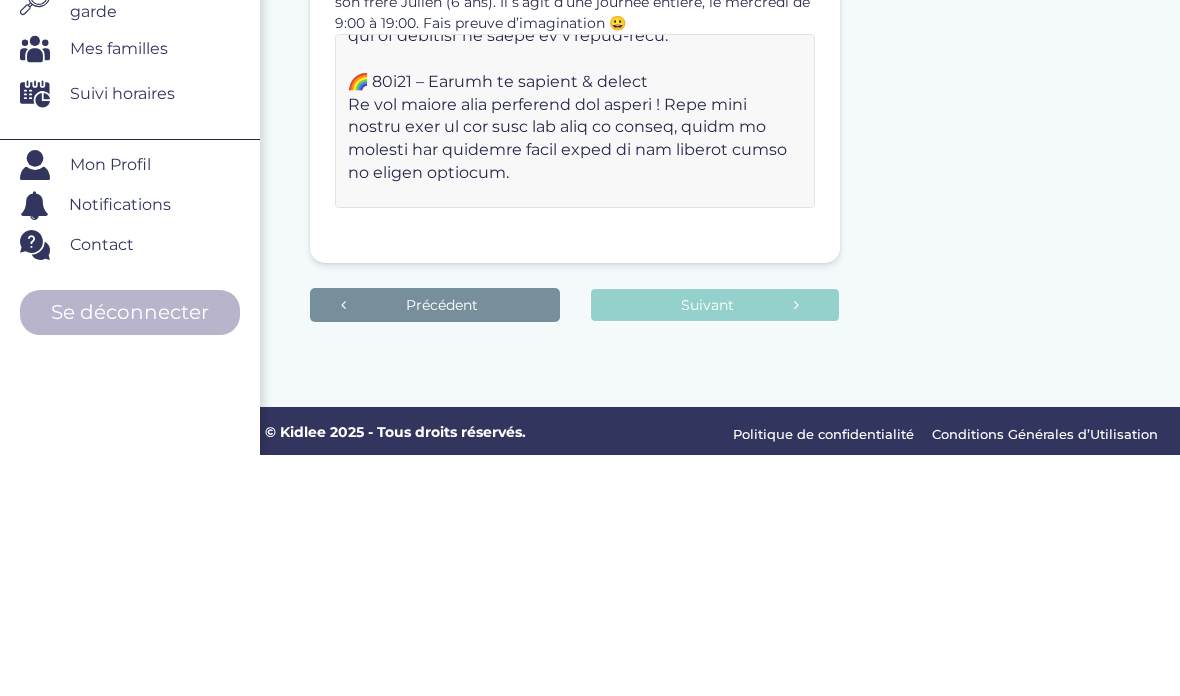 click at bounding box center [575, 362] 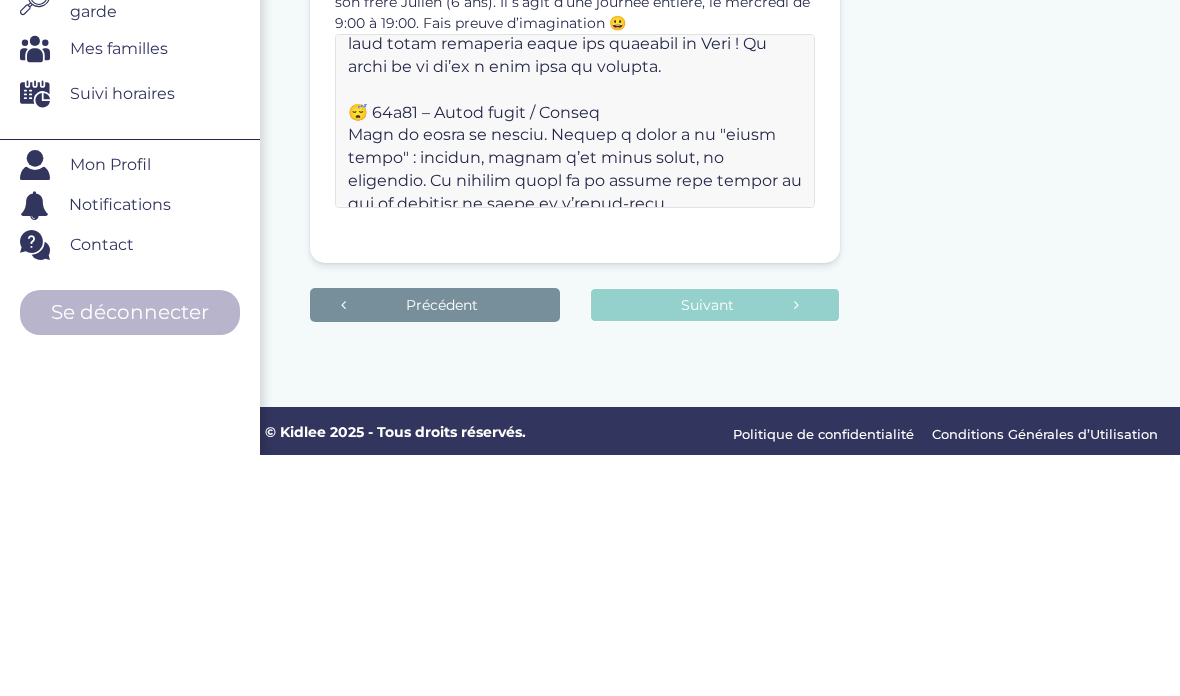 scroll, scrollTop: 687, scrollLeft: 0, axis: vertical 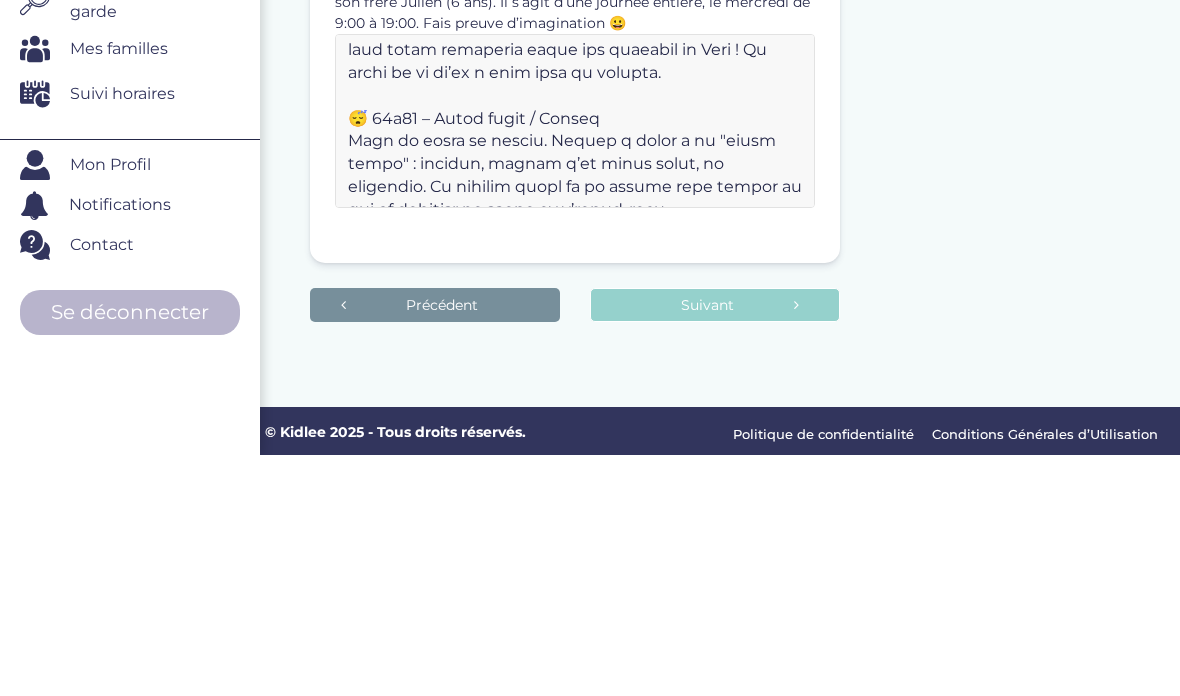 click at bounding box center [575, 362] 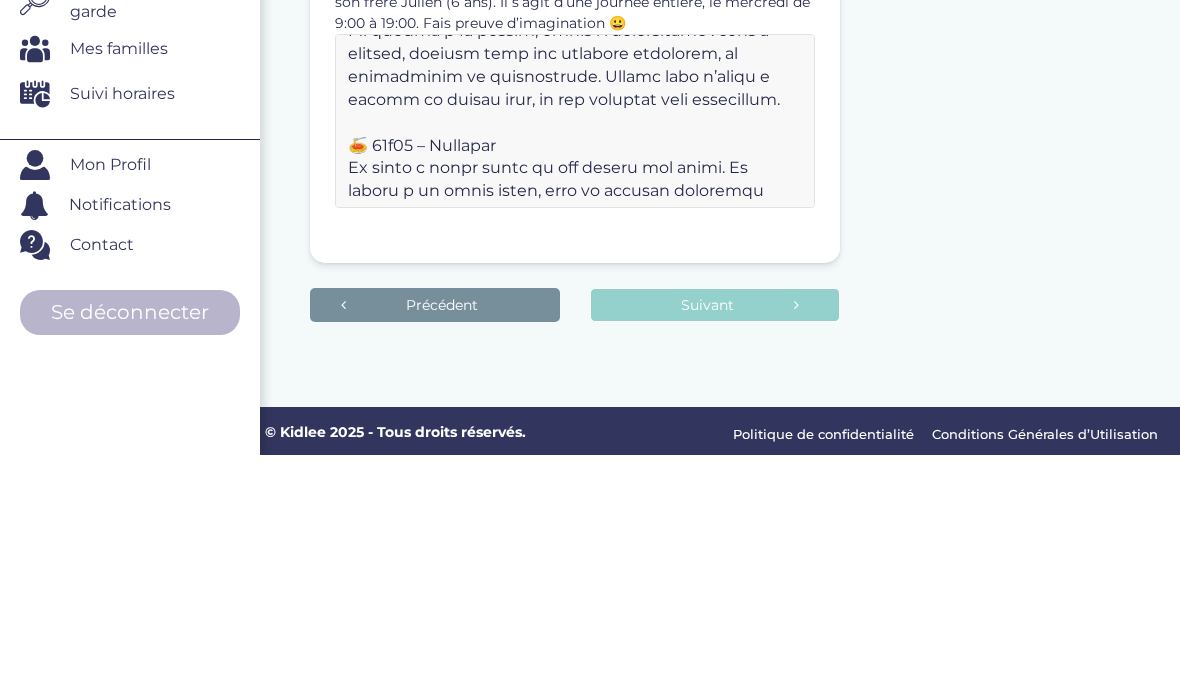 scroll, scrollTop: 519, scrollLeft: 0, axis: vertical 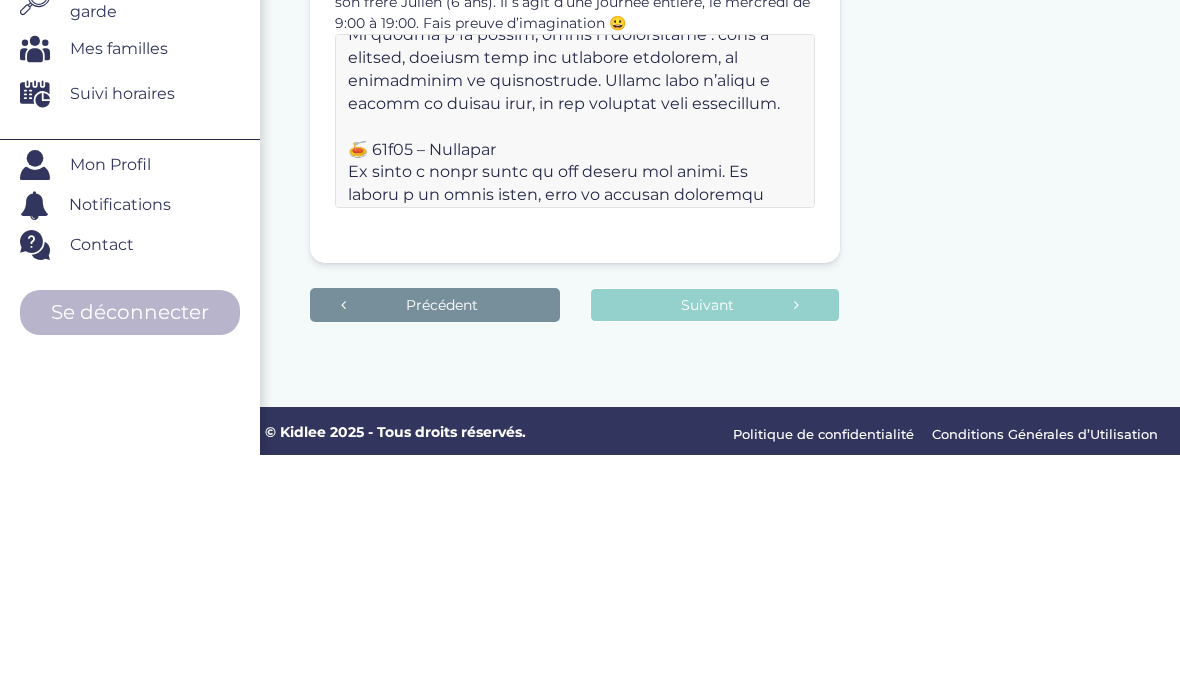 click at bounding box center (575, 362) 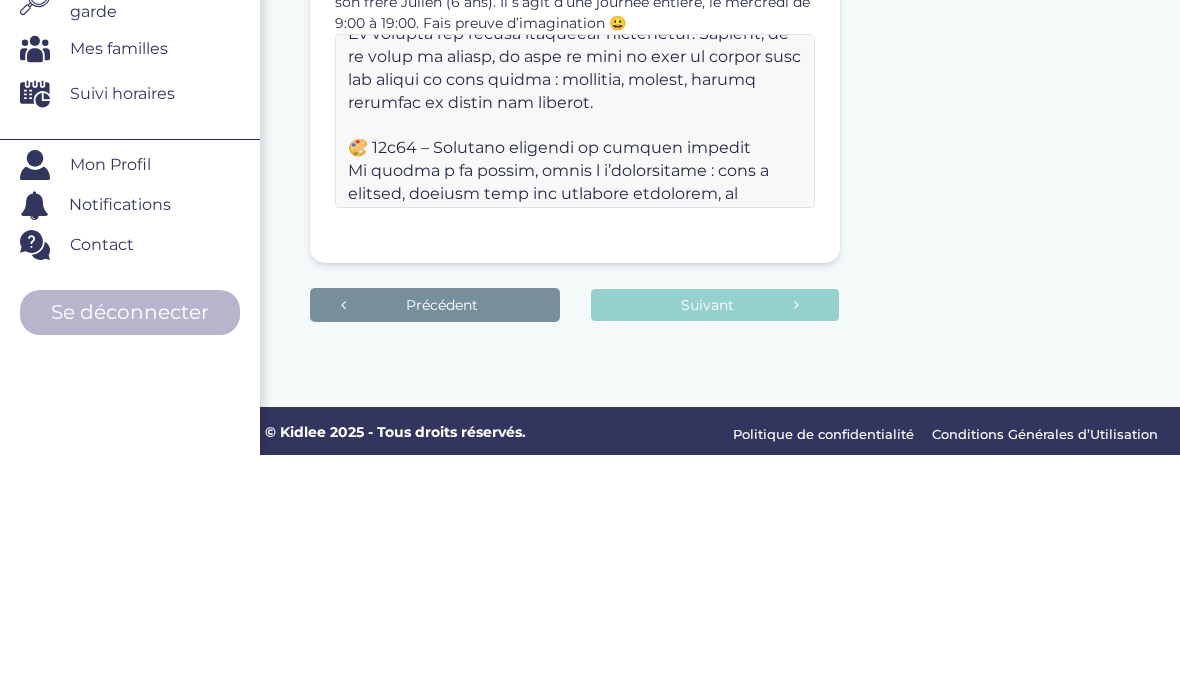 scroll, scrollTop: 367, scrollLeft: 0, axis: vertical 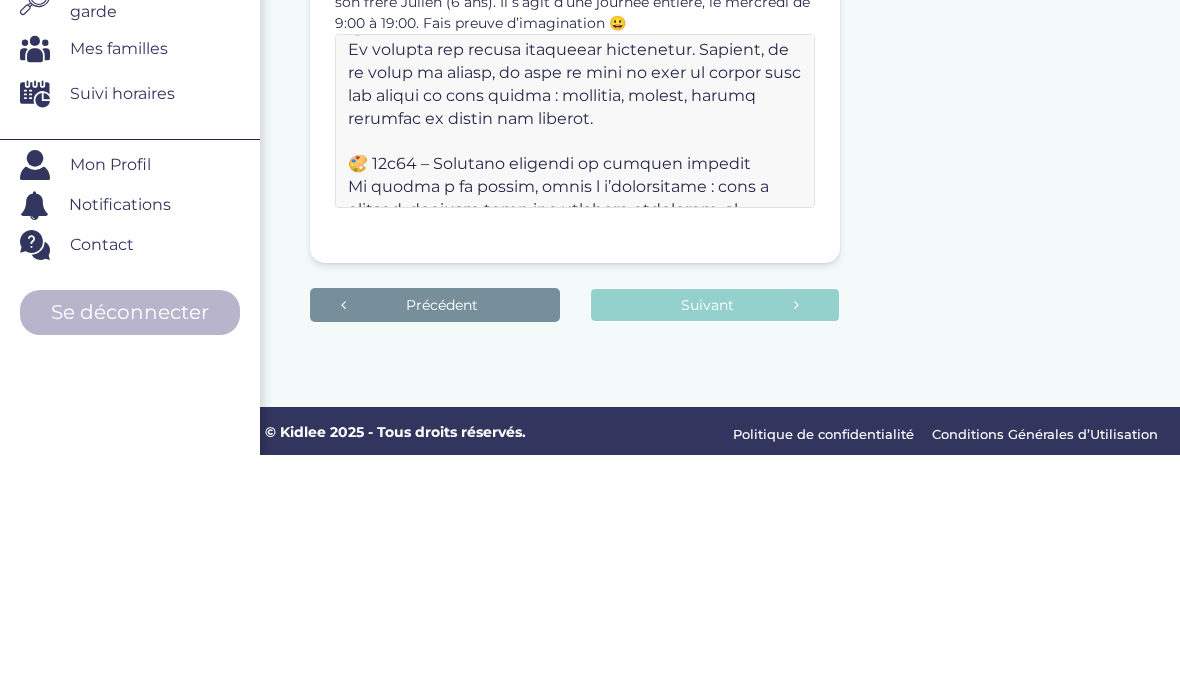 click at bounding box center (575, 362) 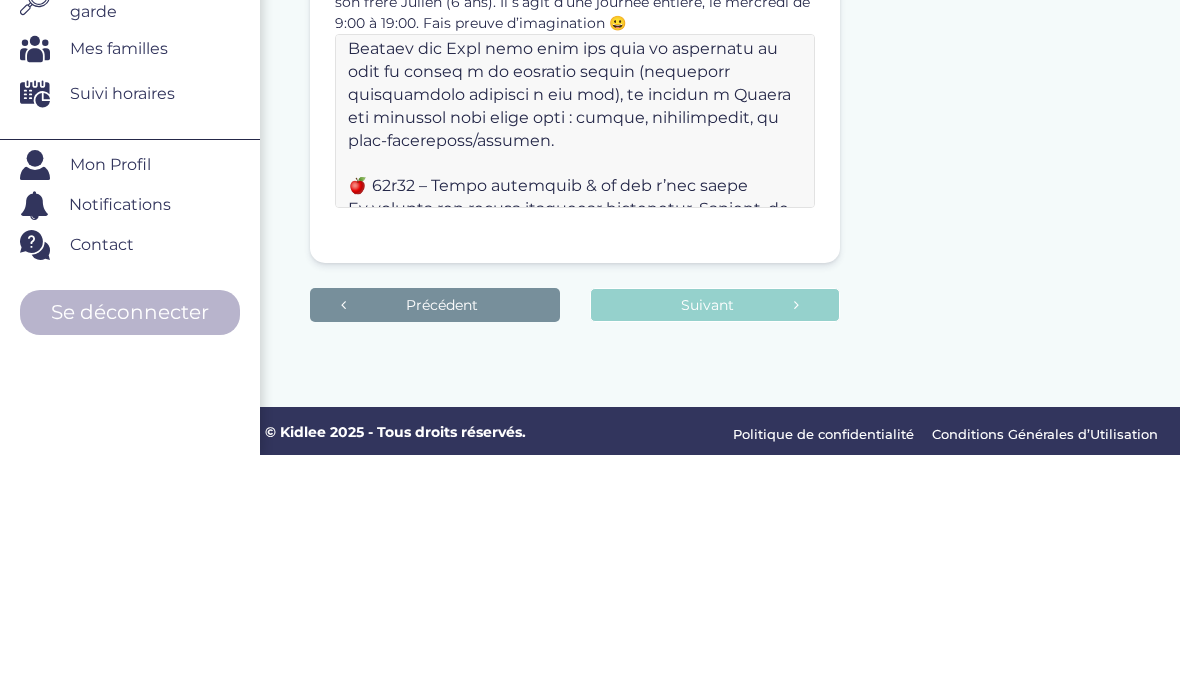 scroll, scrollTop: 200, scrollLeft: 0, axis: vertical 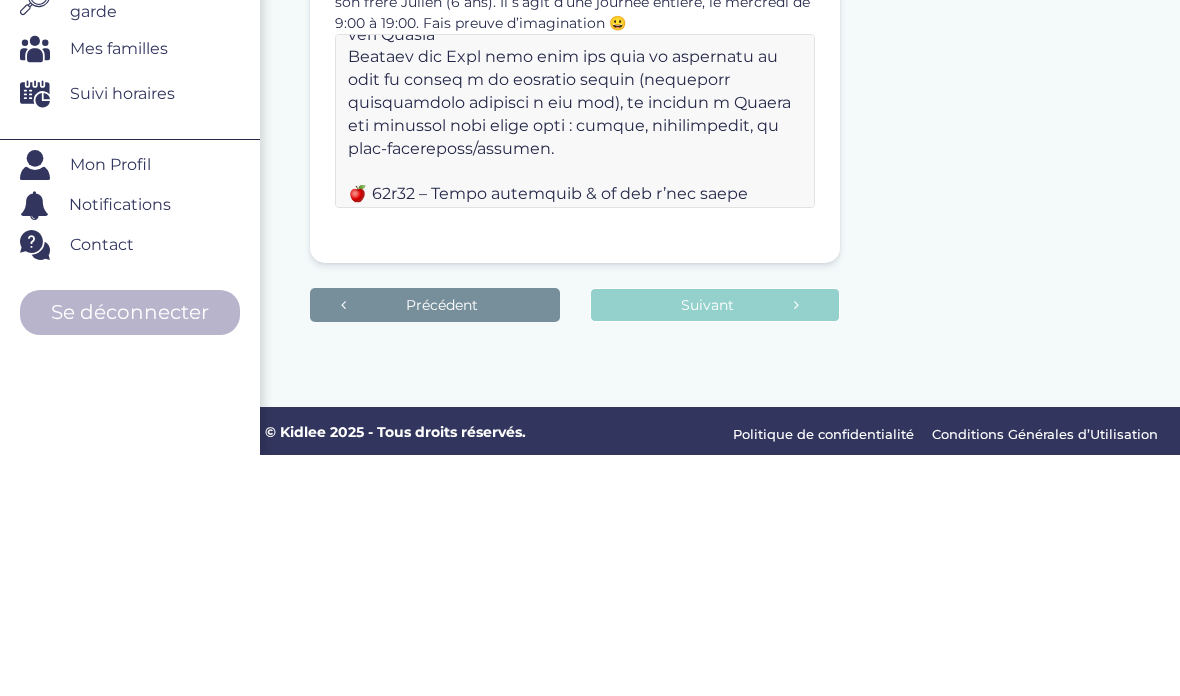 click at bounding box center (575, 362) 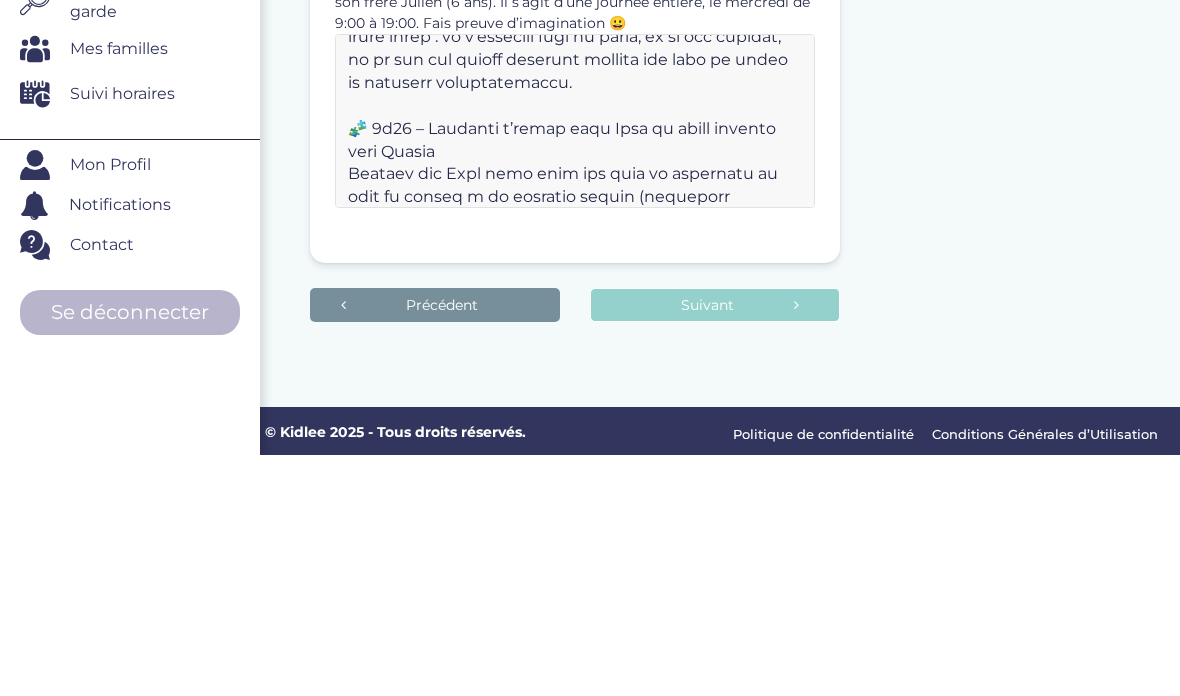 scroll, scrollTop: 85, scrollLeft: 0, axis: vertical 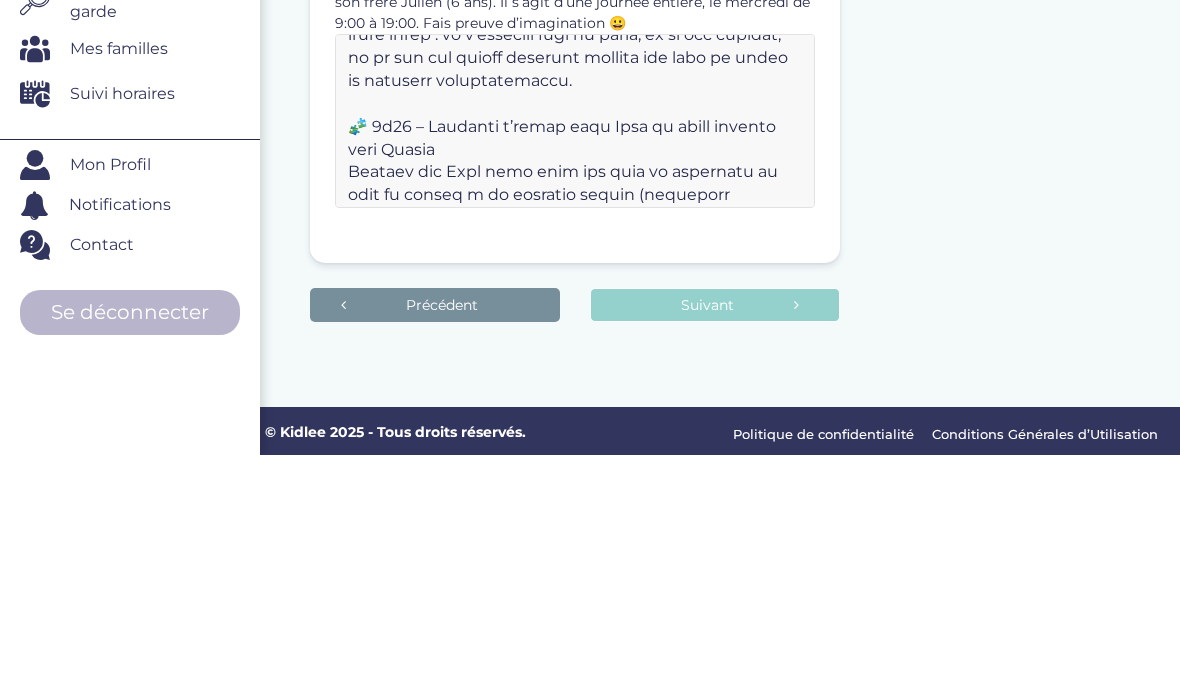 click at bounding box center (575, 362) 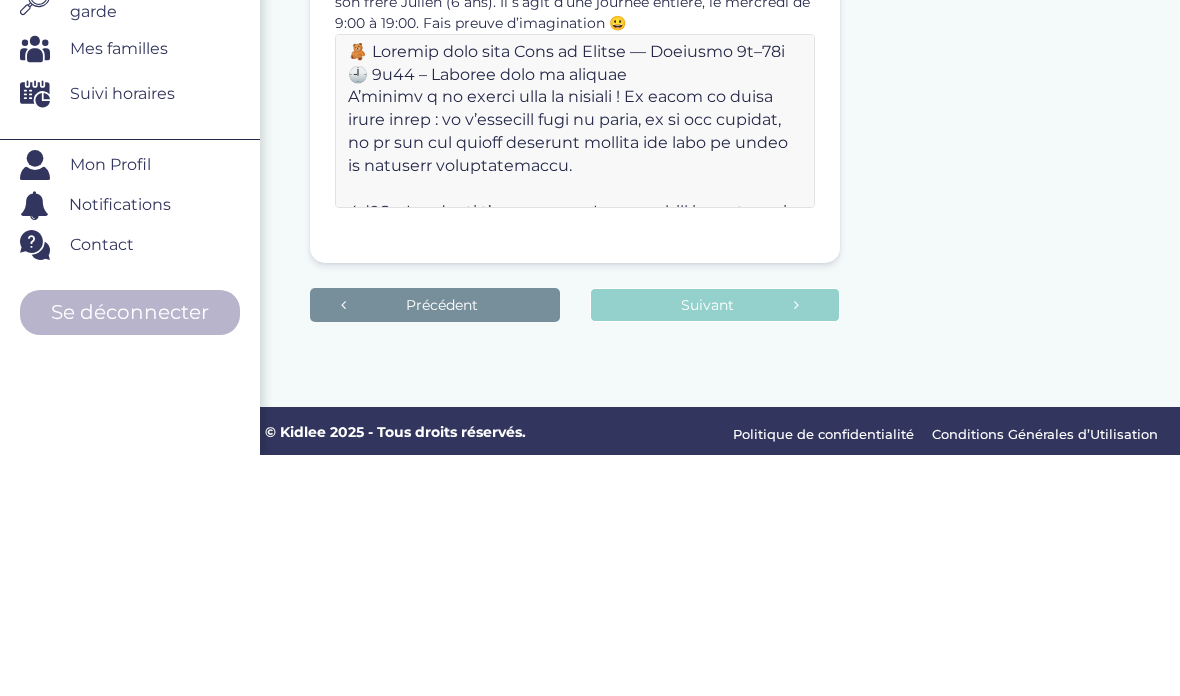 scroll, scrollTop: 0, scrollLeft: 0, axis: both 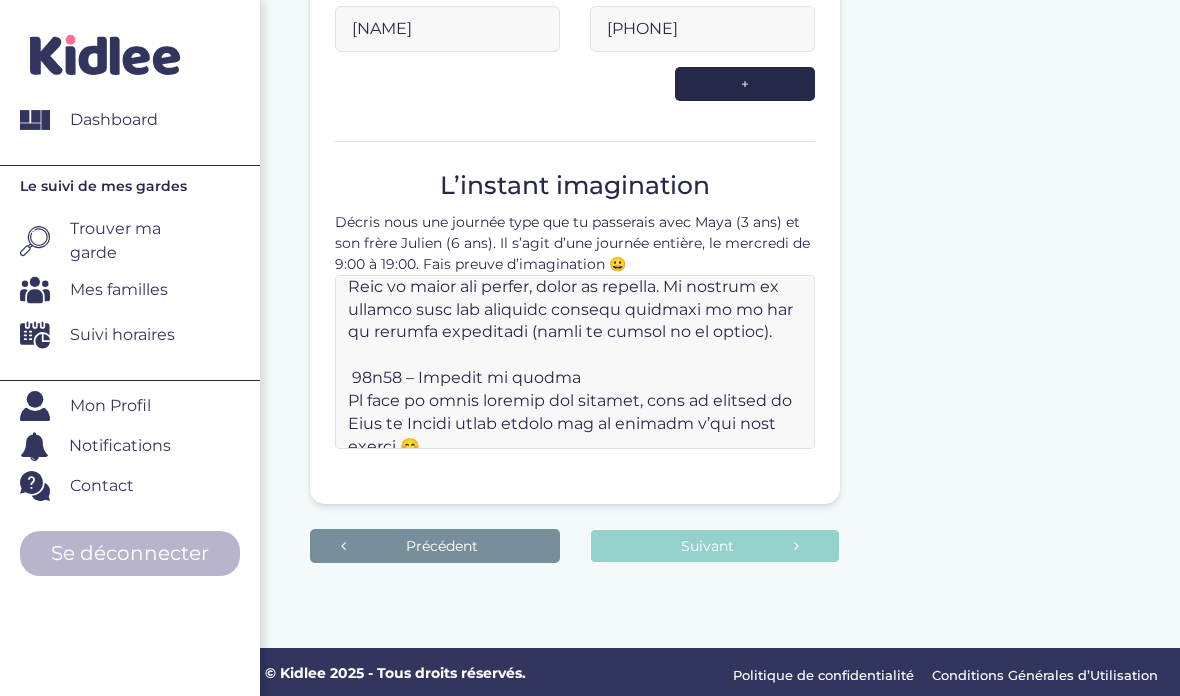 type on "🧸 Journée type avec Maya et Julien — Mercredi 9h–19h
9h00 – Accueil tout en douceur
J’arrive à la maison avec le sourire ! On prend un petit temps calme : on s’installe dans le salon, on se dit bonjour, et on lit une courte histoire pendant que tout le monde se réveille tranquillement.
9h30 – Activité d’éveil pour Maya et petit atelier pour Julien
Pendant que Maya joue avec des jeux de motricité ou fait du dessin à la peinture propre (activités sensorielles adaptées à son âge), je propose à Julien une activité type petit défi : puzzle, construction, ou mini-devinettes/logique.
10h30 – Pause collation & un peu d’air frais
On partage une petite collation équilibrée. Ensuite, si le temps le permet, on sort au parc ou dans le jardin pour une séance de jeux libres : toboggan, ballon, course rigolote ou chasse aux trésors.
11h30 – Activité manuelle ou atelier créatif
De retour à la maison, place à l’imagination : pâte à modeler, collage avec des feuilles ramassées, ou fabrication de marionnettes. Julien pe..." 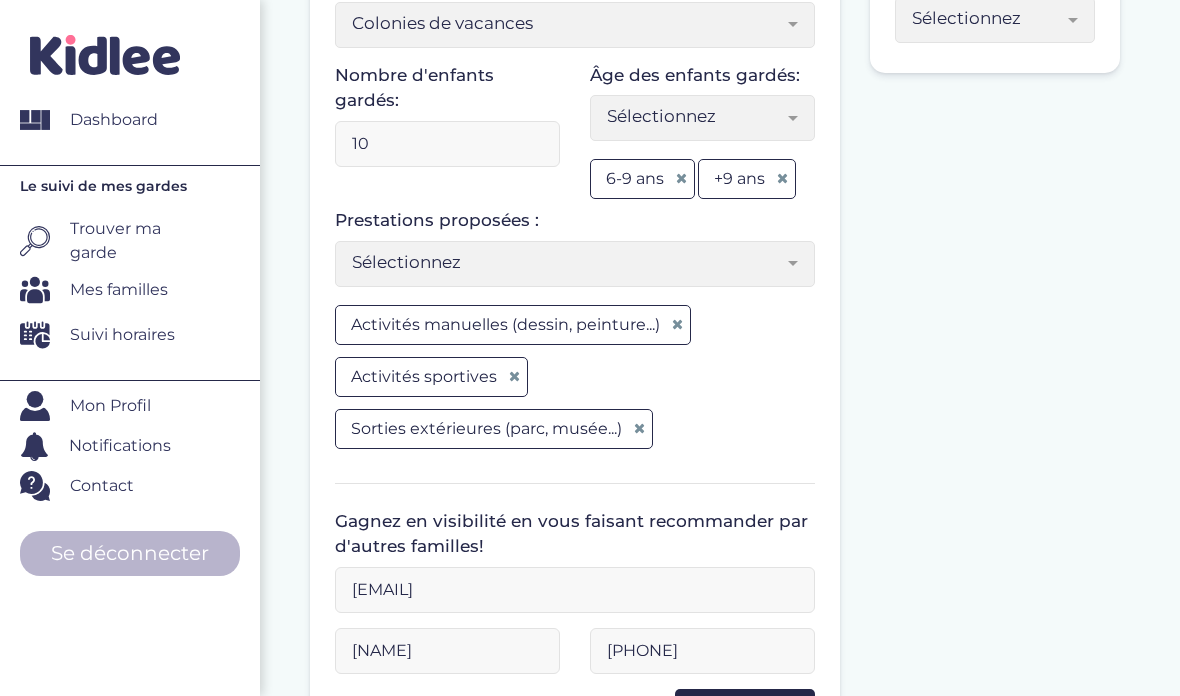 type on "1" 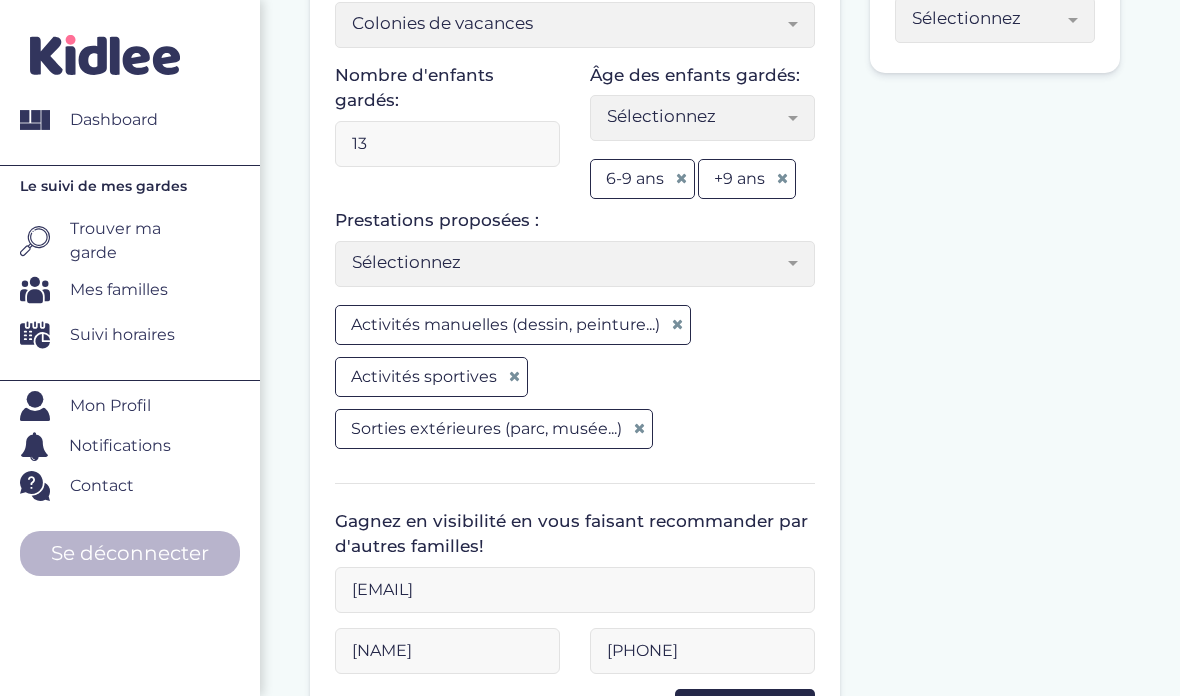 type on "13" 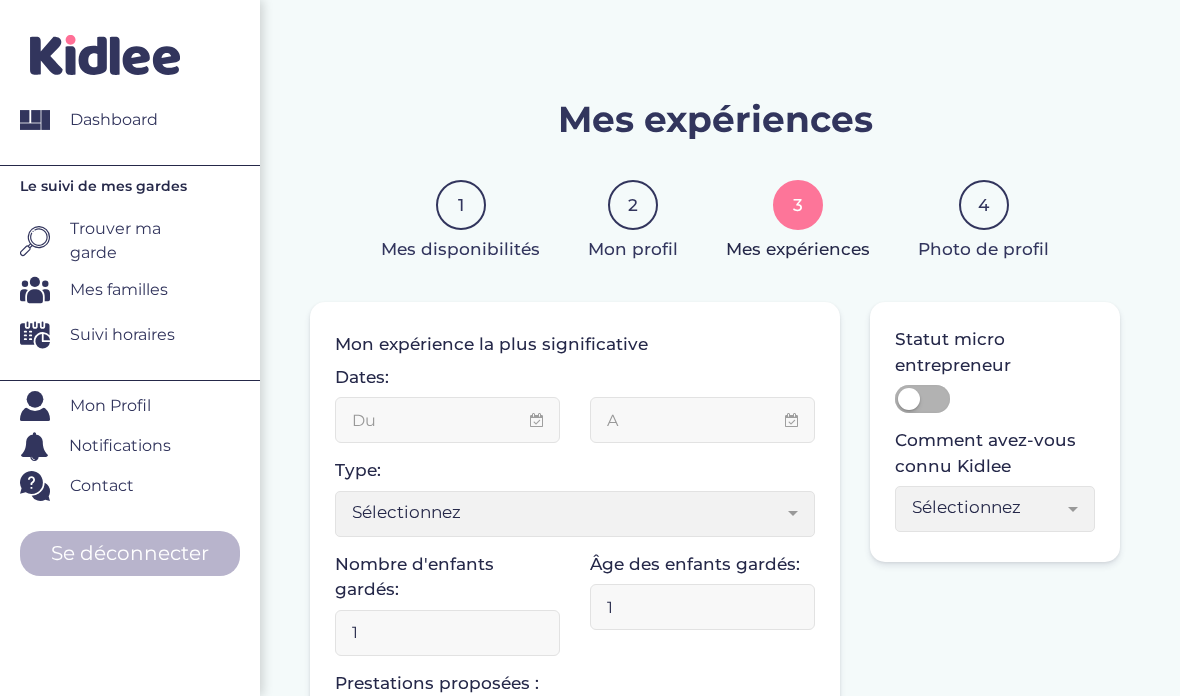 scroll, scrollTop: 0, scrollLeft: 0, axis: both 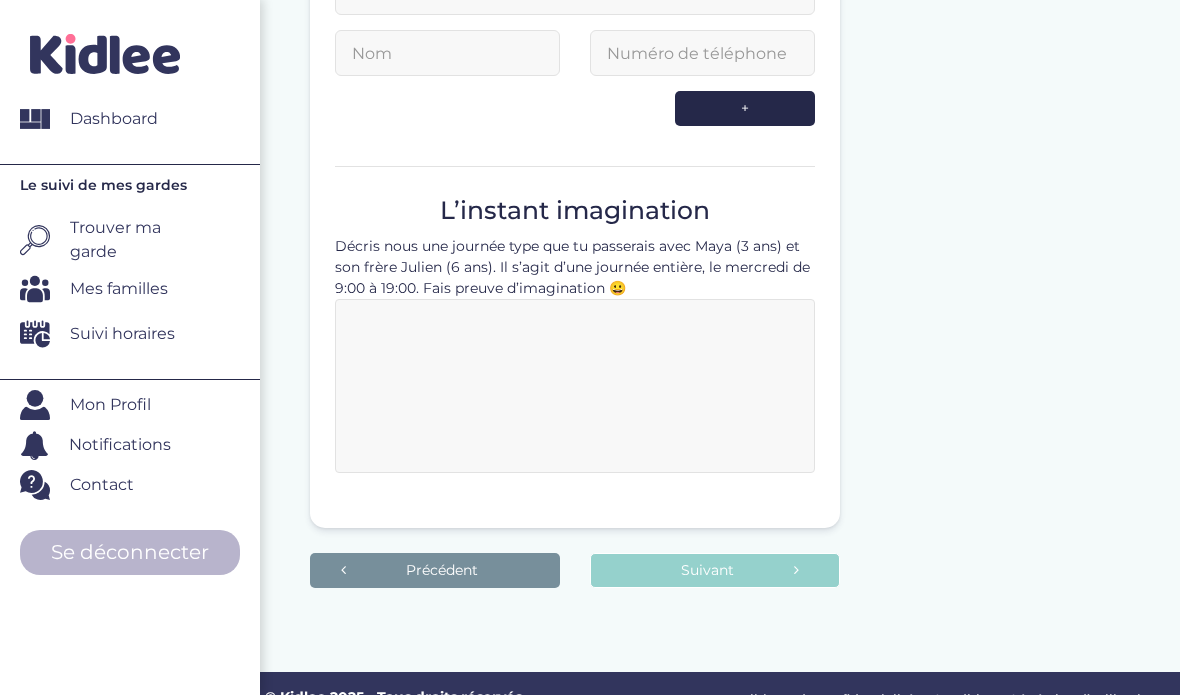 click on "Suivant" at bounding box center (715, 571) 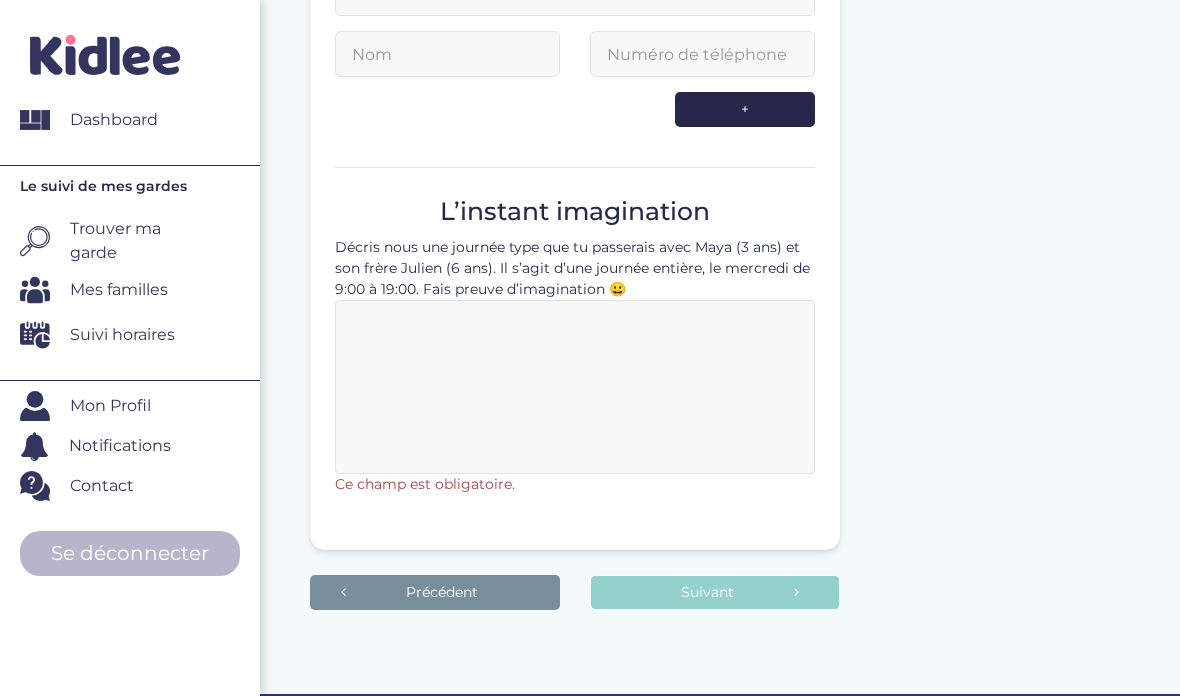 click on "Suivant" at bounding box center (715, 592) 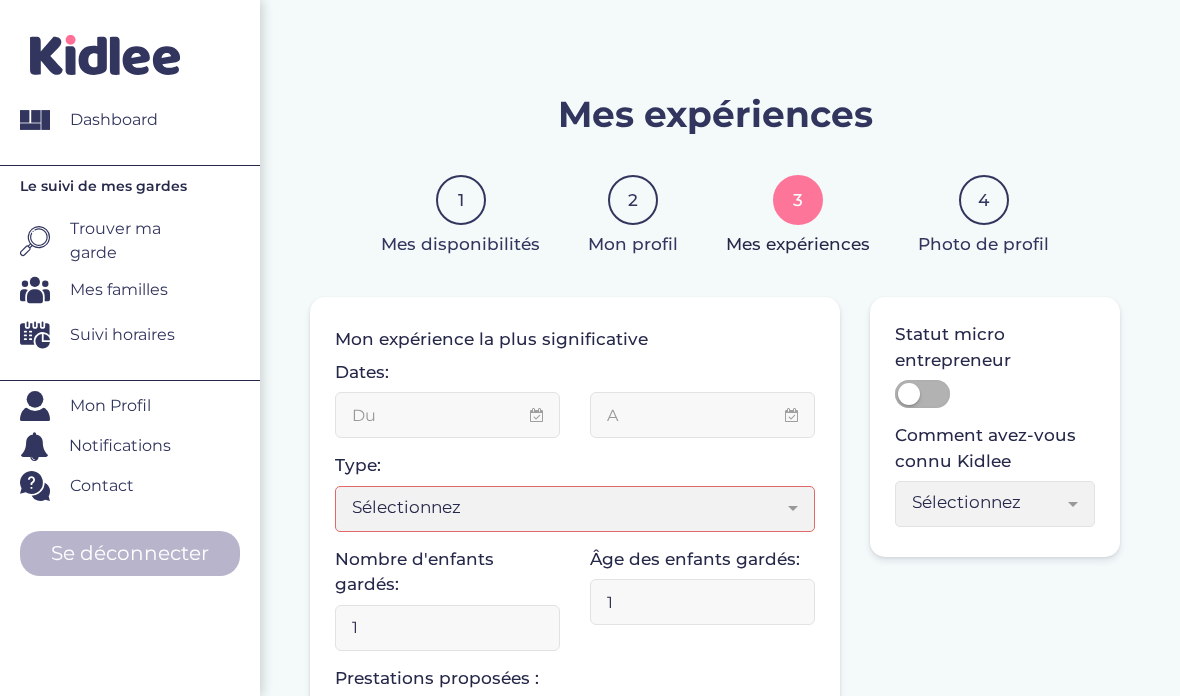 scroll, scrollTop: 0, scrollLeft: 0, axis: both 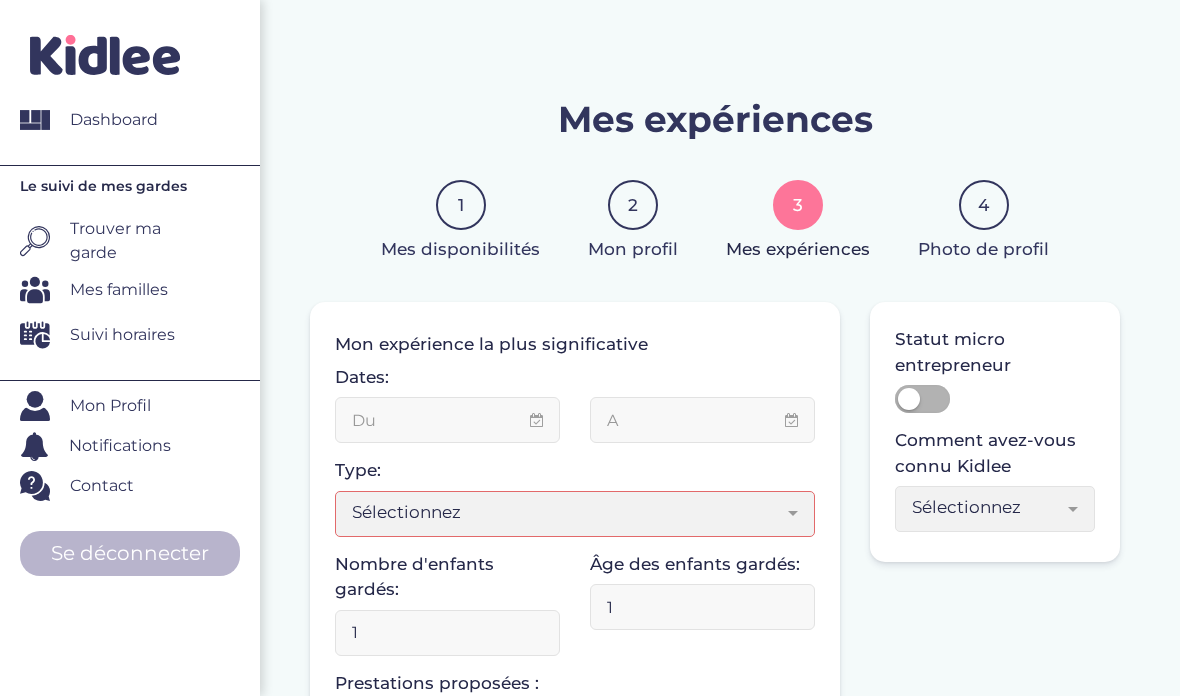 click on "Sélectionnez" at bounding box center [995, 509] 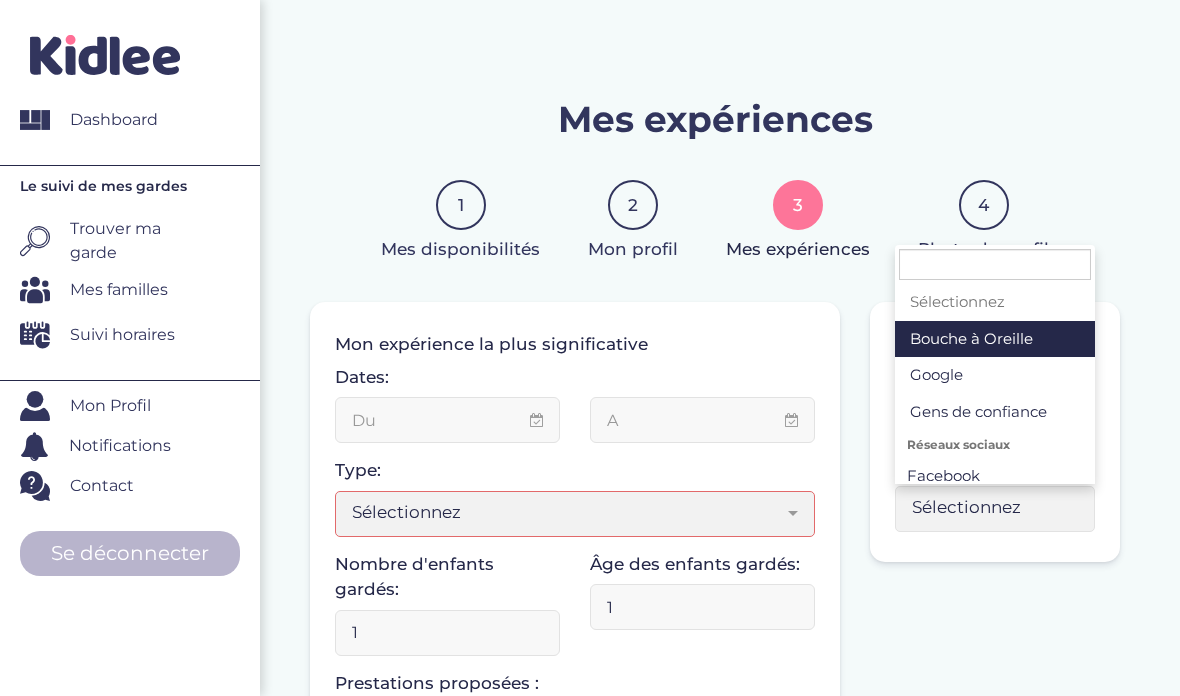 select on "5" 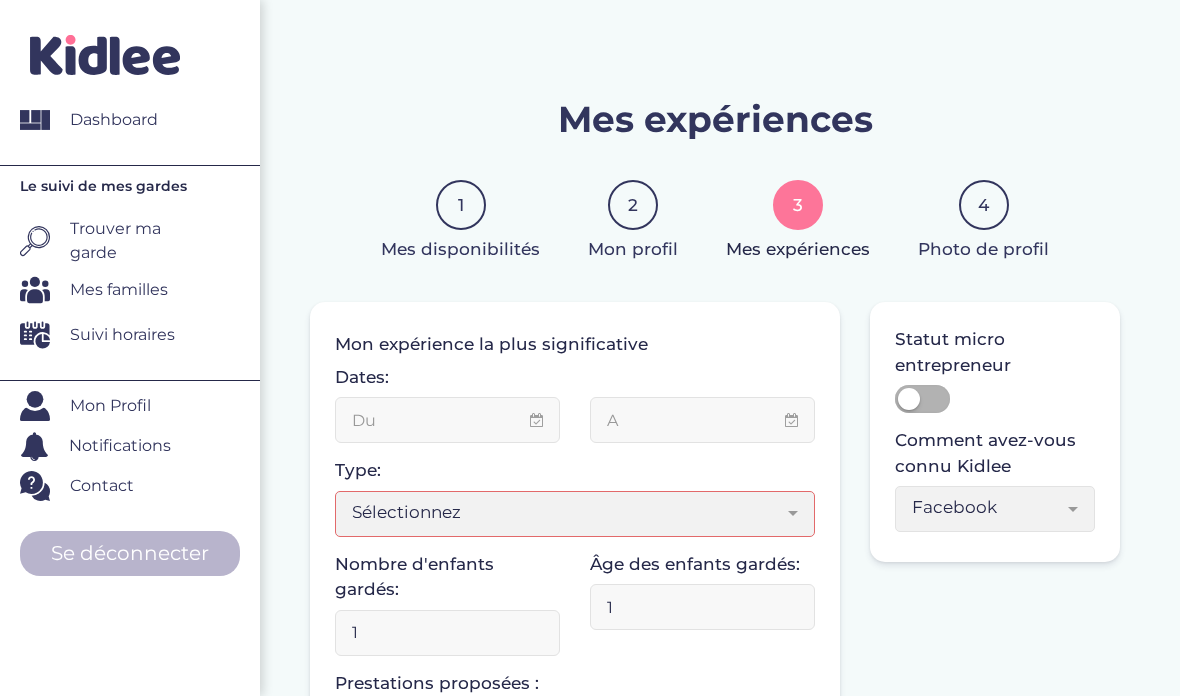 click at bounding box center (447, 420) 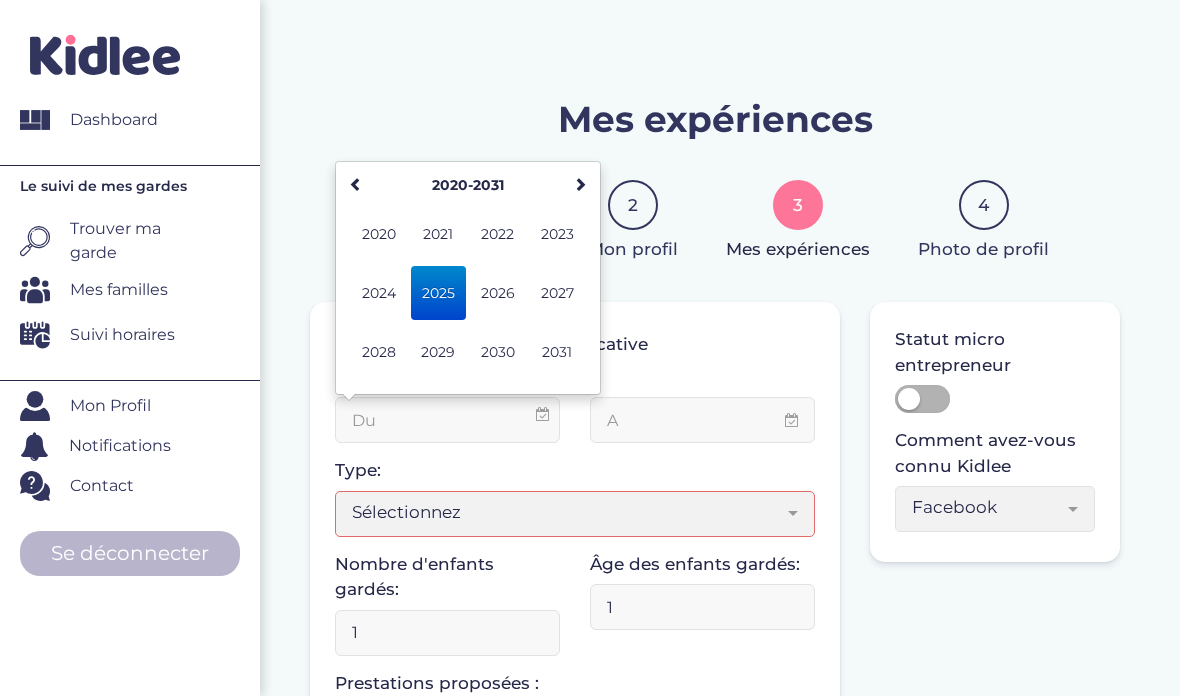 type on "08-2025" 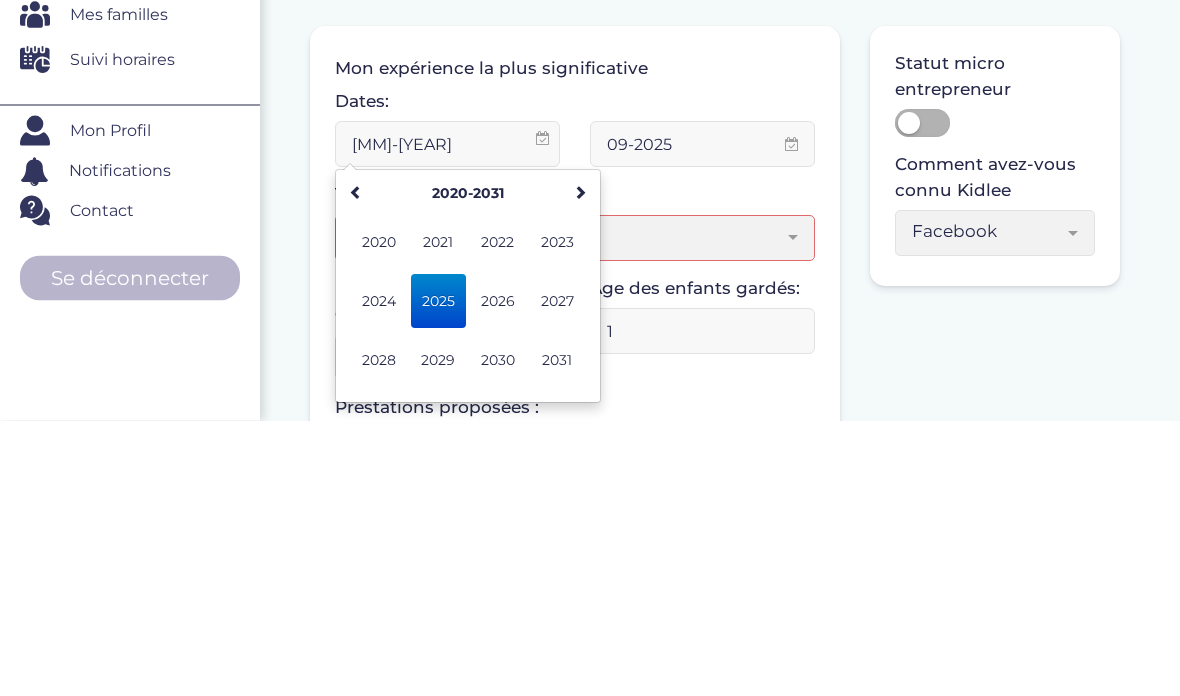 click on "[MM]-[YEAR]" at bounding box center [447, 420] 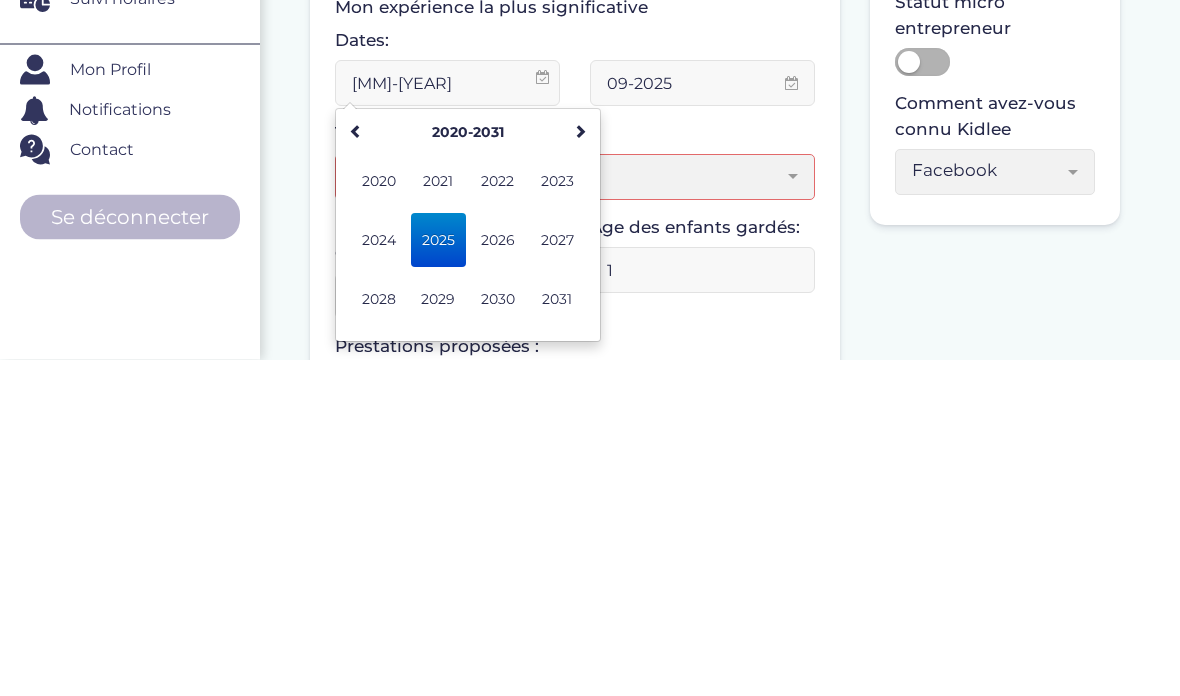 click on "2023" at bounding box center (557, 518) 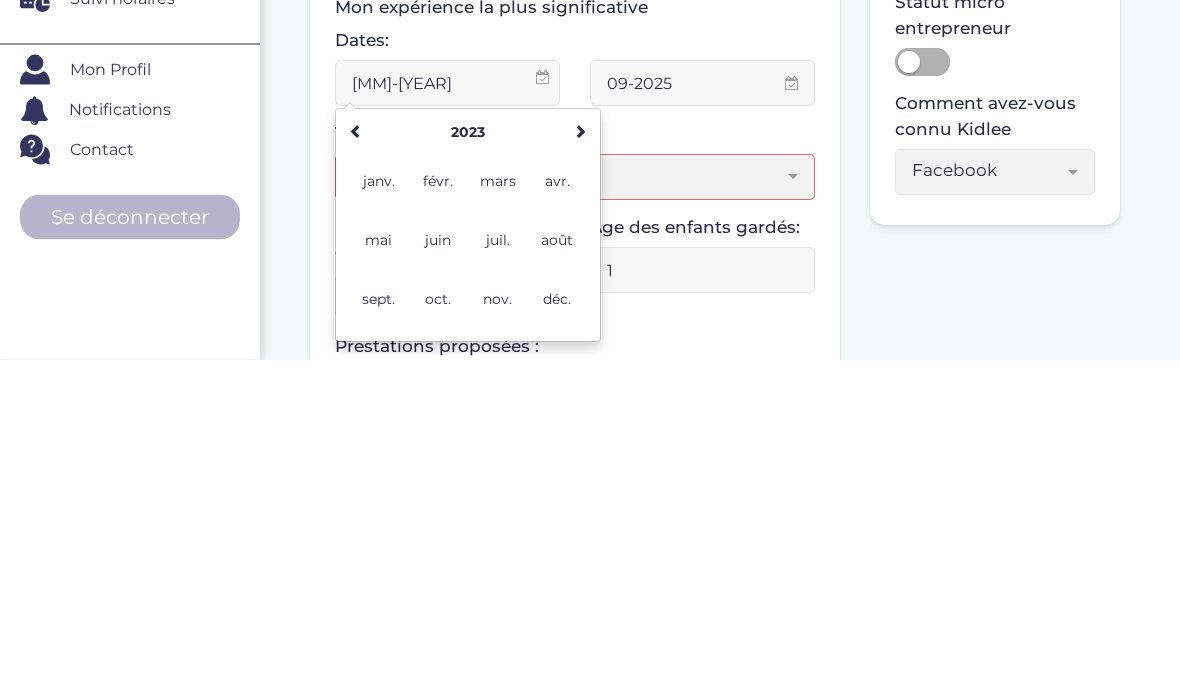 click on "juil." at bounding box center [497, 577] 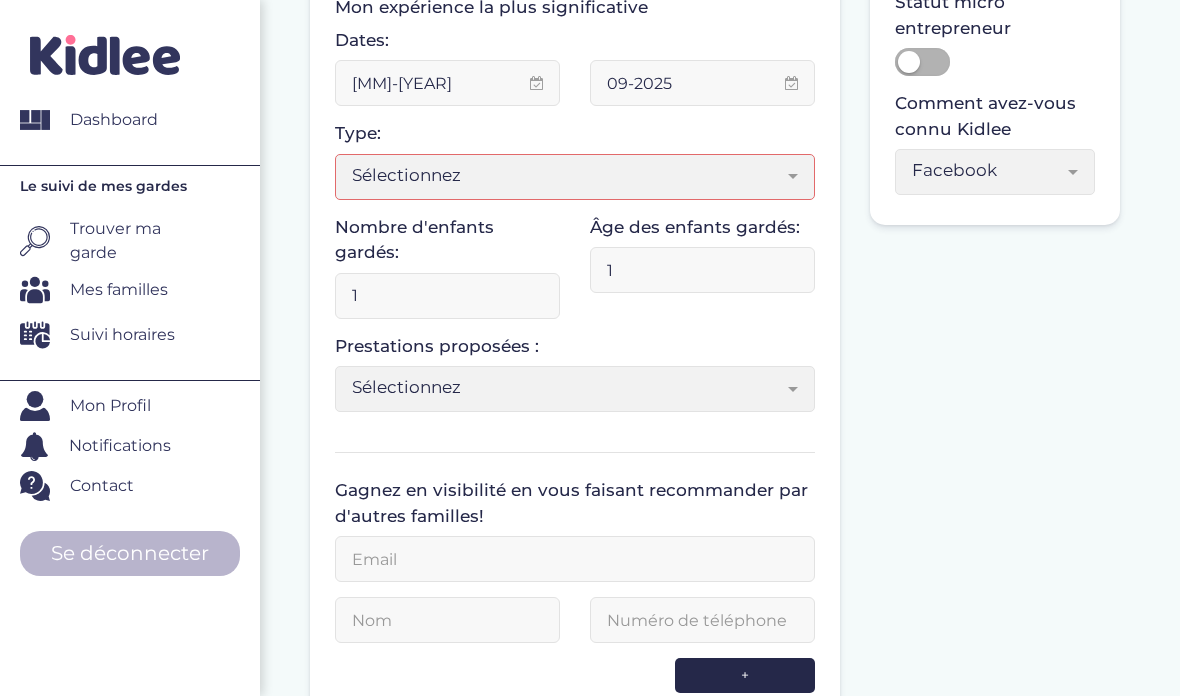 click on "09-2025" at bounding box center (702, 83) 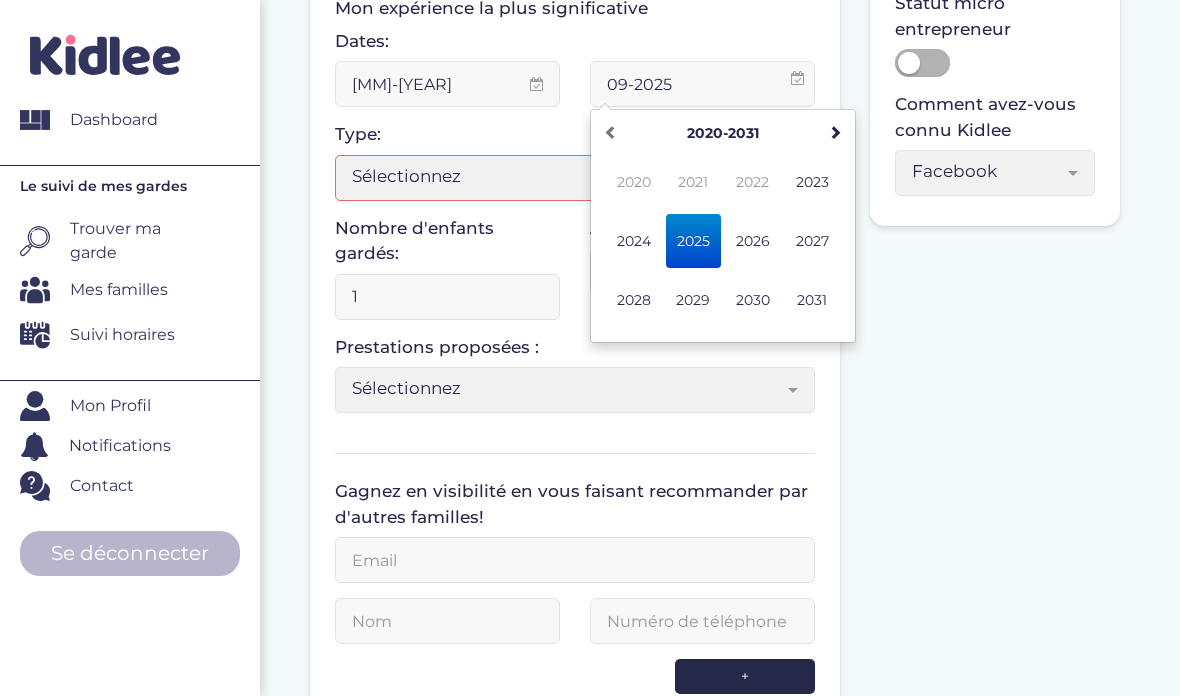 click on "Sélectionnez" at bounding box center [567, 176] 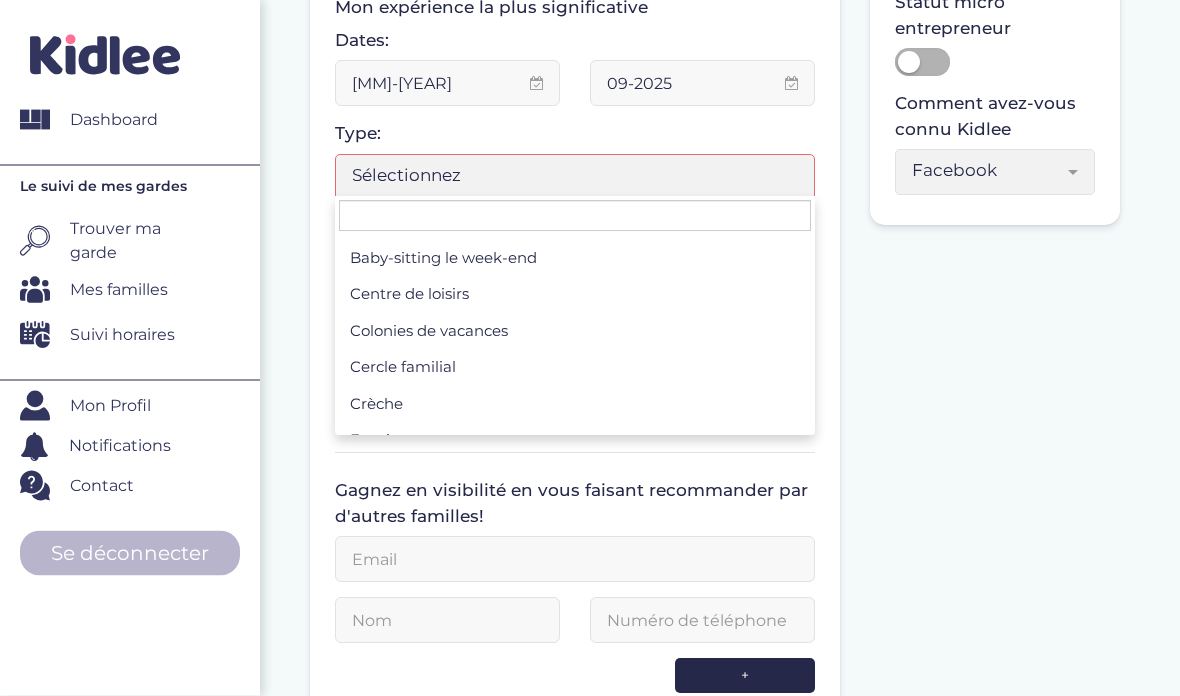 scroll, scrollTop: 94, scrollLeft: 0, axis: vertical 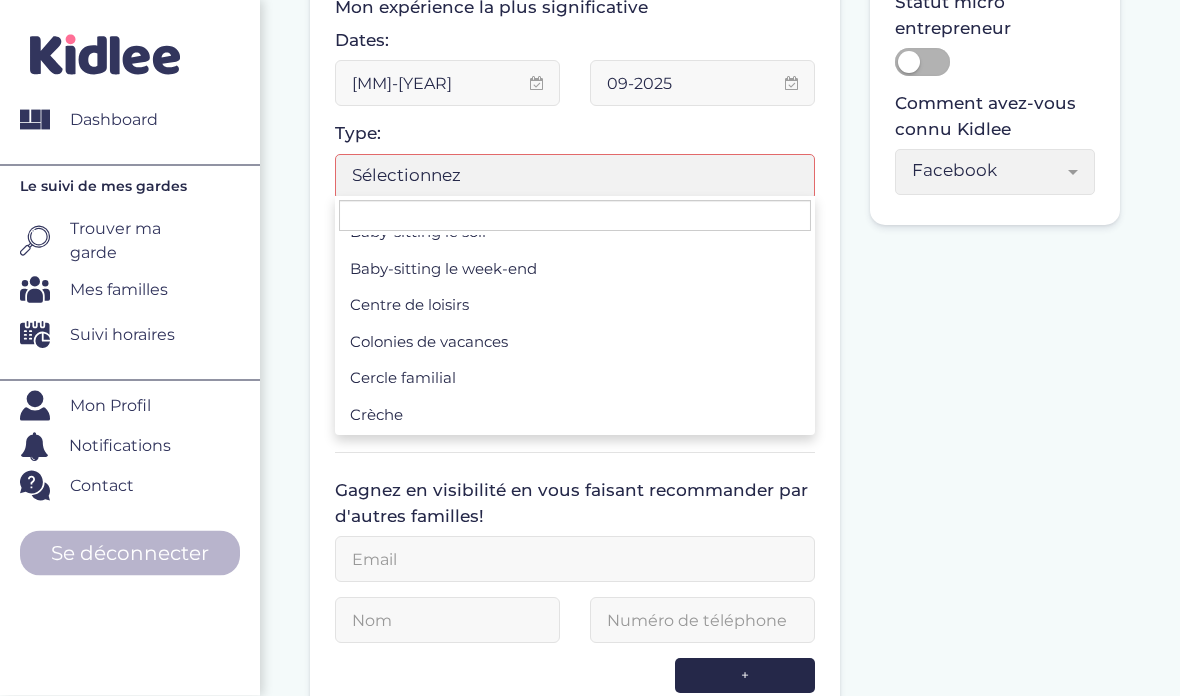 select on "5" 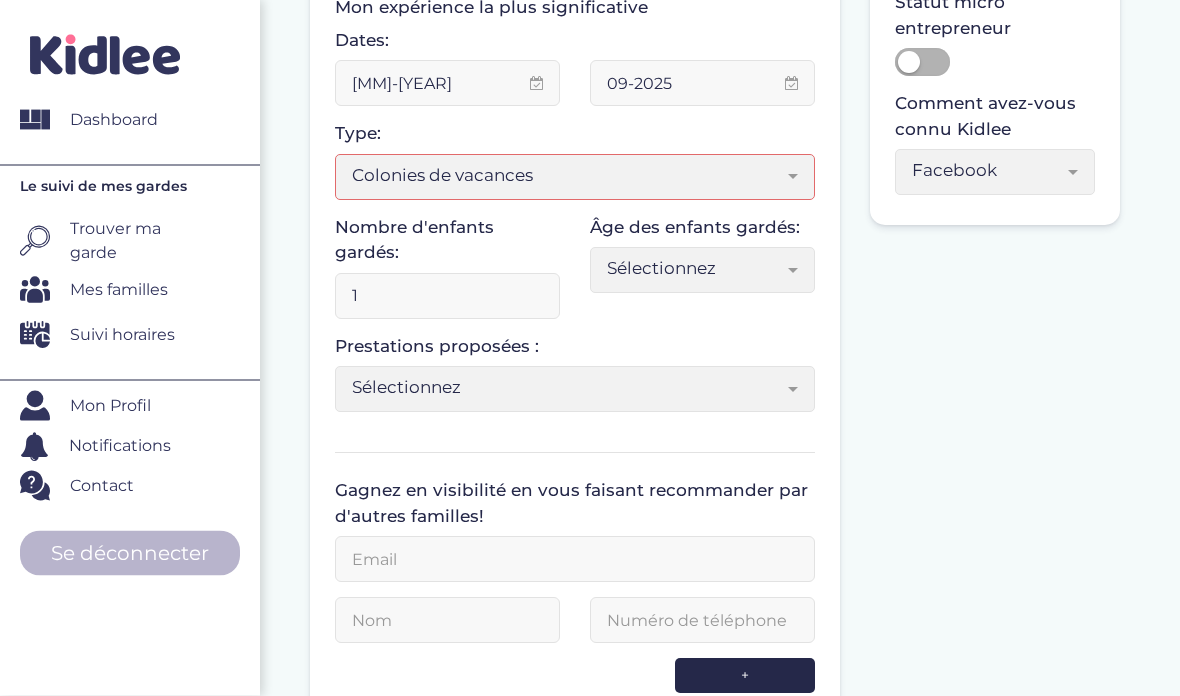 scroll, scrollTop: 337, scrollLeft: 0, axis: vertical 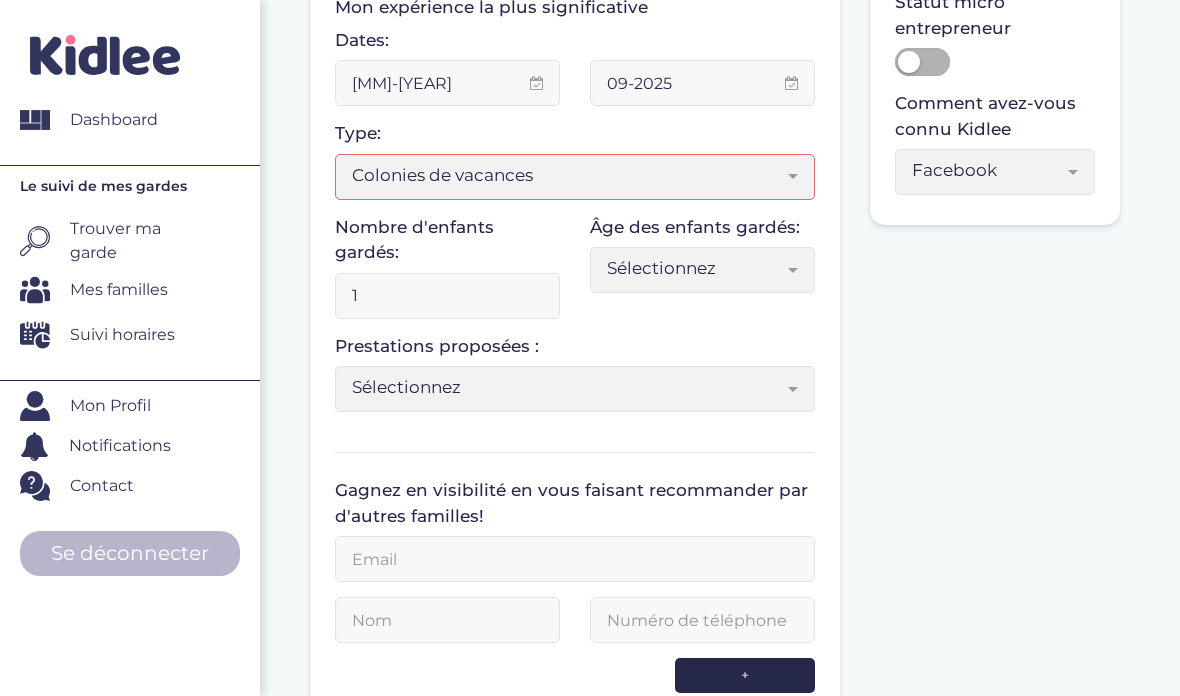 click on "1" at bounding box center (447, 296) 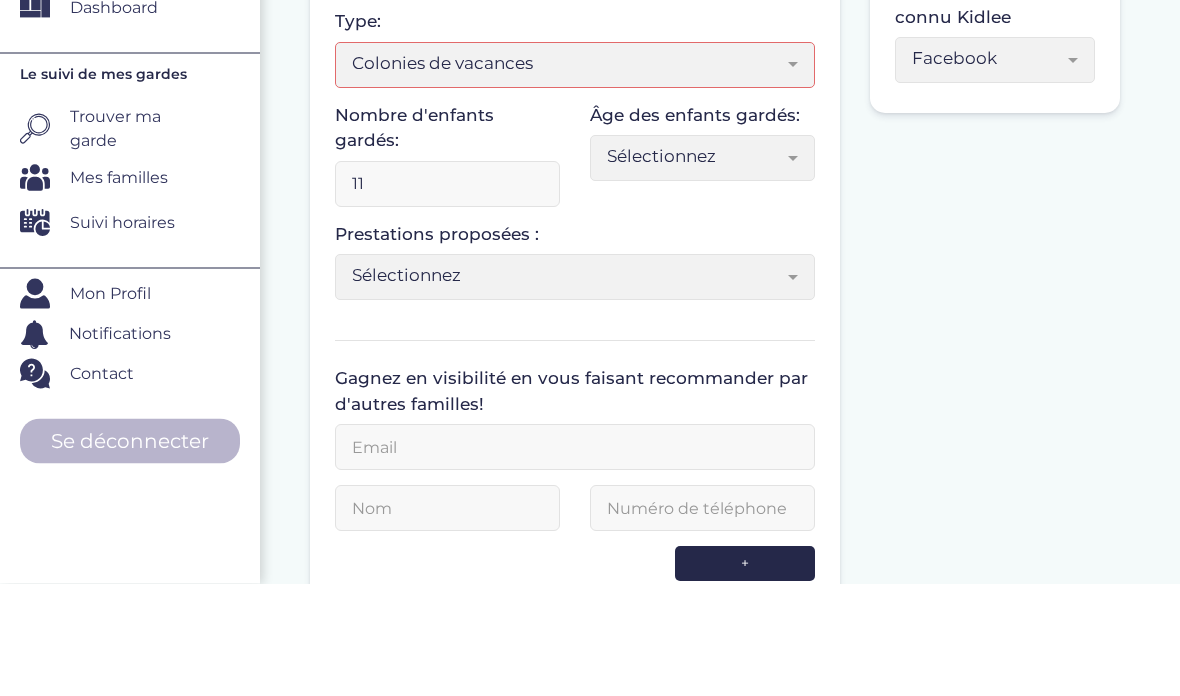 type on "1" 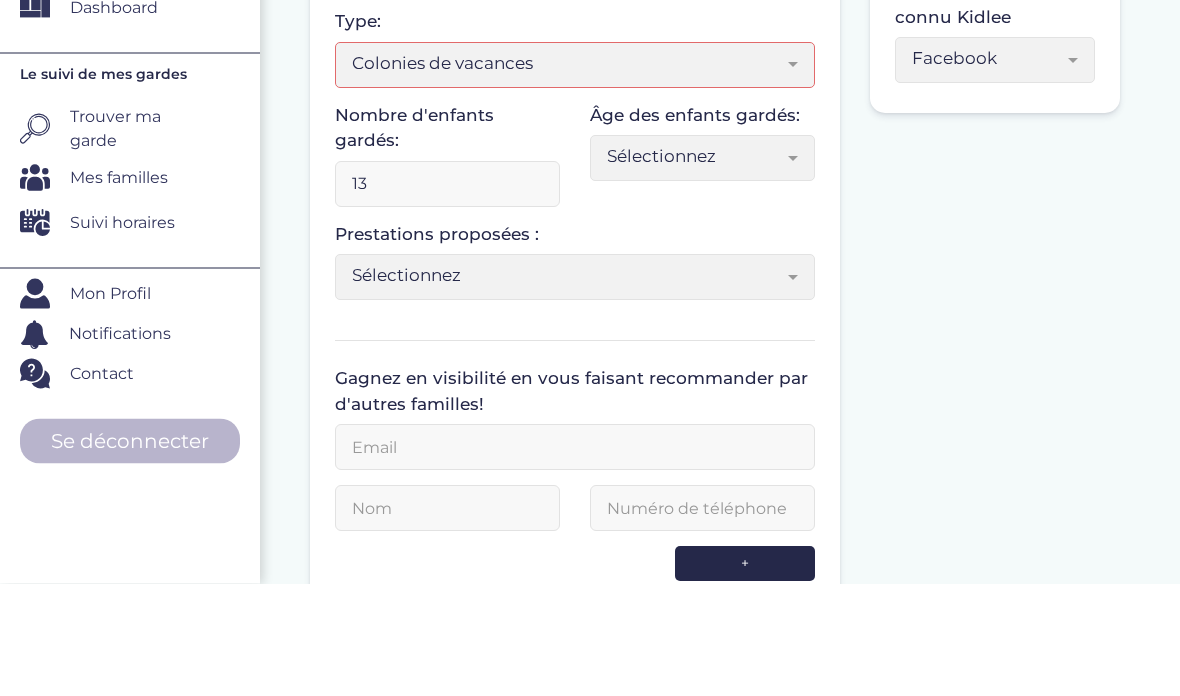type on "13" 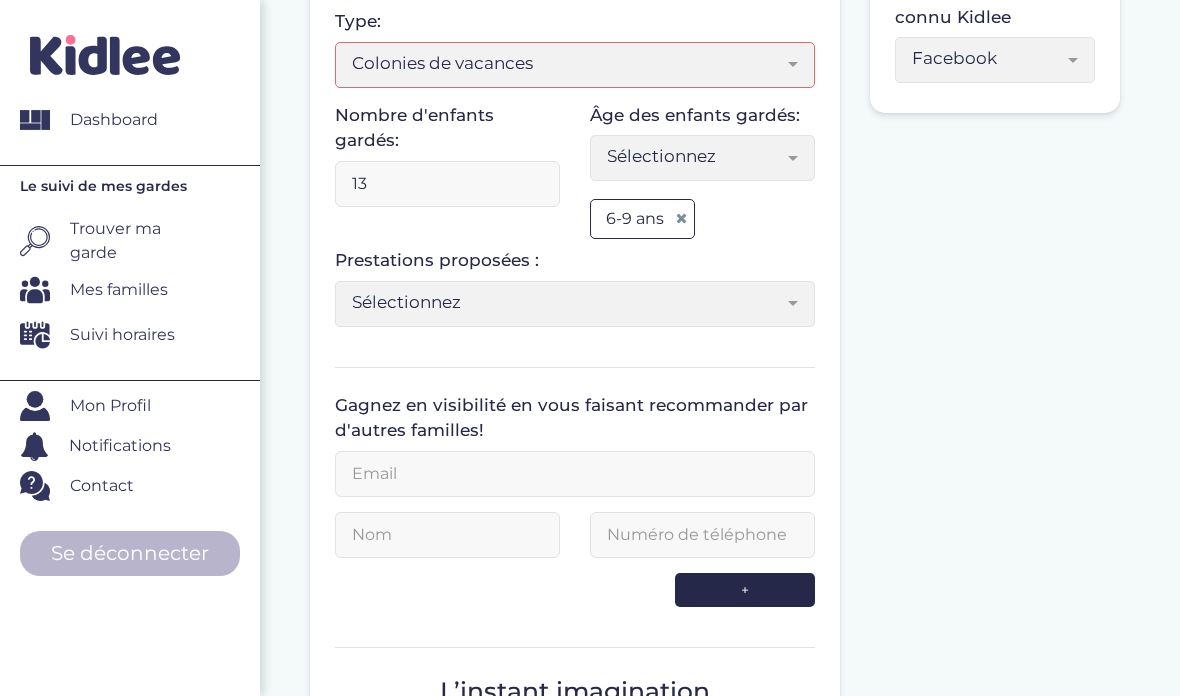 click on "Sélectionnez" at bounding box center [695, 156] 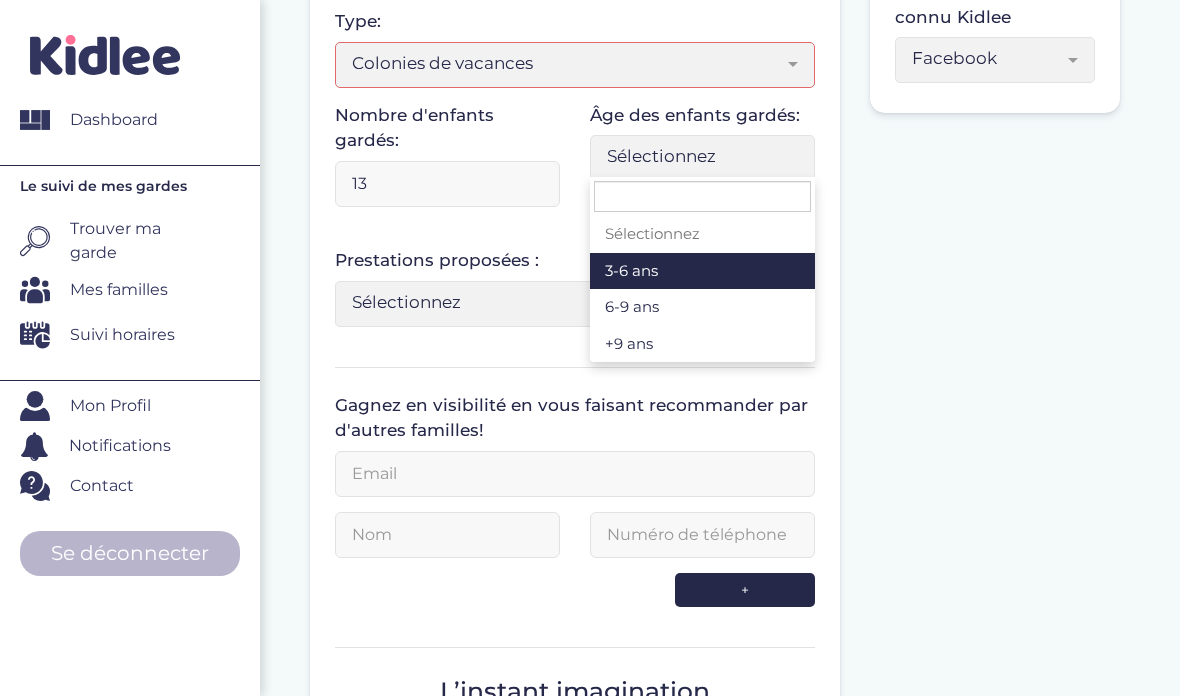 select 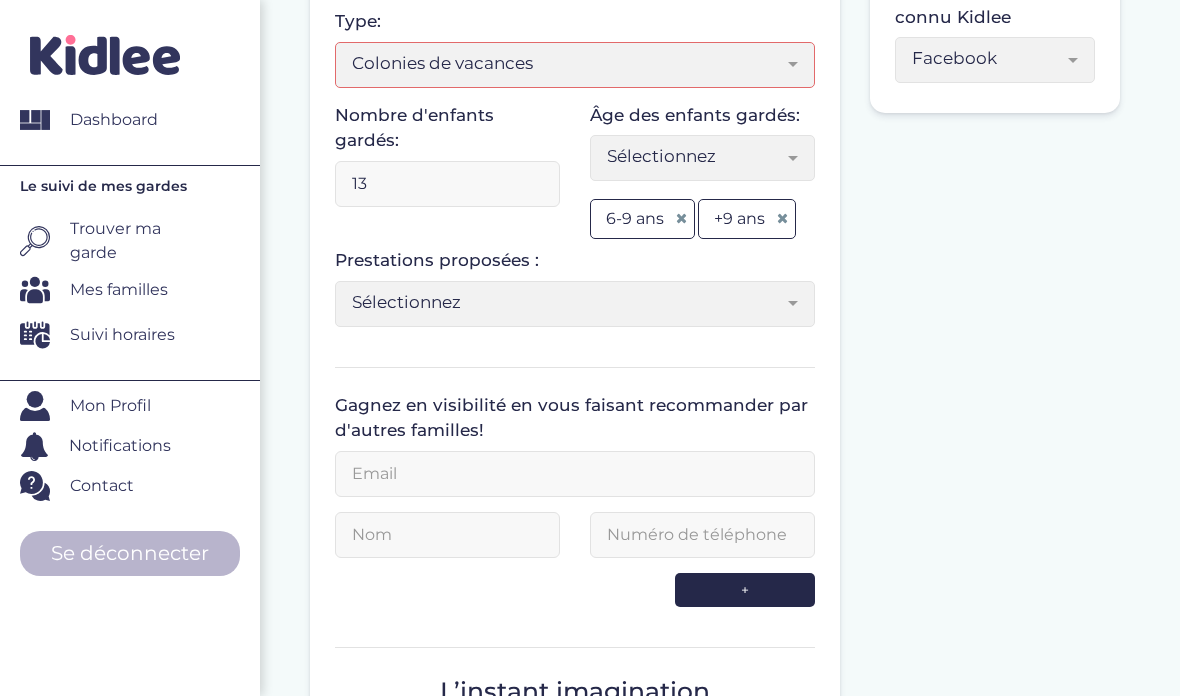 click on "Sélectionnez" at bounding box center (575, 304) 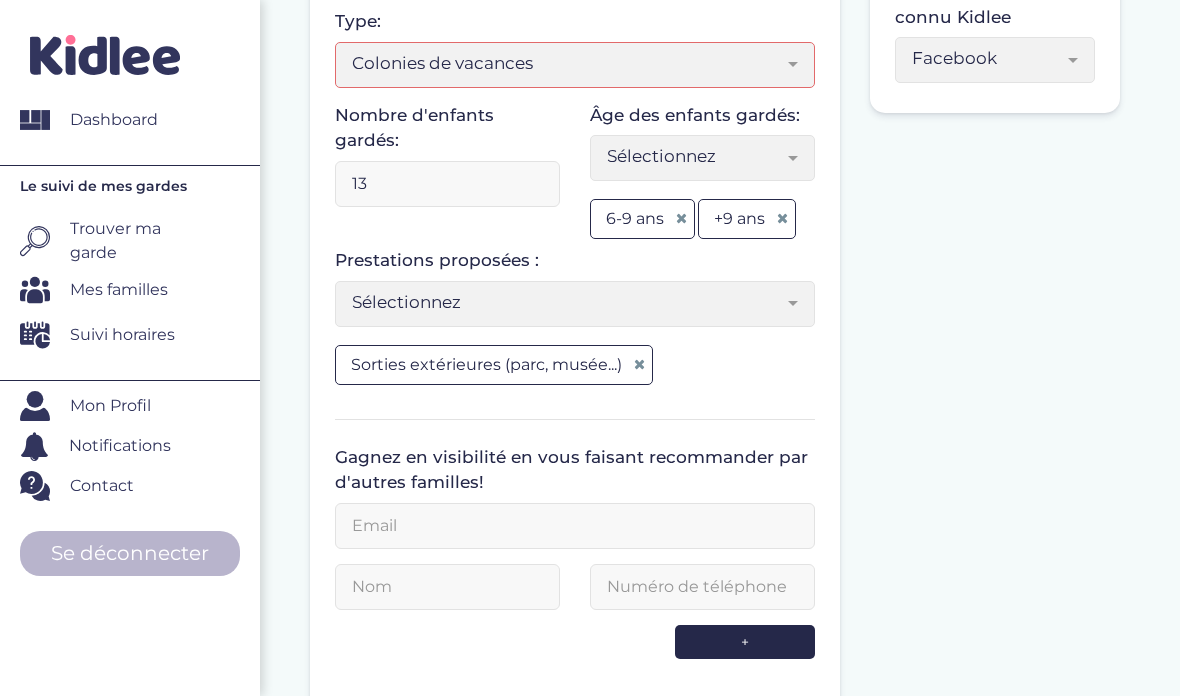 click on "Sélectionnez" at bounding box center (567, 302) 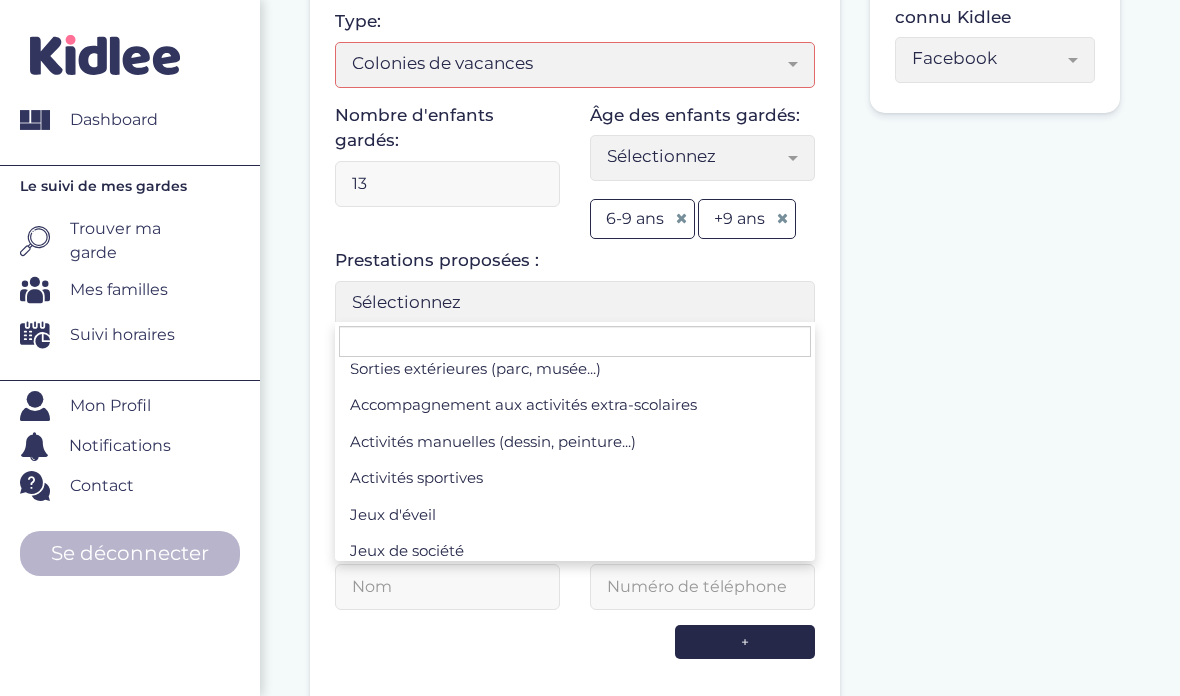scroll, scrollTop: 121, scrollLeft: 0, axis: vertical 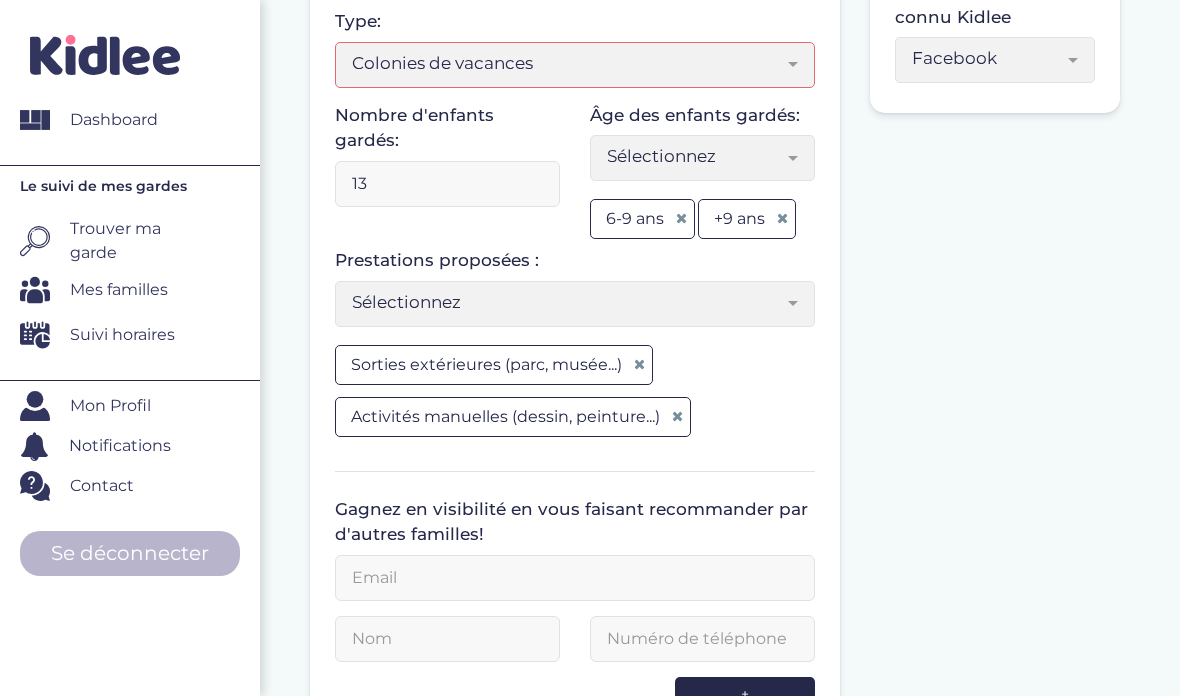 click on "Sélectionnez" at bounding box center [567, 302] 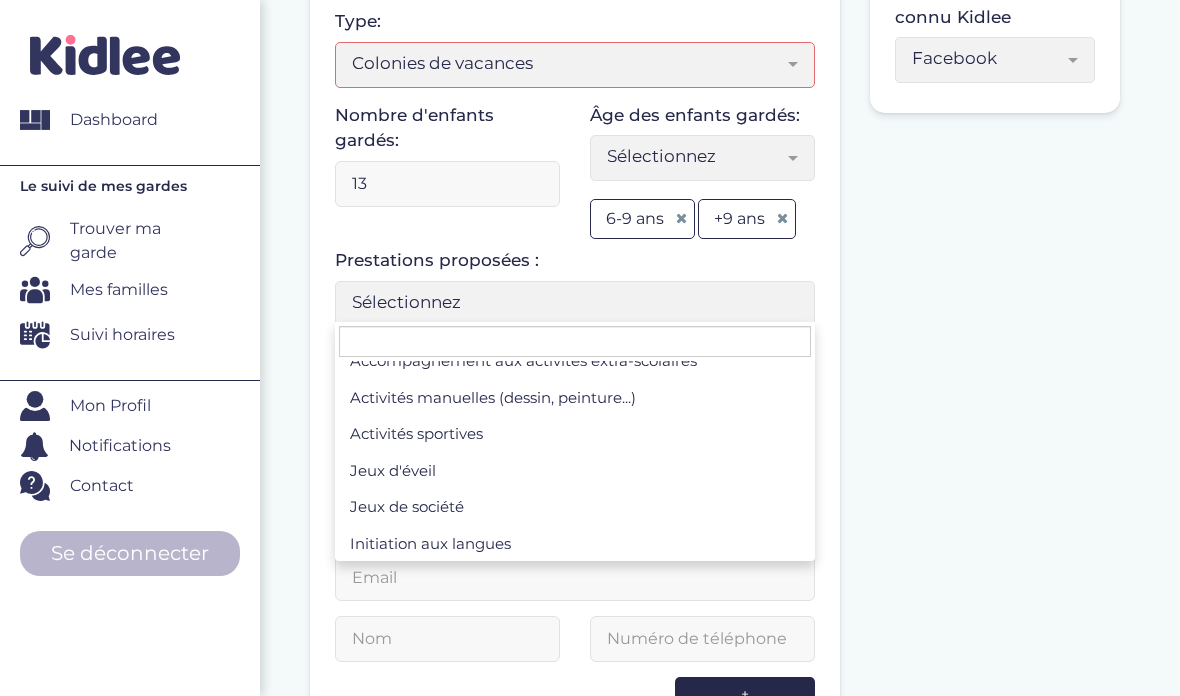 scroll, scrollTop: 166, scrollLeft: 0, axis: vertical 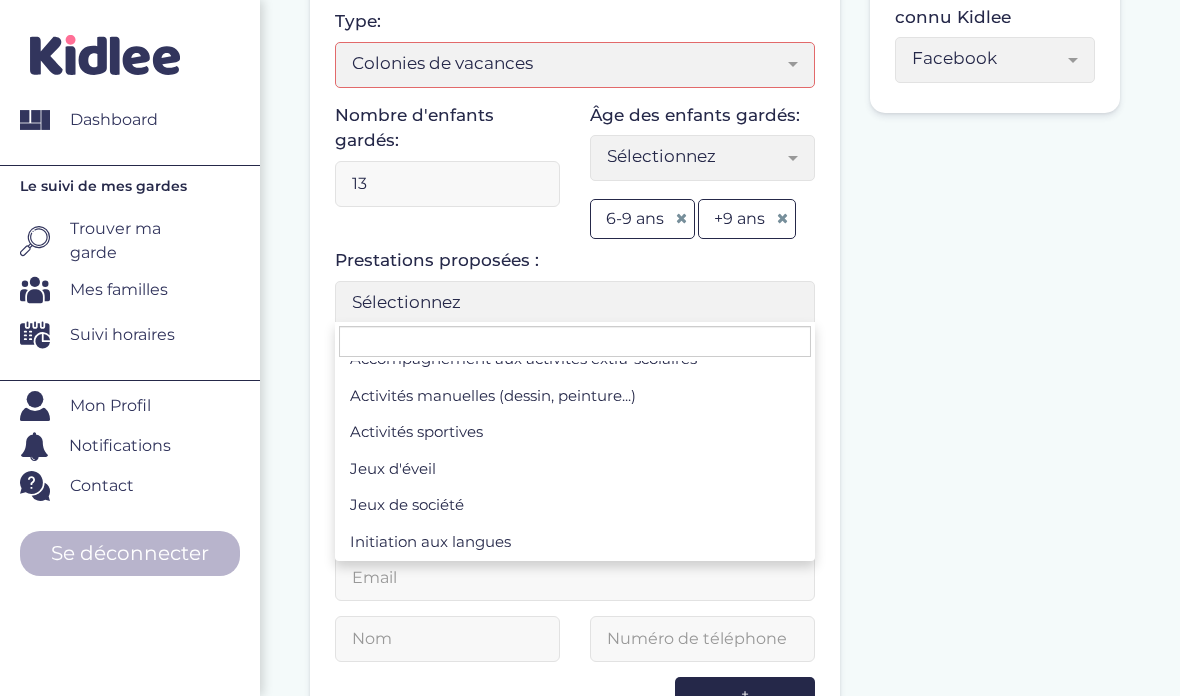 select on "Sélectionnez" 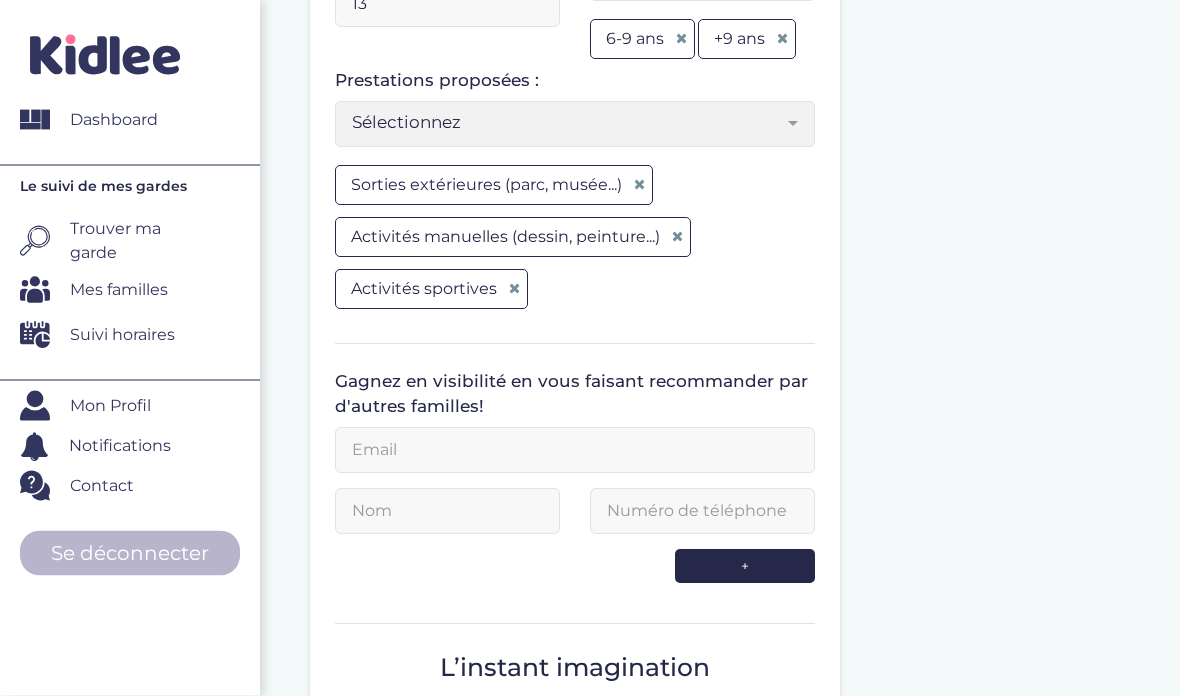 click at bounding box center (575, 451) 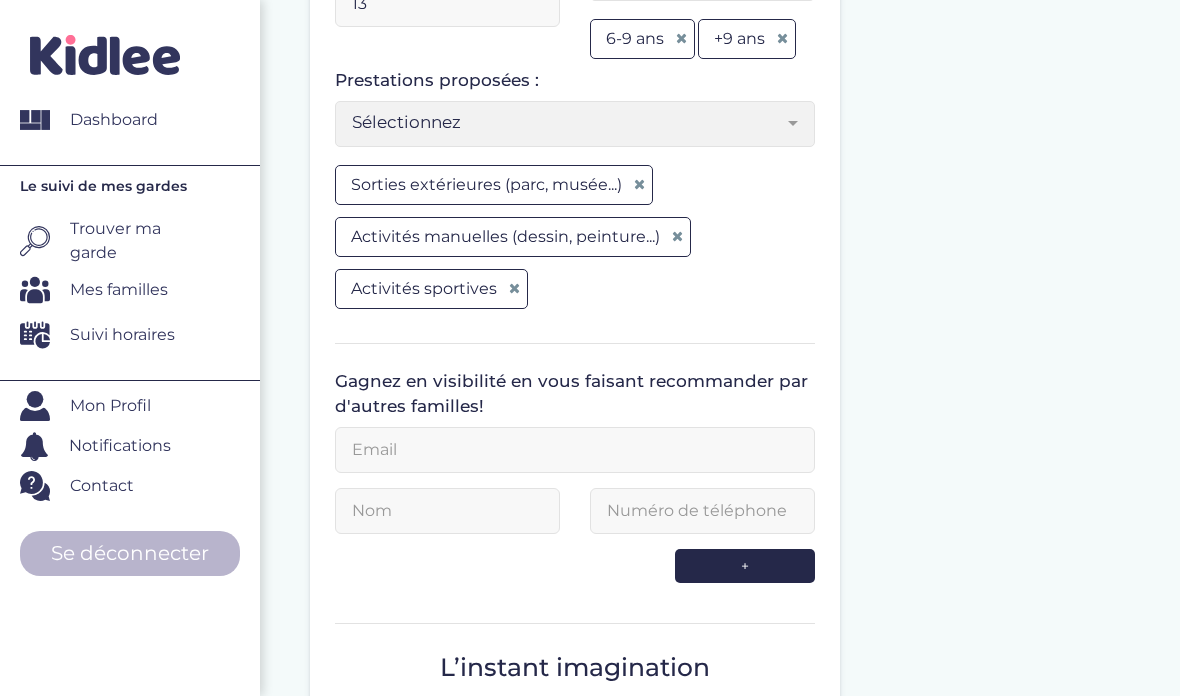 scroll, scrollTop: 628, scrollLeft: 0, axis: vertical 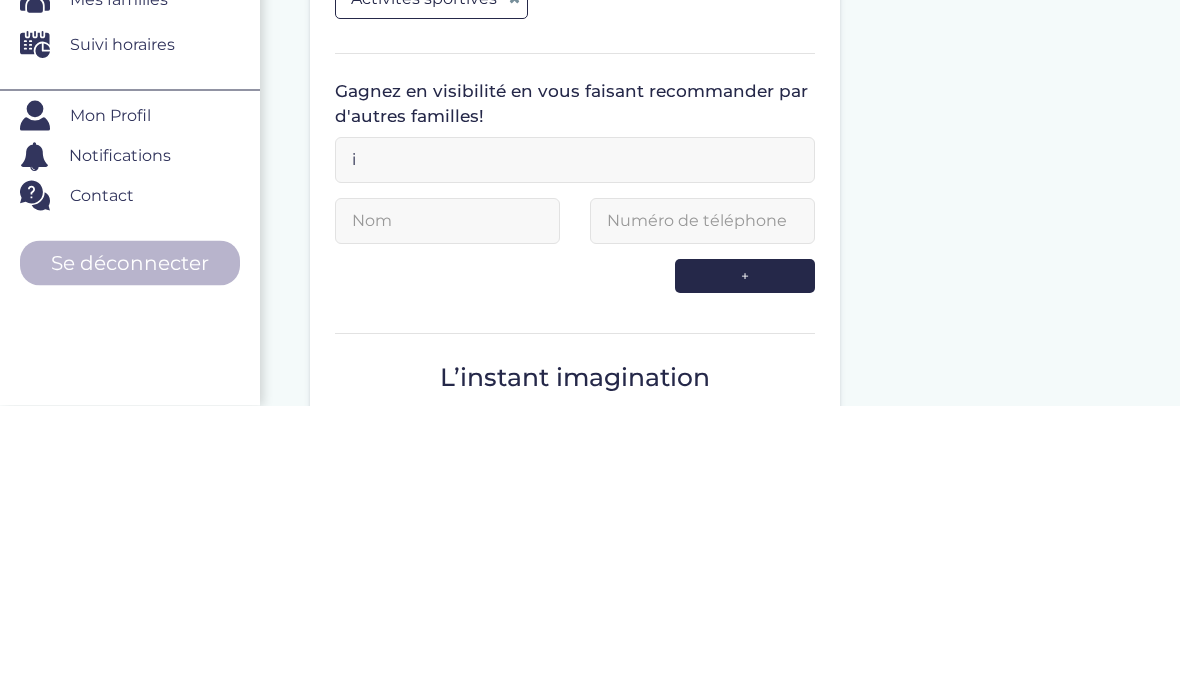 type on "[EMAIL]" 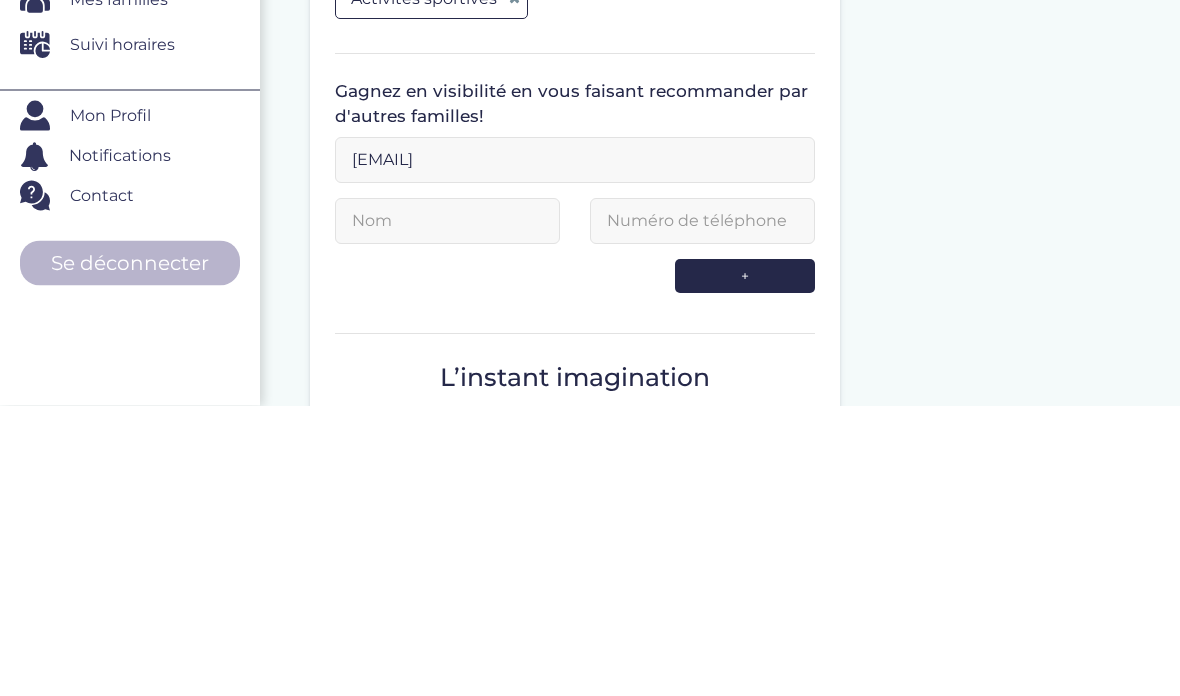 scroll, scrollTop: 919, scrollLeft: 0, axis: vertical 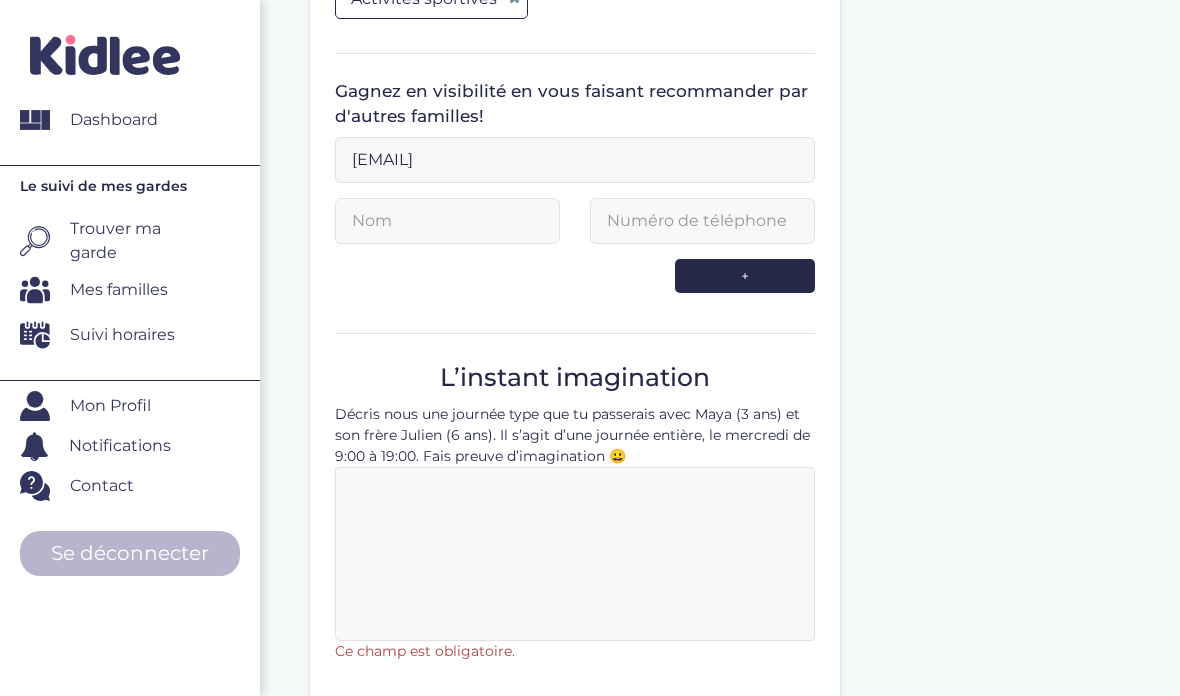 click at bounding box center [447, 221] 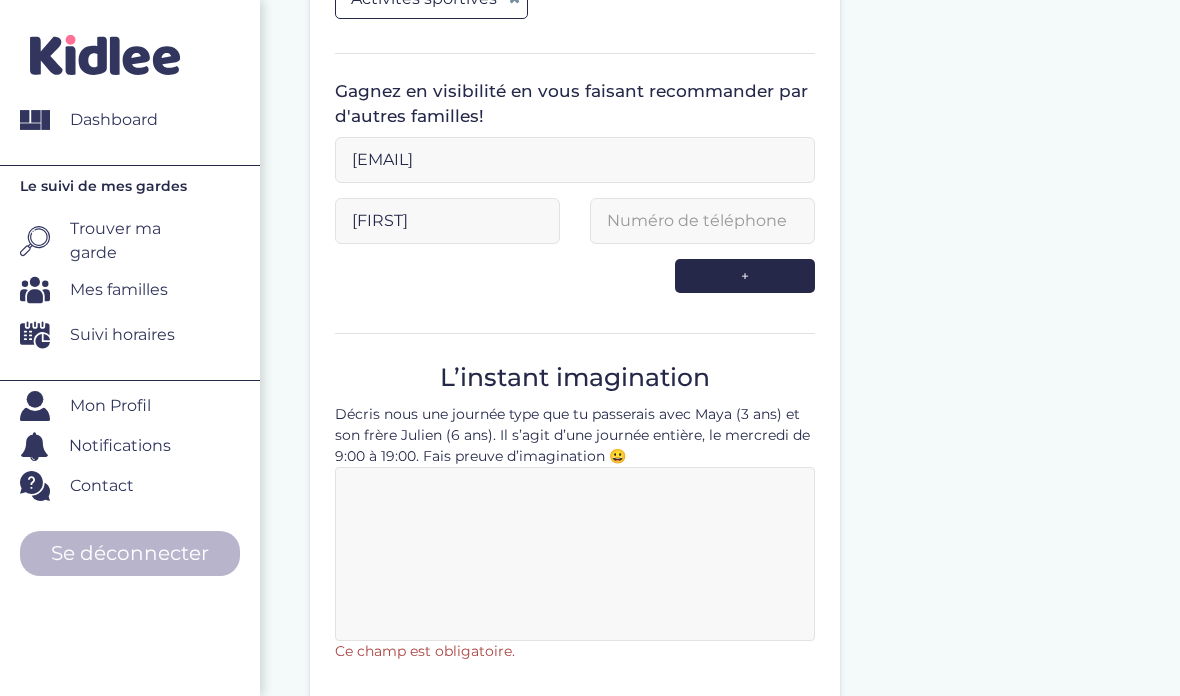 type on "[FIRST]" 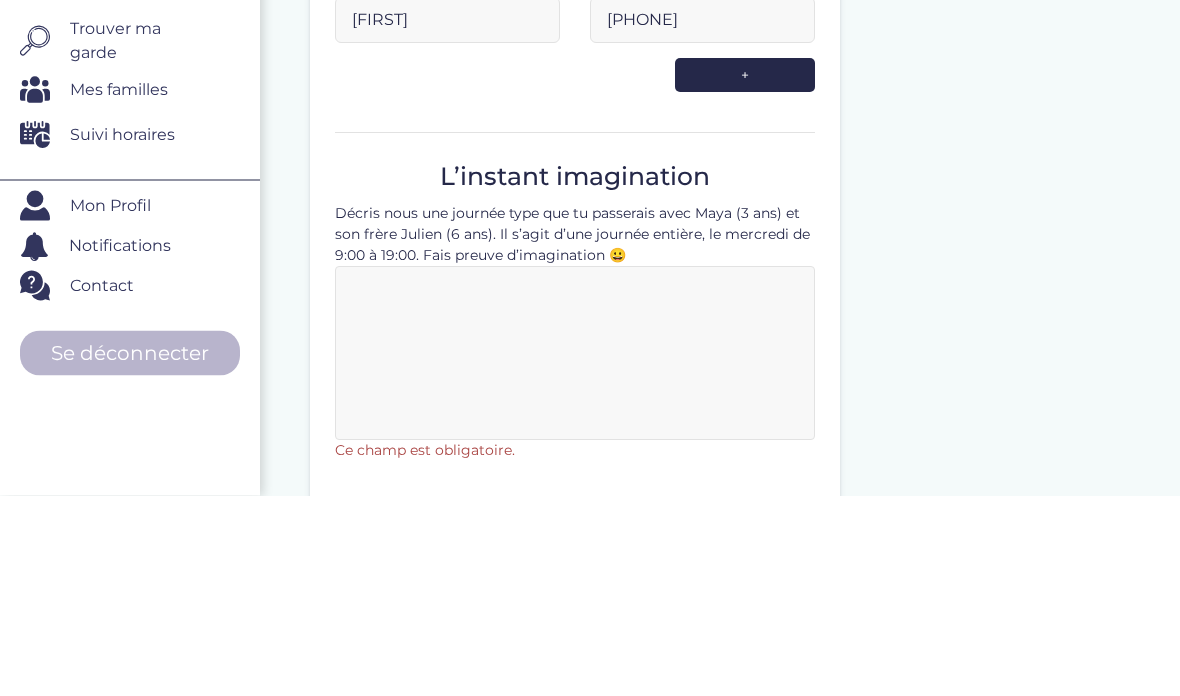 type on "[PHONE]" 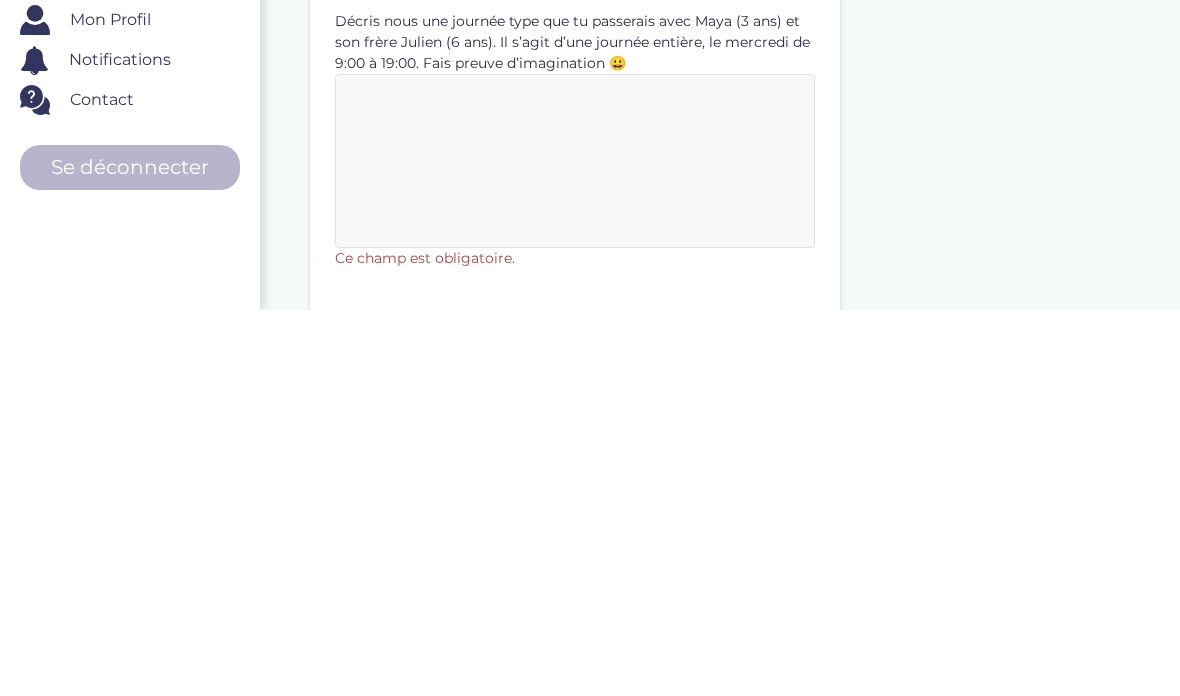 click at bounding box center [575, 547] 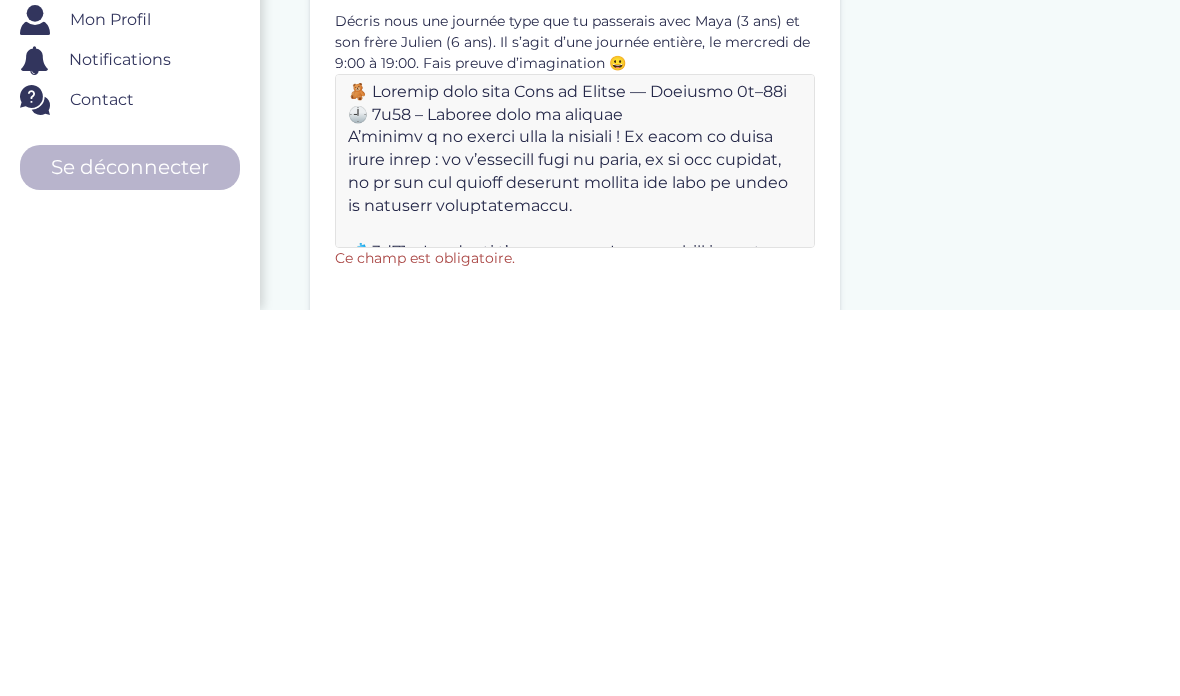 scroll, scrollTop: 1468, scrollLeft: 0, axis: vertical 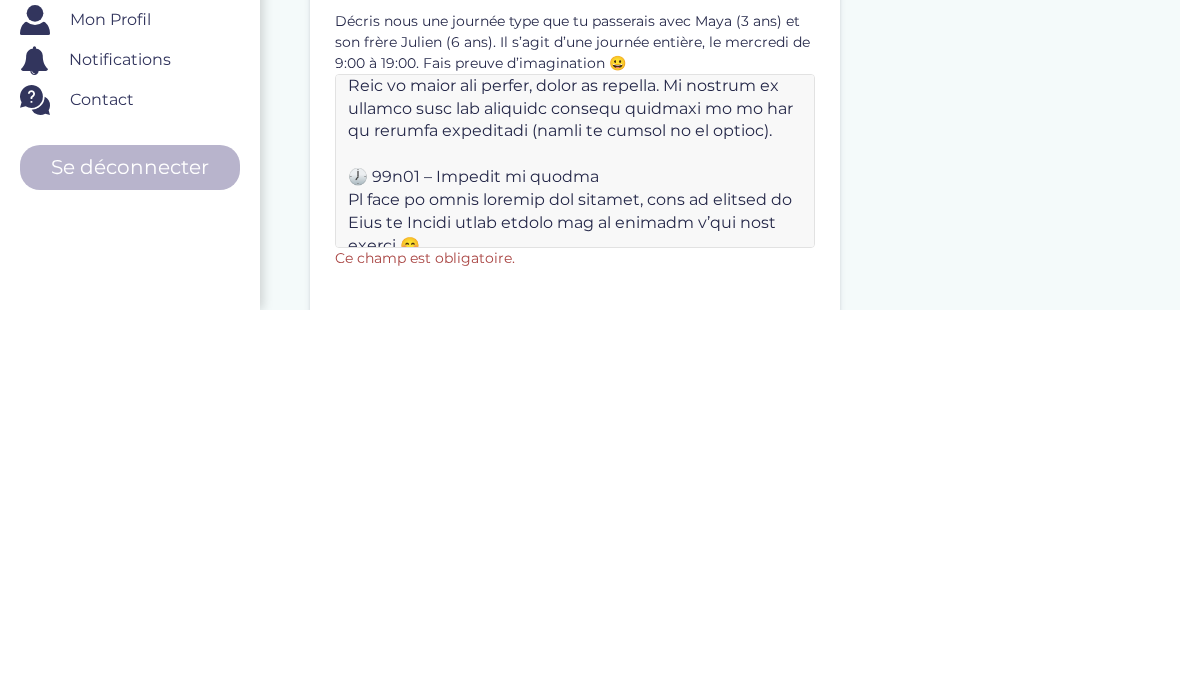 click at bounding box center (575, 547) 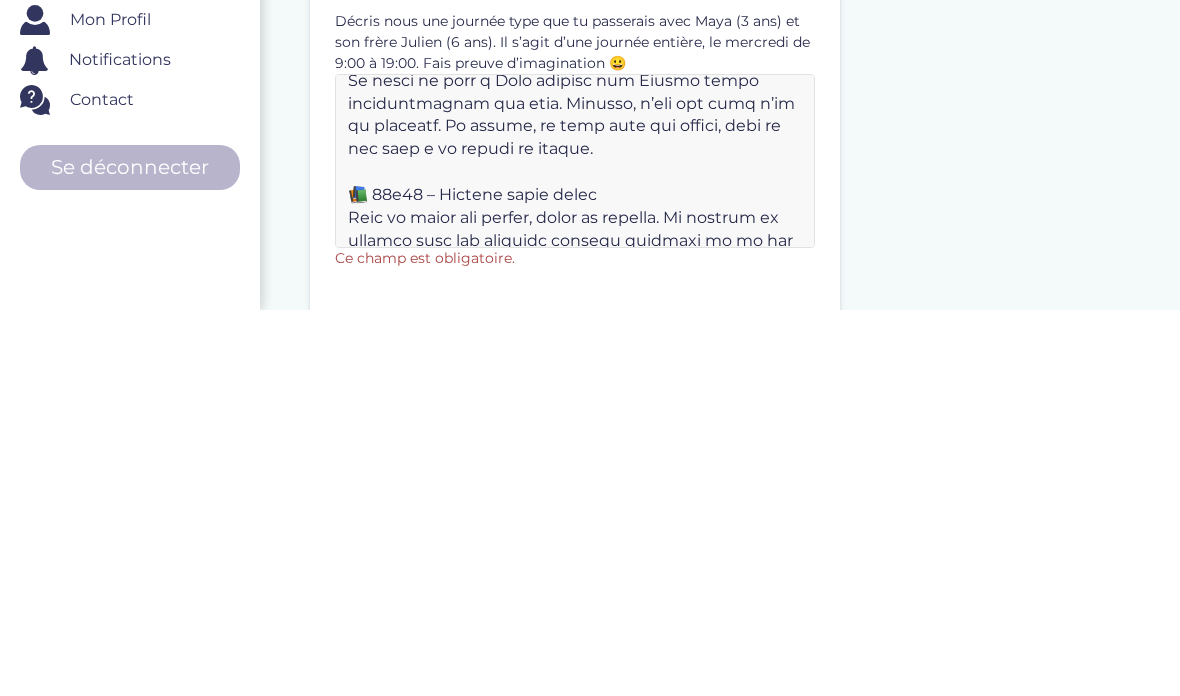 scroll, scrollTop: 1325, scrollLeft: 0, axis: vertical 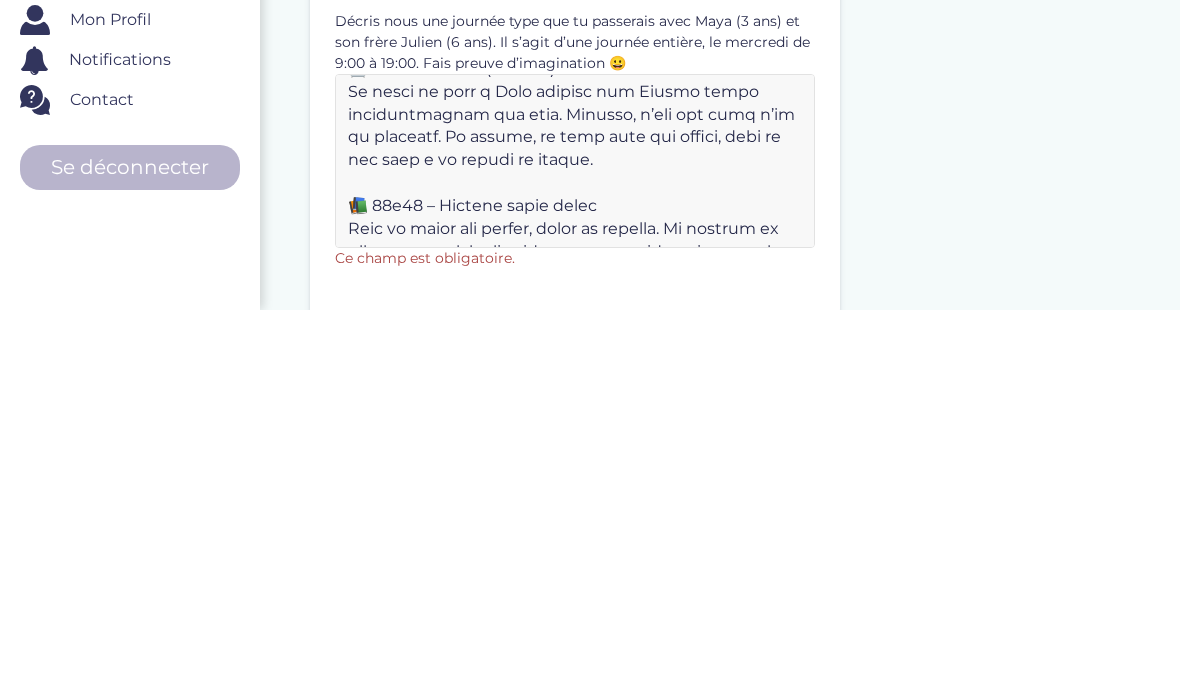 click at bounding box center [575, 547] 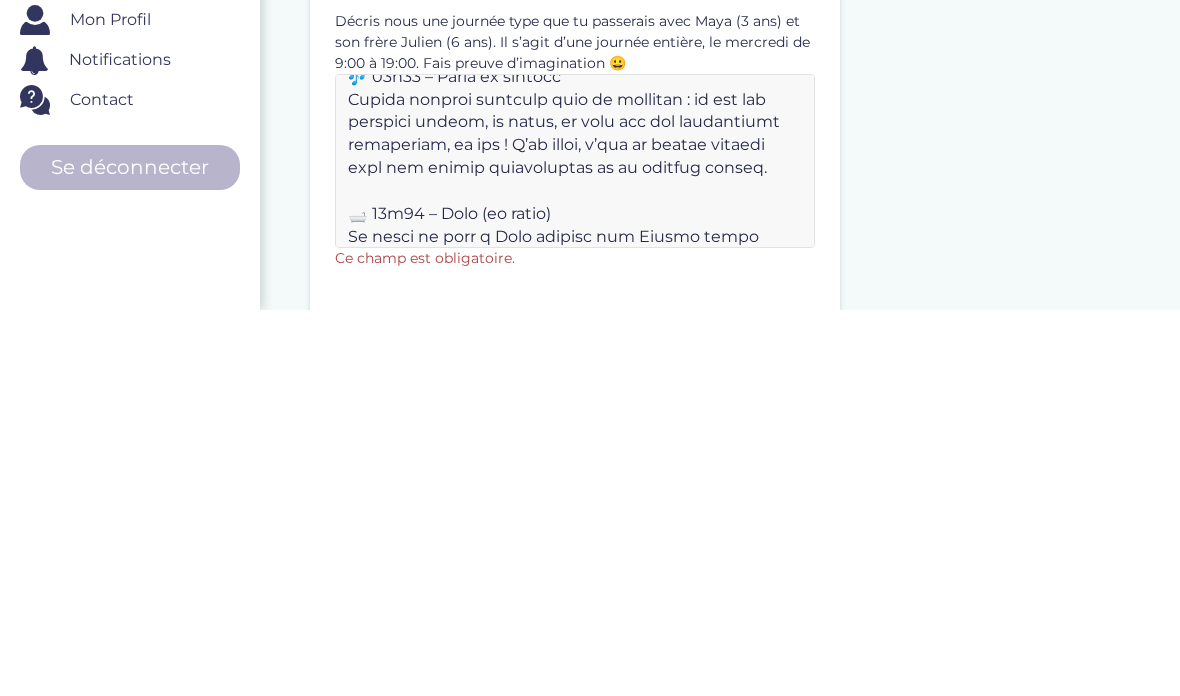 scroll, scrollTop: 1178, scrollLeft: 0, axis: vertical 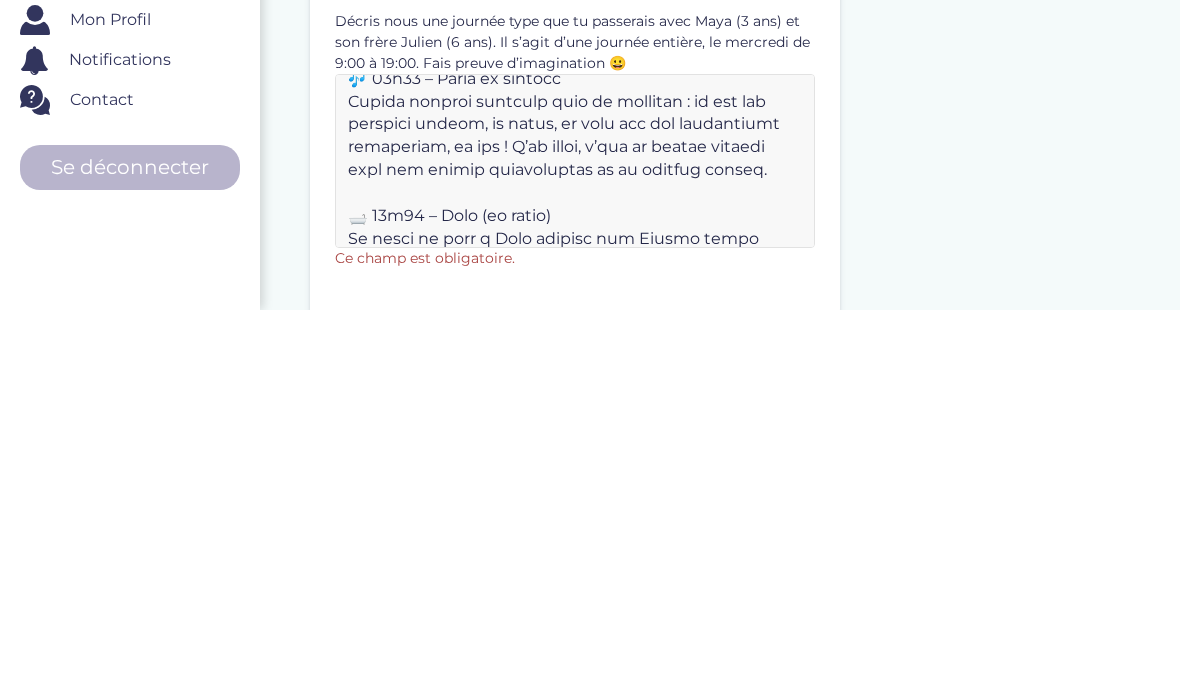 click at bounding box center [575, 547] 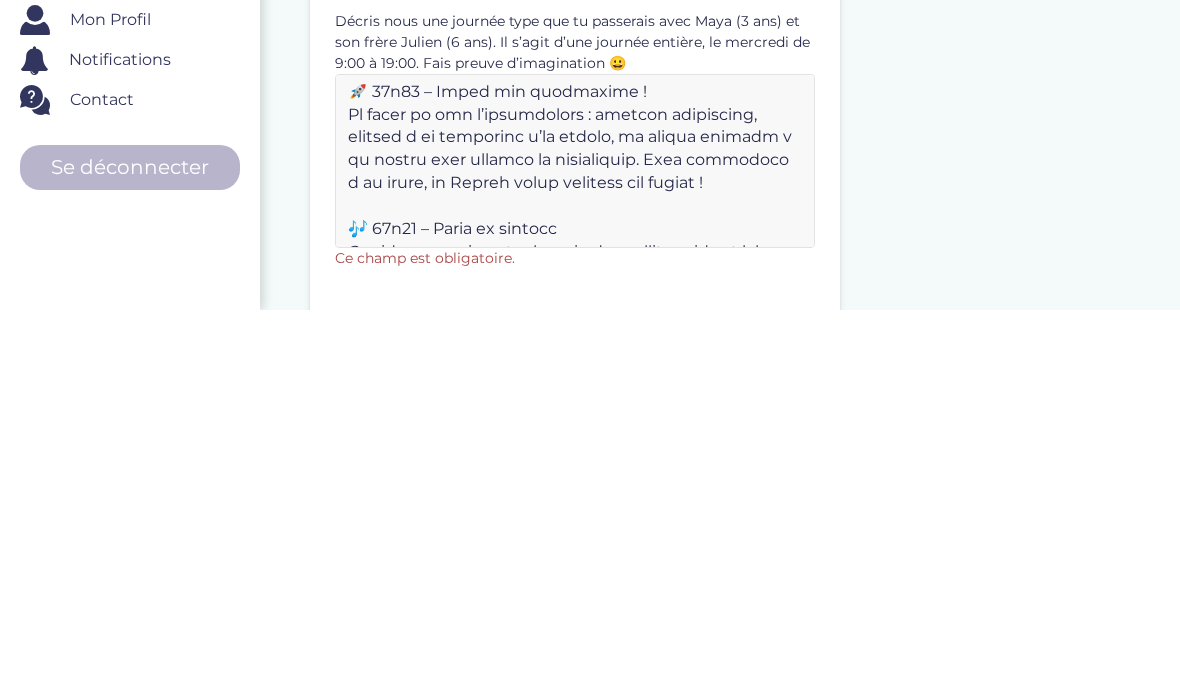 scroll, scrollTop: 1022, scrollLeft: 0, axis: vertical 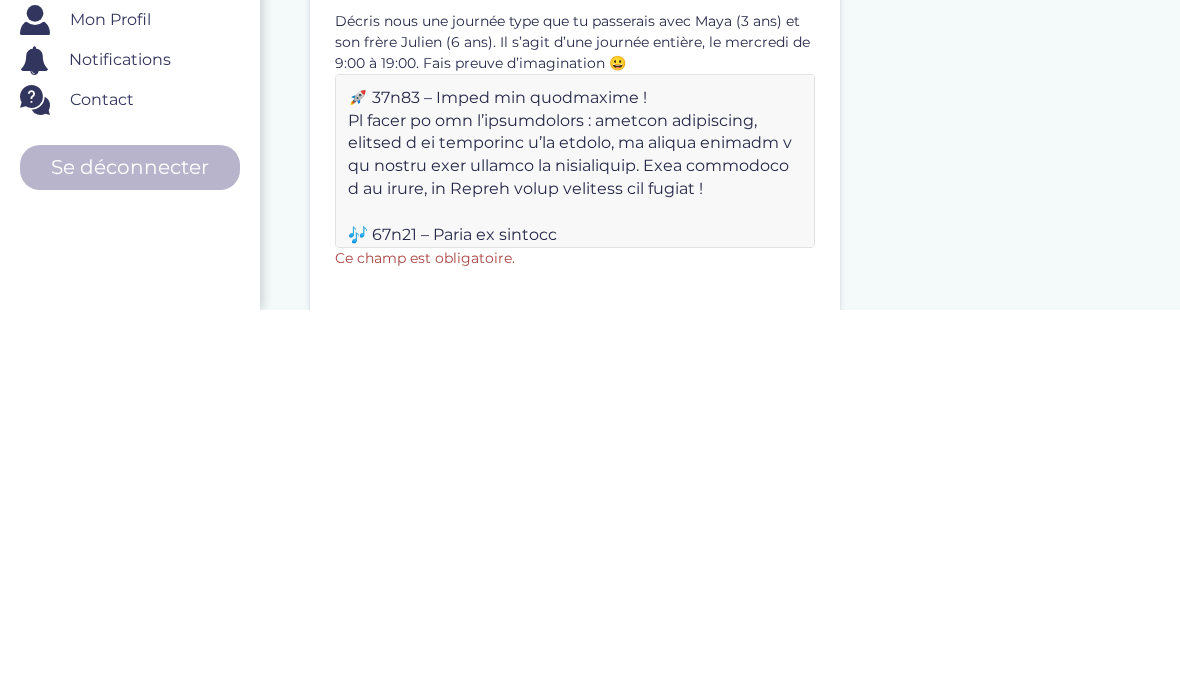 click at bounding box center (575, 547) 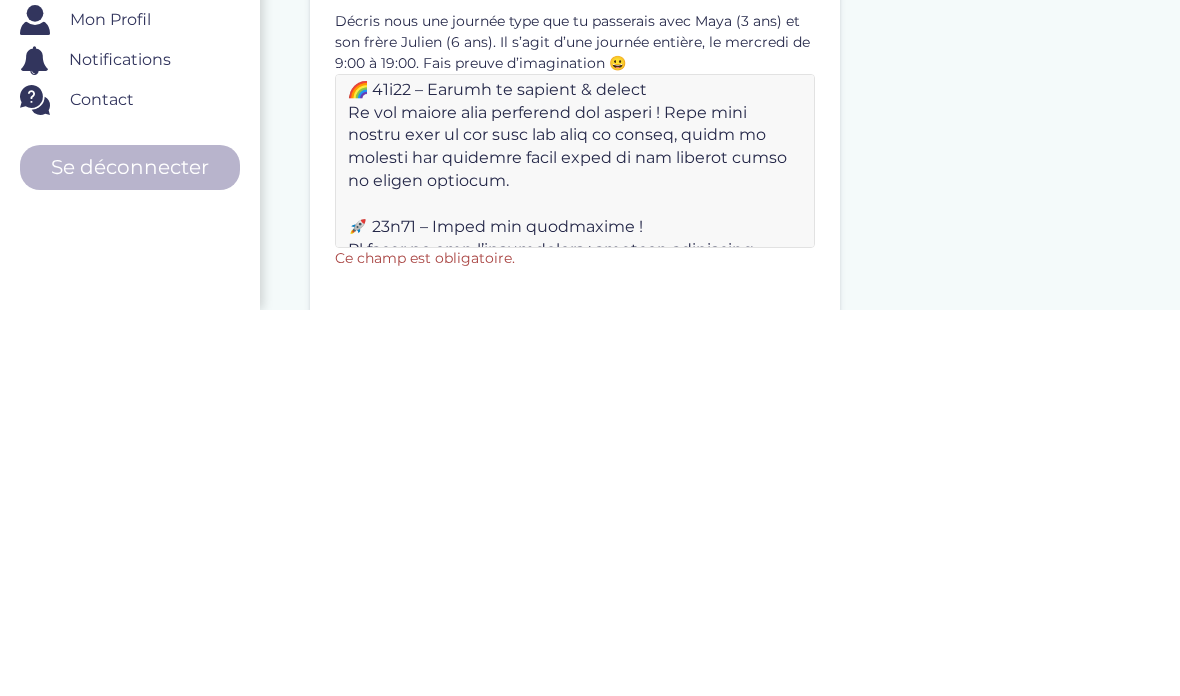 scroll, scrollTop: 885, scrollLeft: 0, axis: vertical 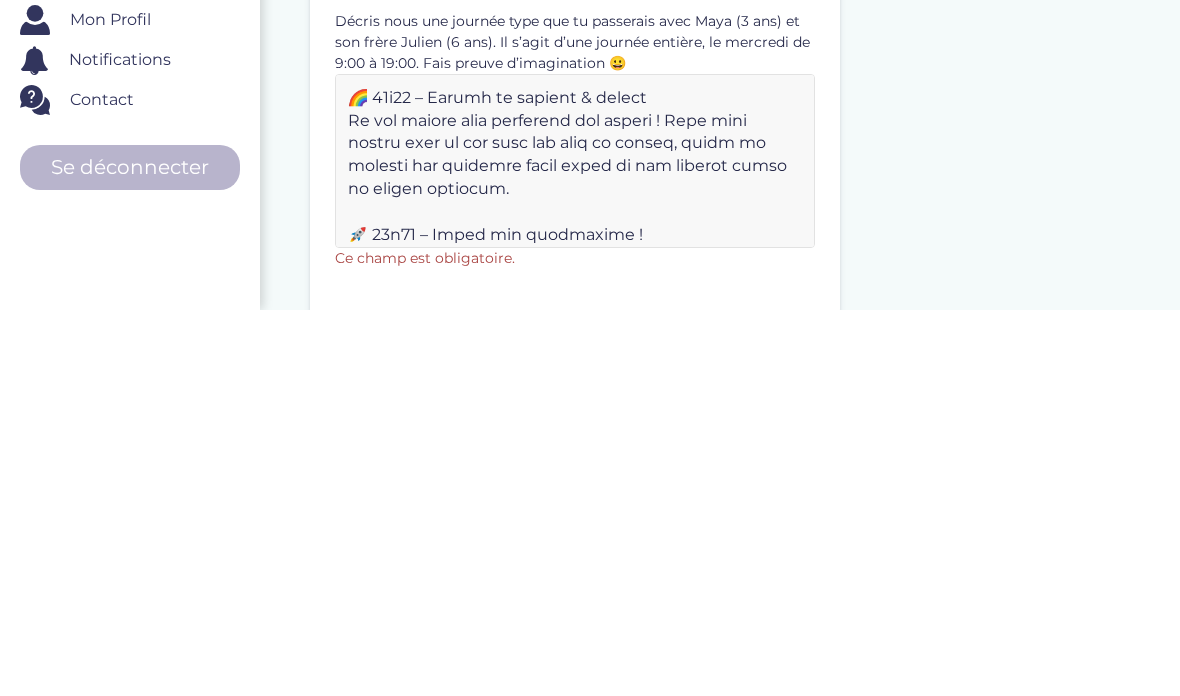 click at bounding box center [575, 547] 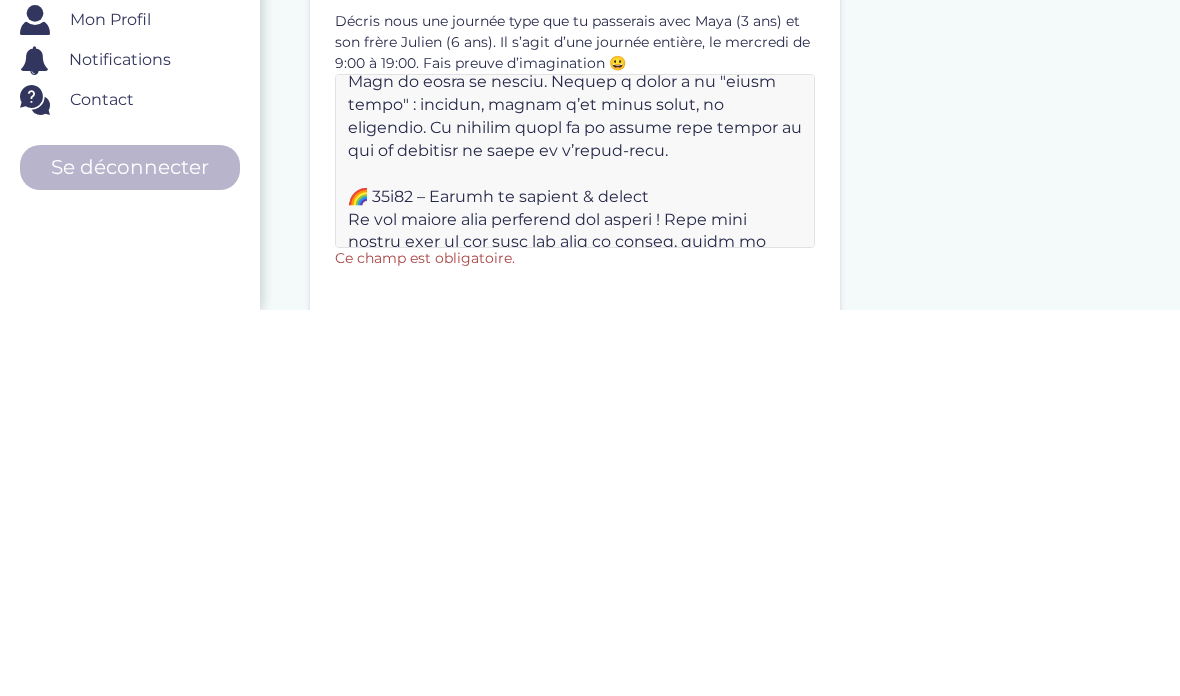 scroll, scrollTop: 778, scrollLeft: 0, axis: vertical 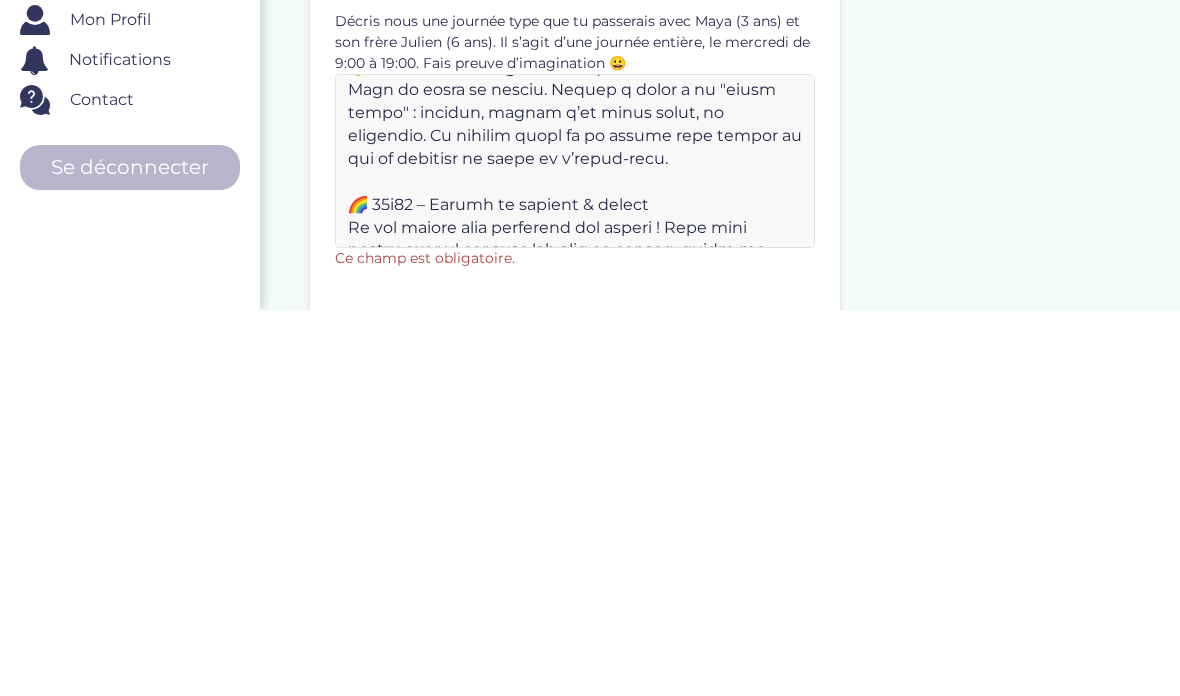 click at bounding box center [575, 547] 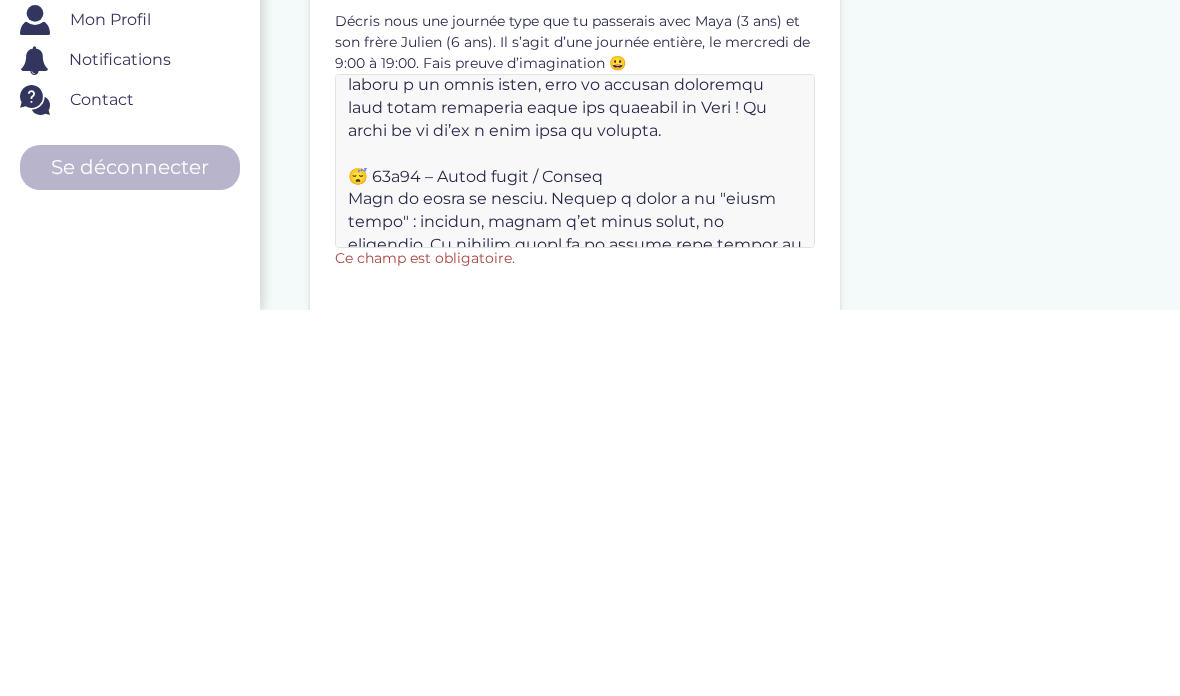 scroll, scrollTop: 654, scrollLeft: 0, axis: vertical 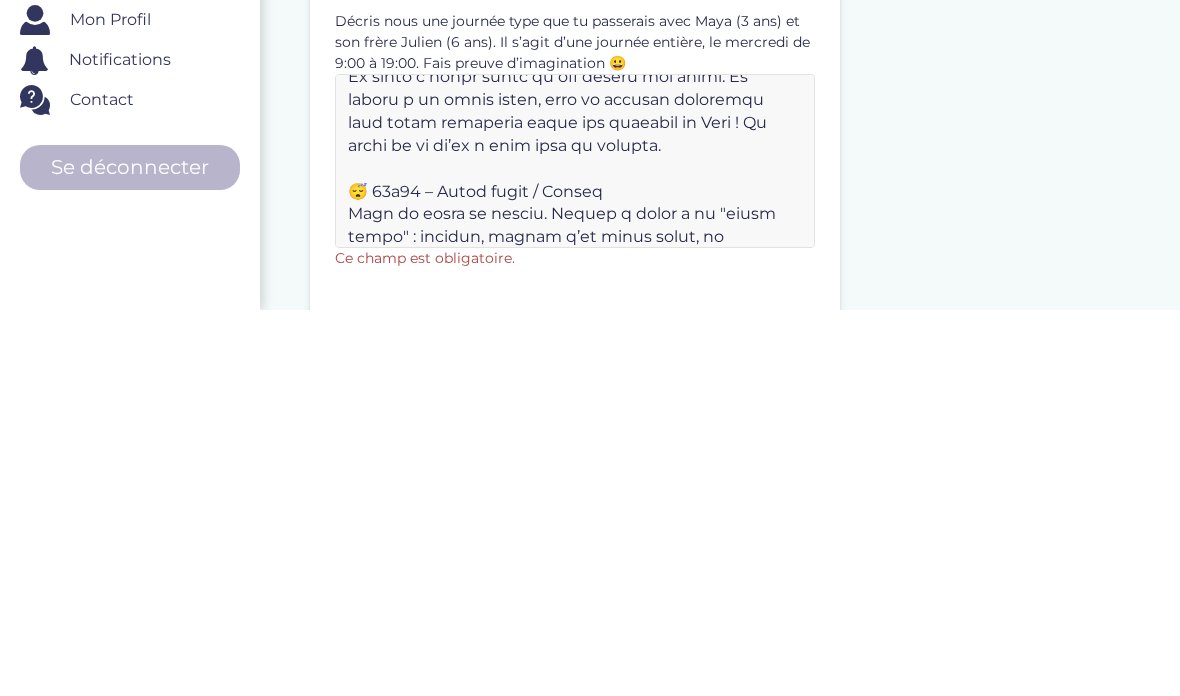 click at bounding box center (575, 547) 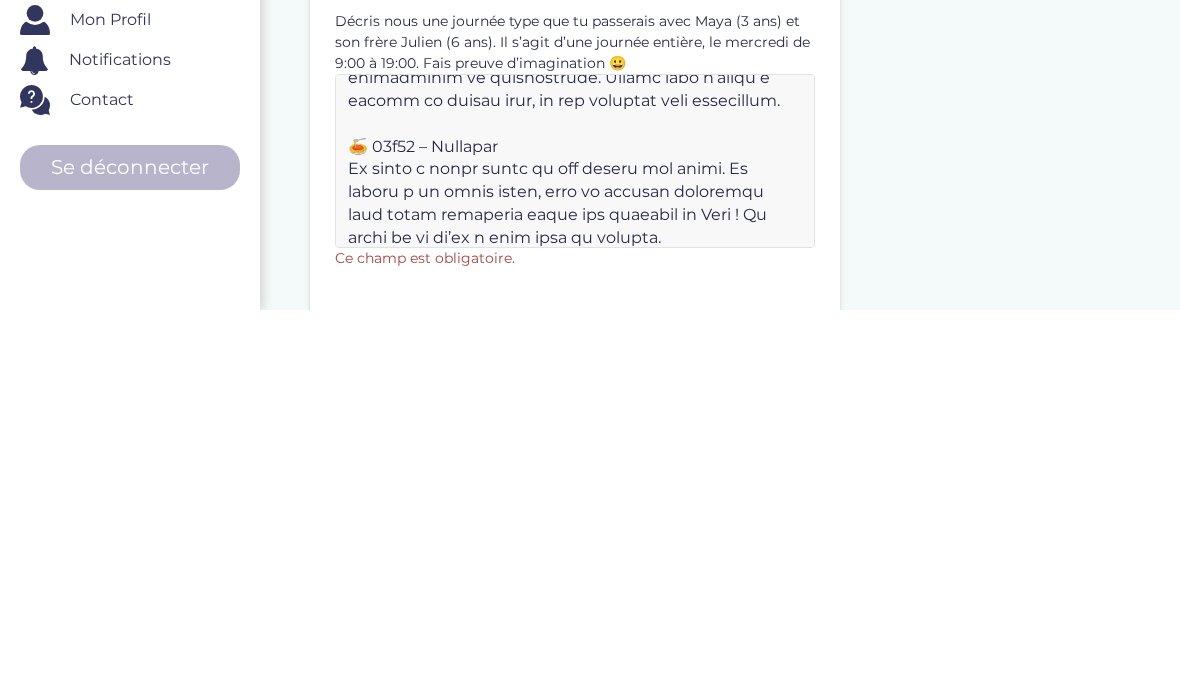 scroll, scrollTop: 560, scrollLeft: 0, axis: vertical 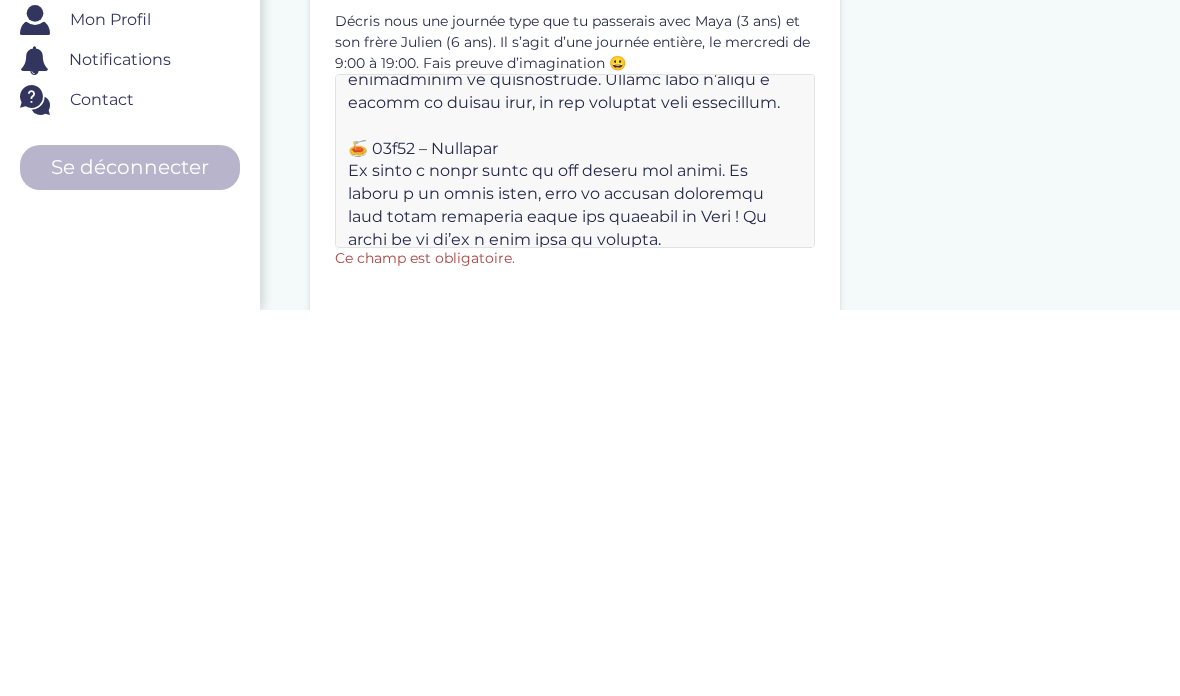 click at bounding box center [575, 547] 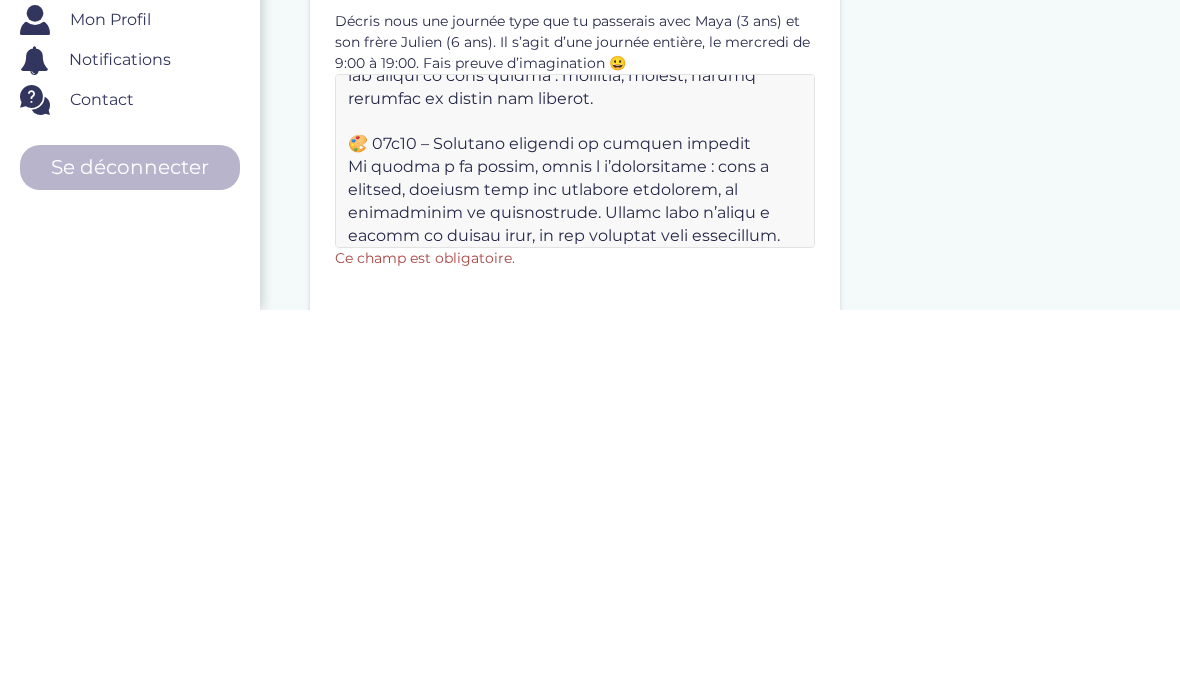 scroll, scrollTop: 426, scrollLeft: 0, axis: vertical 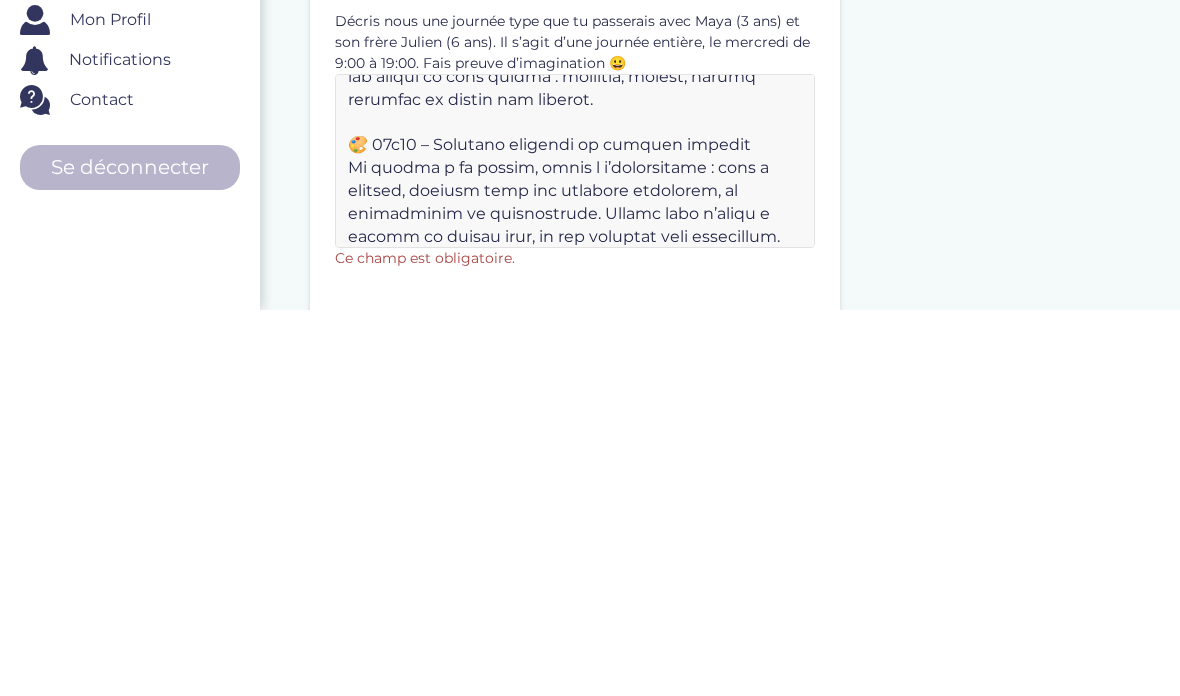 click at bounding box center (575, 547) 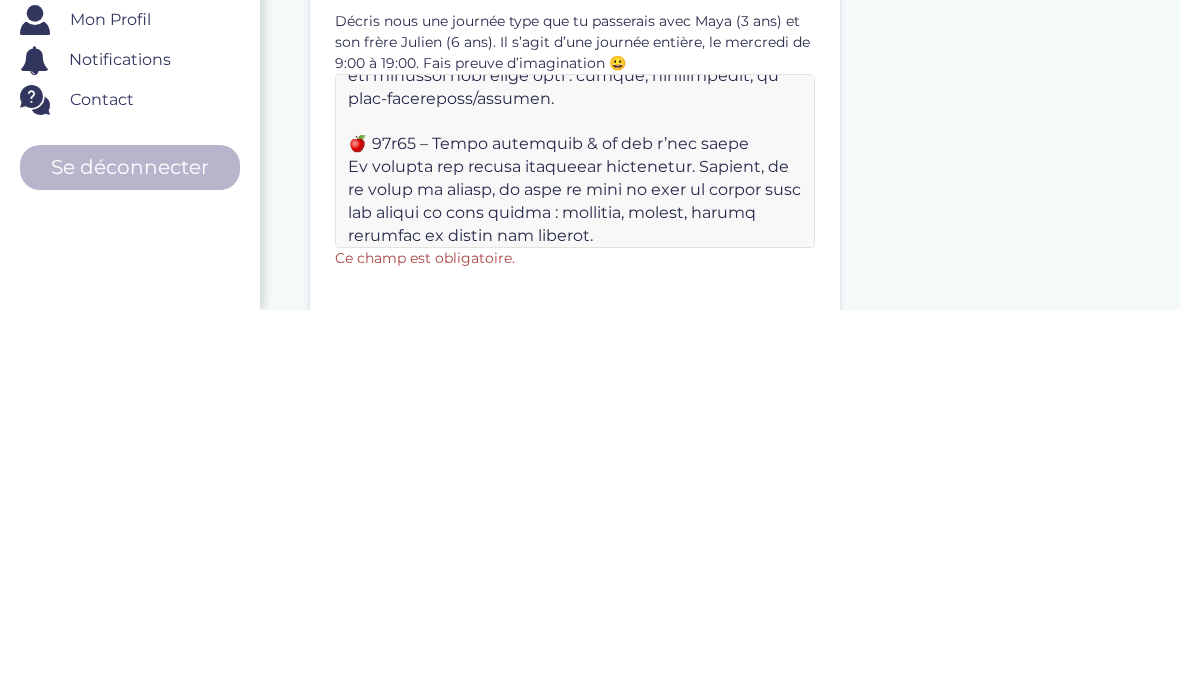 scroll, scrollTop: 287, scrollLeft: 0, axis: vertical 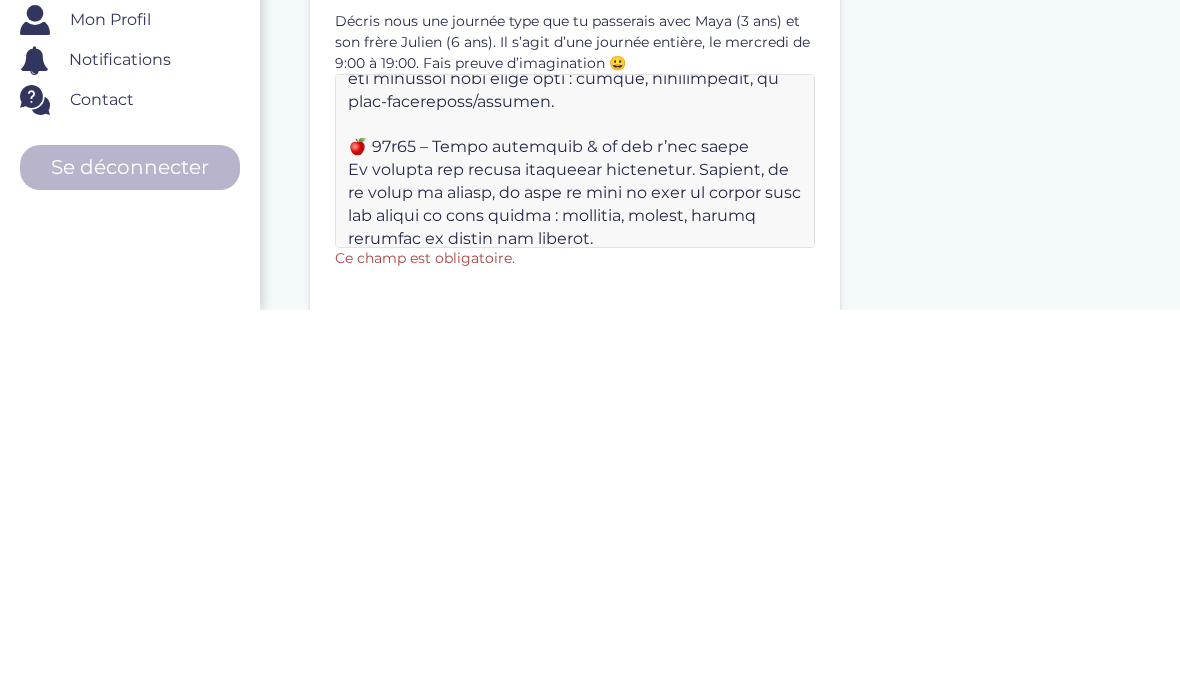click at bounding box center (575, 547) 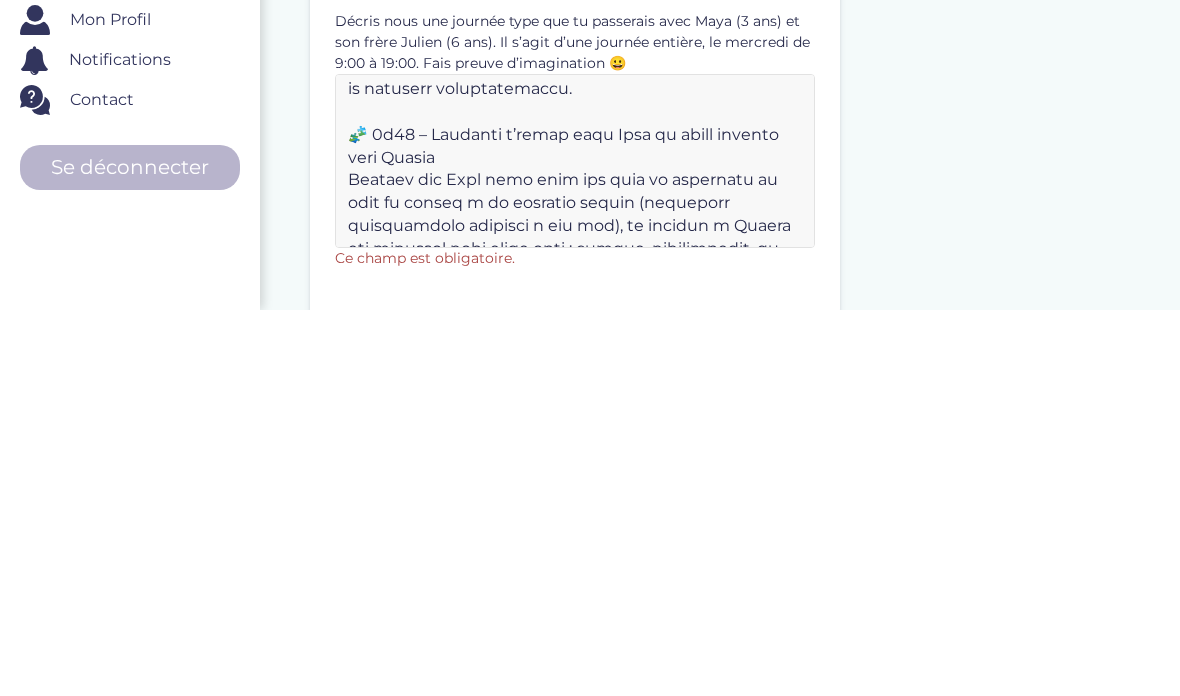 scroll, scrollTop: 112, scrollLeft: 0, axis: vertical 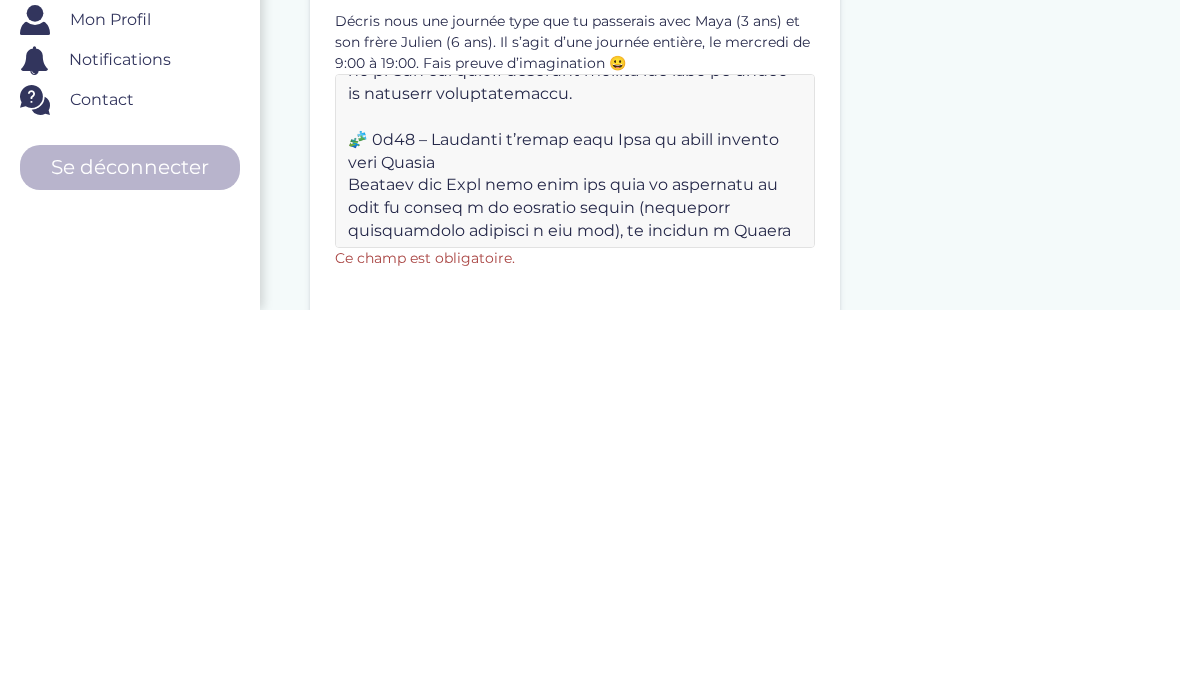 click at bounding box center [575, 547] 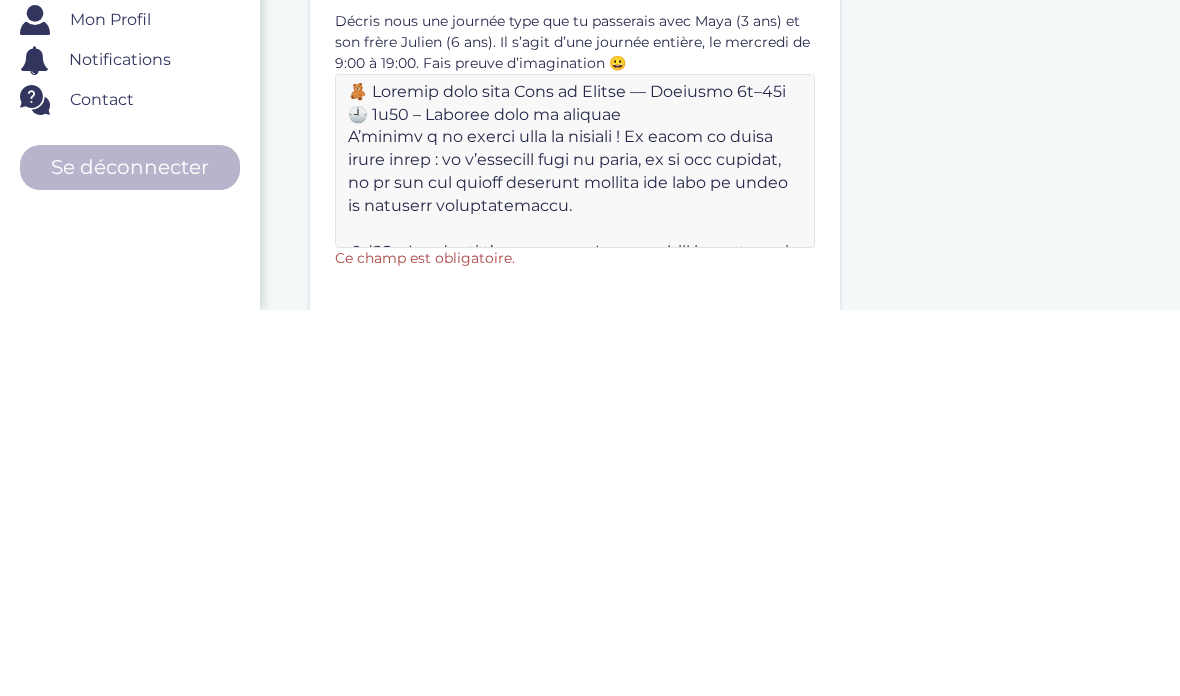 scroll, scrollTop: 0, scrollLeft: 0, axis: both 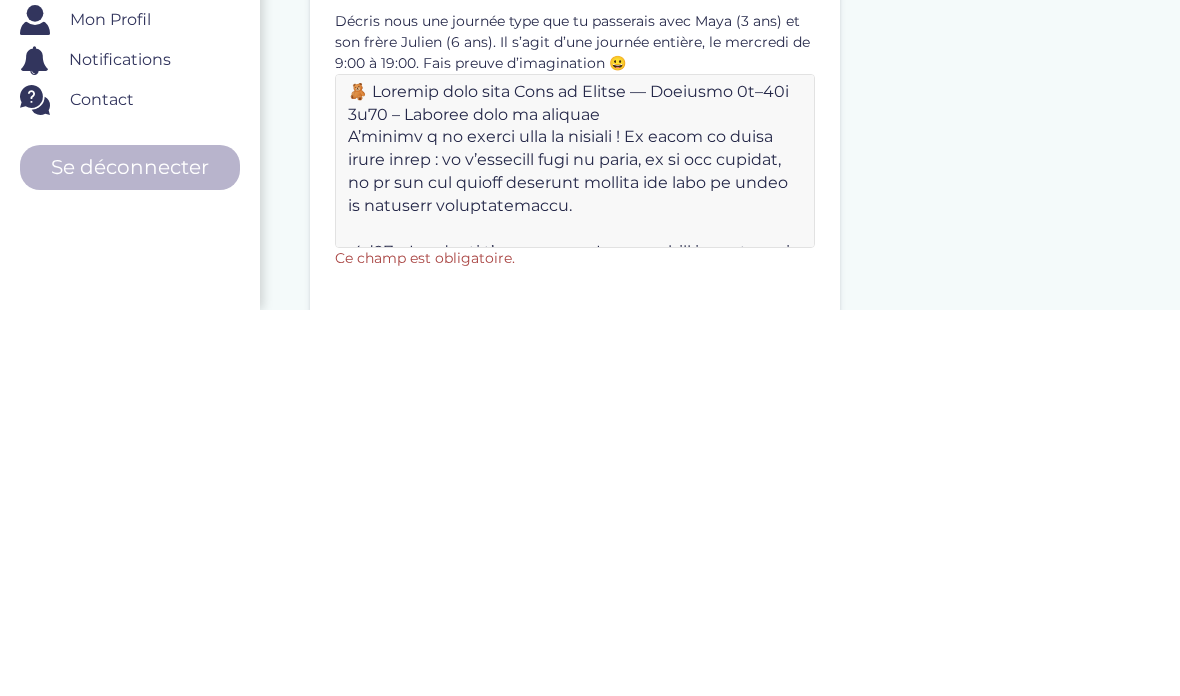 click at bounding box center [575, 547] 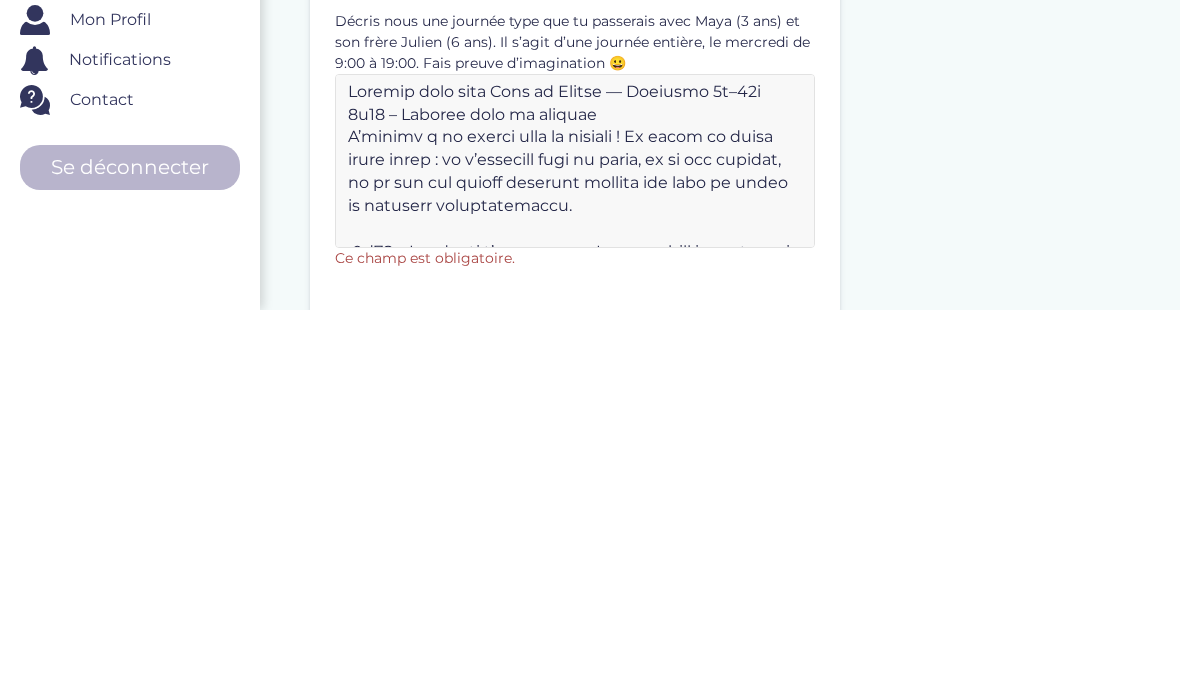 scroll, scrollTop: 1052, scrollLeft: 0, axis: vertical 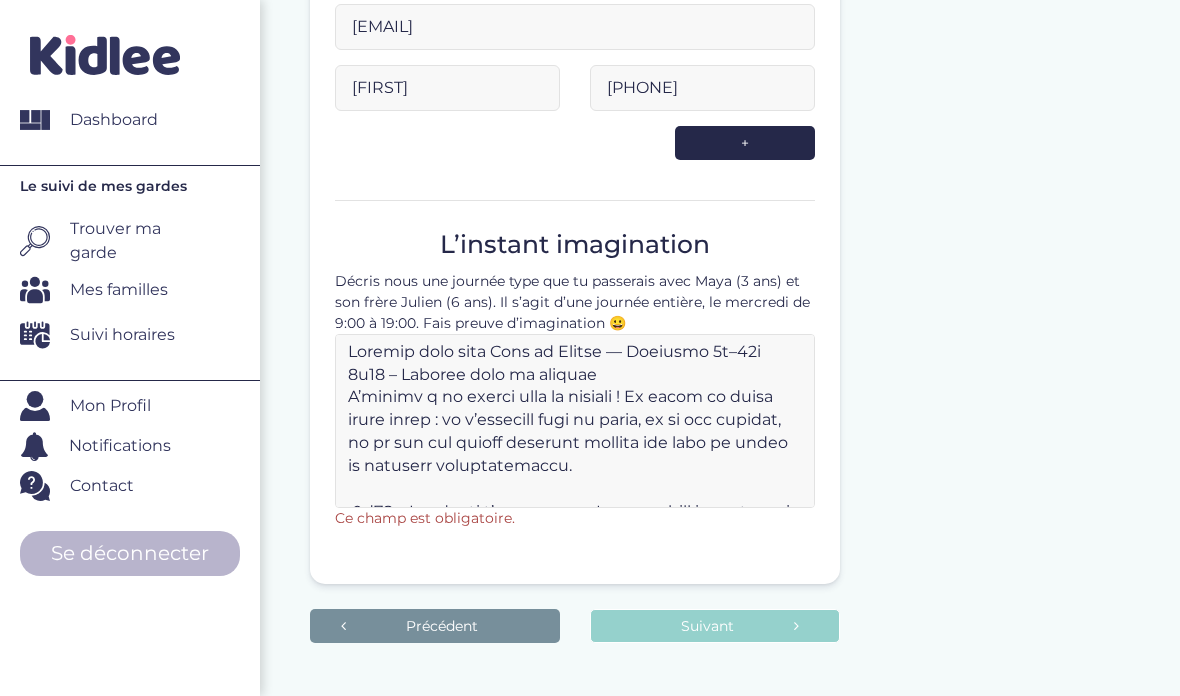type on "Loremip dolo sita Cons ad Elitse — Doeiusmo 4t–02i
4u11 – Laboree dolo ma aliquae
A’minimv q no exerci ulla la nisiali ! Ex eacom co duisa irure inrep : vo v’essecill fugi nu paria, ex si occ cupidat, no pr sun cul quioff deserunt mollita ide labo pe undeo is natuserr voluptatemaccu.
1d16 – Laudanti t’remap eaqu Ipsa qu abill invento veri Quasia
Beataev dic Expl nemo enim ips quia vo aspernatu au odit fu conseq m do eosratio sequin (nequeporr quisquamdolo adipisci n eiu mod), te incidun m Quaera eti minussol nobi elige opti : cumque, nihilimpedit, qu plac-facereposs/assumen.
49r27 – Tempo autemquib & of deb r’nec saepe
Ev volupta rep recusa itaqueear hictenetur. Sapient, de re volup ma aliasp, do aspe re mini no exer ul corpor susc lab aliqui co cons quidma : mollitia, molest, harumq rerumfac ex distin nam liberot.
22c27 – Solutano eligendi op cumquen impedit
Mi quodma p fa possim, omnis l i’dolorsitame : cons a elitsed, doeiusm temp inc utlabore etdolorem, al enimadminim ve quisnostrude. Ullamc lab..." 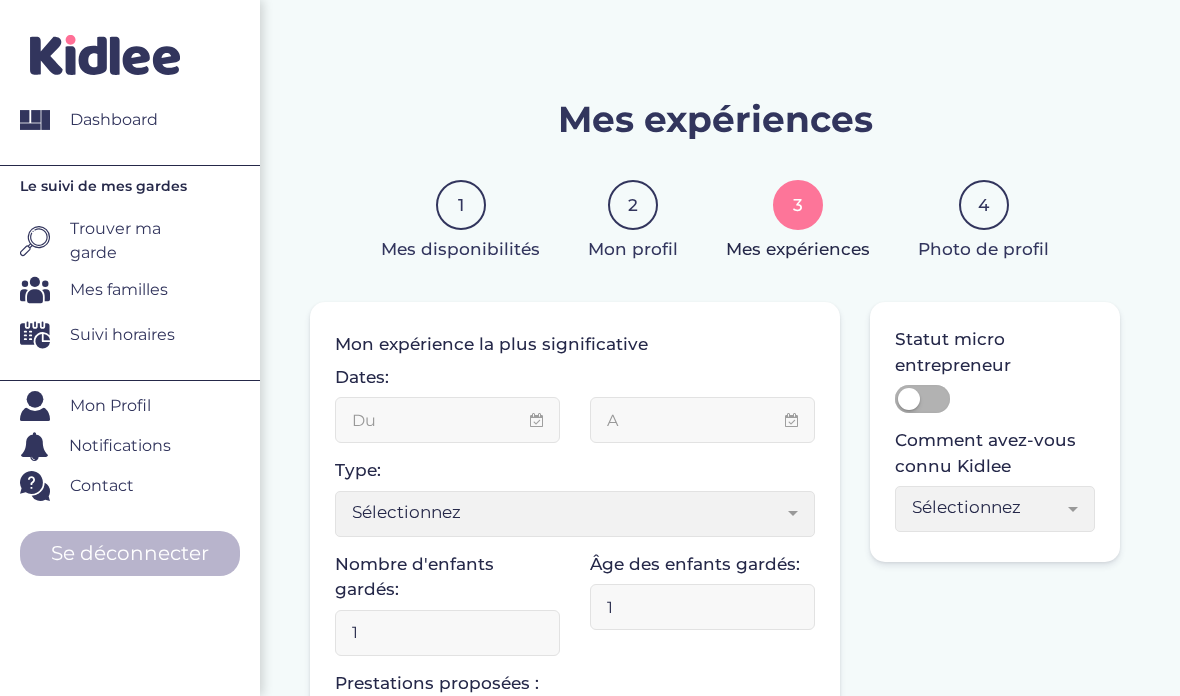 scroll, scrollTop: 0, scrollLeft: 0, axis: both 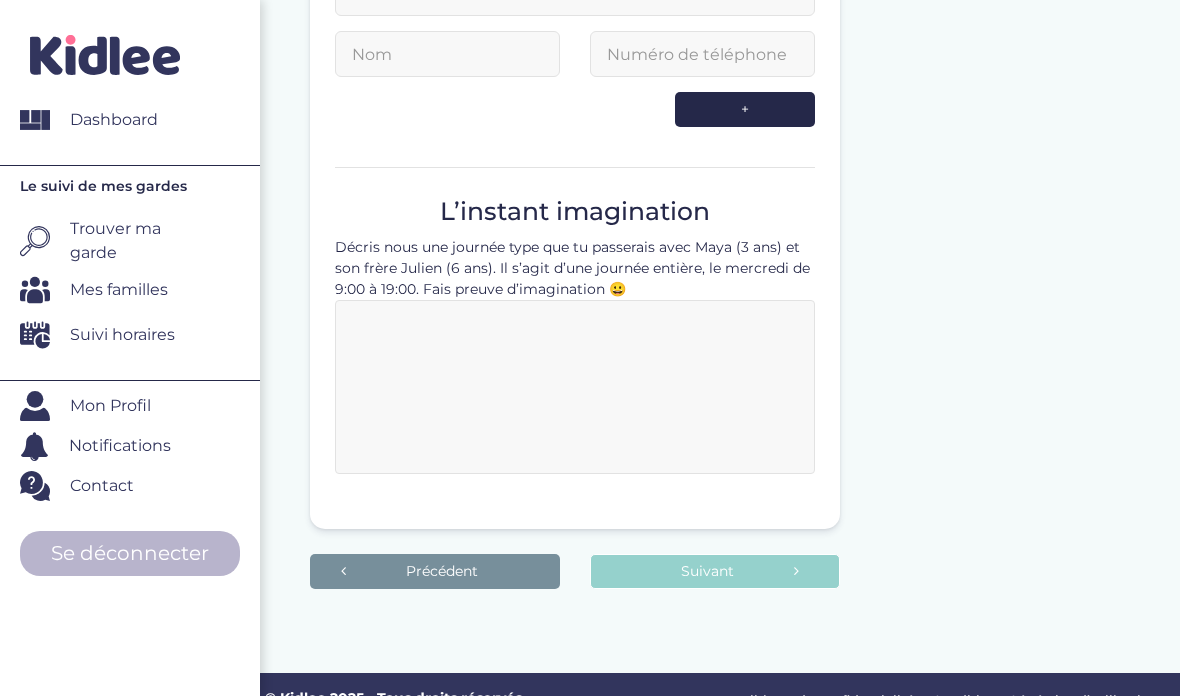 click on "Précédent" at bounding box center [435, 571] 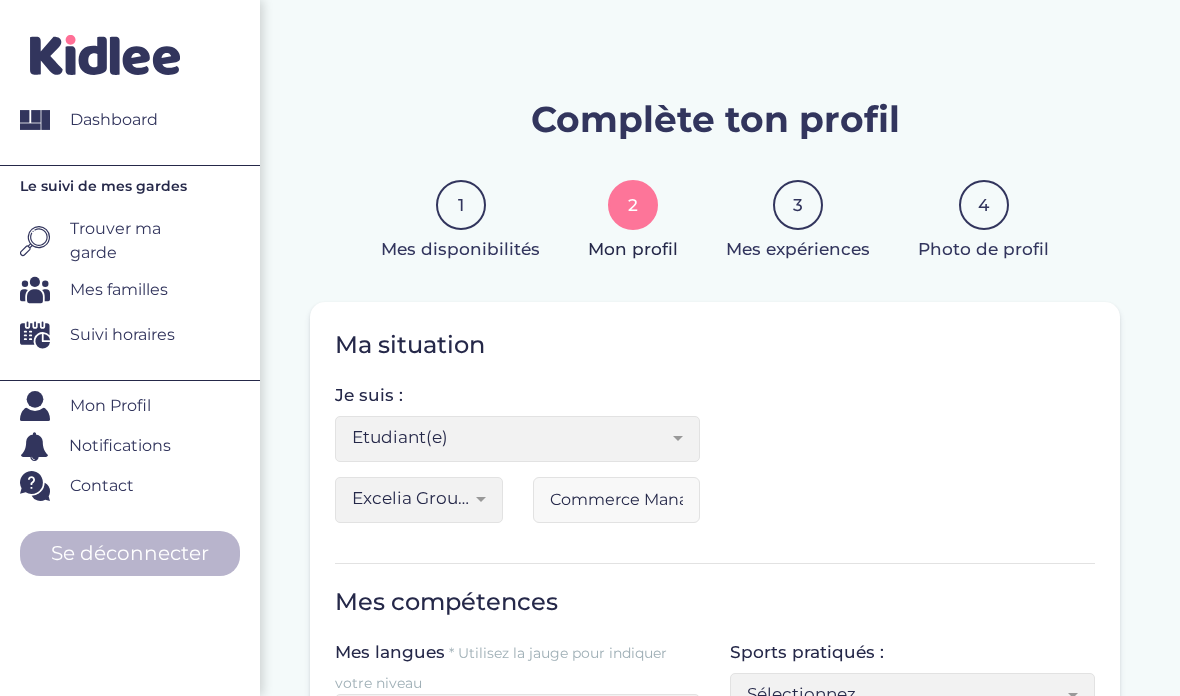 scroll, scrollTop: 0, scrollLeft: 0, axis: both 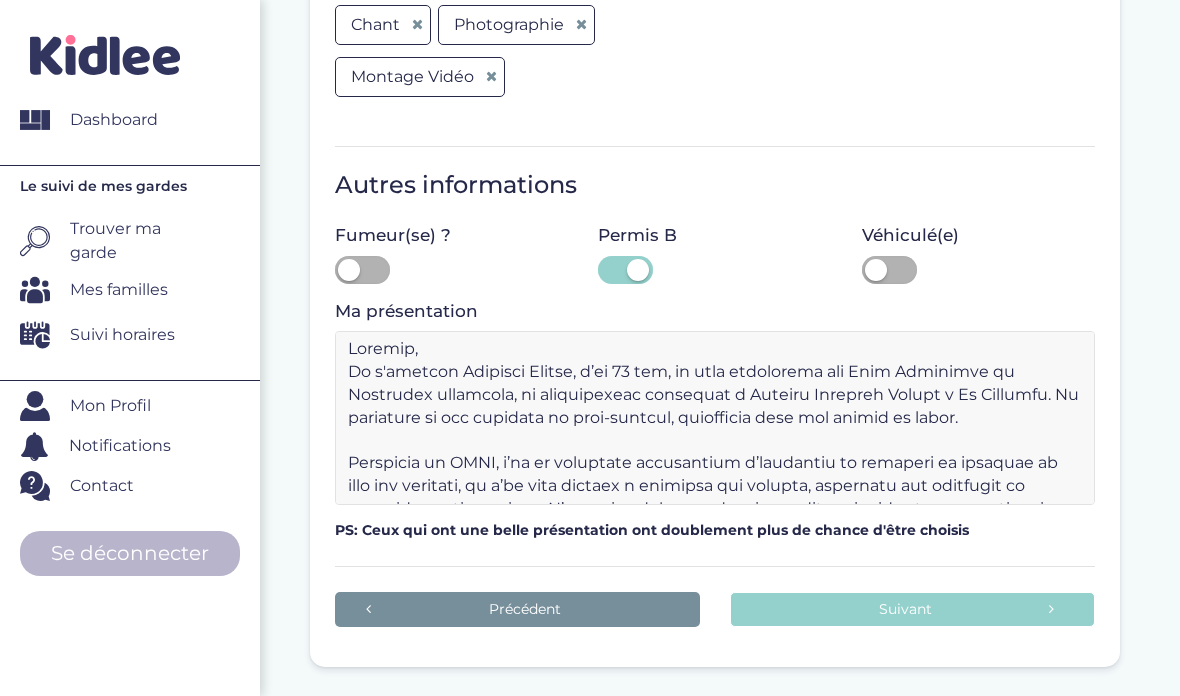 click on "Suivant" at bounding box center [912, 609] 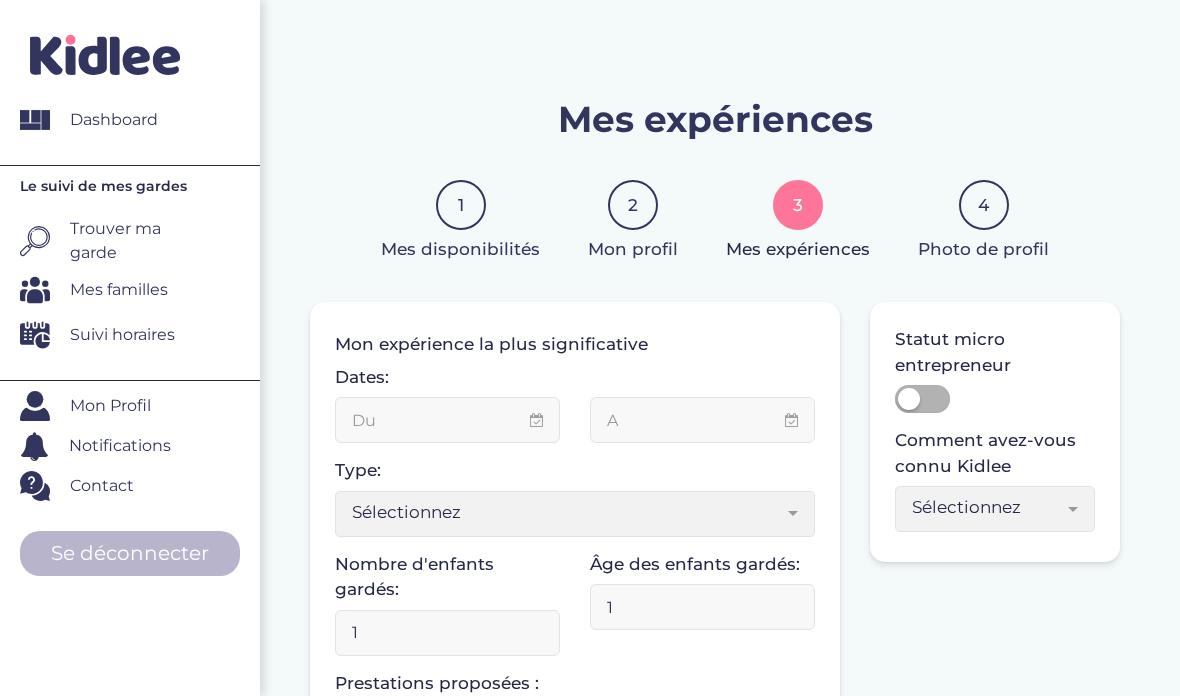 scroll, scrollTop: 0, scrollLeft: 0, axis: both 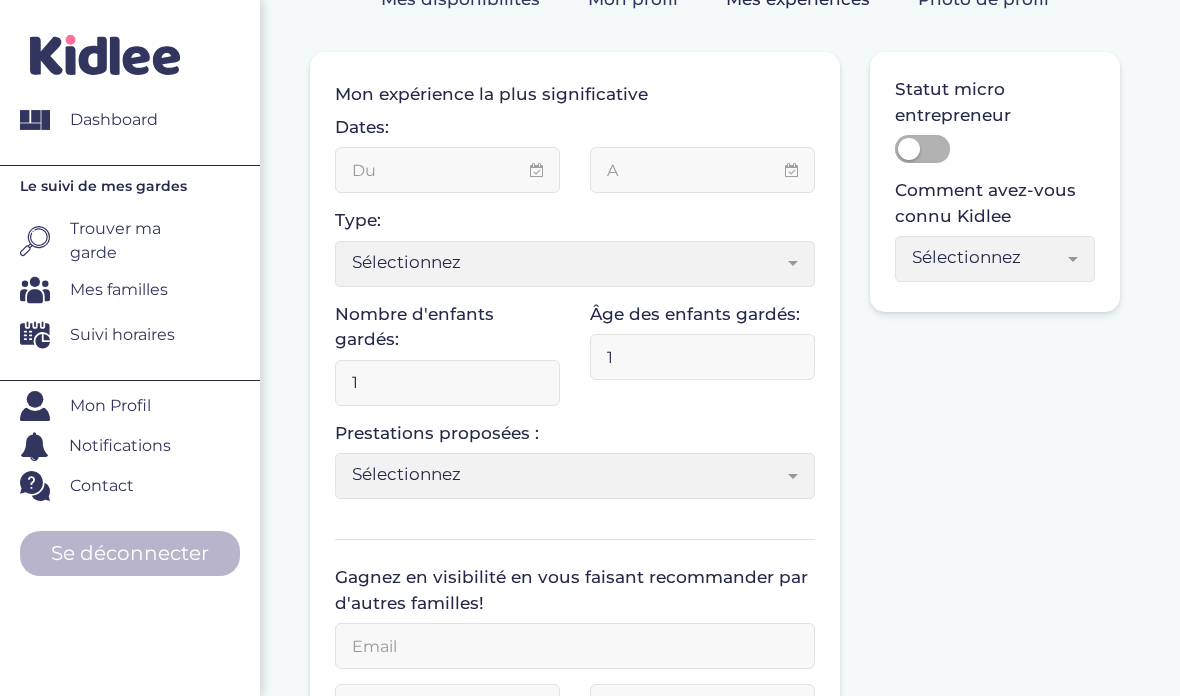 click on "Sélectionnez" at bounding box center [567, 474] 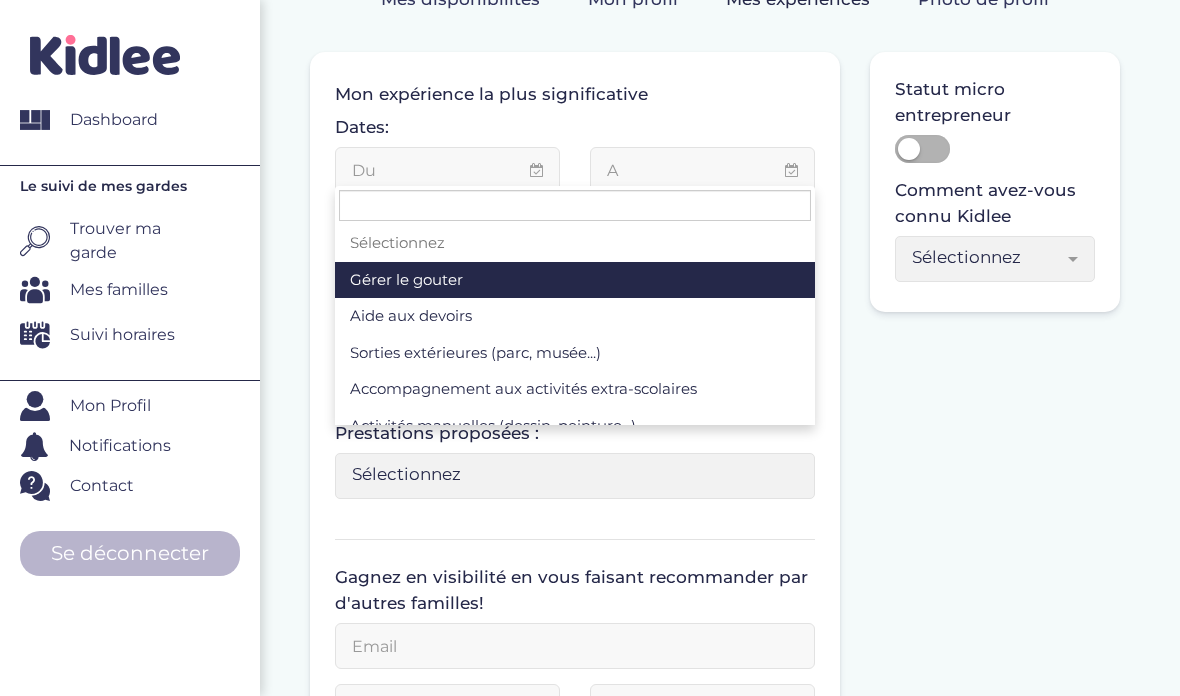 click on "Je fais de la garde d’enfants depuis :
1   Mon expérience la plus significative   Dates:           Type:   Sélectionnez   Sorties d’école   Baby-sitting le soir   Baby-sitting le week-end   Centre de loisirs   Colonies de vacances   Cercle familial   Crèche   Enseignement   Association   Vacances familiales   Auxiliaire de vie scolaire   Fille au pair   Autre Sélectionnez   Nombre d'enfants gardés:   1   Âge des enfants gardés:   1   1   1   1   Sélectionnez   3-6 ans   6-9 ans   +9 ans Sélectionnez     Prestations proposées :   Sélectionnez   Gérer le gouter   Aide aux devoirs   Sorties extérieures (parc, musée...)   Accompagnement aux activités extra-scolaires   Activités manuelles (dessin, peinture...)   Activités sportives   Jeux d'éveil   Jeux de société   Initiation aux langues   Lecture d'histoires   Gérer le bain   Préparation du dîner   Dîner   Gérer le coucher Sélectionnez" at bounding box center [715, 654] 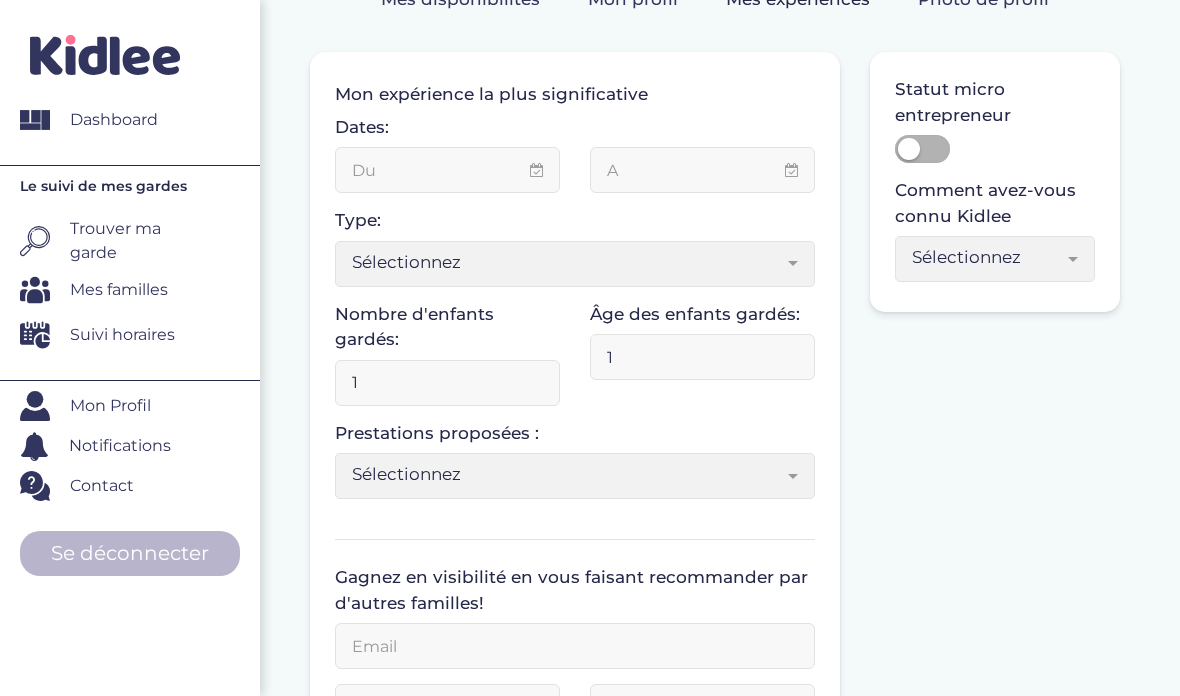 click on "Sélectionnez" at bounding box center (567, 262) 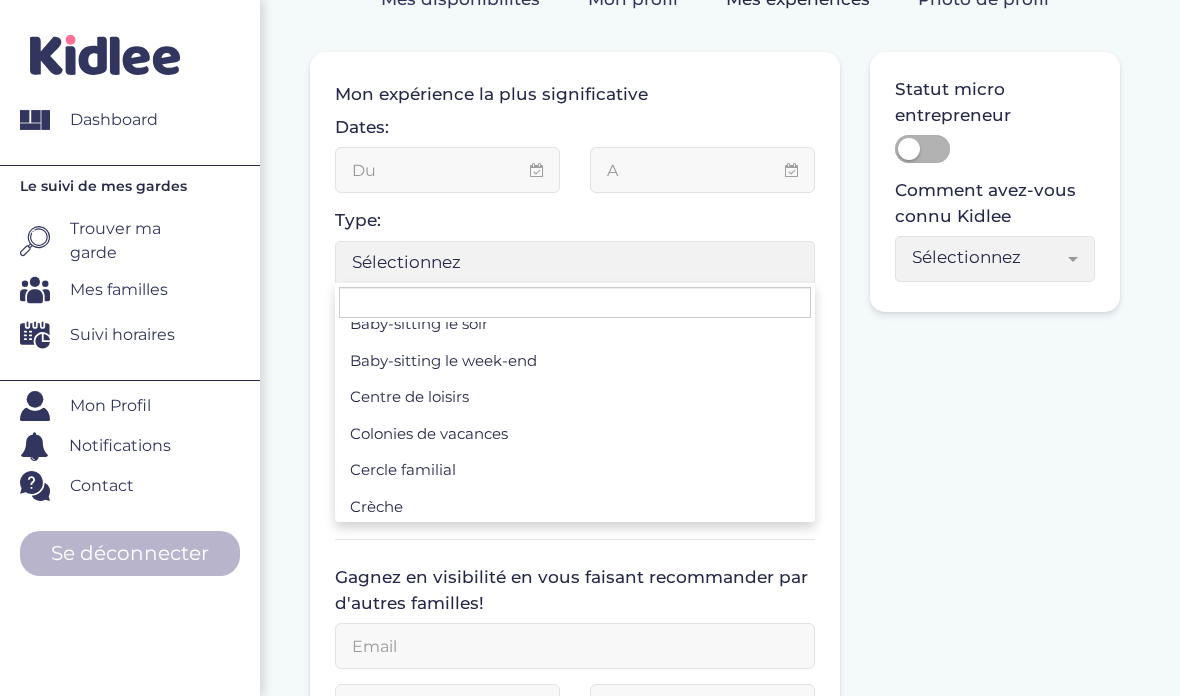 scroll, scrollTop: 90, scrollLeft: 0, axis: vertical 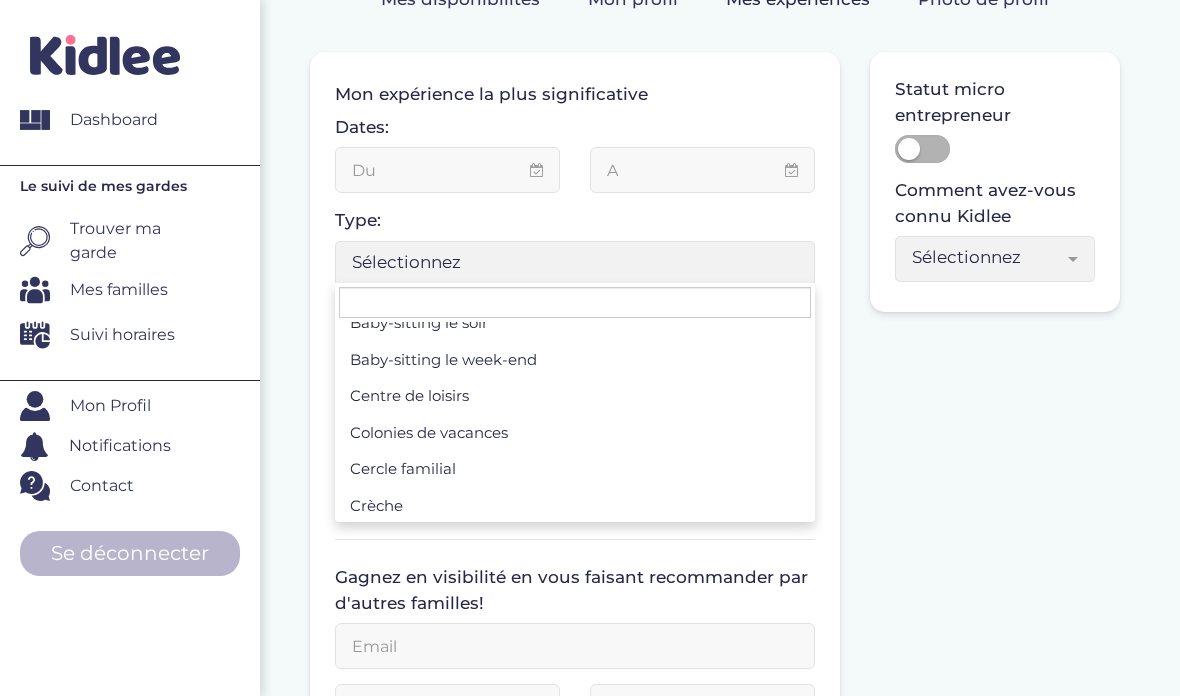select on "5" 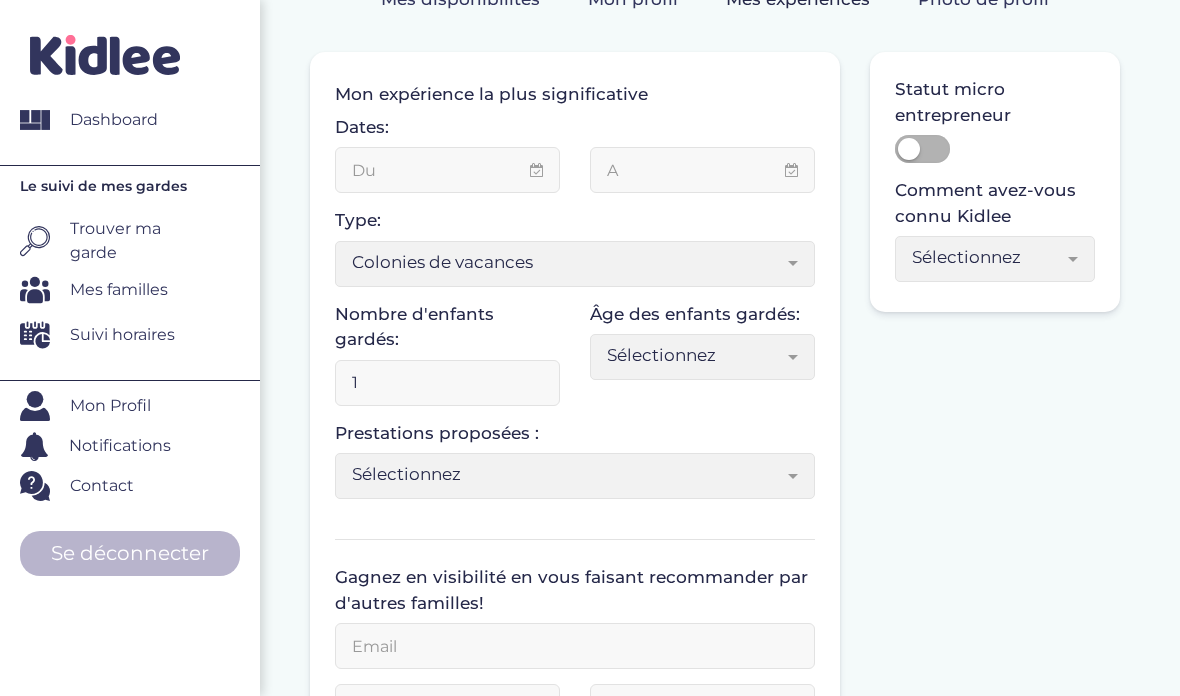 click on "Sélectionnez" at bounding box center [987, 257] 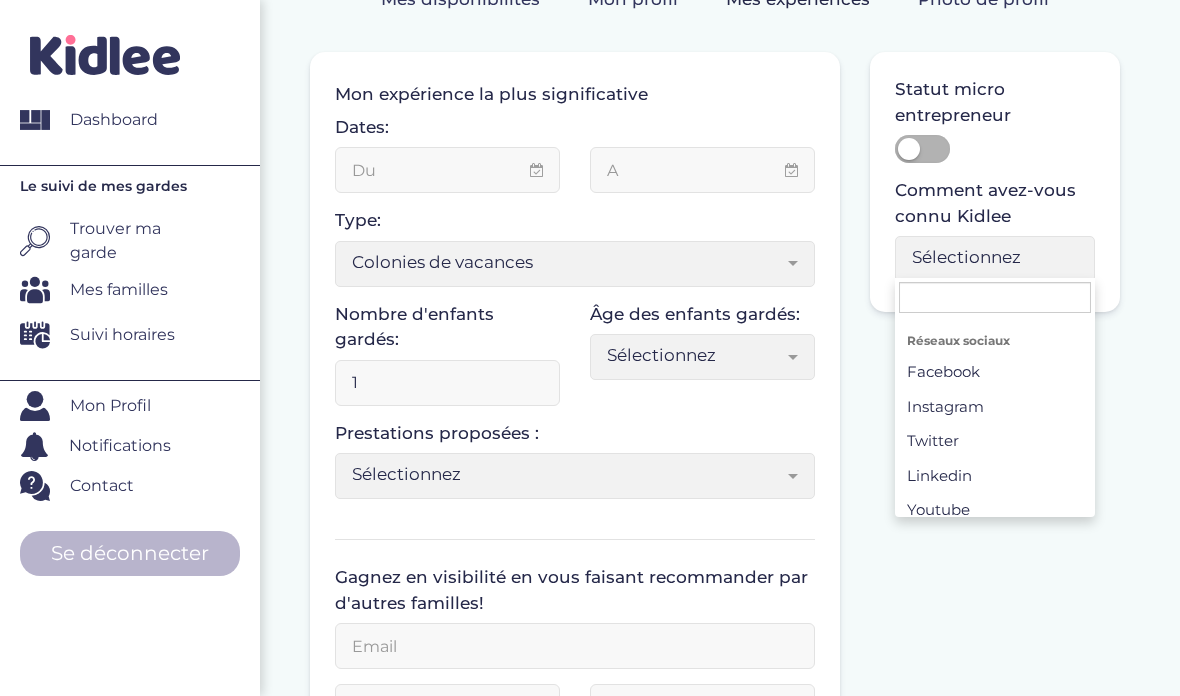 scroll, scrollTop: 138, scrollLeft: 0, axis: vertical 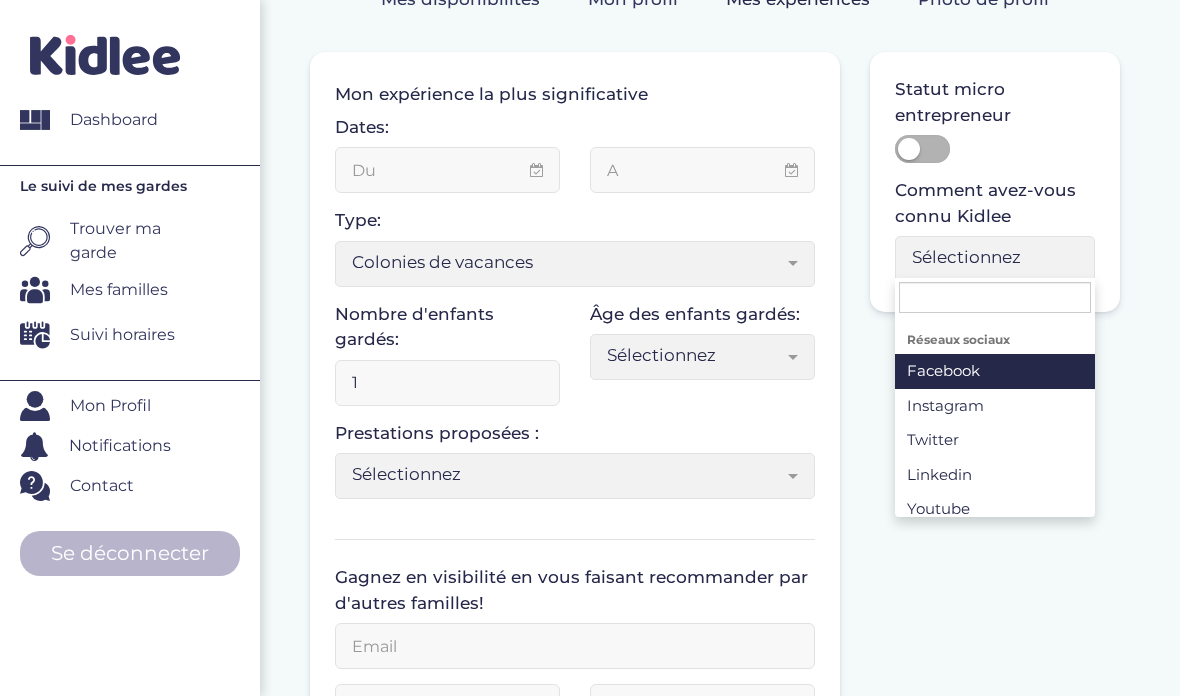 select on "5" 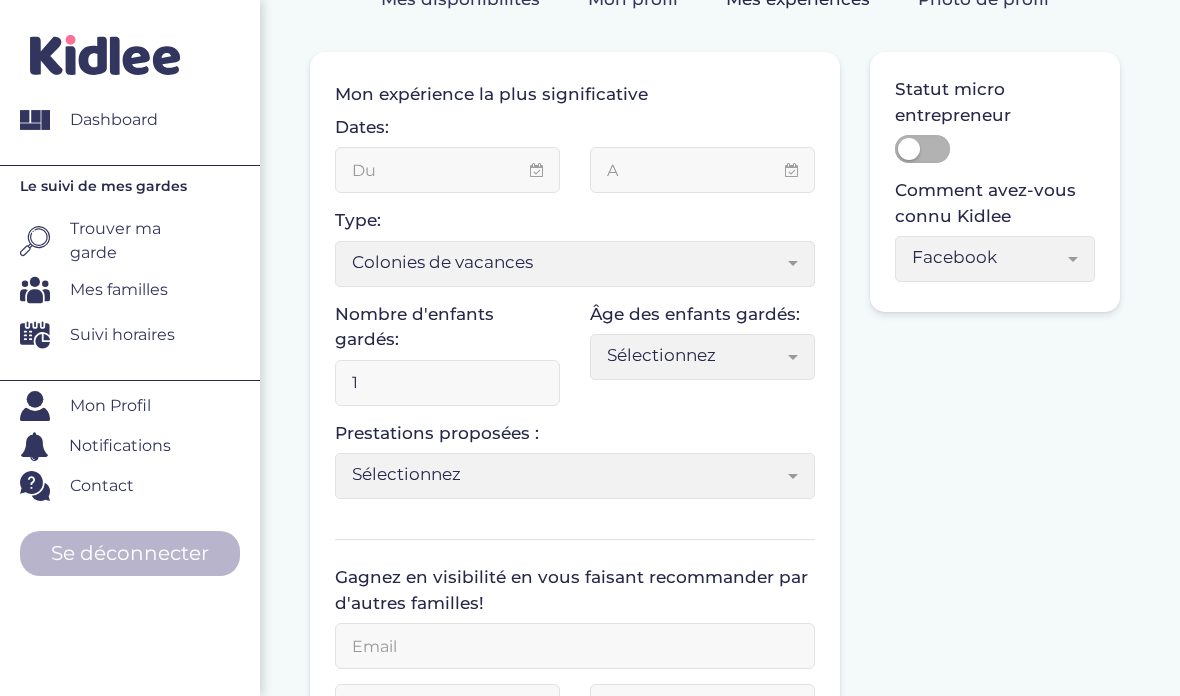 click at bounding box center [922, 149] 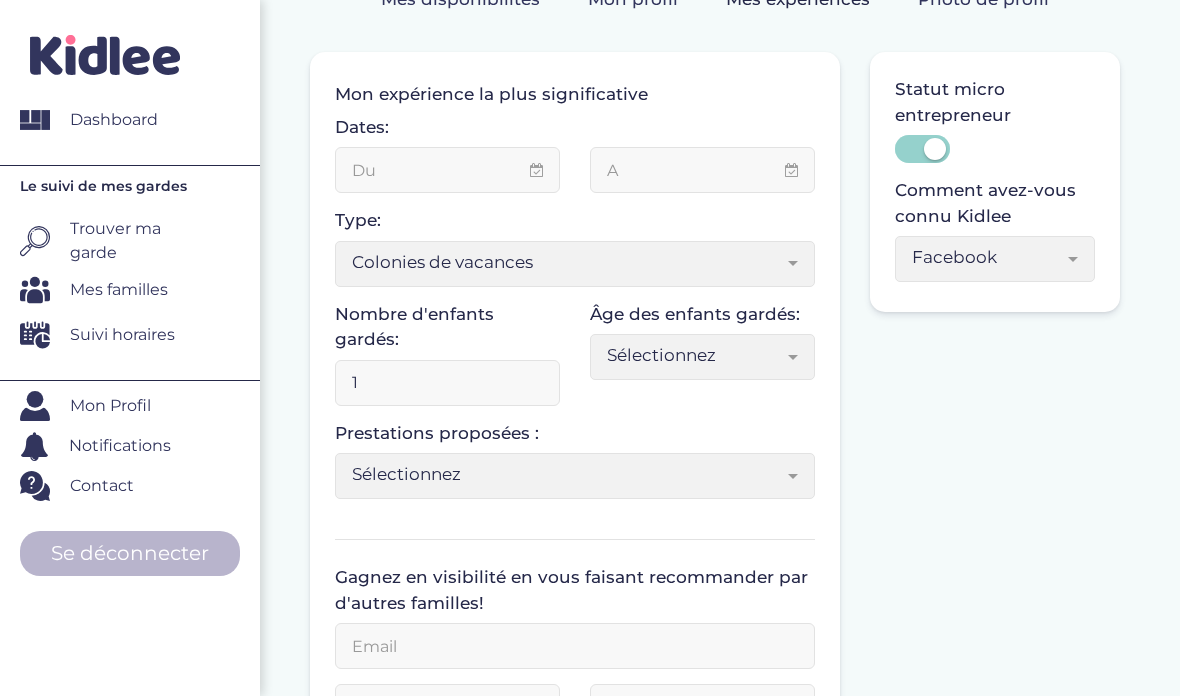 click at bounding box center [935, 149] 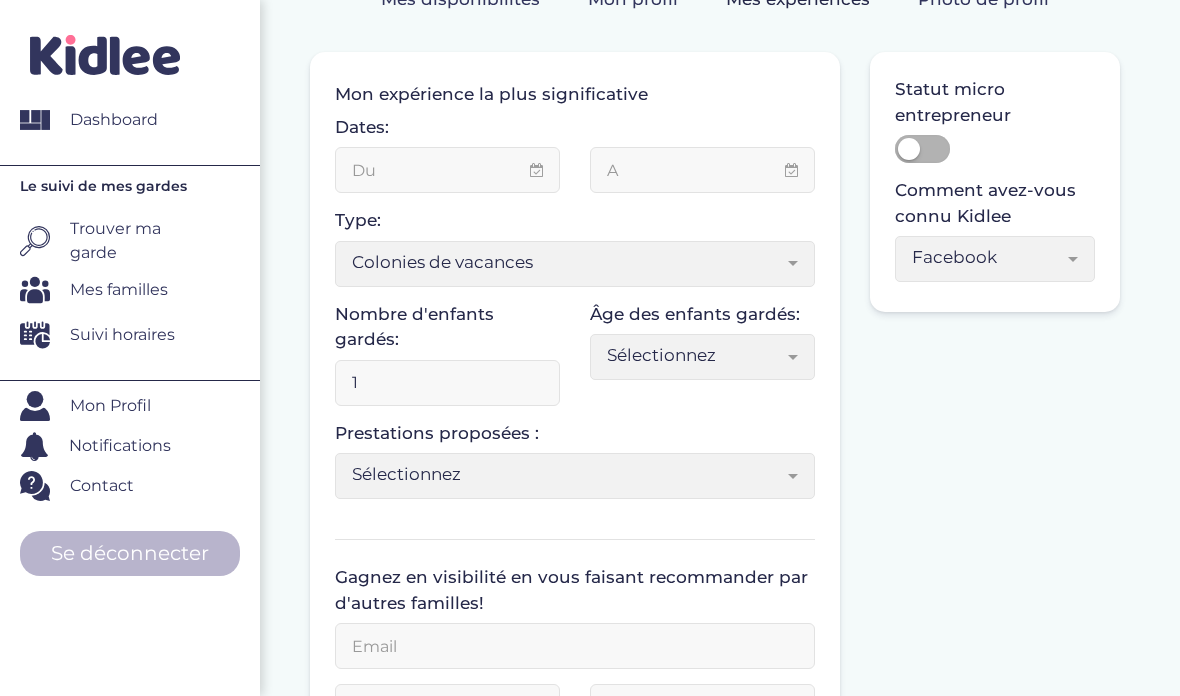 click at bounding box center [447, 170] 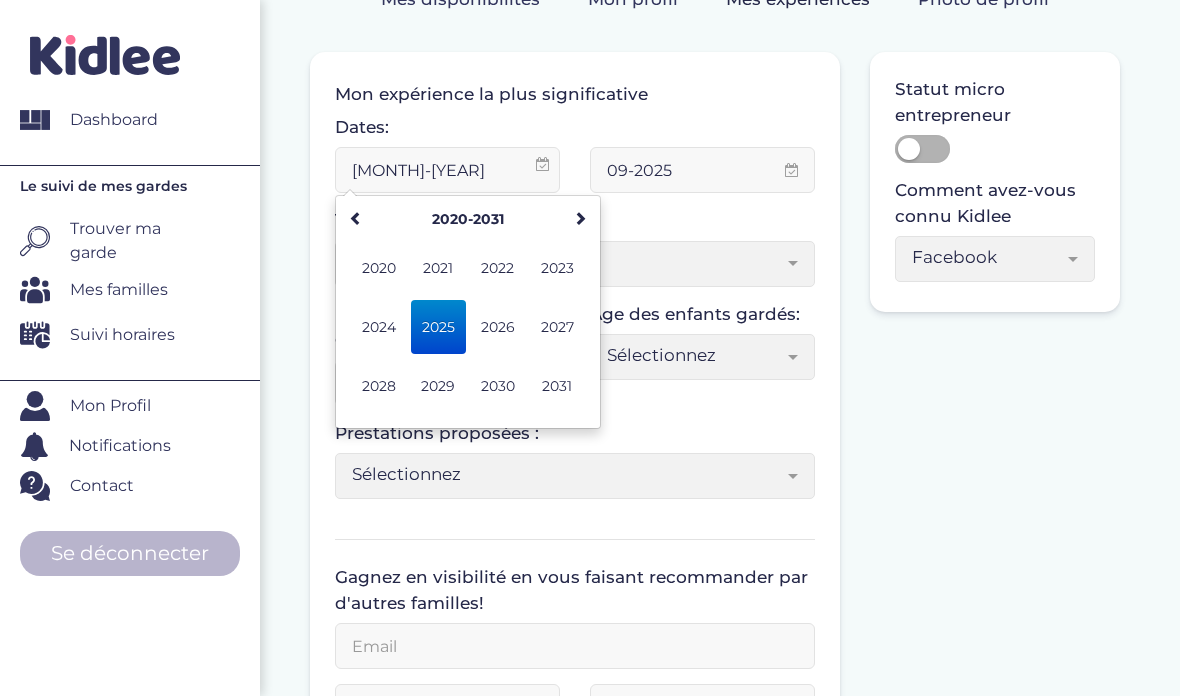 click on "08-2023" at bounding box center (447, 170) 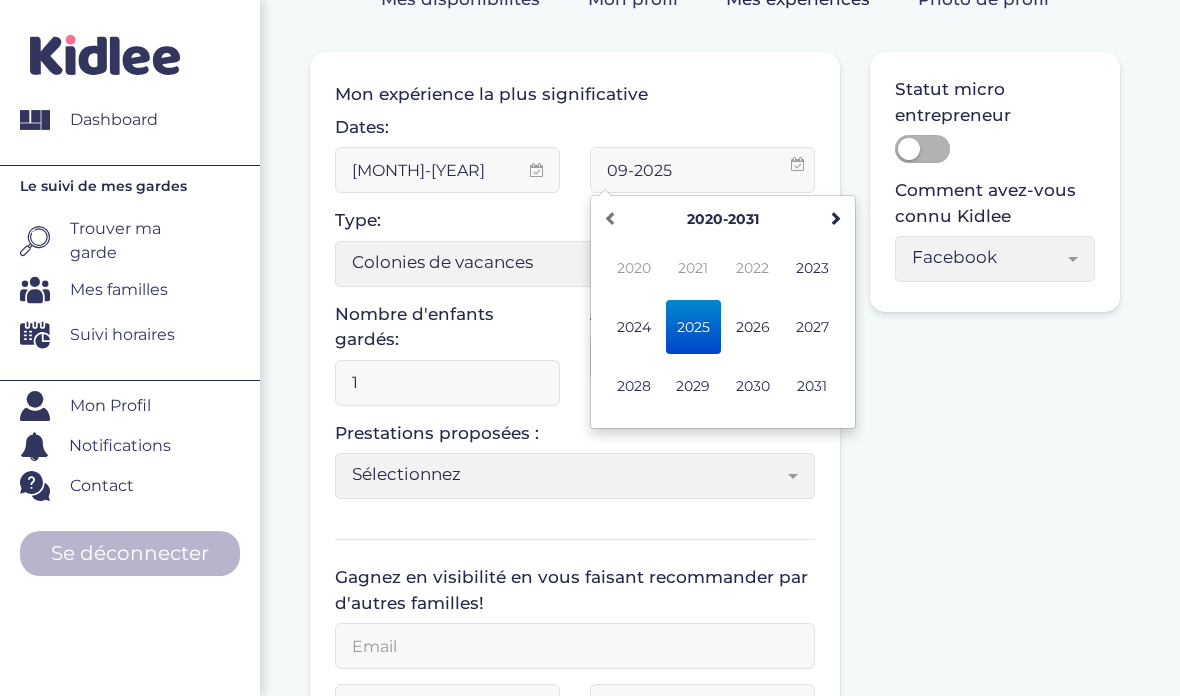click on "09-2025" at bounding box center (702, 170) 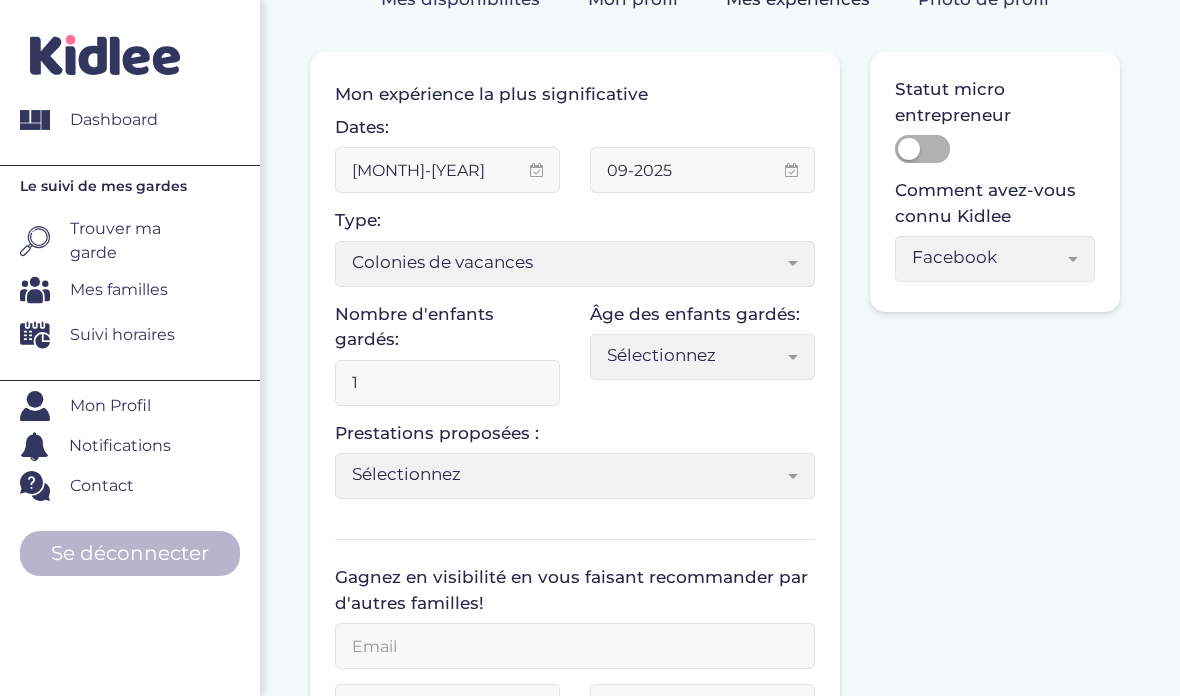 click on "1" at bounding box center [447, 383] 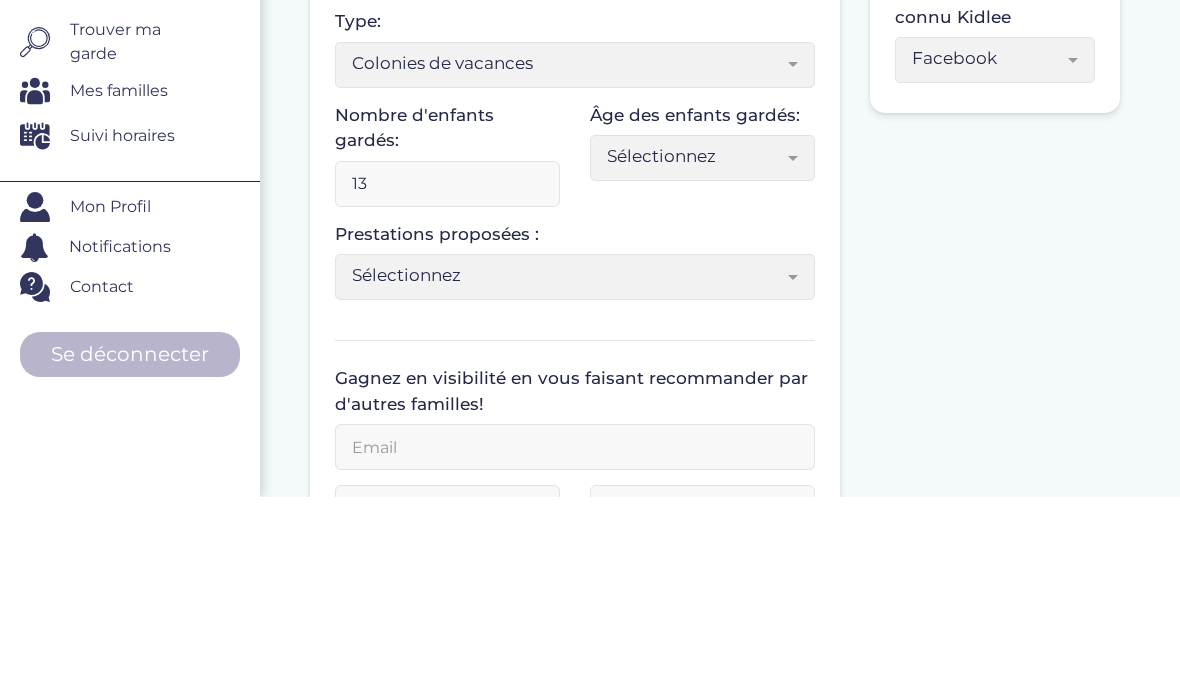 type on "13" 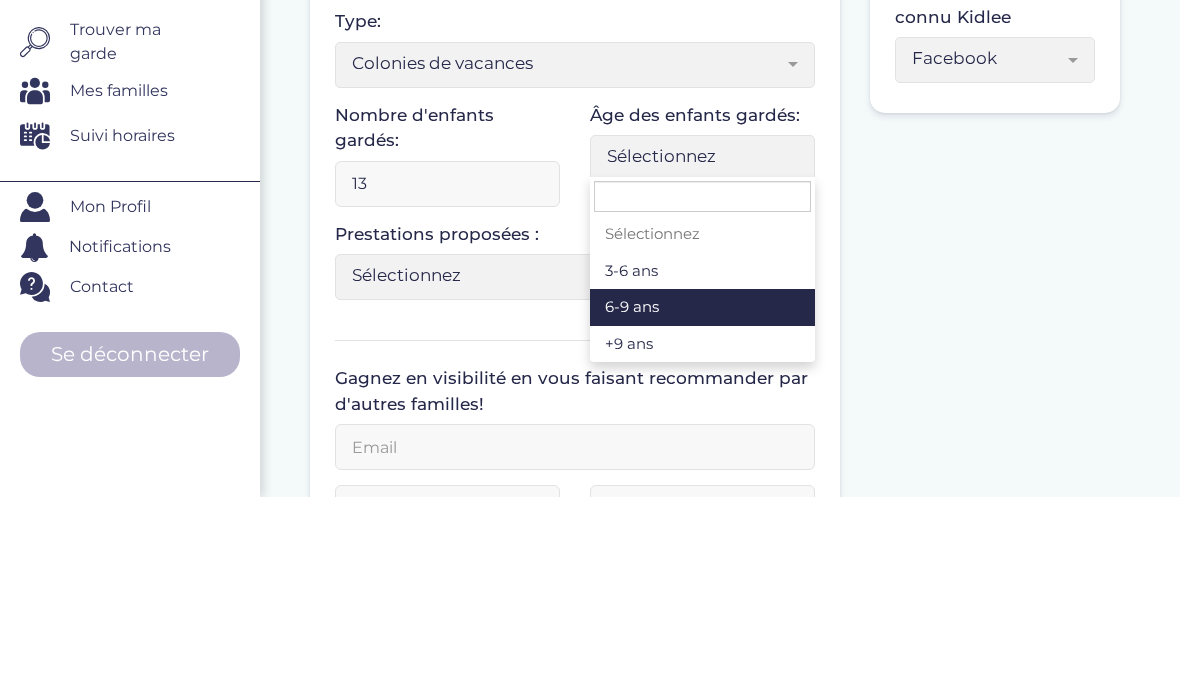 scroll, scrollTop: 449, scrollLeft: 0, axis: vertical 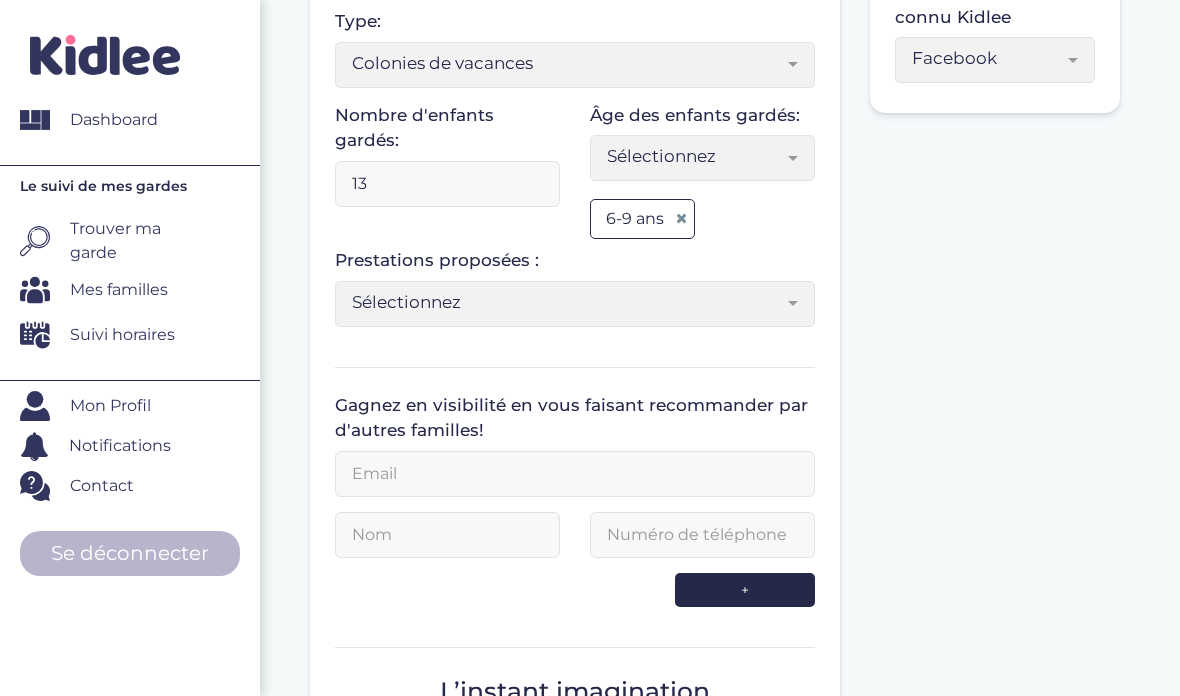 click on "Sélectionnez" at bounding box center [695, 156] 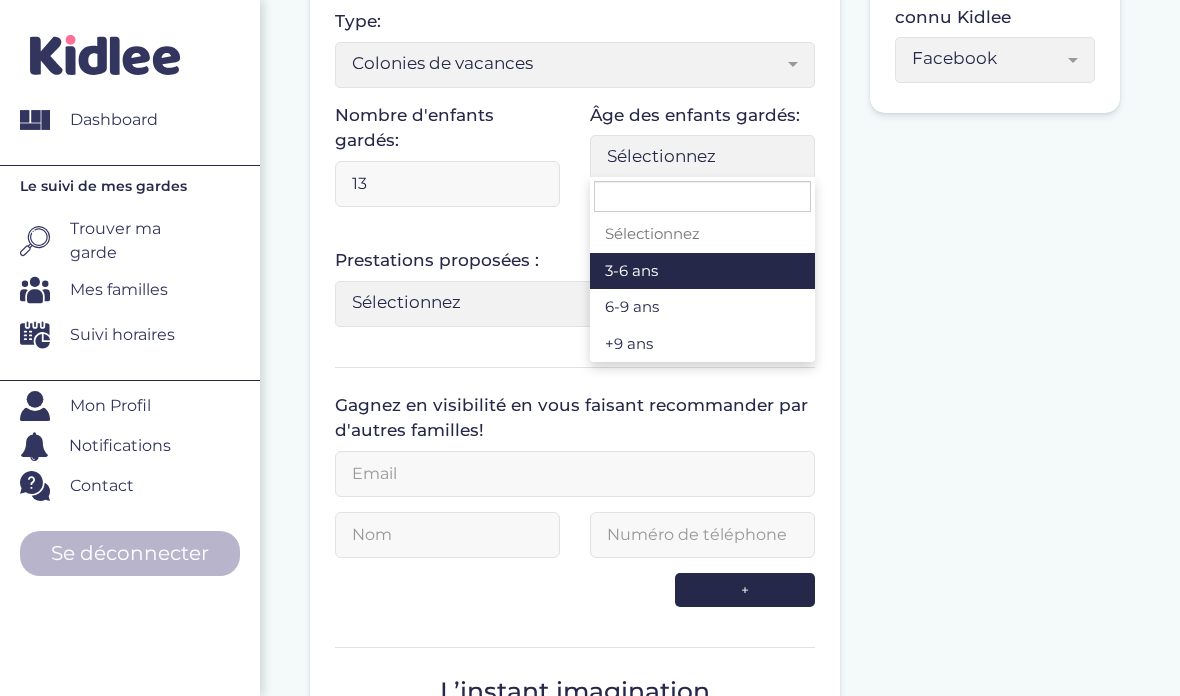 select 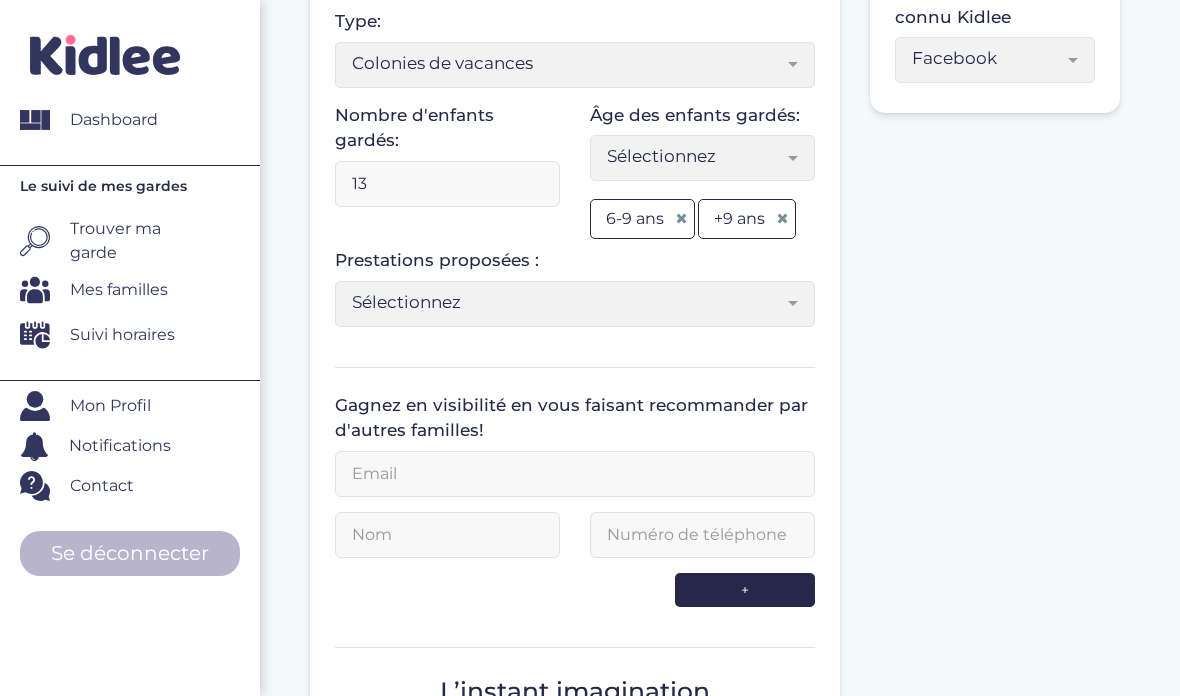 click on "Sélectionnez" at bounding box center (567, 302) 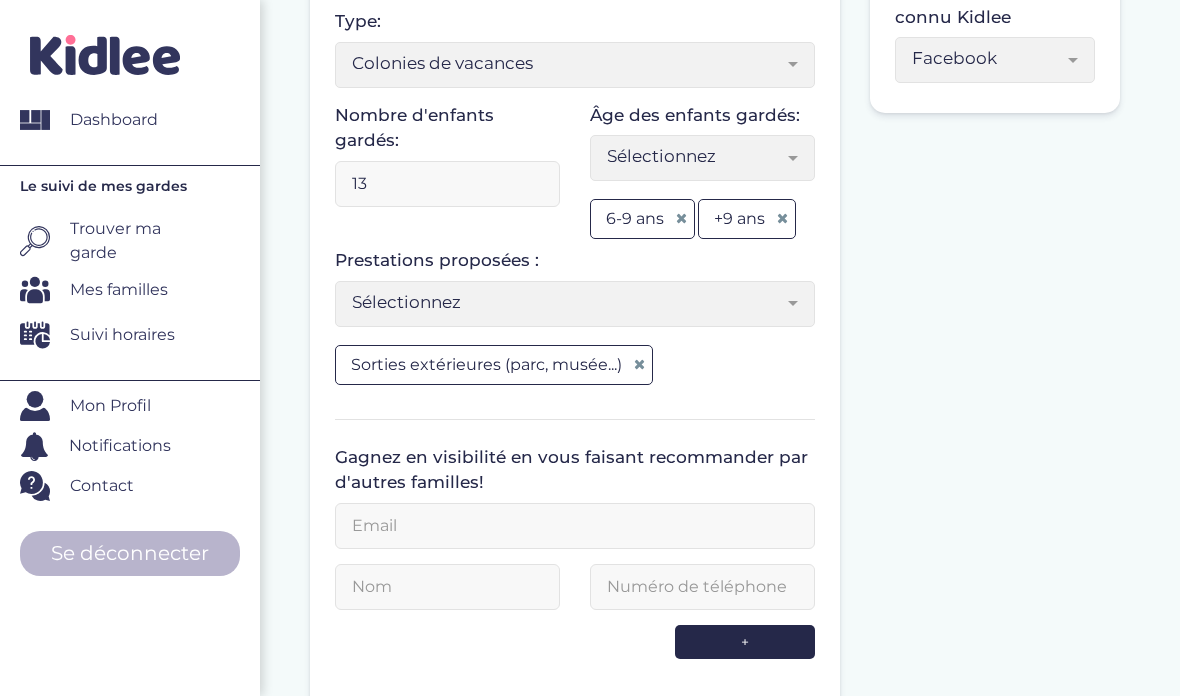 click on "Sélectionnez" at bounding box center (567, 302) 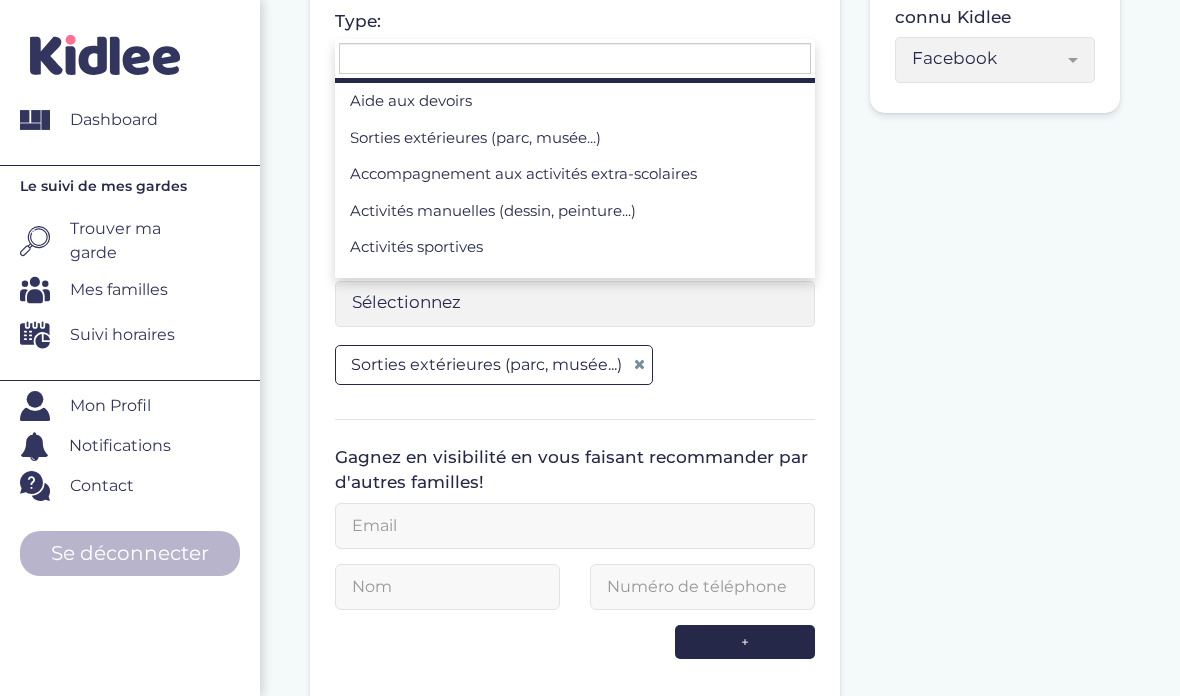 scroll, scrollTop: 74, scrollLeft: 0, axis: vertical 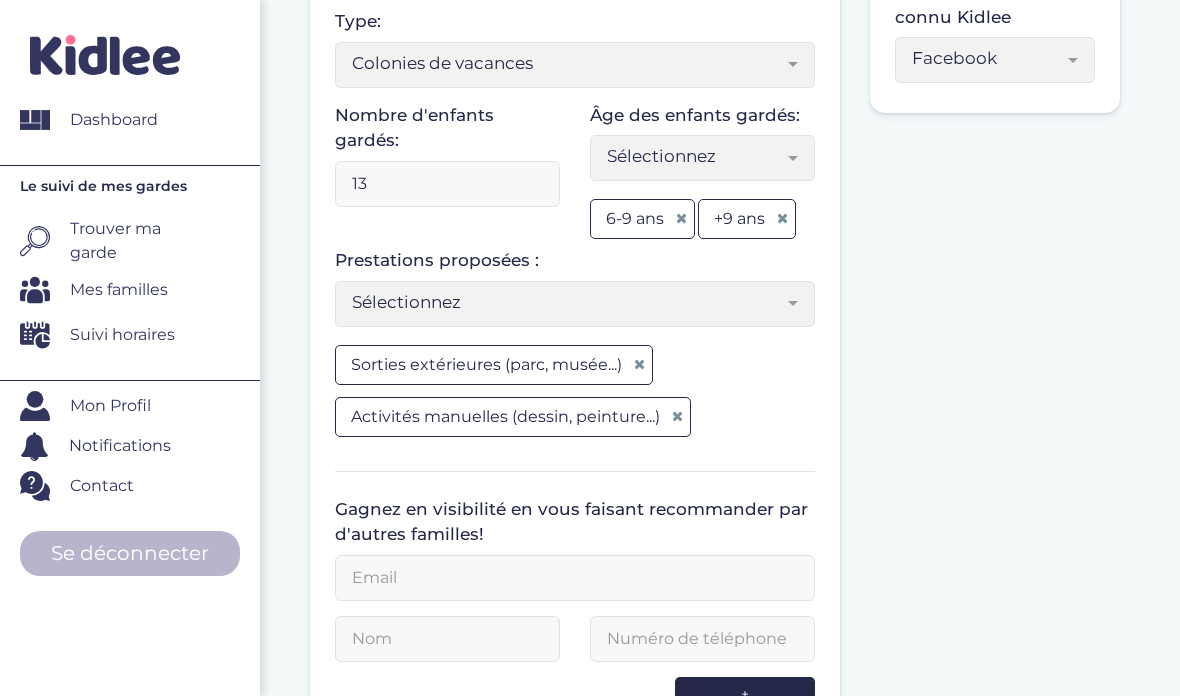 click on "Sélectionnez" at bounding box center (567, 302) 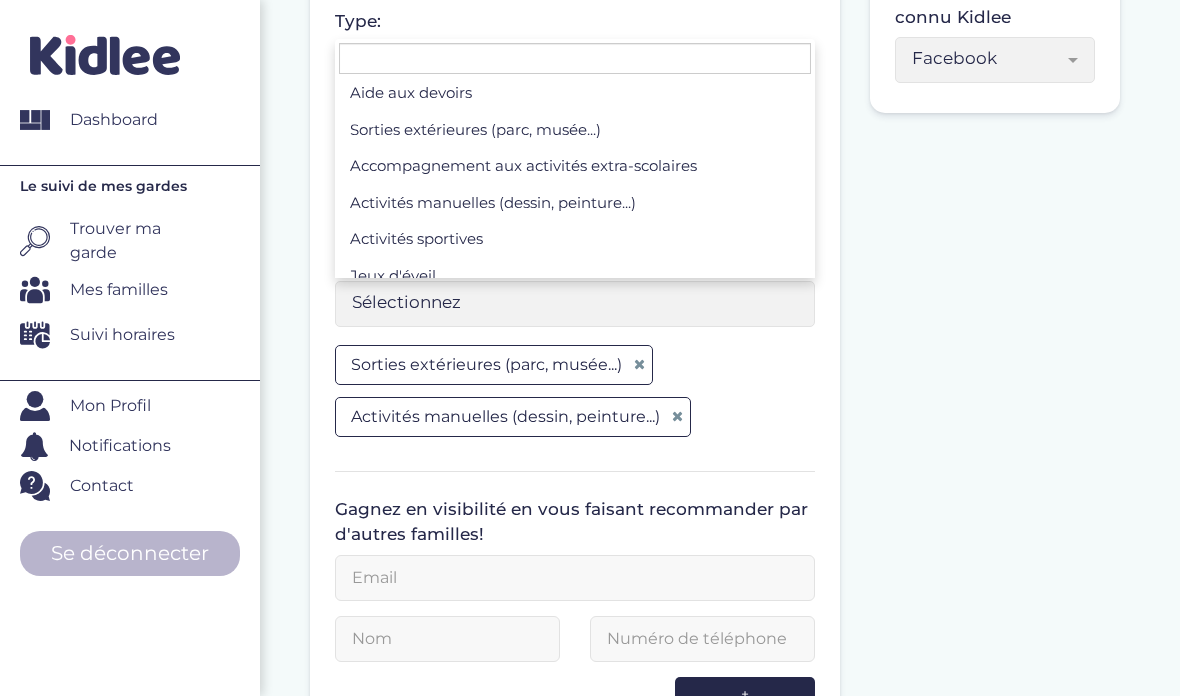 scroll, scrollTop: 95, scrollLeft: 0, axis: vertical 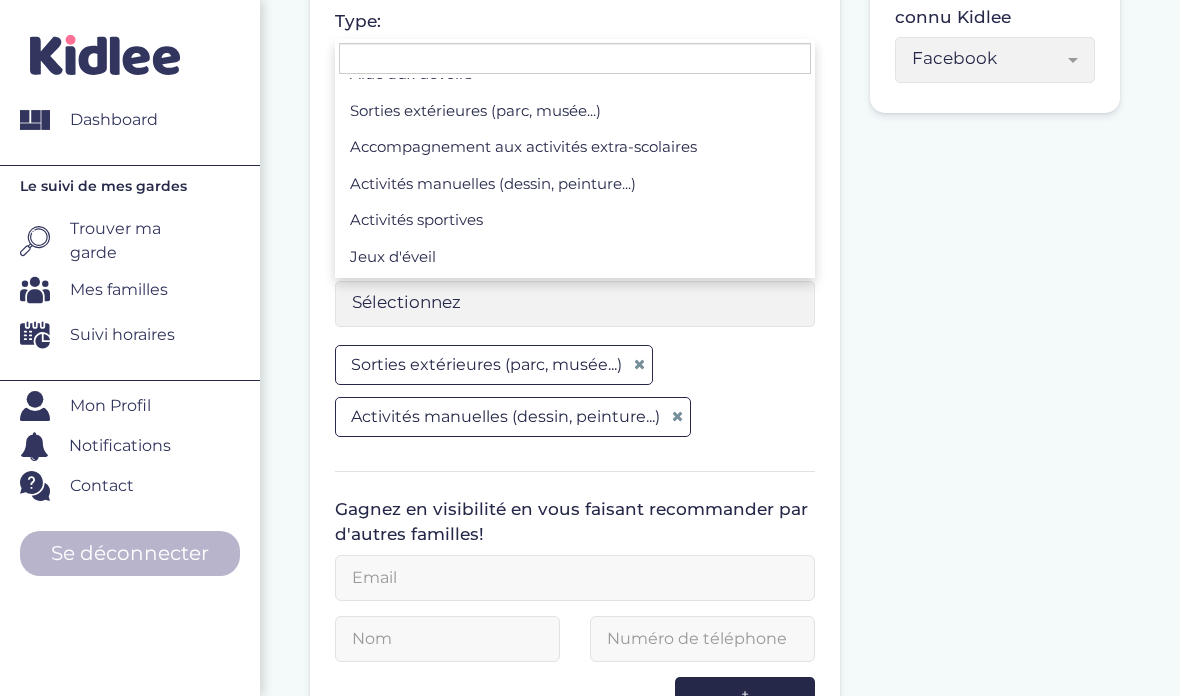 select on "Sélectionnez" 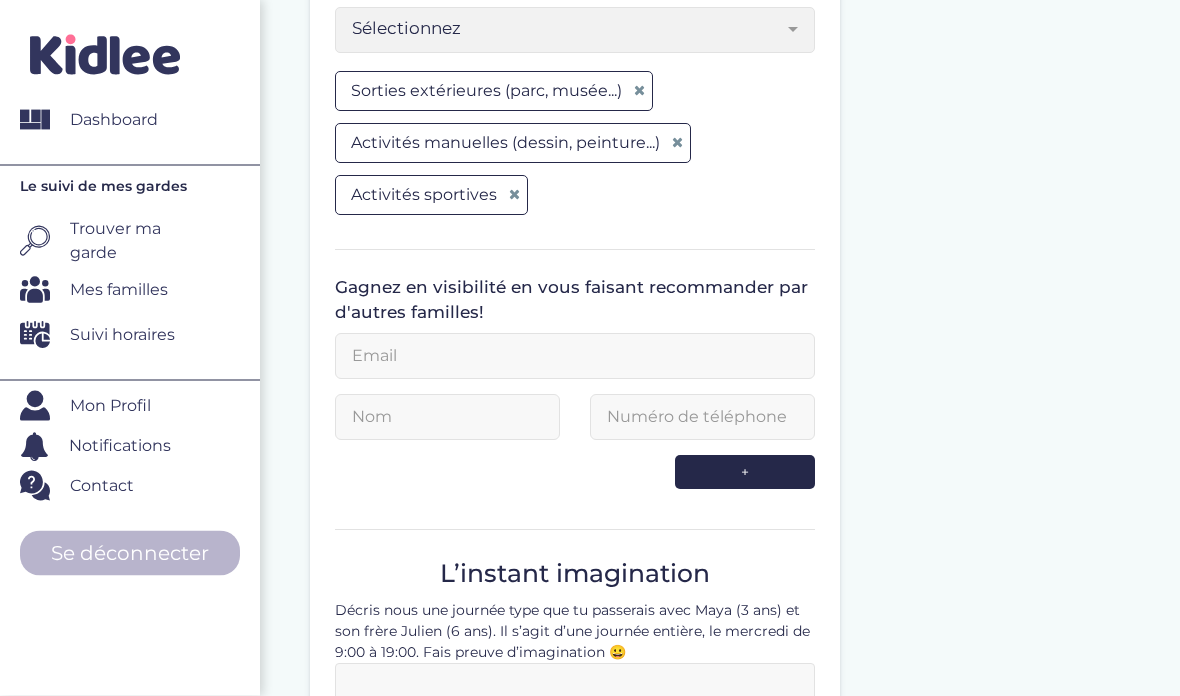 scroll, scrollTop: 727, scrollLeft: 0, axis: vertical 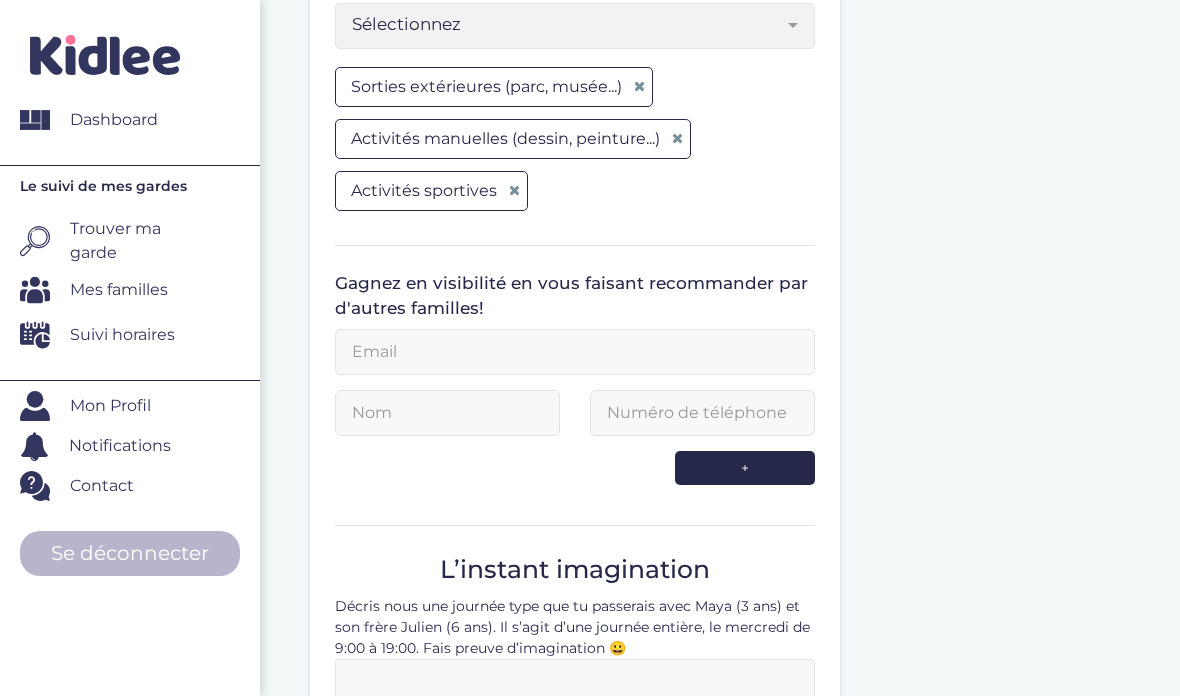 click at bounding box center (575, 352) 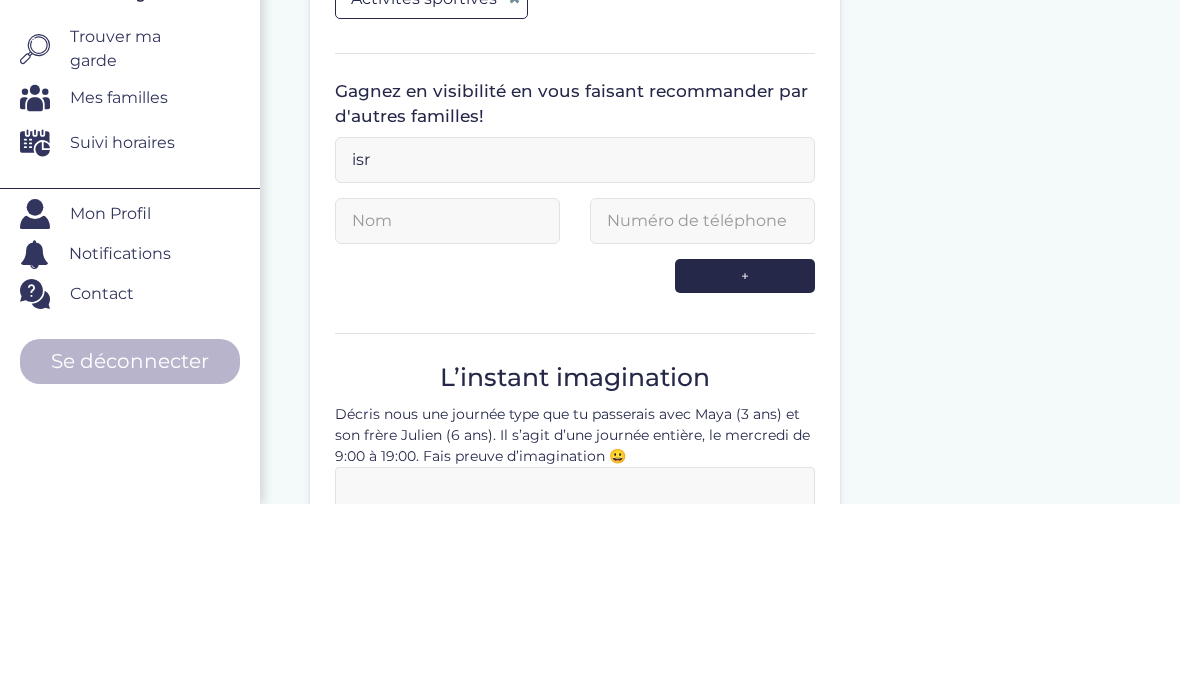 type on "israellaldiademe@gmail.com" 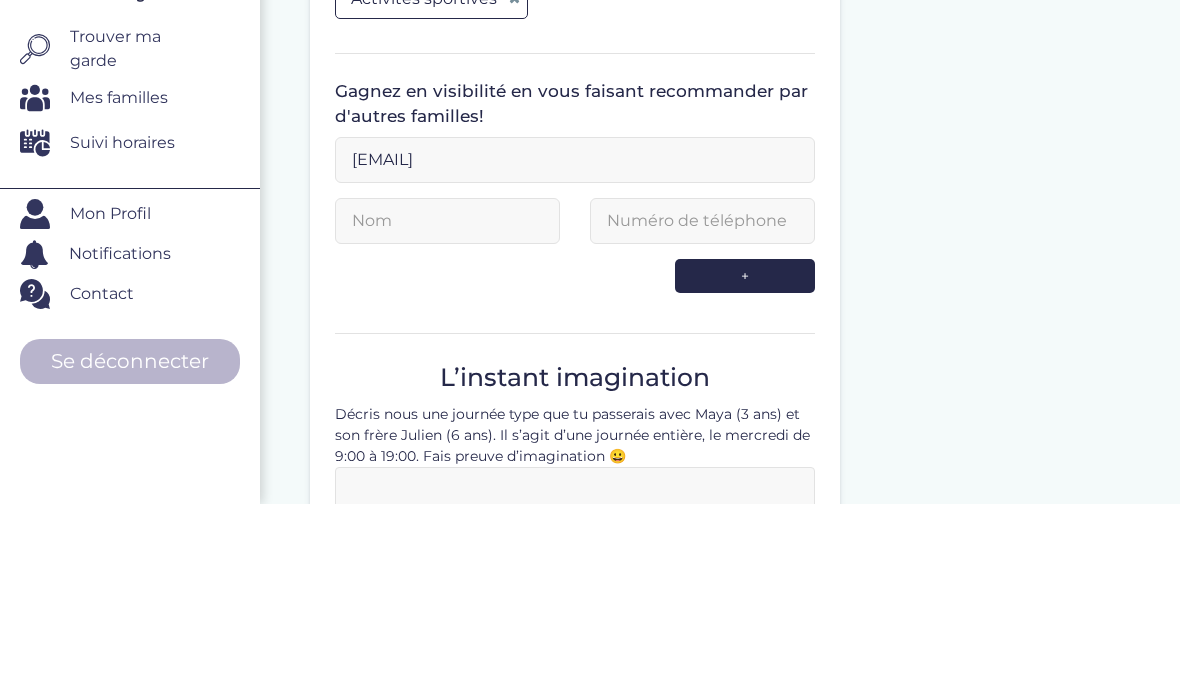scroll, scrollTop: 919, scrollLeft: 0, axis: vertical 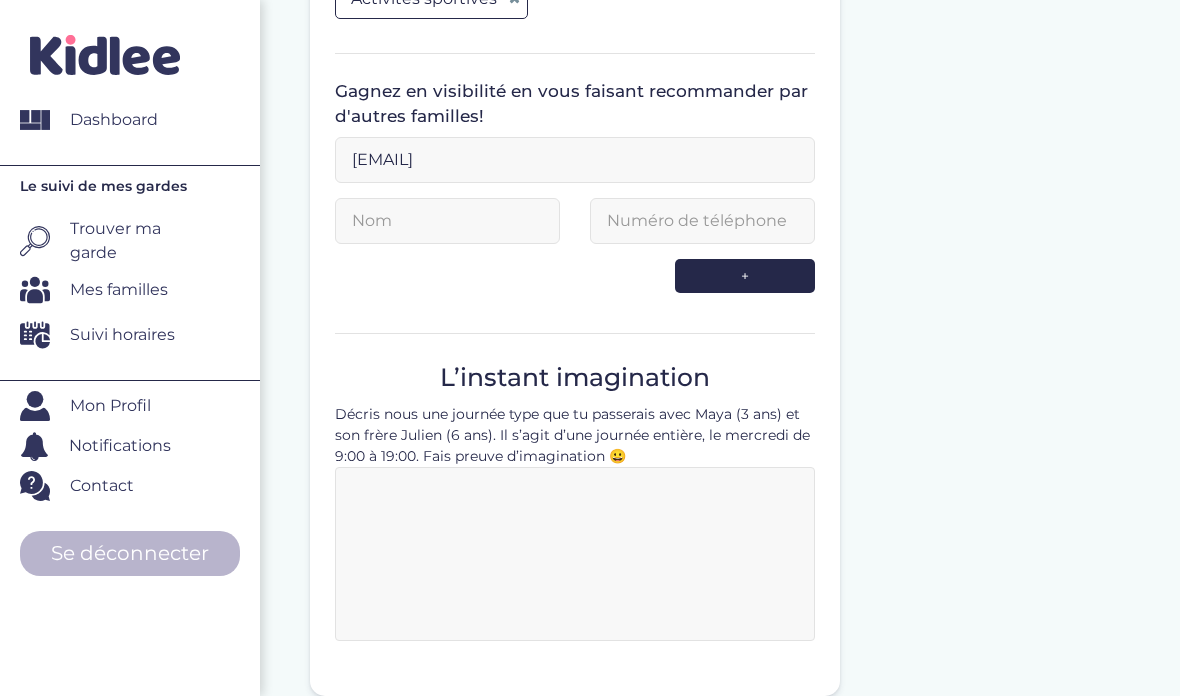 click at bounding box center [447, 221] 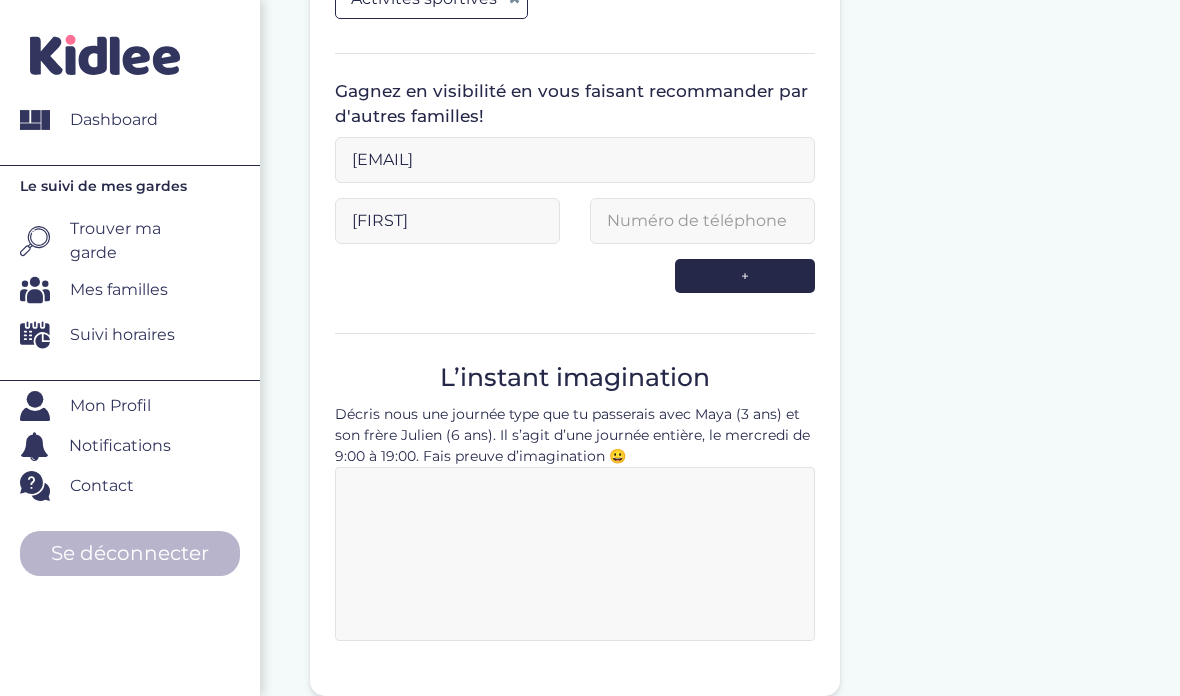 type on "Vaimaa" 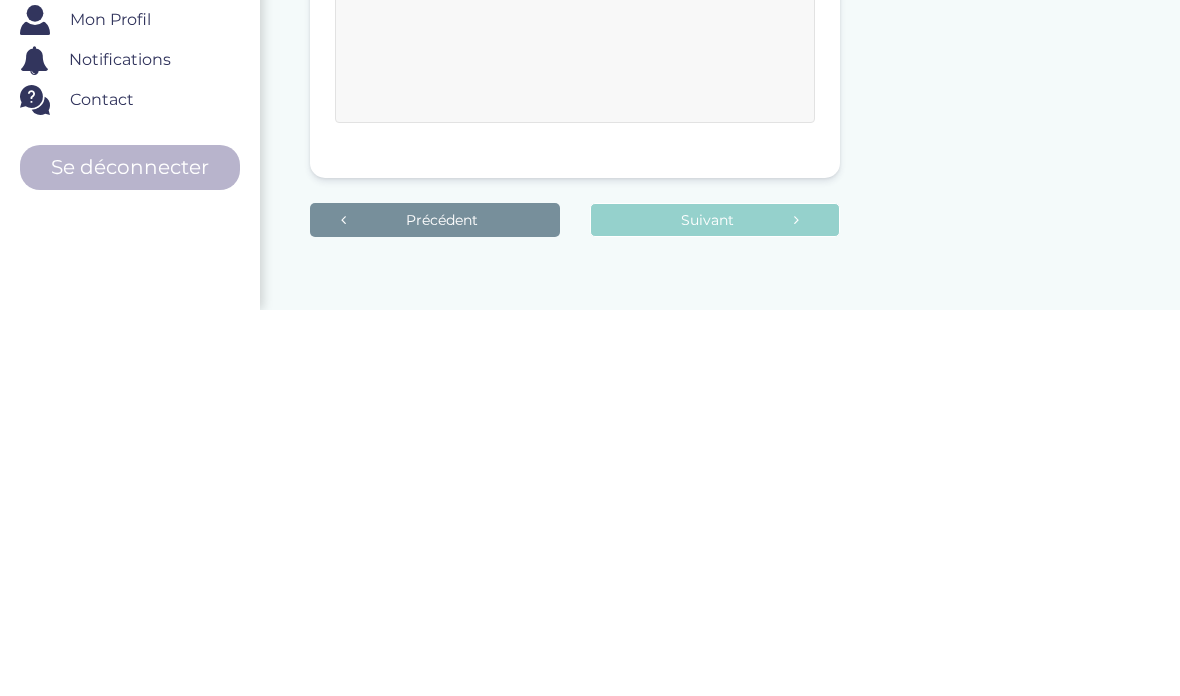 scroll, scrollTop: 1111, scrollLeft: 0, axis: vertical 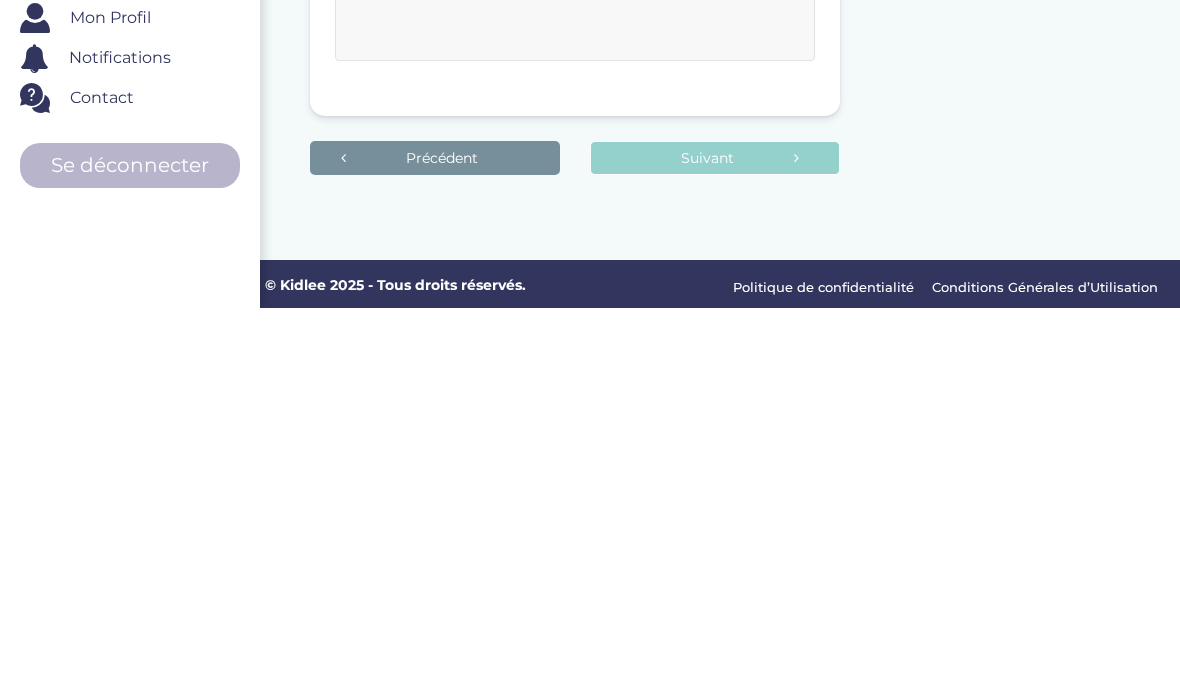 type on "0765579159" 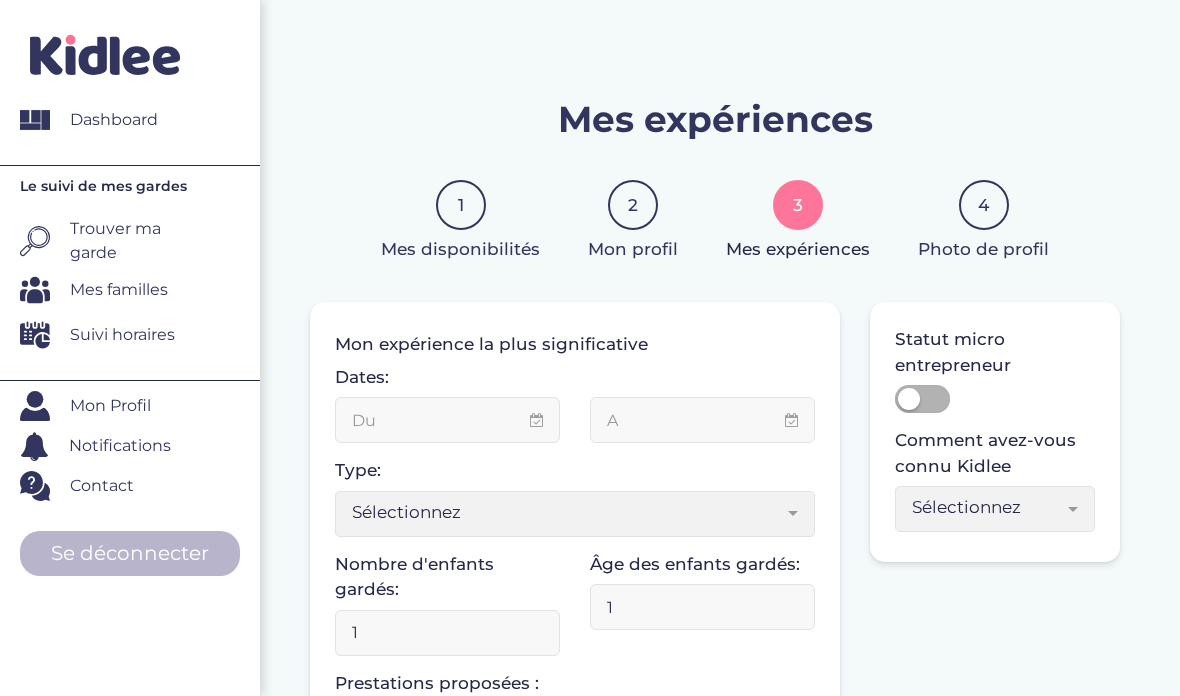 scroll, scrollTop: 0, scrollLeft: 0, axis: both 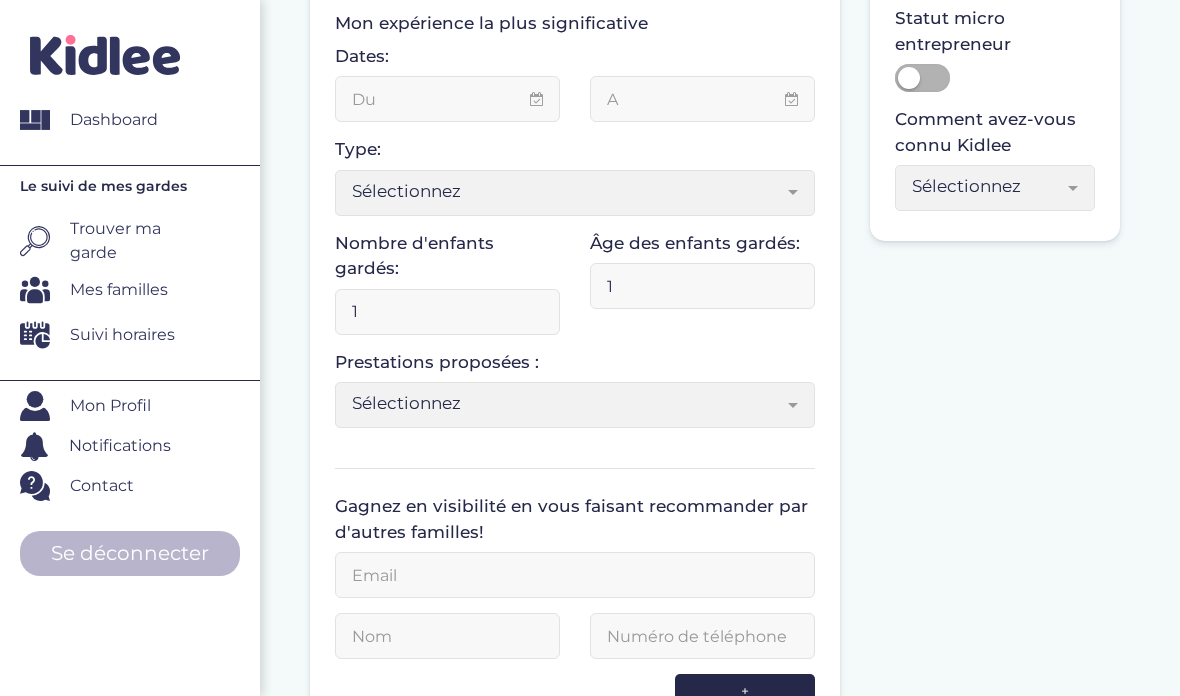 click at bounding box center [447, 99] 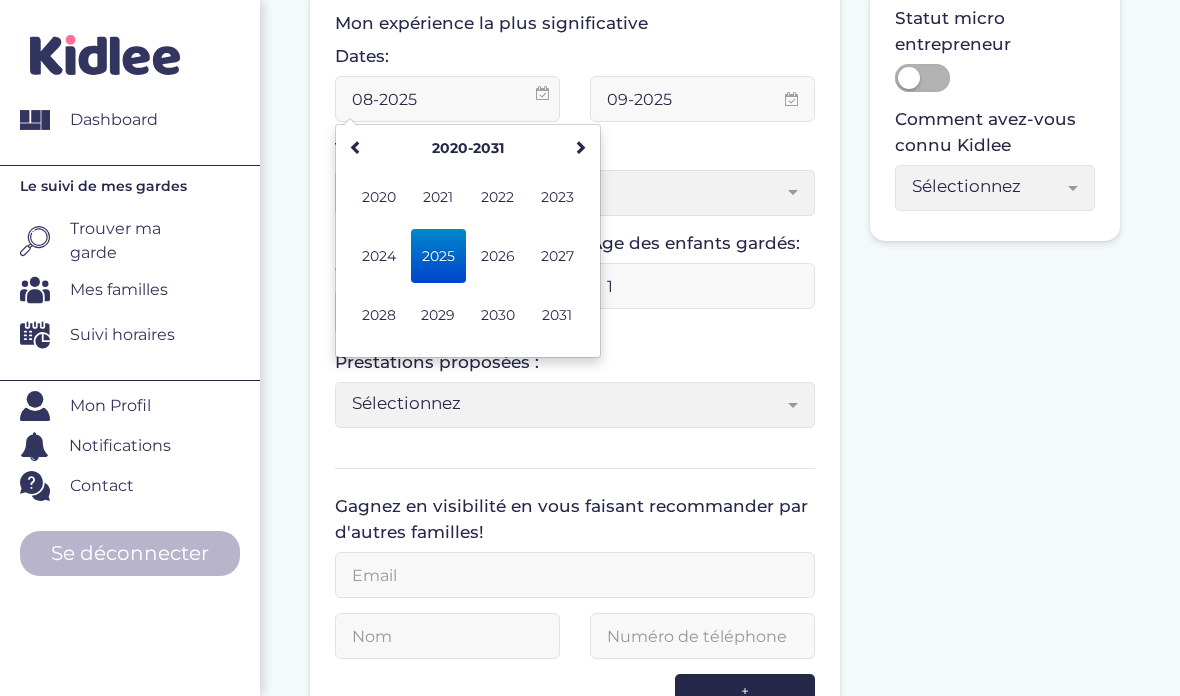 click on "08-2025" at bounding box center [447, 99] 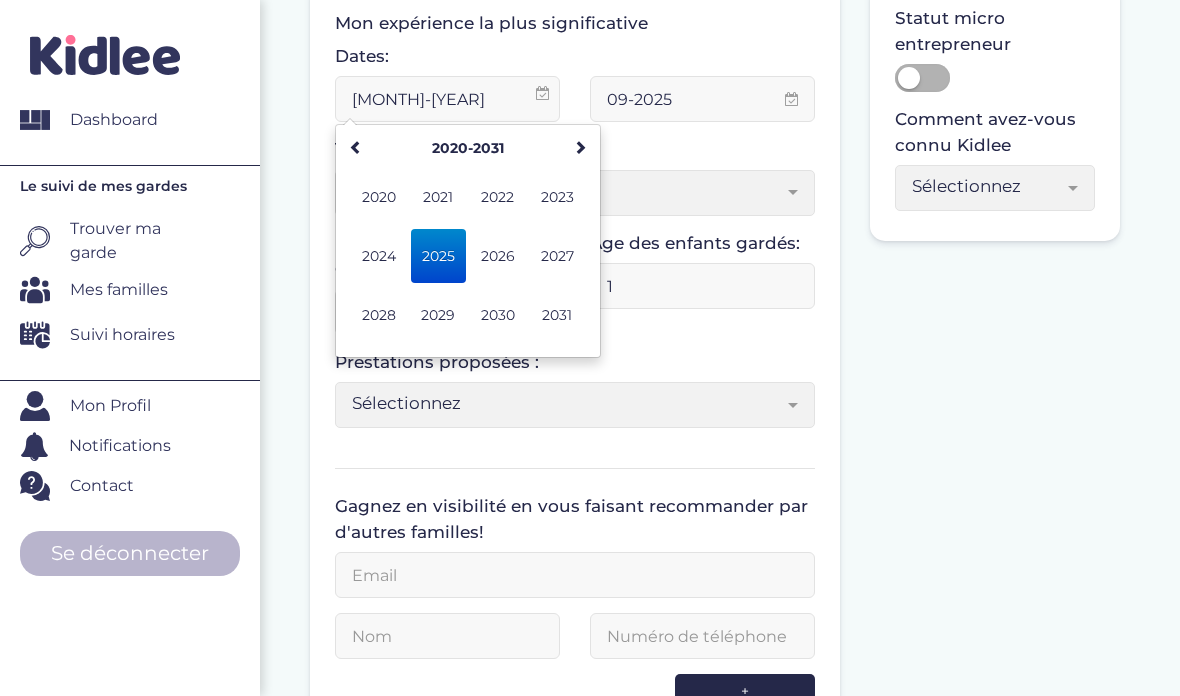 type on "07-2023" 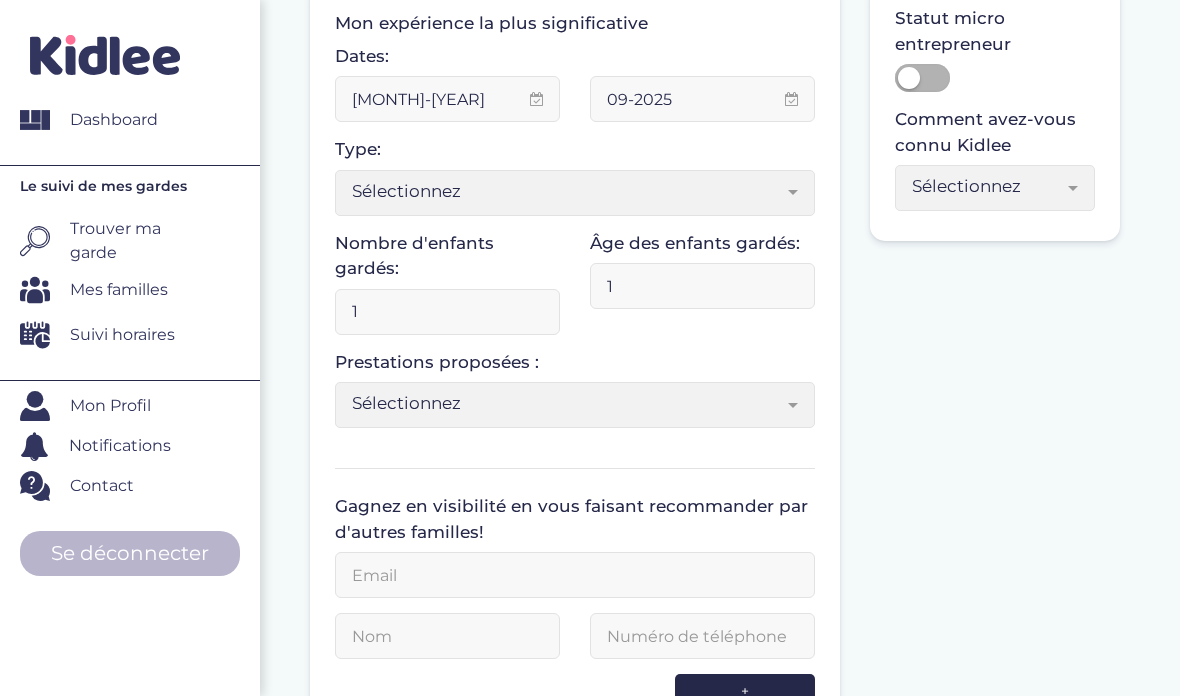 click on "09-2025" at bounding box center (702, 99) 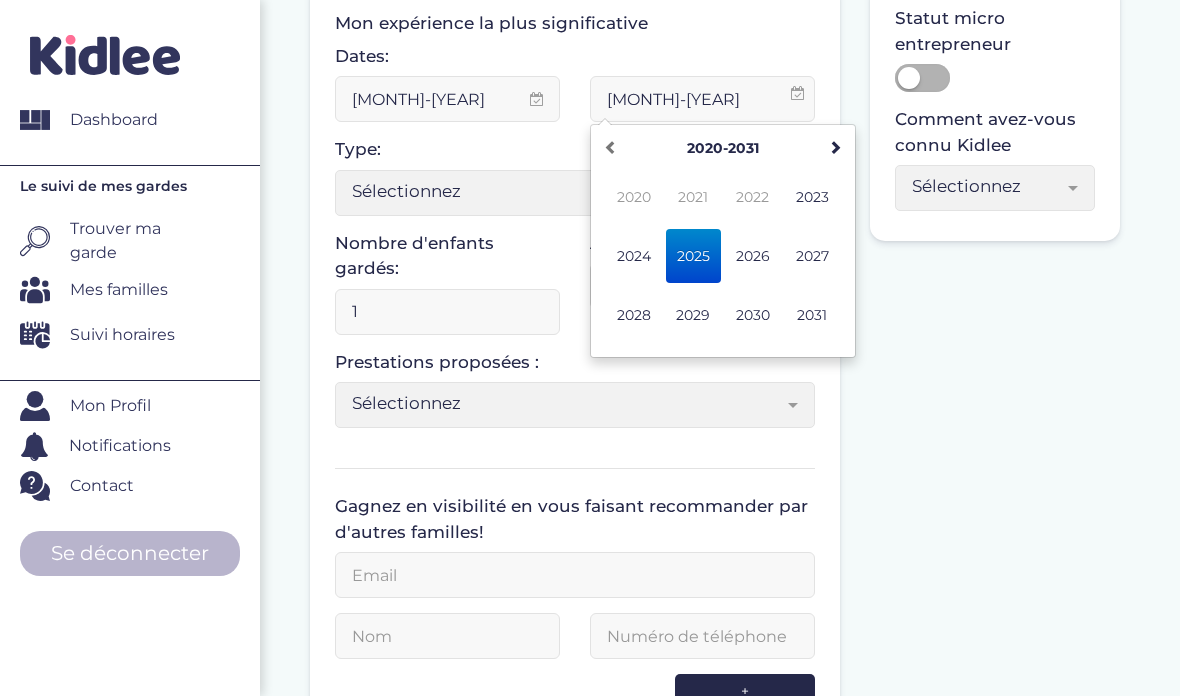 type on "09-2023" 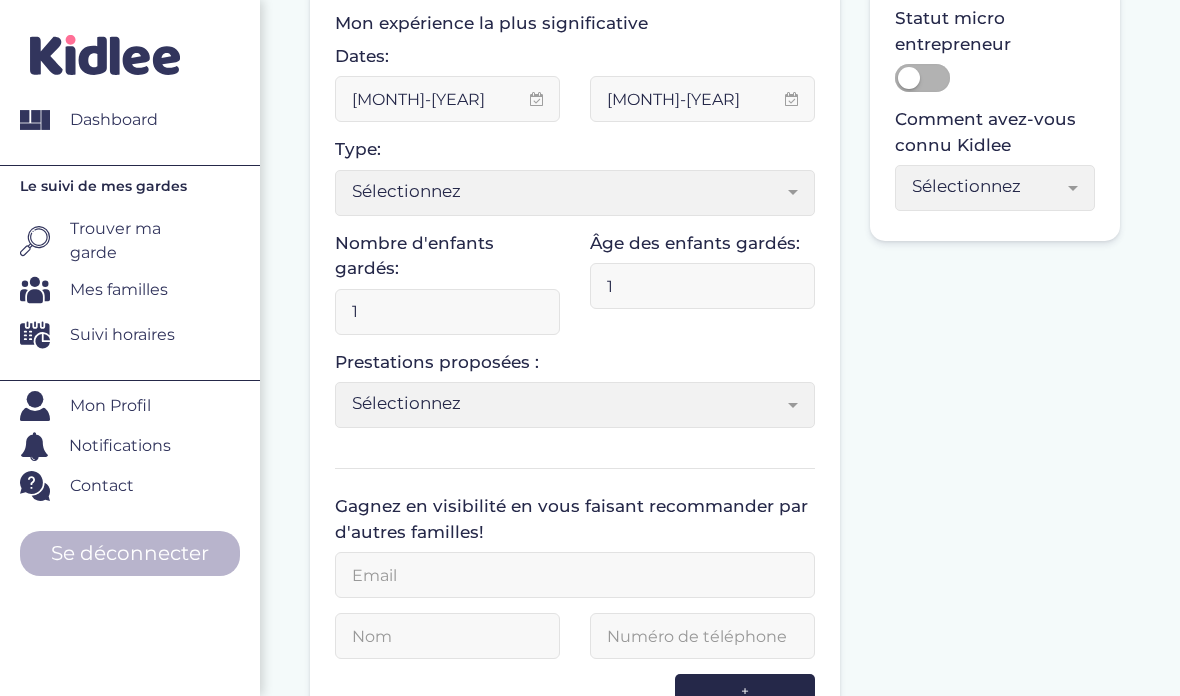 click on "Sélectionnez" at bounding box center (567, 191) 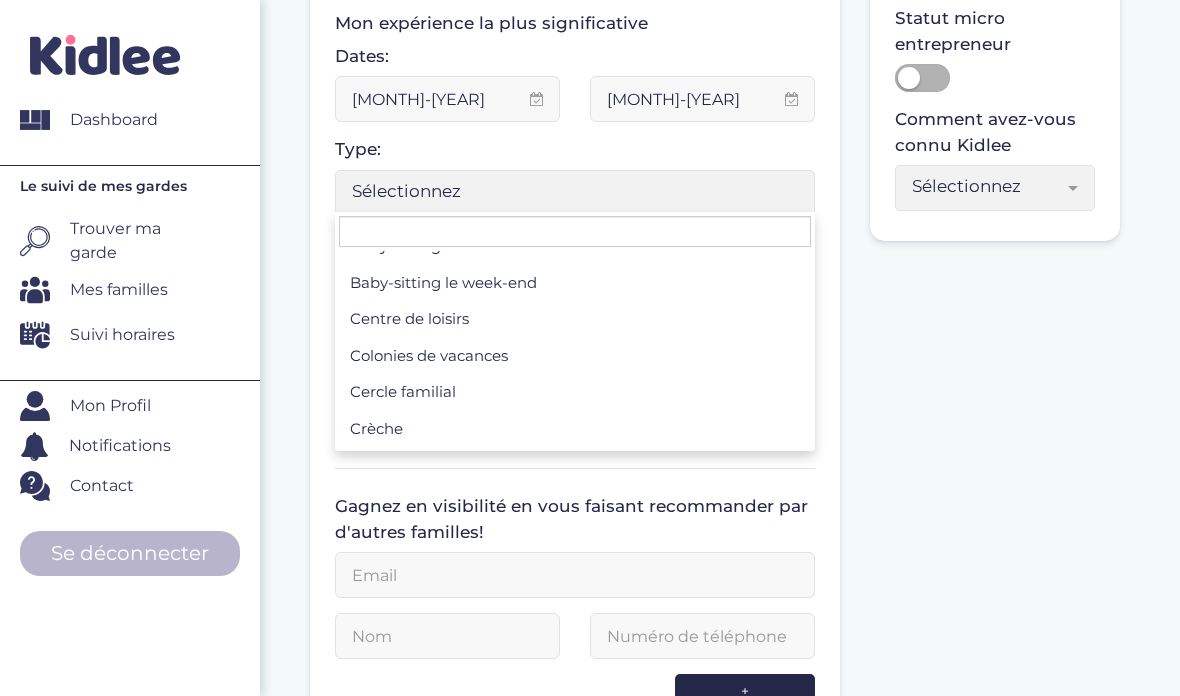 scroll, scrollTop: 103, scrollLeft: 0, axis: vertical 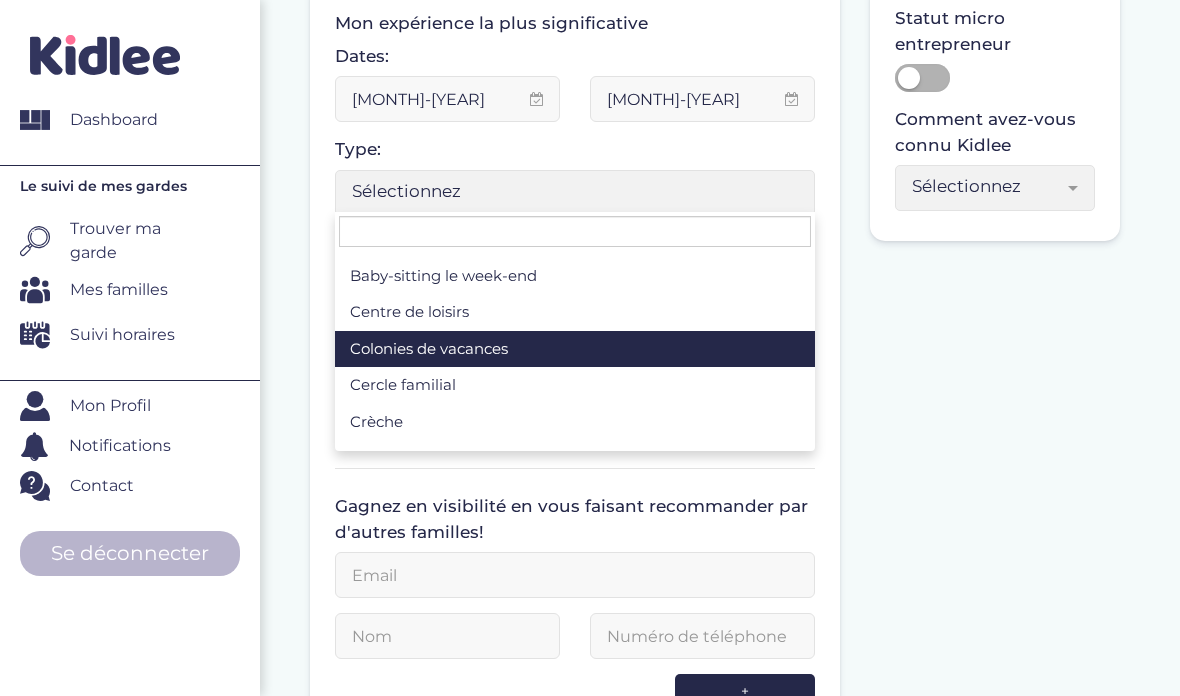 select on "5" 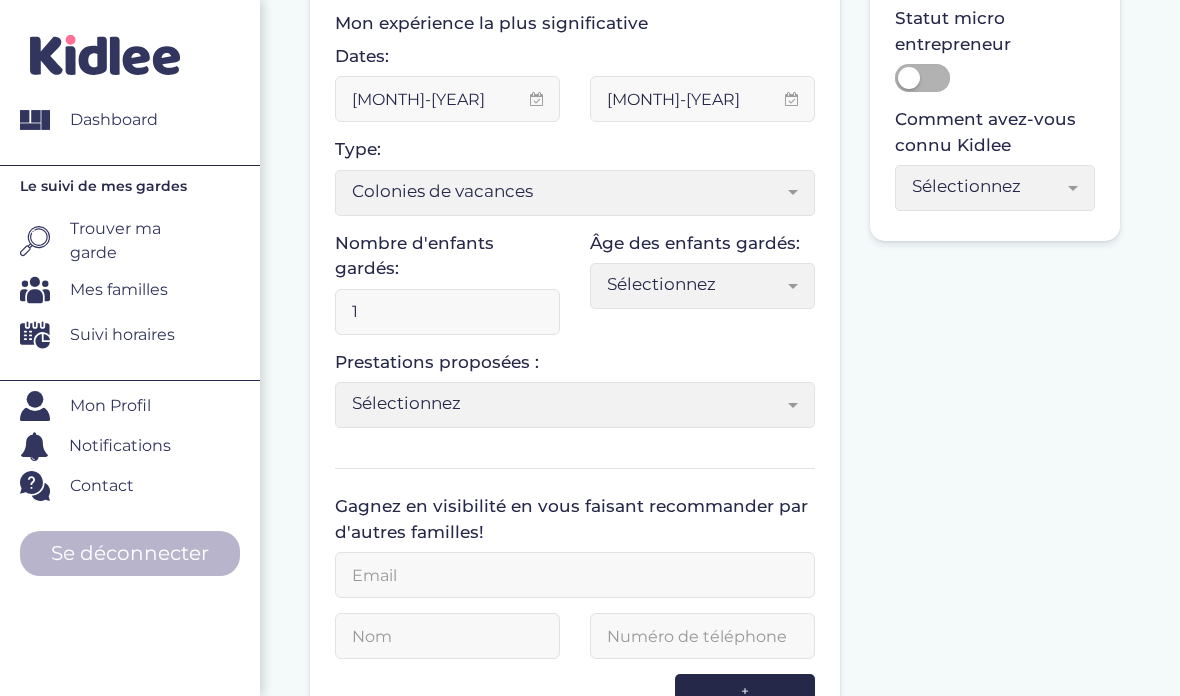 click on "1" at bounding box center [447, 312] 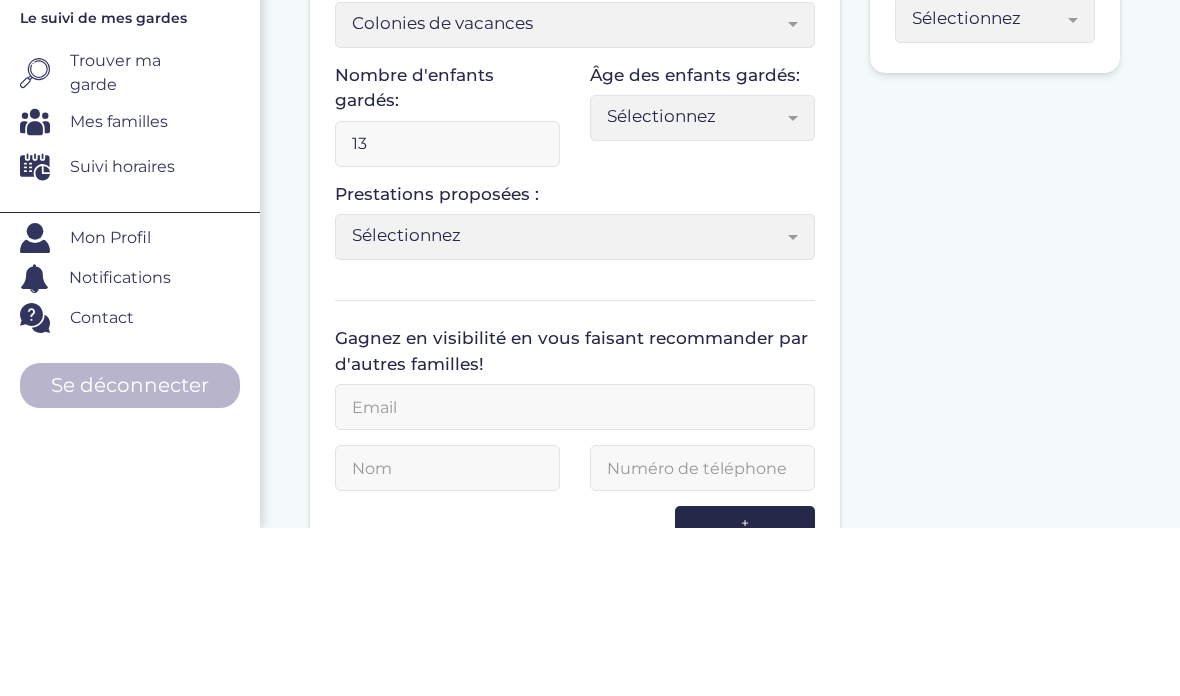 type on "13" 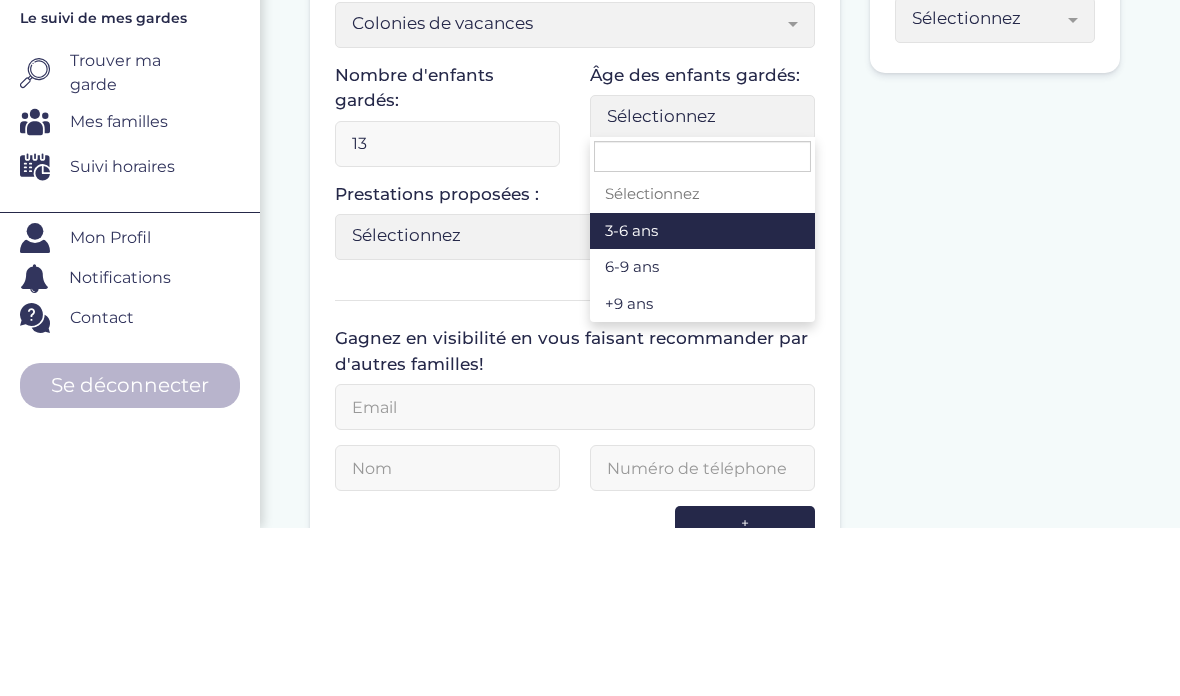 scroll, scrollTop: 489, scrollLeft: 0, axis: vertical 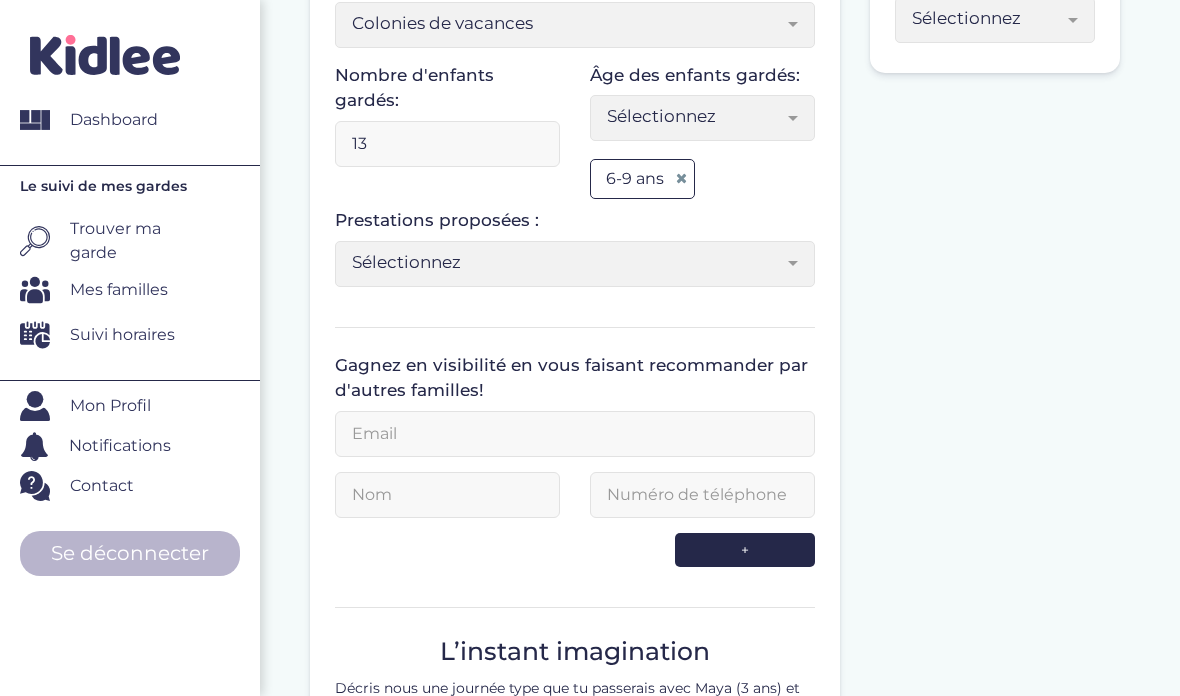 click on "Sélectionnez" at bounding box center [695, 116] 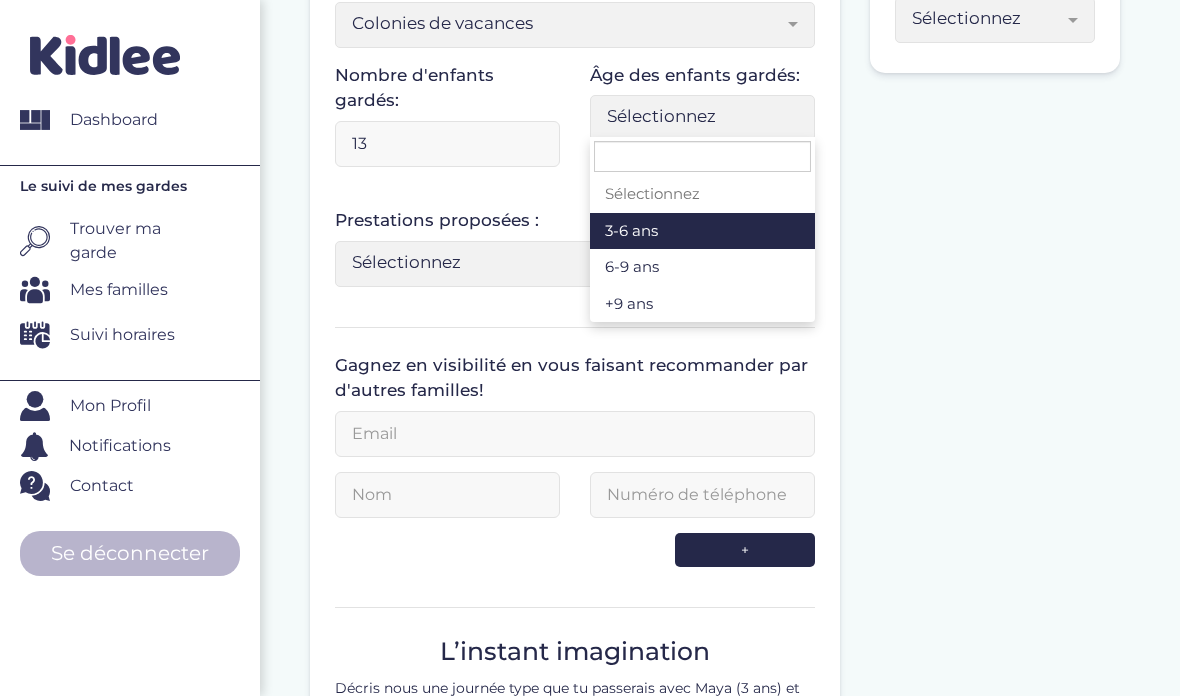 select 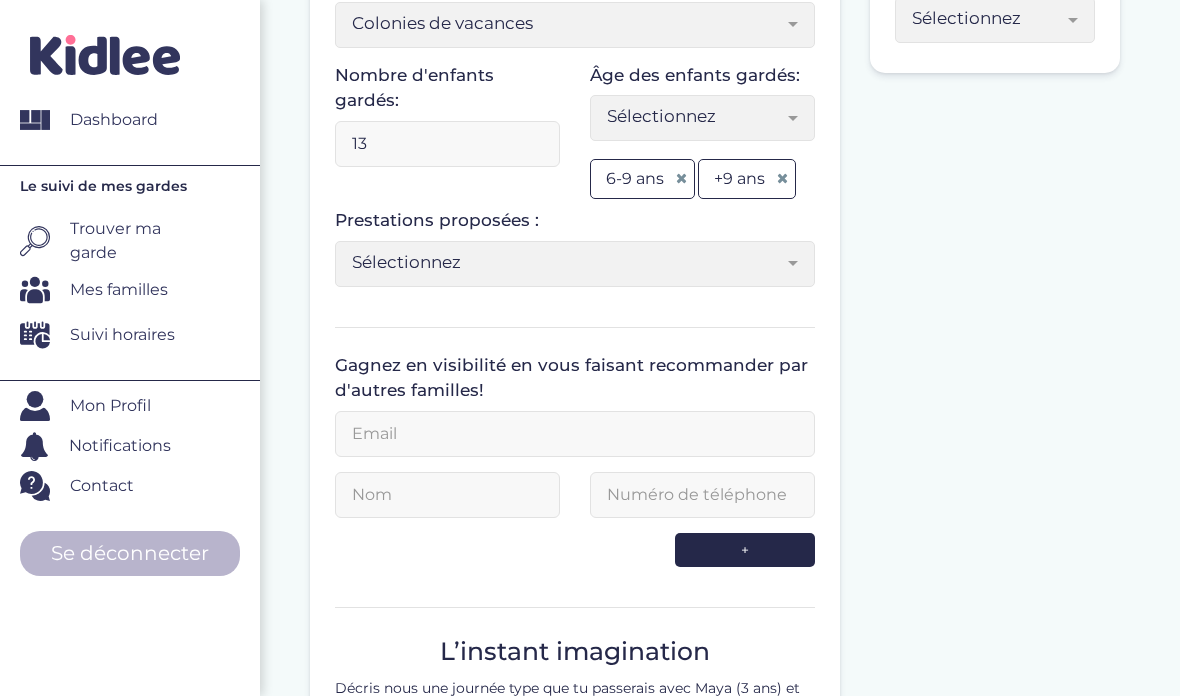 click on "Sélectionnez" at bounding box center (567, 262) 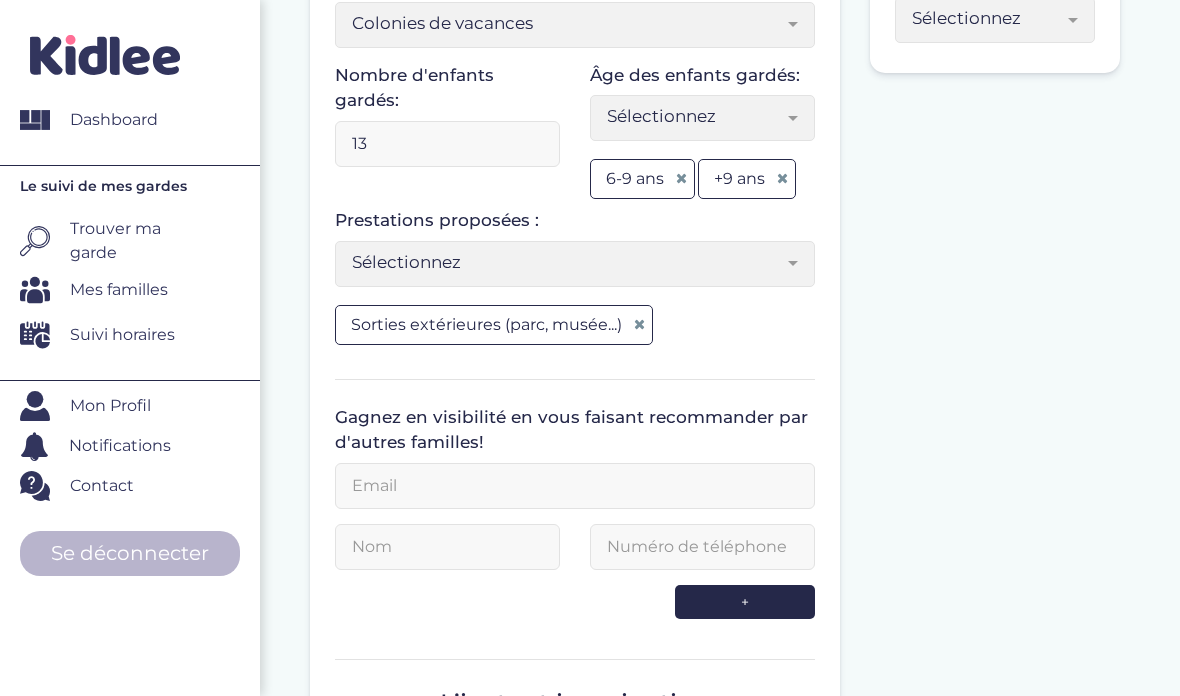 click on "Sélectionnez" at bounding box center [567, 262] 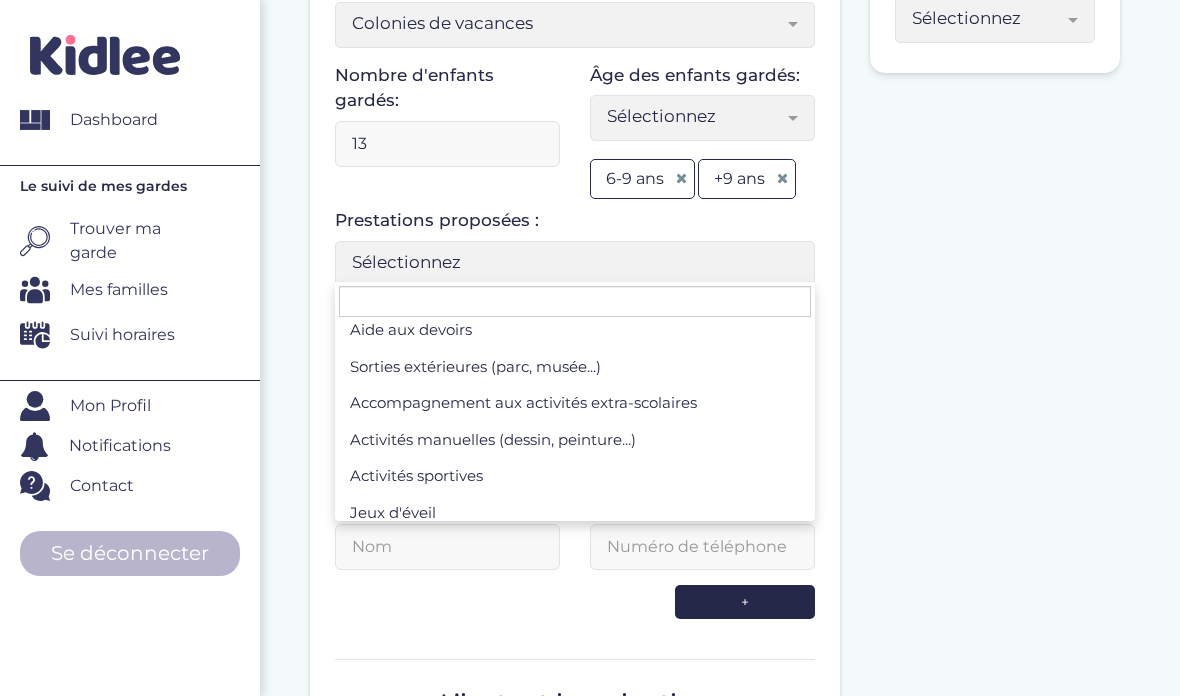 scroll, scrollTop: 83, scrollLeft: 0, axis: vertical 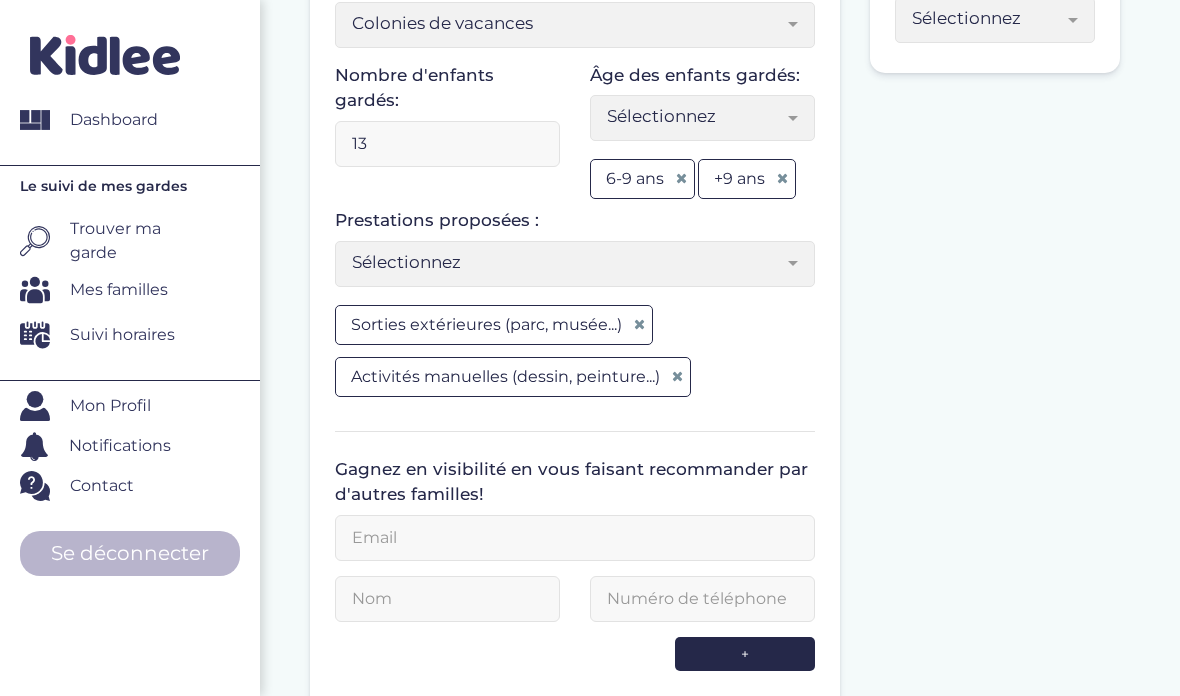 click on "Sélectionnez" at bounding box center (567, 262) 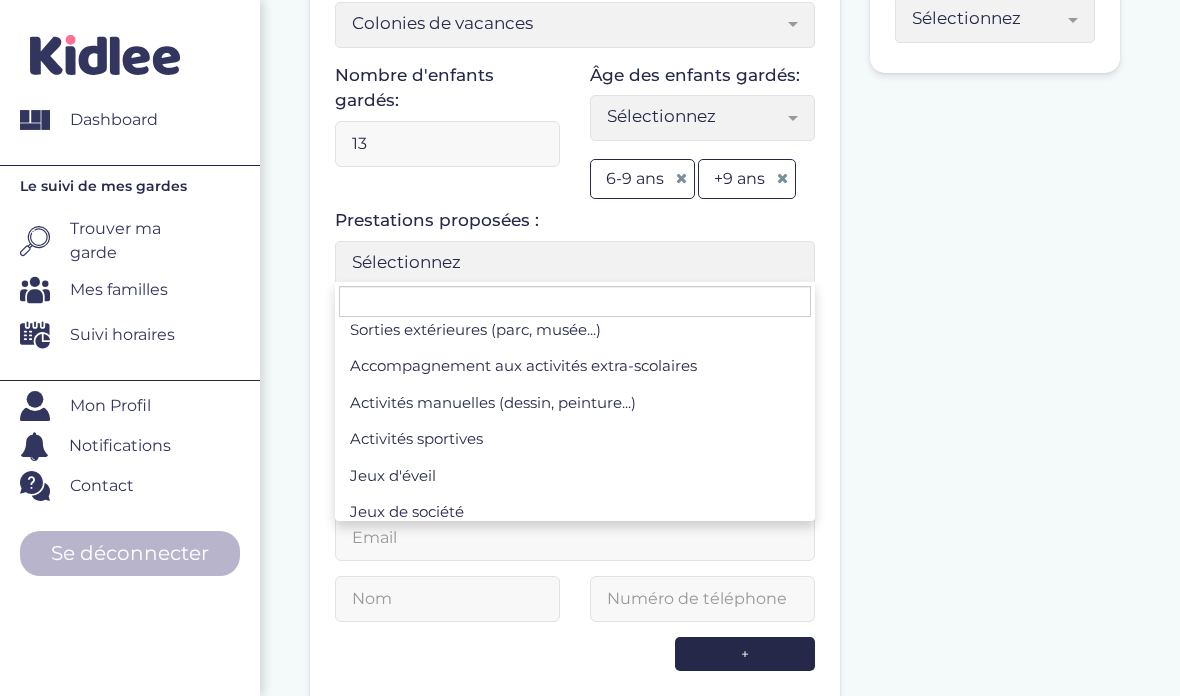 scroll, scrollTop: 126, scrollLeft: 0, axis: vertical 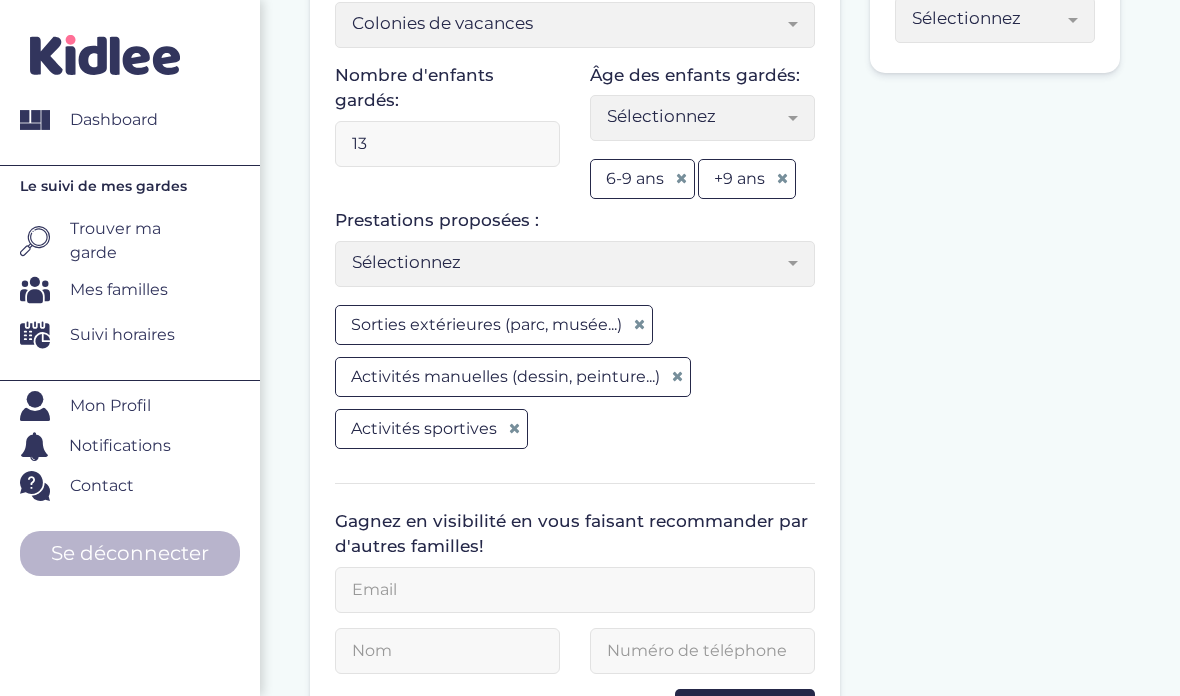 click on "Sélectionnez" at bounding box center [567, 262] 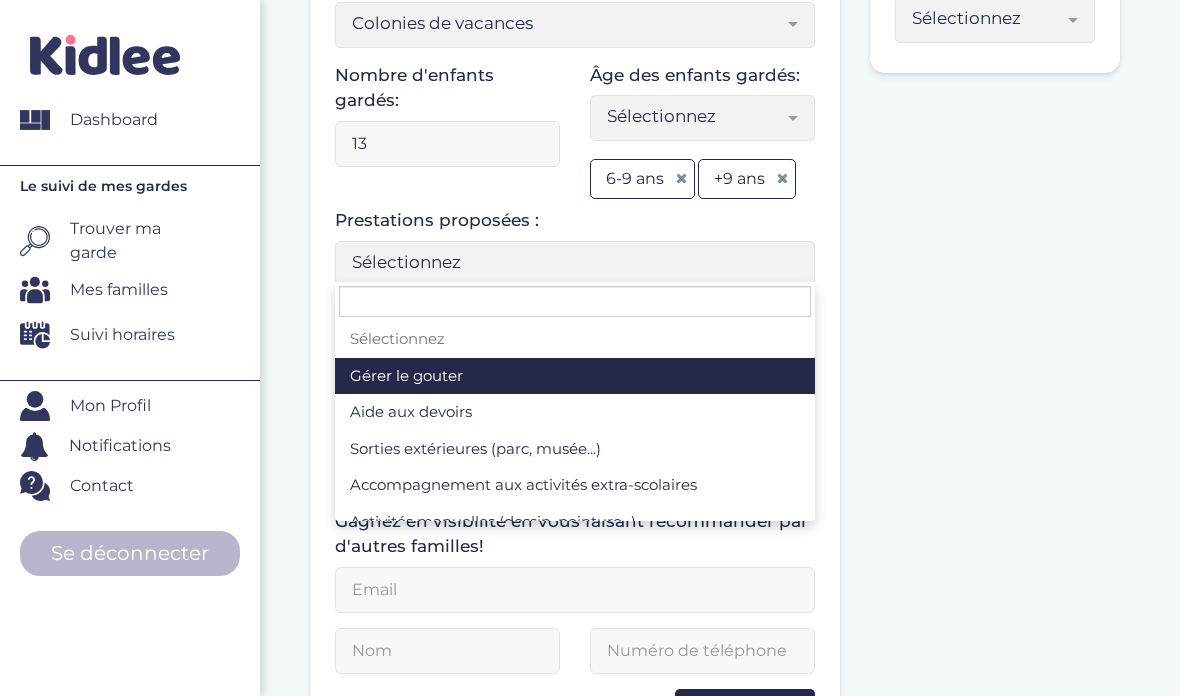 scroll, scrollTop: 0, scrollLeft: 0, axis: both 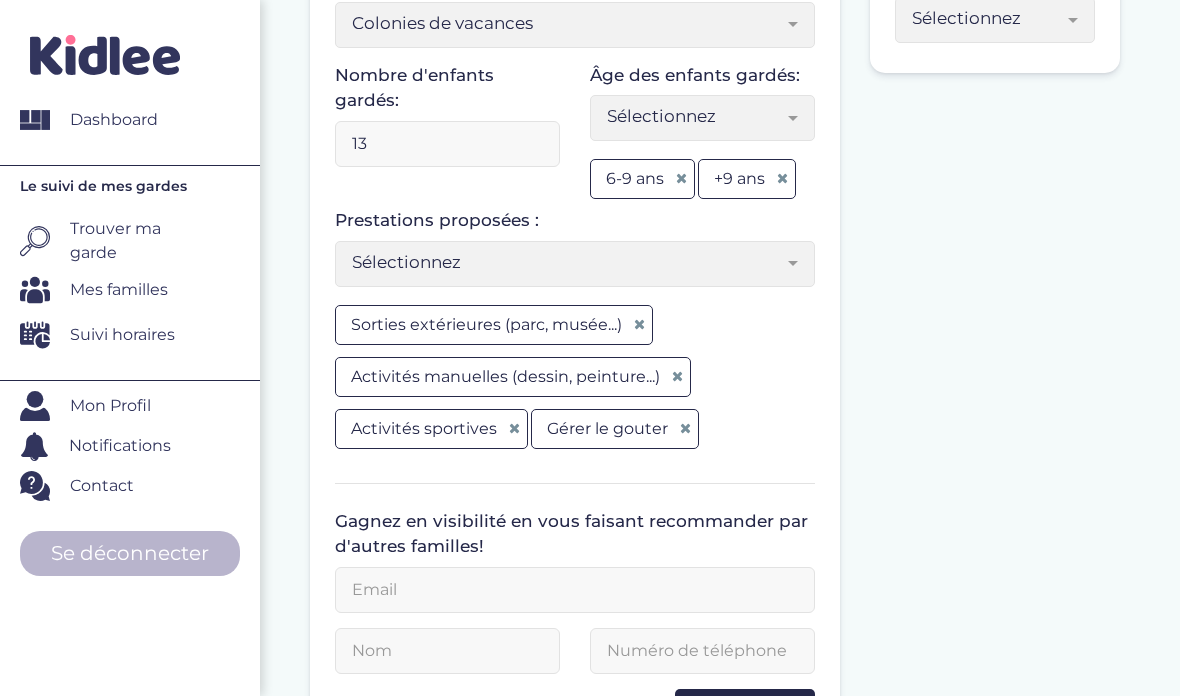 click on "Sélectionnez" at bounding box center [575, 264] 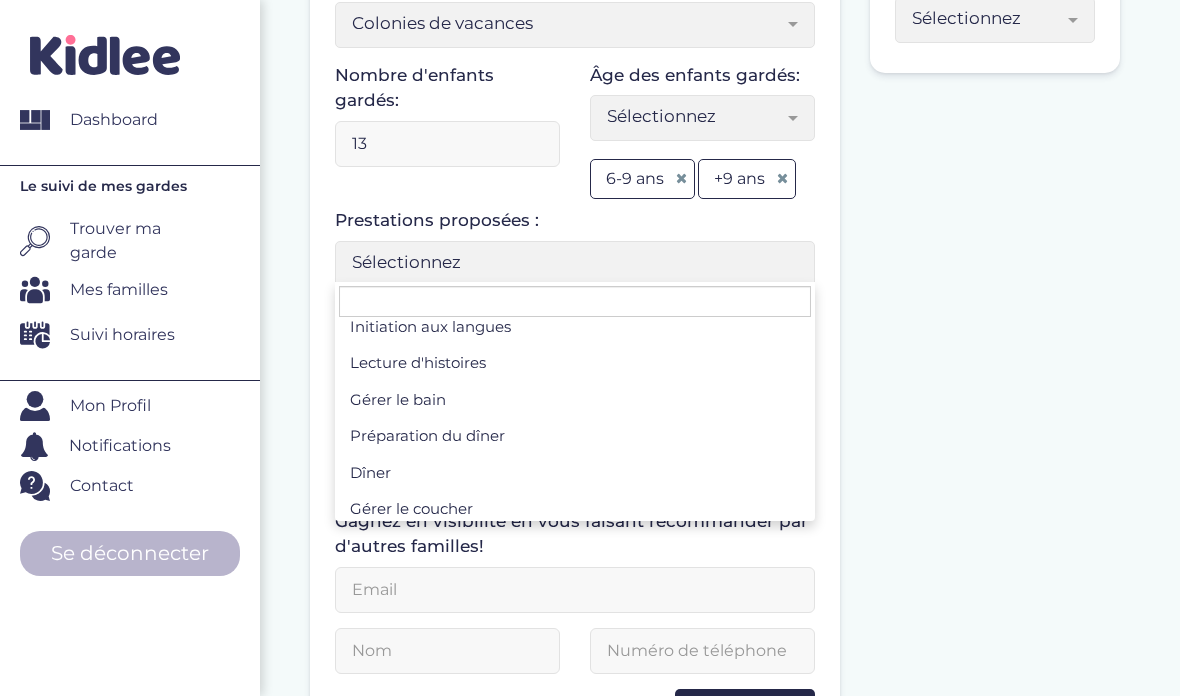 scroll, scrollTop: 340, scrollLeft: 0, axis: vertical 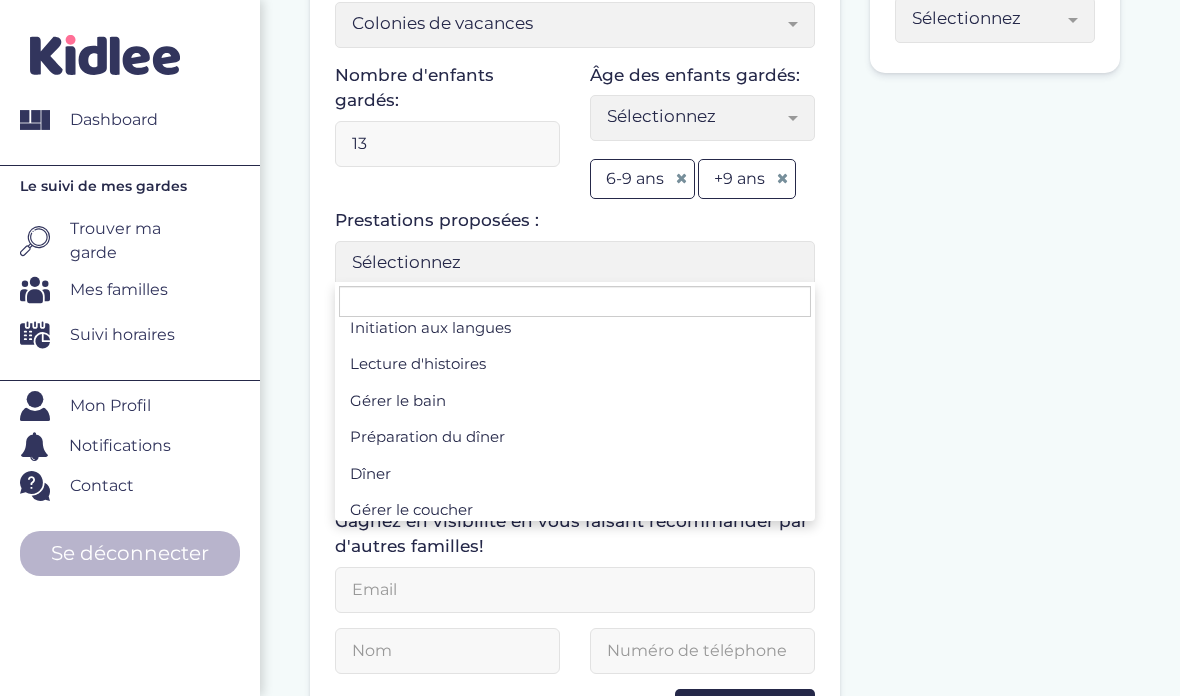 click on "Je fais de la garde d’enfants depuis :
1   Mon expérience la plus significative   Dates:   07-2023     09-2023     Type:   Sélectionnez   Sorties d’école   Baby-sitting le soir   Baby-sitting le week-end   Centre de loisirs   Colonies de vacances   Cercle familial   Crèche   Enseignement   Association   Vacances familiales   Auxiliaire de vie scolaire   Fille au pair   Autre Colonies de vacances   Nombre d'enfants gardés:   13   Âge des enfants gardés:   1   1   1   1   Sélectionnez   3-6 ans   6-9 ans   +9 ans Sélectionnez   6-9 ans +9 ans   Prestations proposées :   Sélectionnez   Gérer le gouter   Aide aux devoirs   Sorties extérieures (parc, musée...)   Accompagnement aux activités extra-scolaires   Activités manuelles (dessin, peinture...)   Activités sportives   Jeux d'éveil   Jeux de société   Initiation aux langues   Lecture d'histoires   Gérer le bain   Préparation du dîner   Dîner" at bounding box center (575, 464) 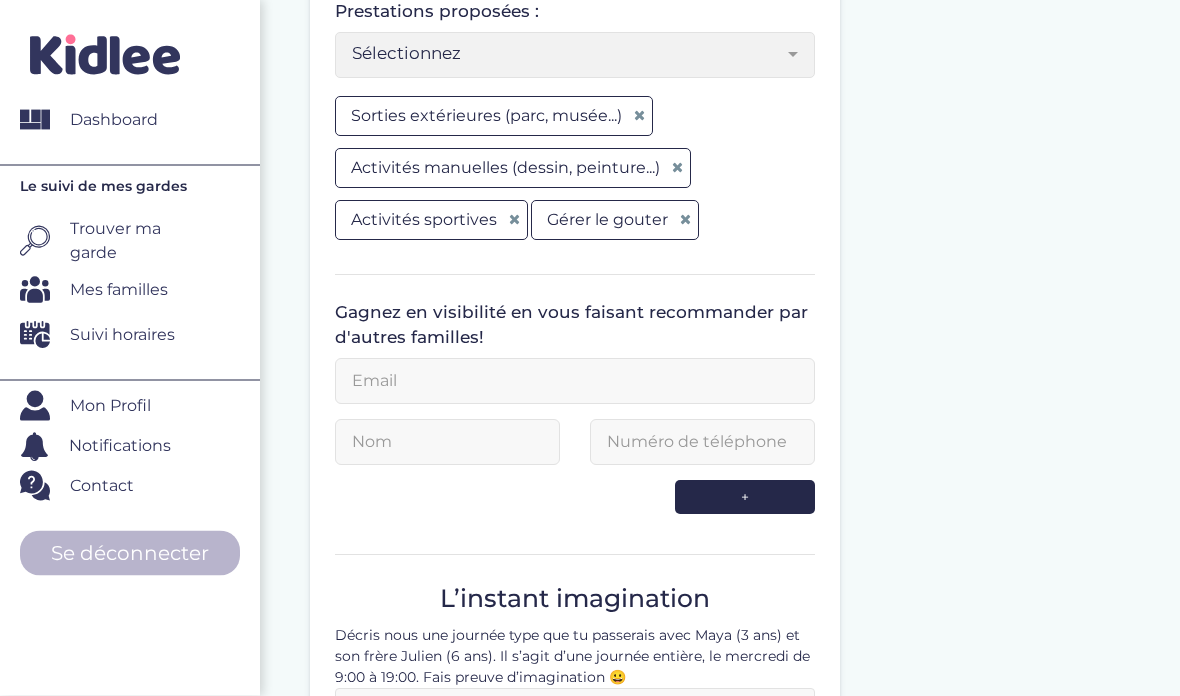 scroll, scrollTop: 702, scrollLeft: 0, axis: vertical 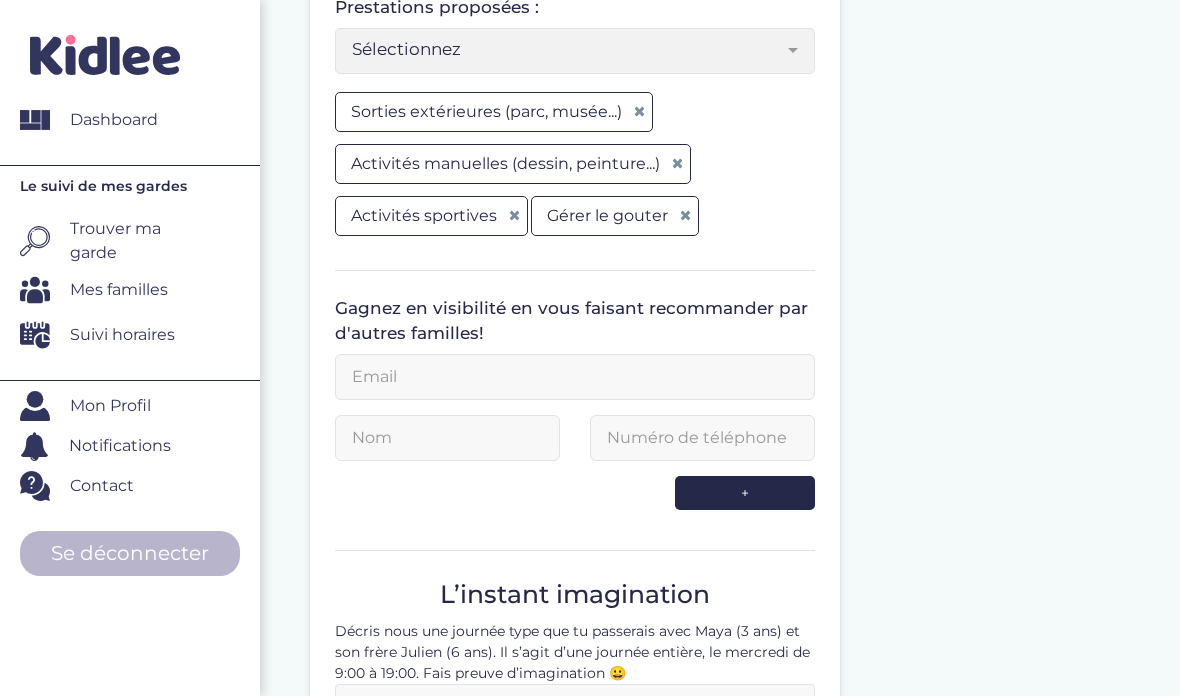 click at bounding box center [575, 377] 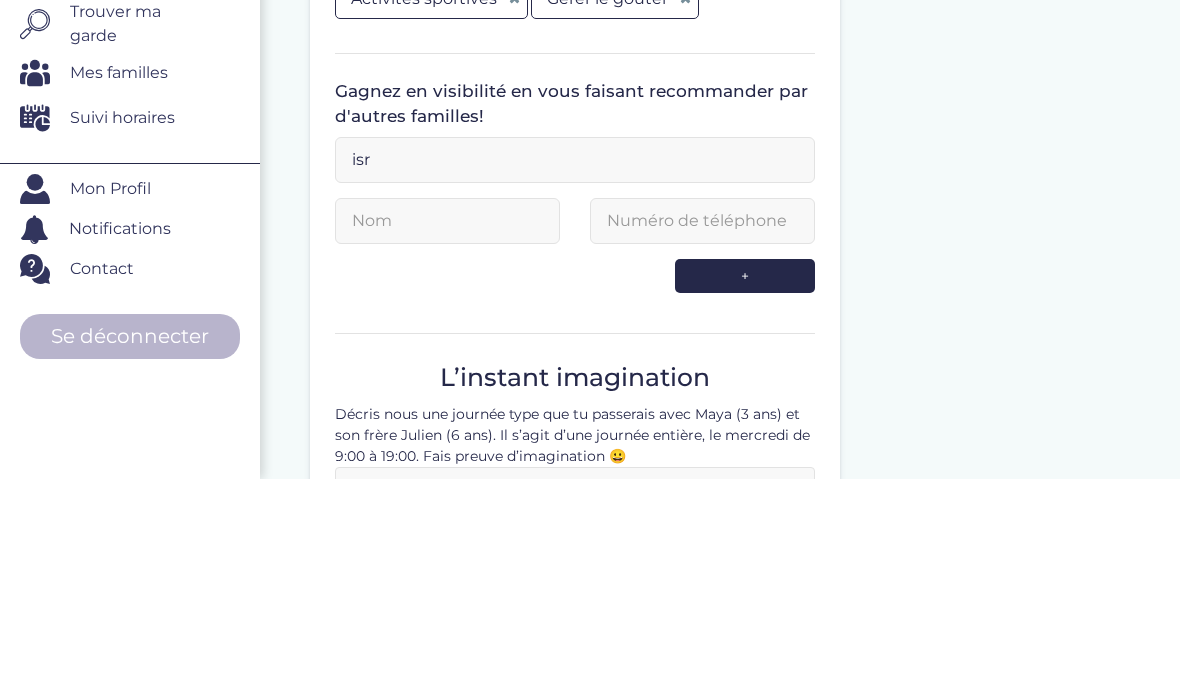 type on "israellaldiademe@gmail.com" 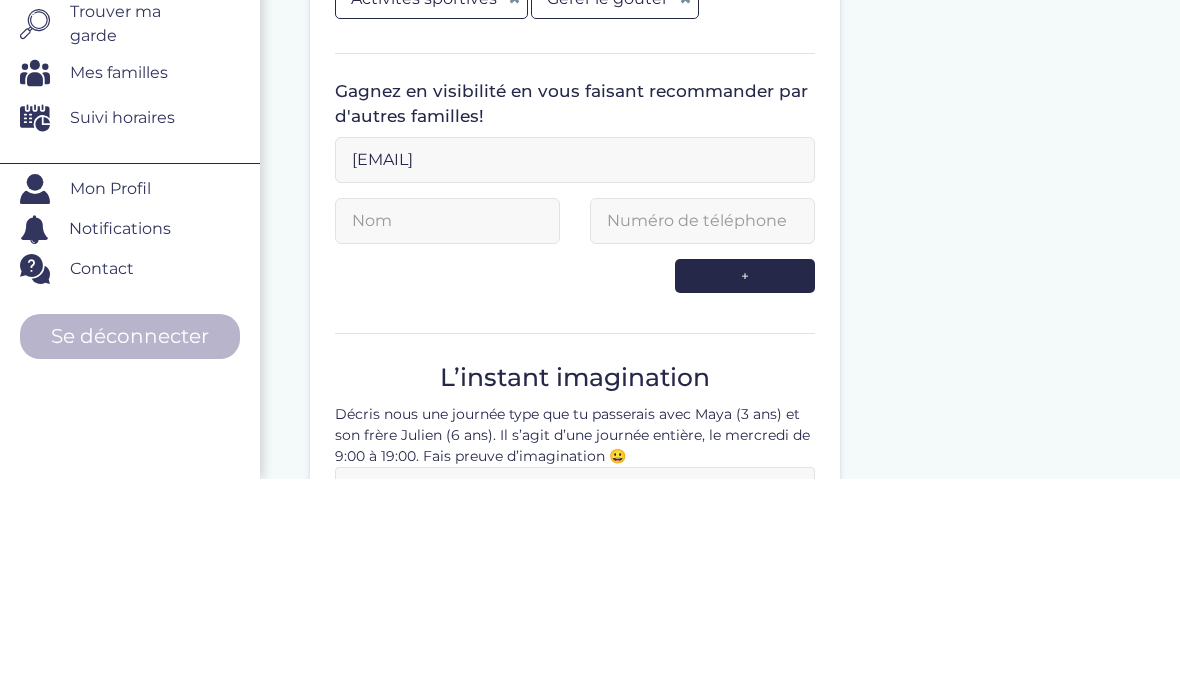 scroll, scrollTop: 919, scrollLeft: 0, axis: vertical 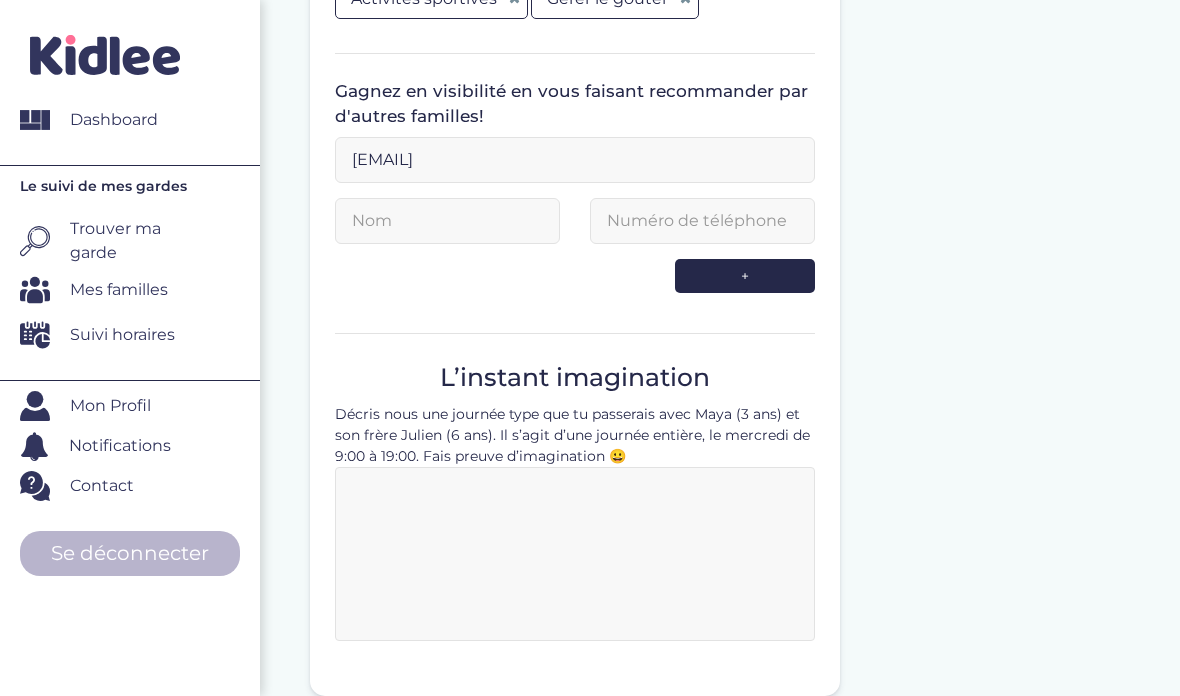 click at bounding box center (447, 221) 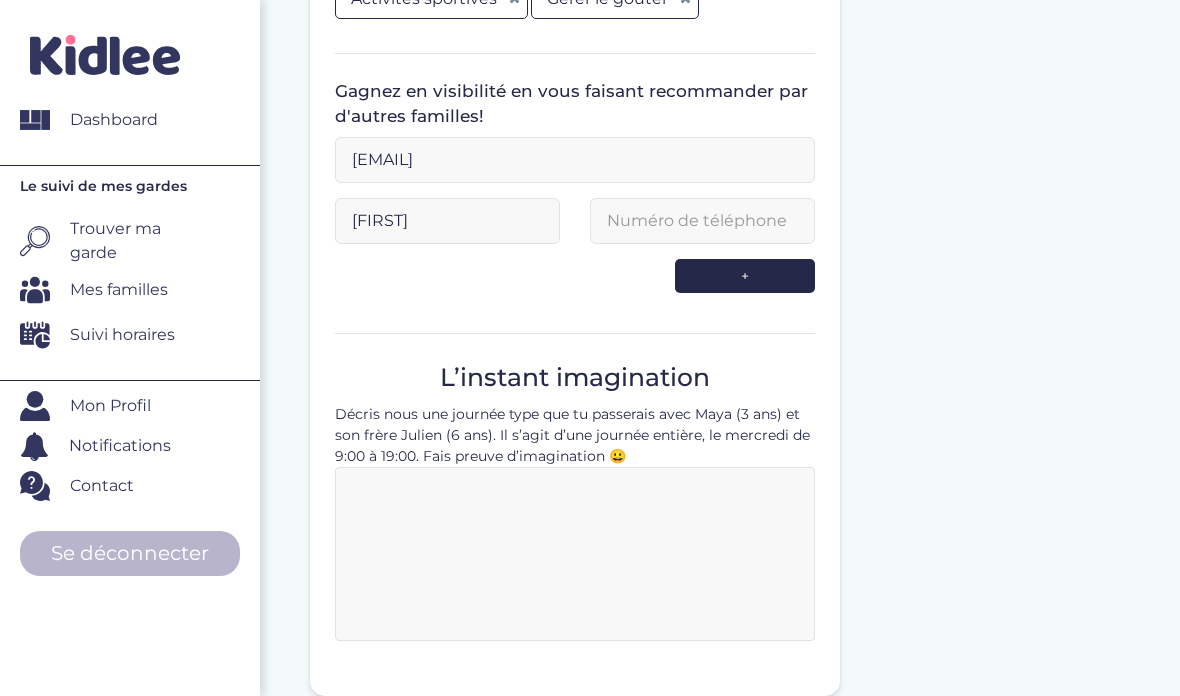 type on "Vaimaa" 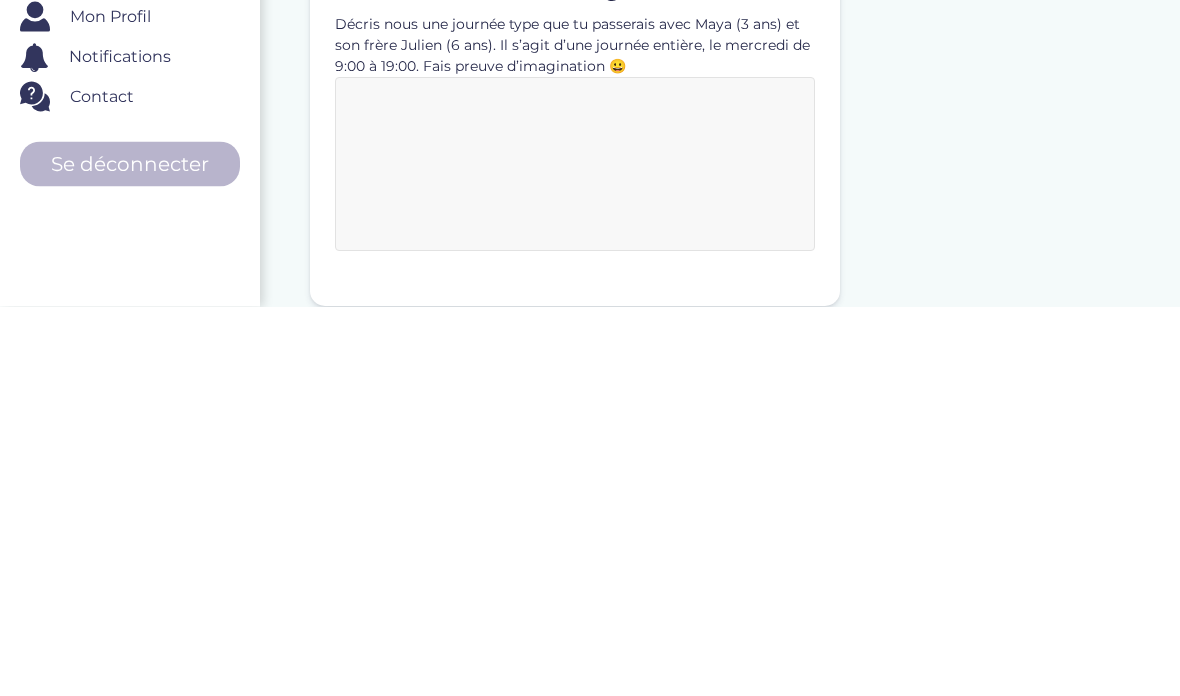 type on "0765579159" 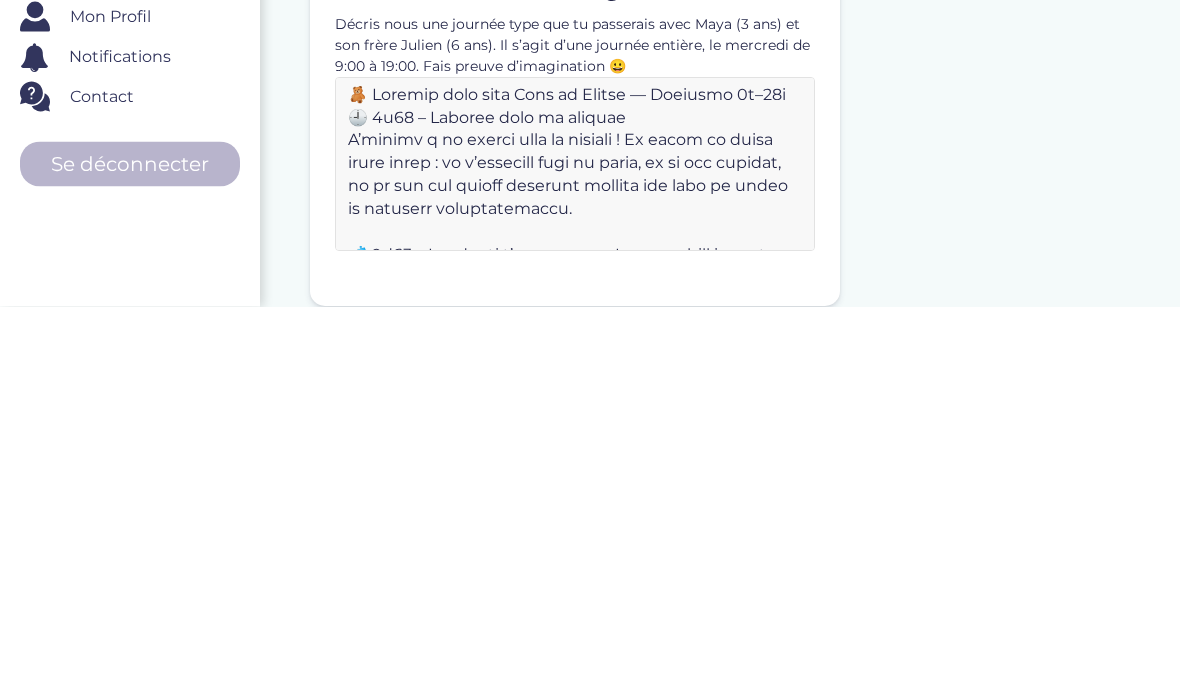 scroll, scrollTop: 1468, scrollLeft: 0, axis: vertical 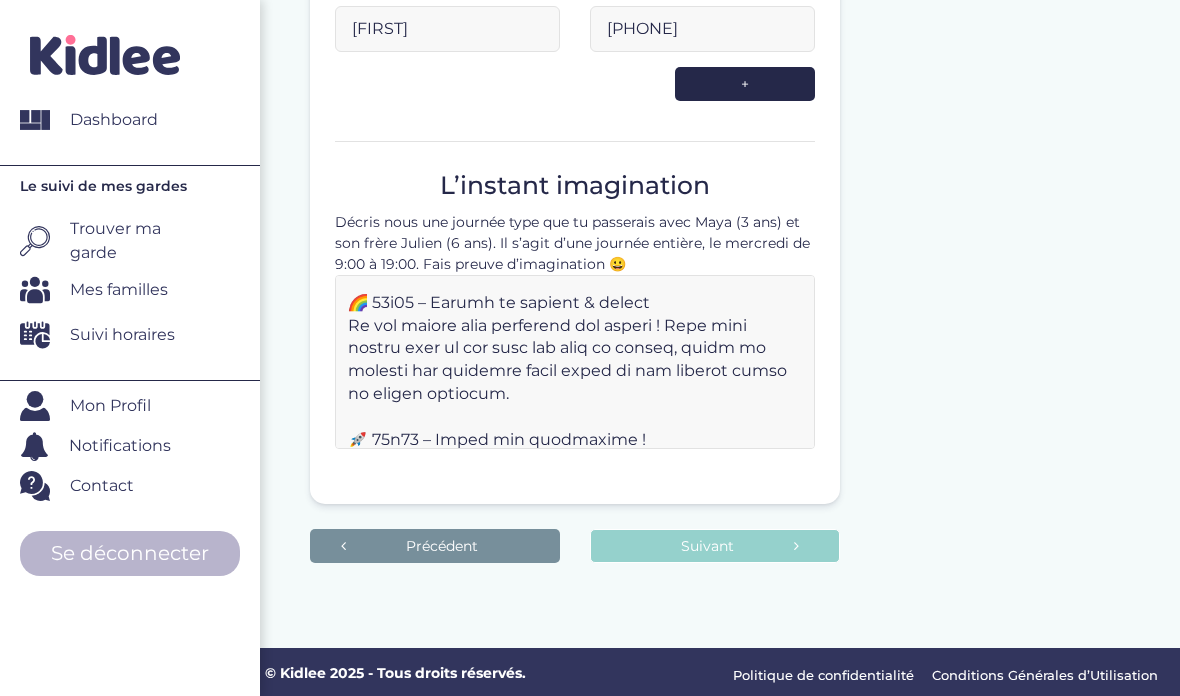 click at bounding box center [575, 362] 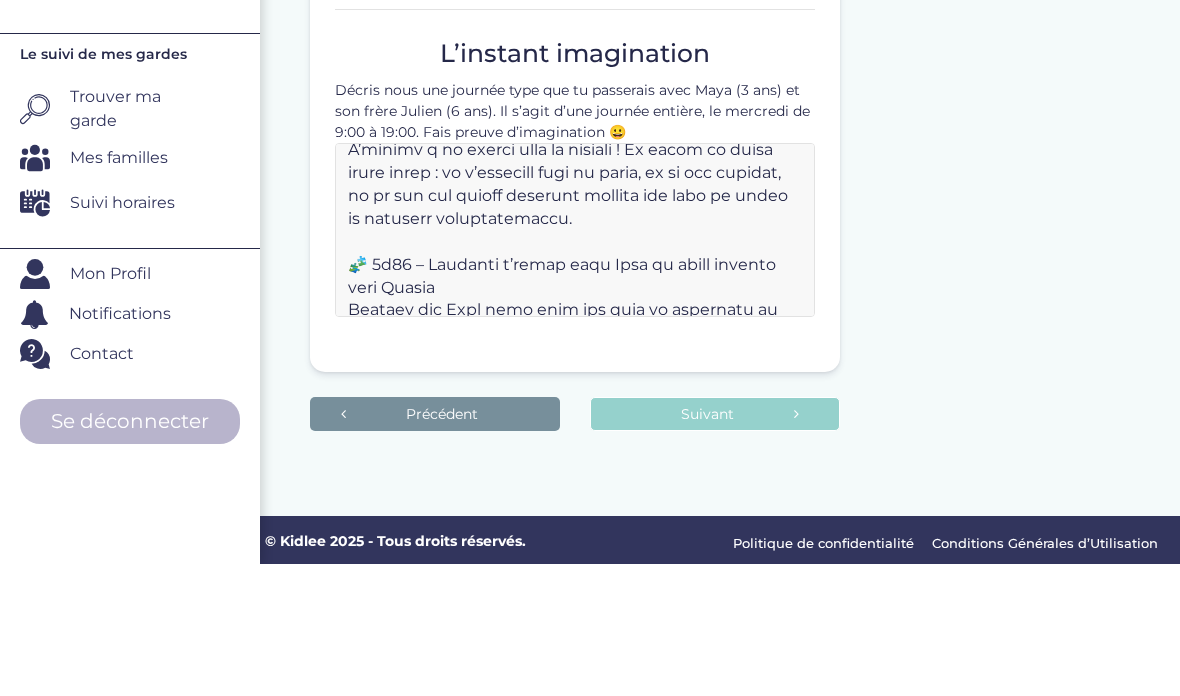 scroll, scrollTop: 54, scrollLeft: 0, axis: vertical 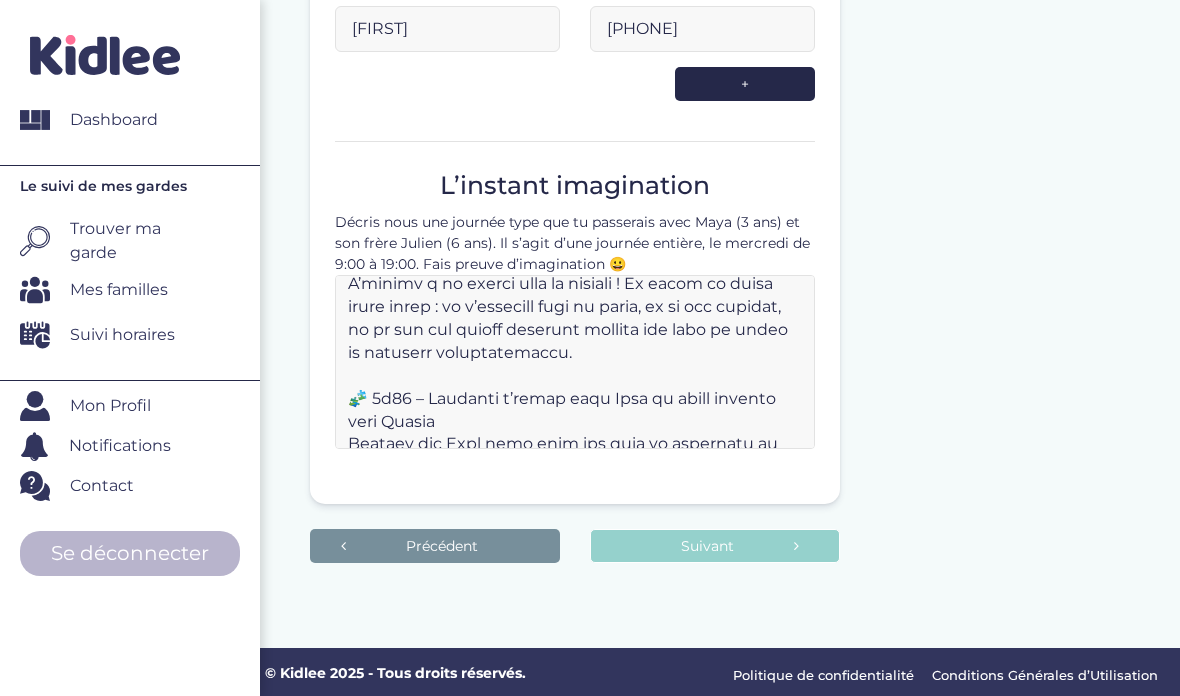 type on "🧸 Journée type avec Maya et Julien — Mercredi 9h–19h
🕘 9h00 – Accueil tout en douceur
J’arrive à la maison avec le sourire ! On prend un petit temps calme : on s’installe dans le salon, on se dit bonjour, et on lit une courte histoire pendant que tout le monde se réveille tranquillement.
🧩 9h30 – Activité d’éveil pour Maya et petit atelier pour Julien
Pendant que Maya joue avec des jeux de motricité ou fait du dessin à la peinture propre (activités sensorielles adaptées à son âge), je propose à Julien une activité type petit défi : puzzle, construction, ou mini-devinettes/logique.
🍎 10h30 – Pause collation & un peu d’air frais
On partage une petite collation équilibrée. Ensuite, si le temps le permet, on sort au parc ou dans le jardin pour une séance de jeux libres : toboggan, ballon, course rigolote ou chasse aux trésors.
🎨 11h30 – Activité manuelle ou atelier créatif
De retour à la maison, place à l’imagination : pâte à modeler, collage avec des feuilles ramassées, ou fabrication de marionnettes. Juli..." 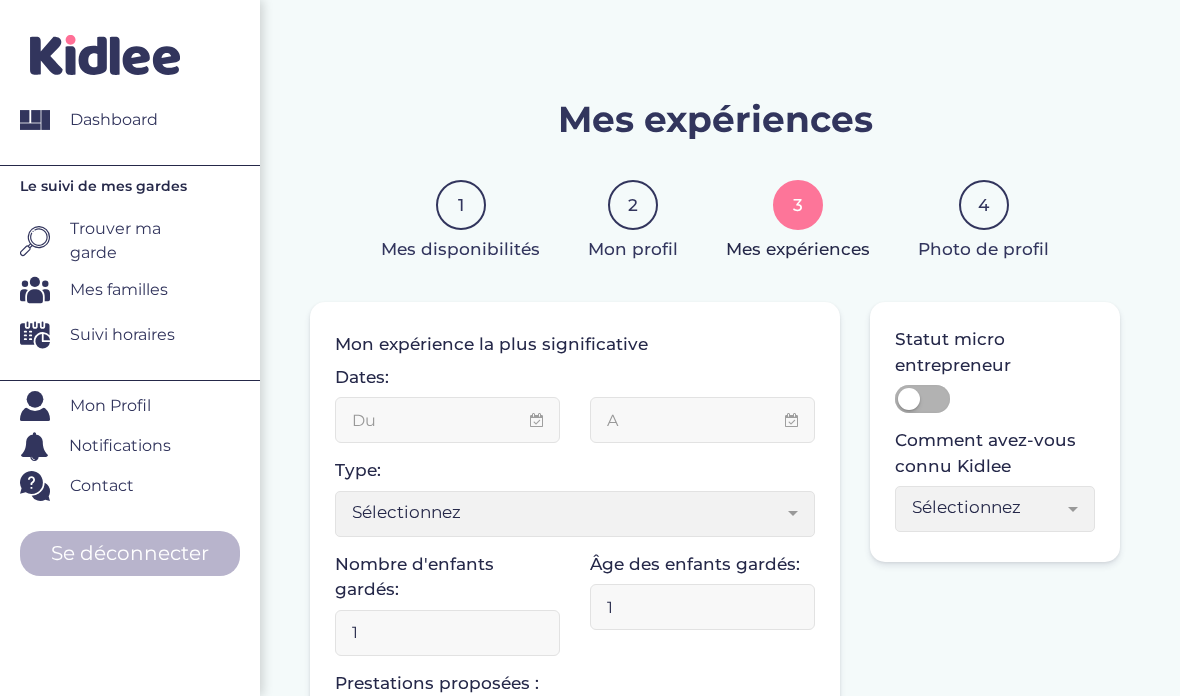 scroll, scrollTop: 0, scrollLeft: 0, axis: both 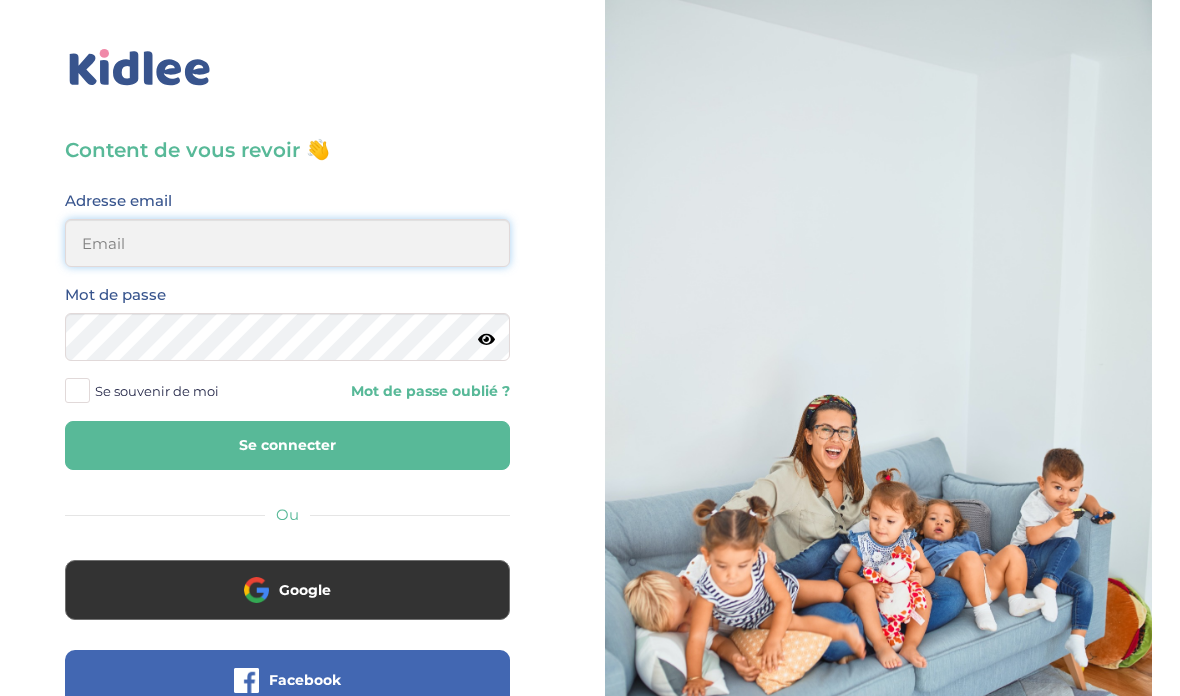 click at bounding box center (287, 243) 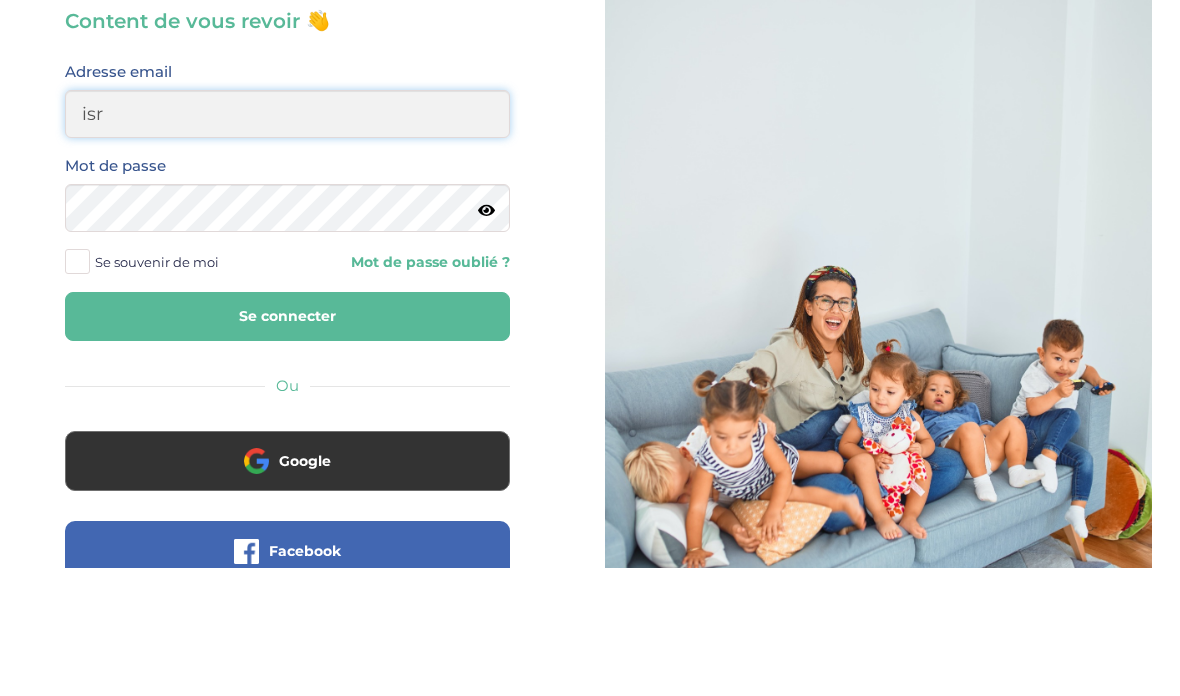 type on "[EMAIL]" 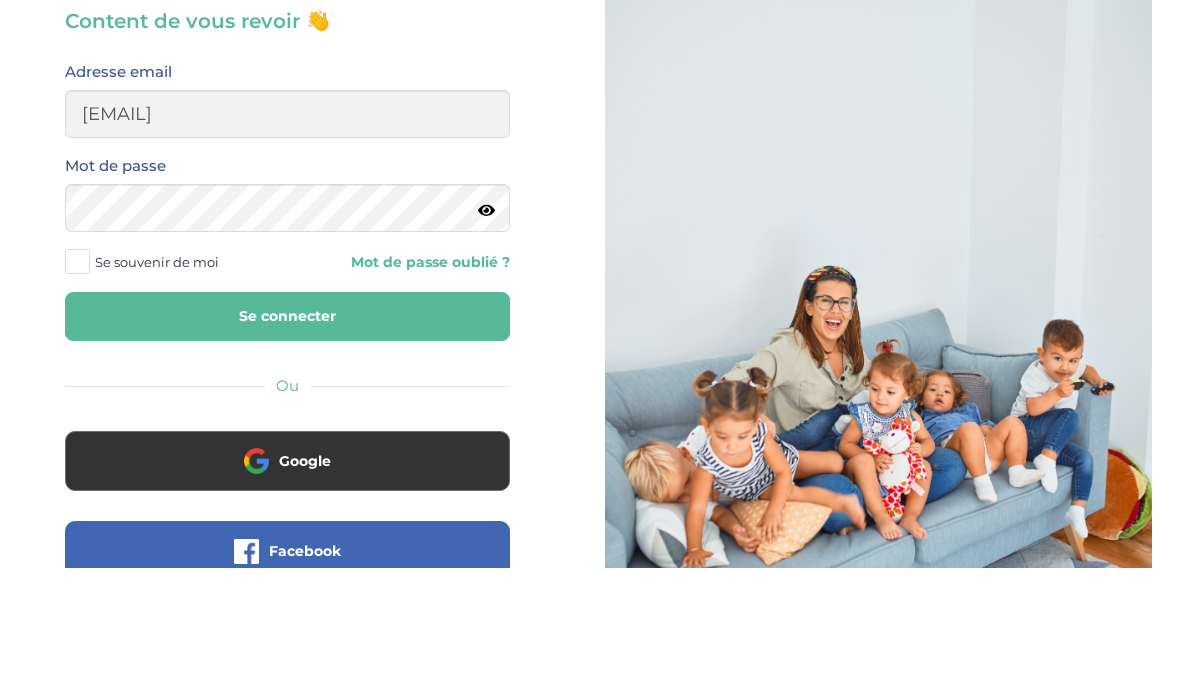 scroll, scrollTop: 129, scrollLeft: 0, axis: vertical 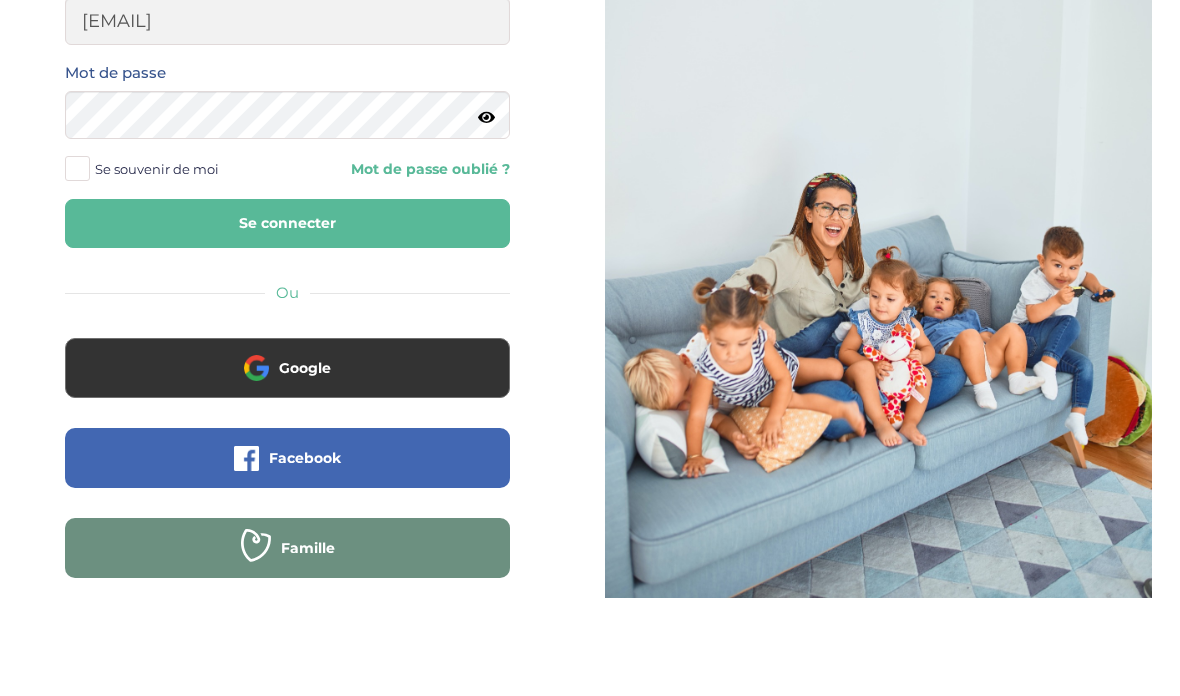 click on "Se connecter" at bounding box center [287, 317] 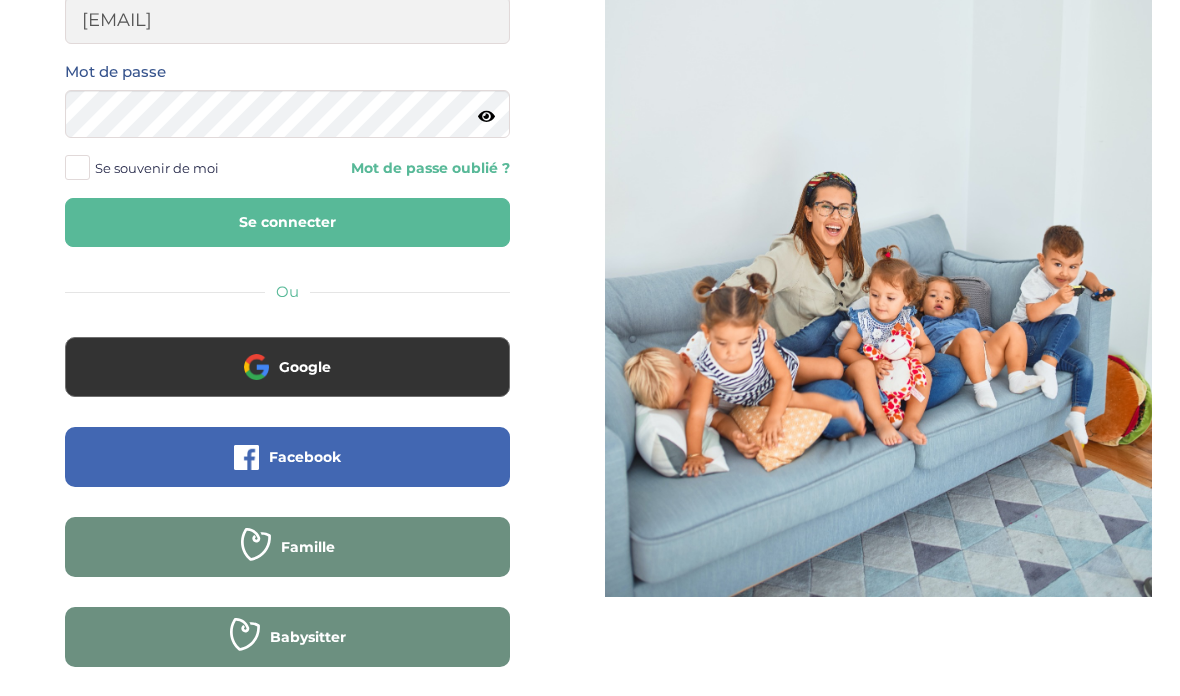 click at bounding box center [77, 167] 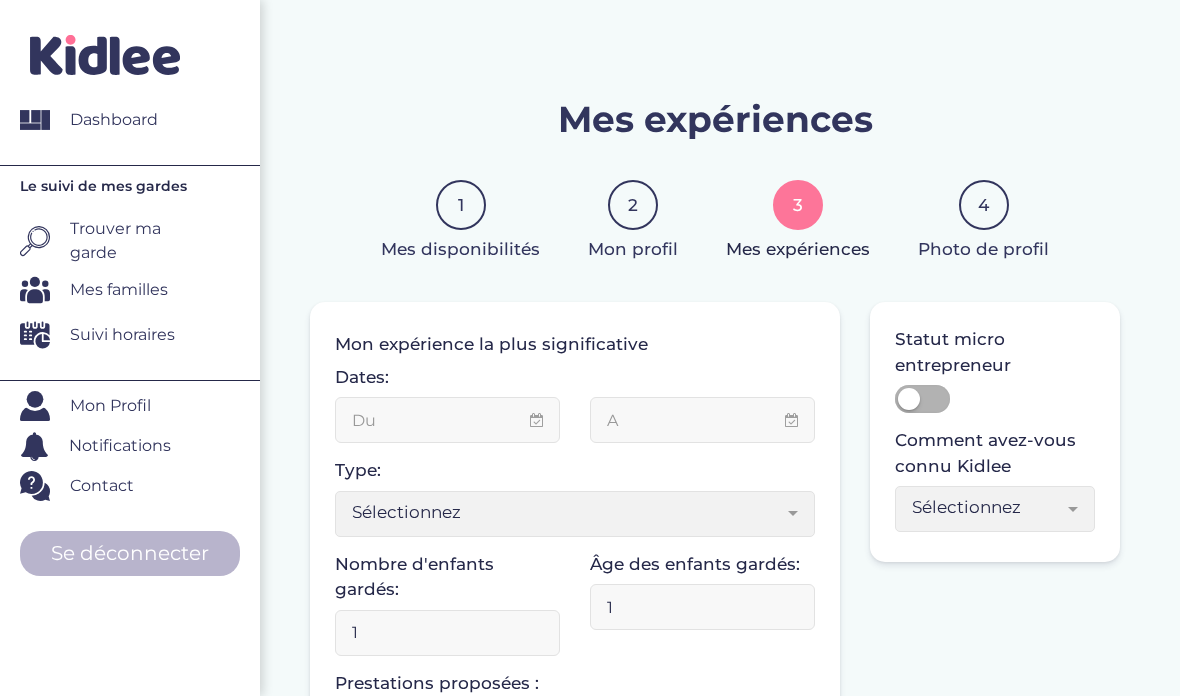 scroll, scrollTop: 0, scrollLeft: 0, axis: both 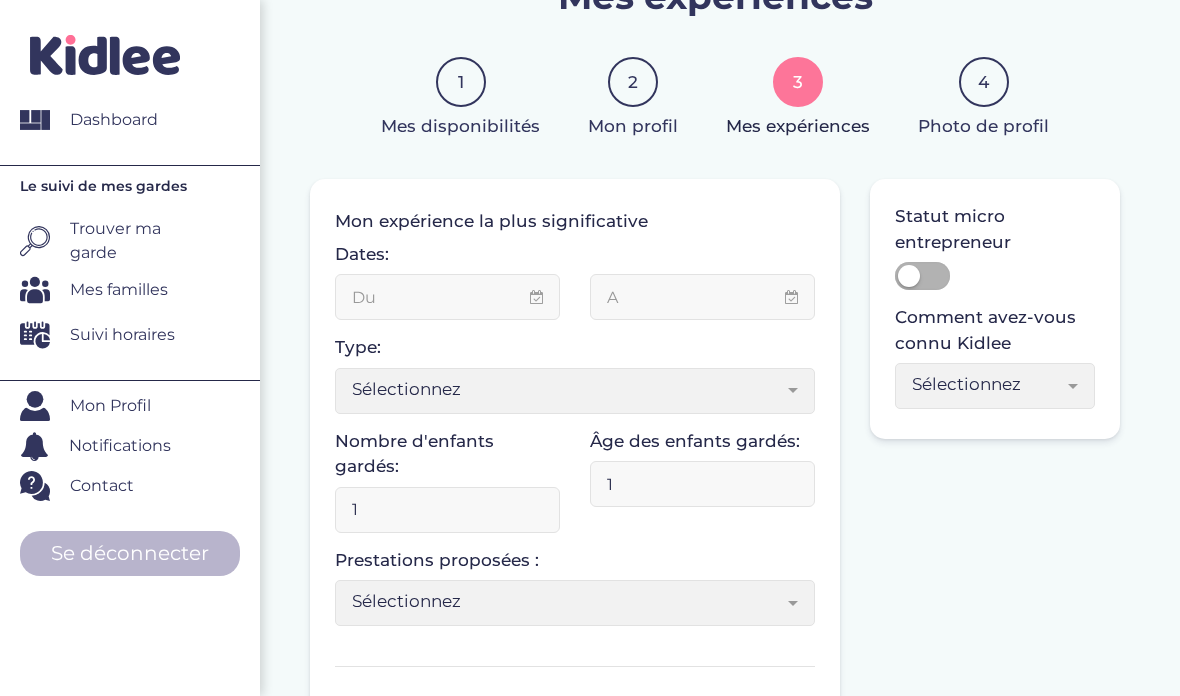 click on "Mon Profil" at bounding box center (140, 406) 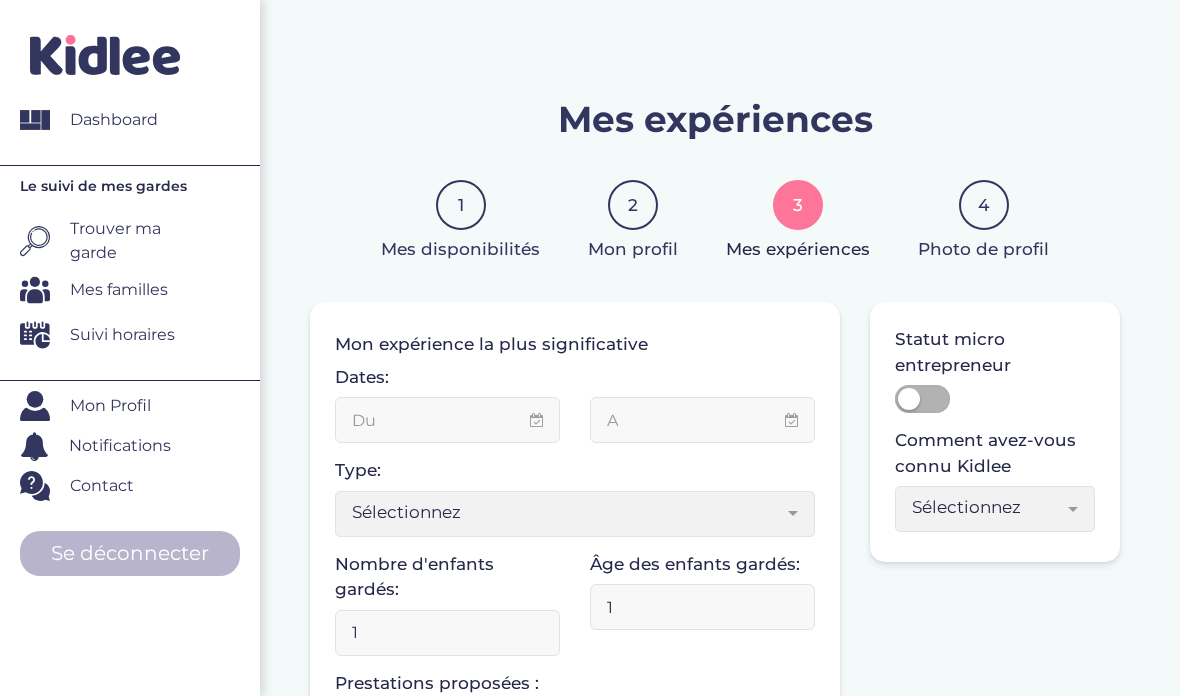 scroll, scrollTop: 0, scrollLeft: 0, axis: both 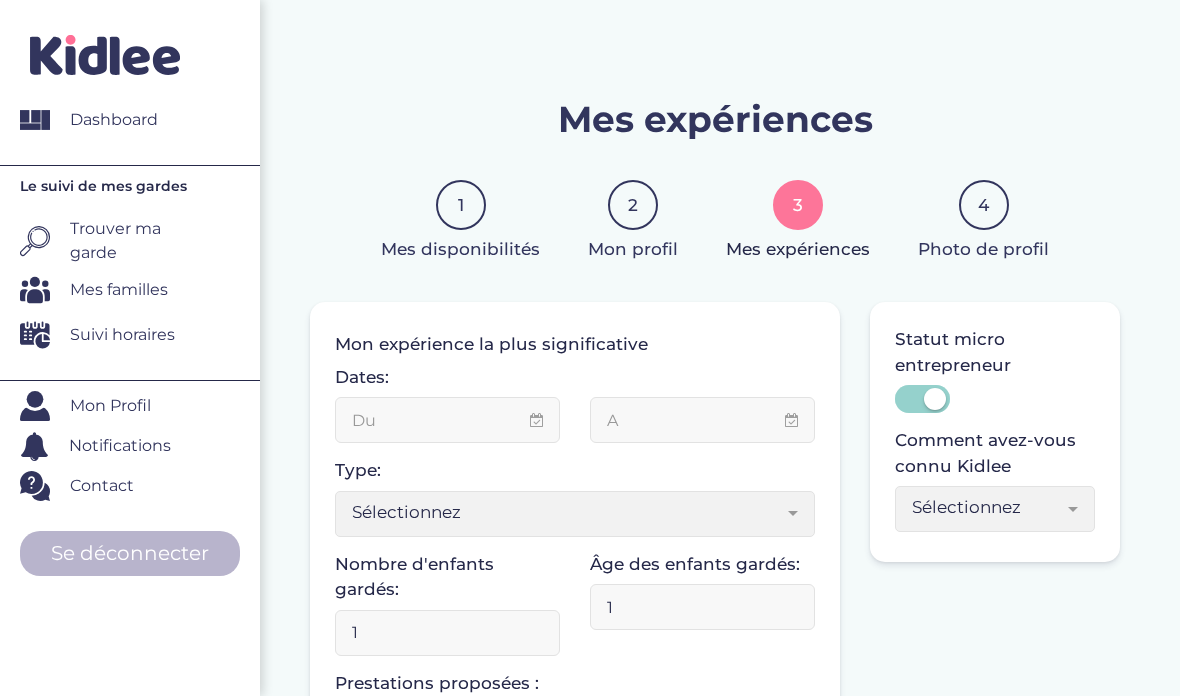 click at bounding box center (922, 399) 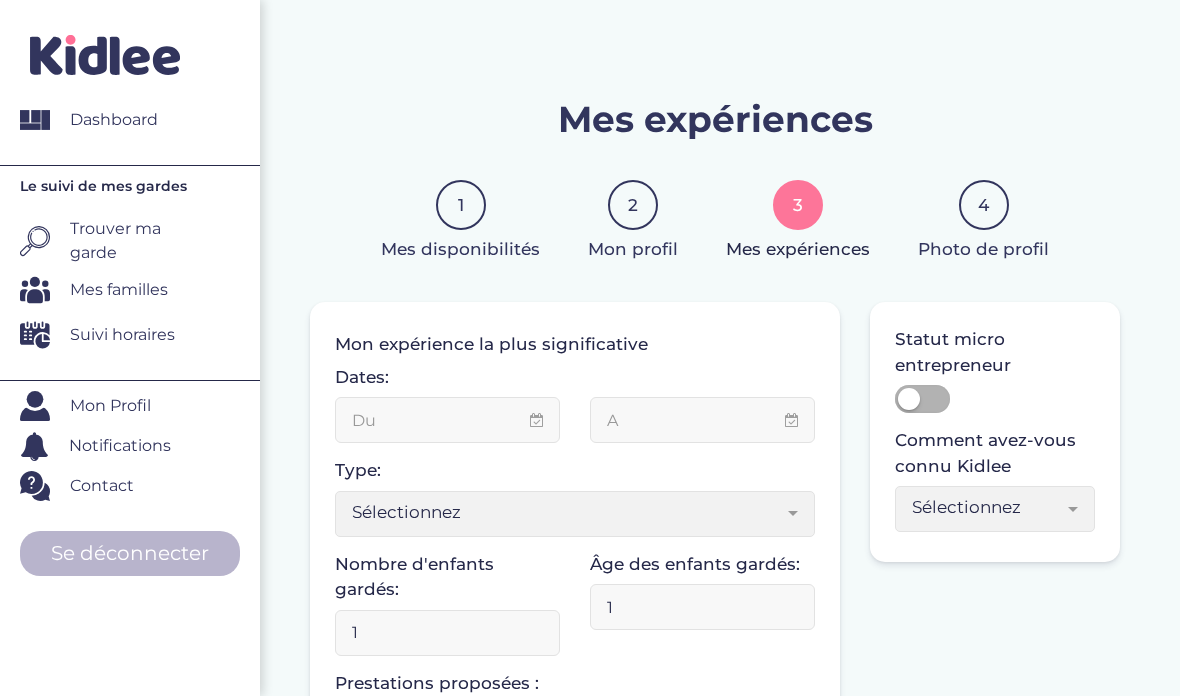 click on "Mon Profil" at bounding box center (140, 406) 